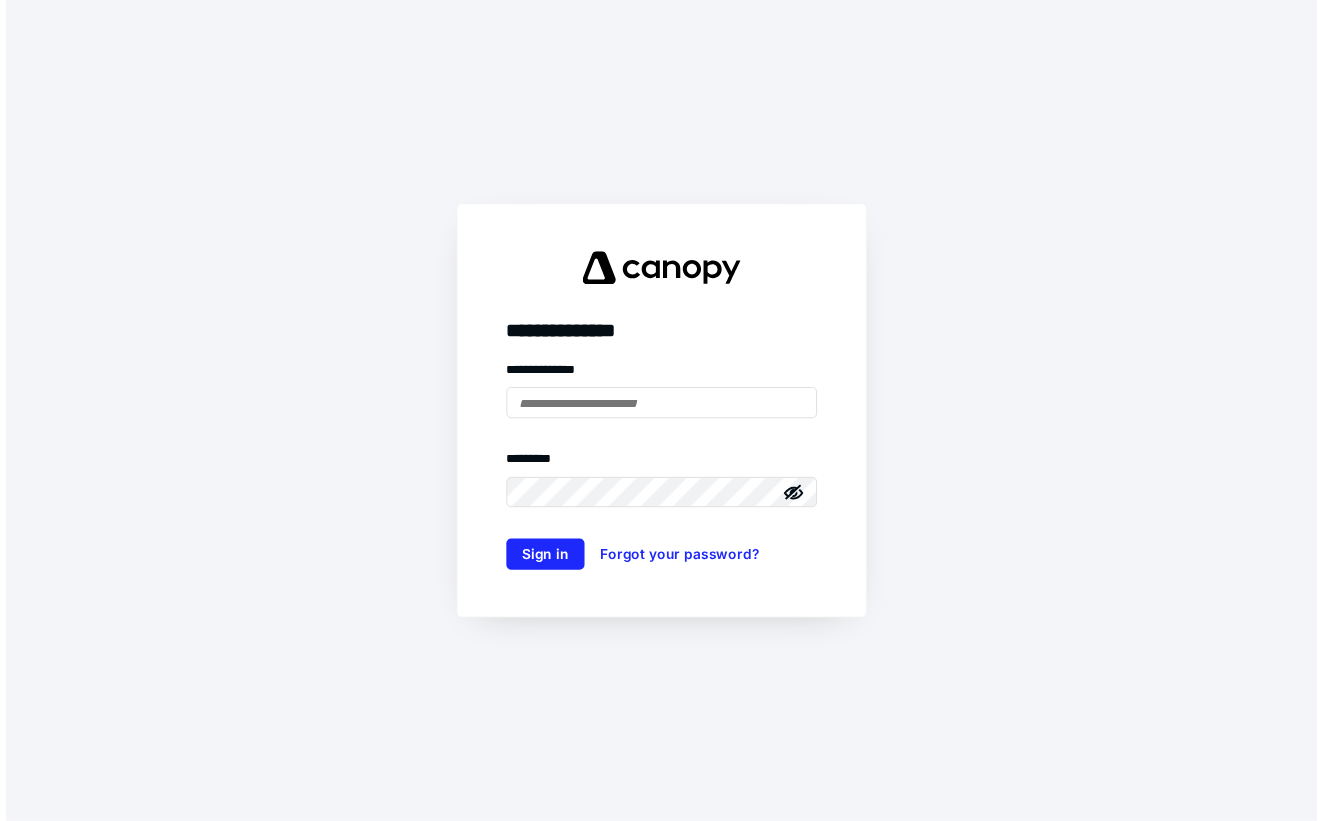 scroll, scrollTop: 0, scrollLeft: 0, axis: both 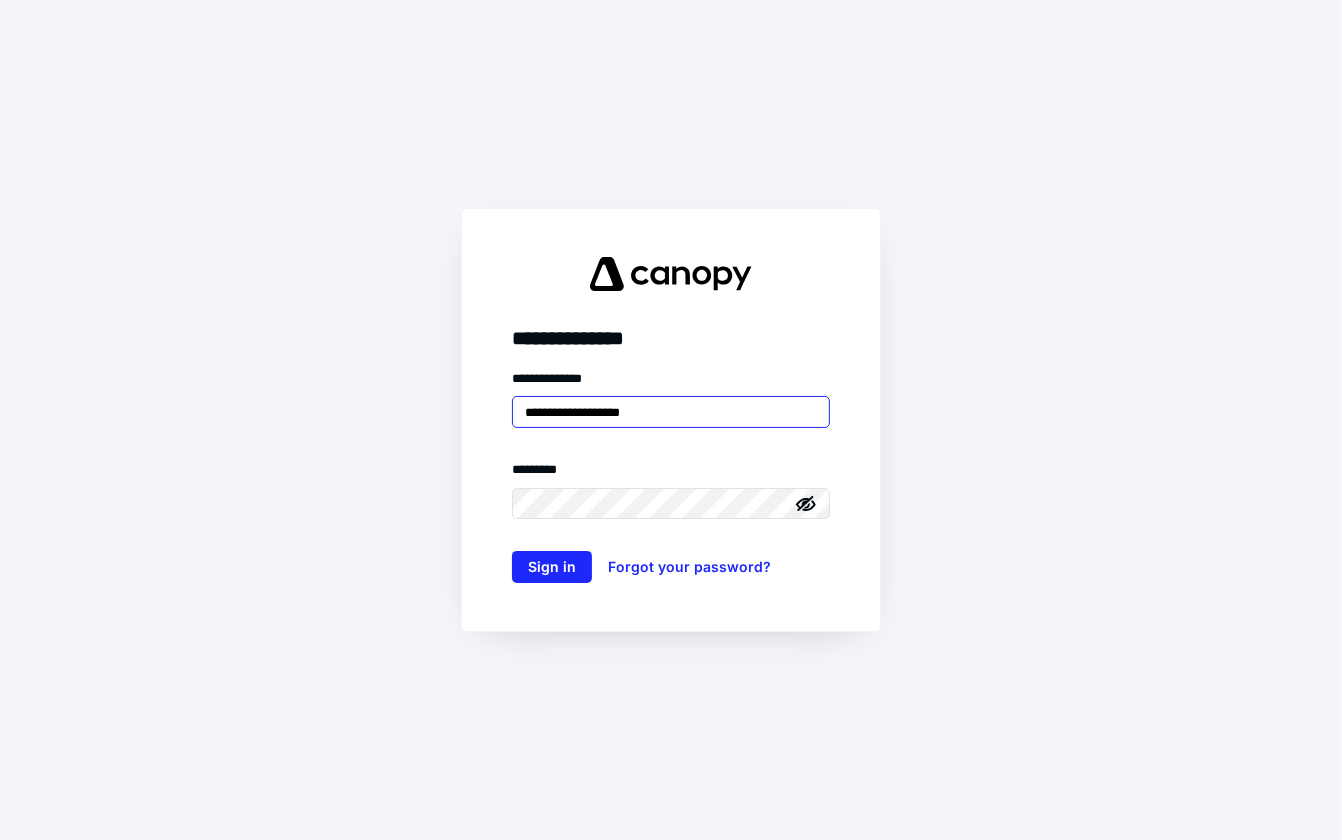 type on "**********" 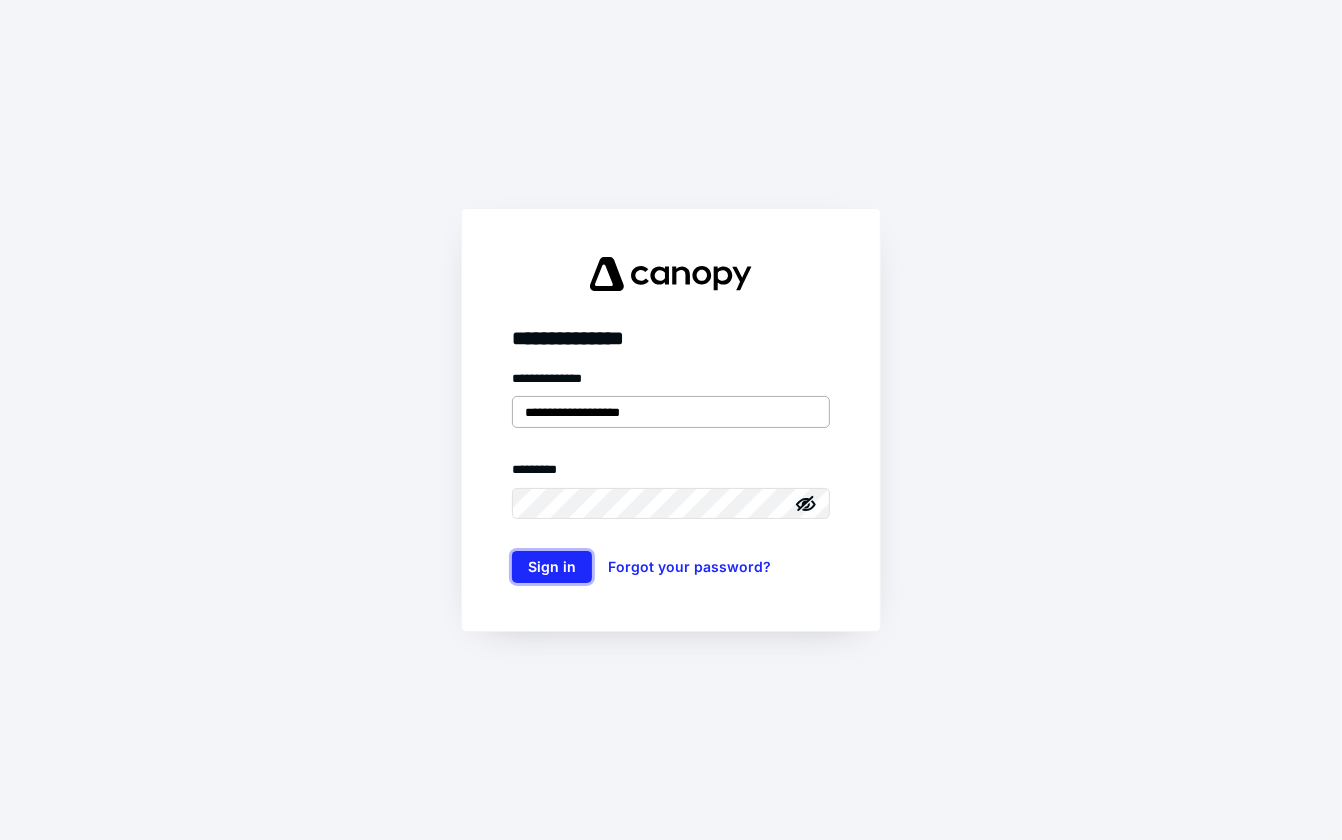 type 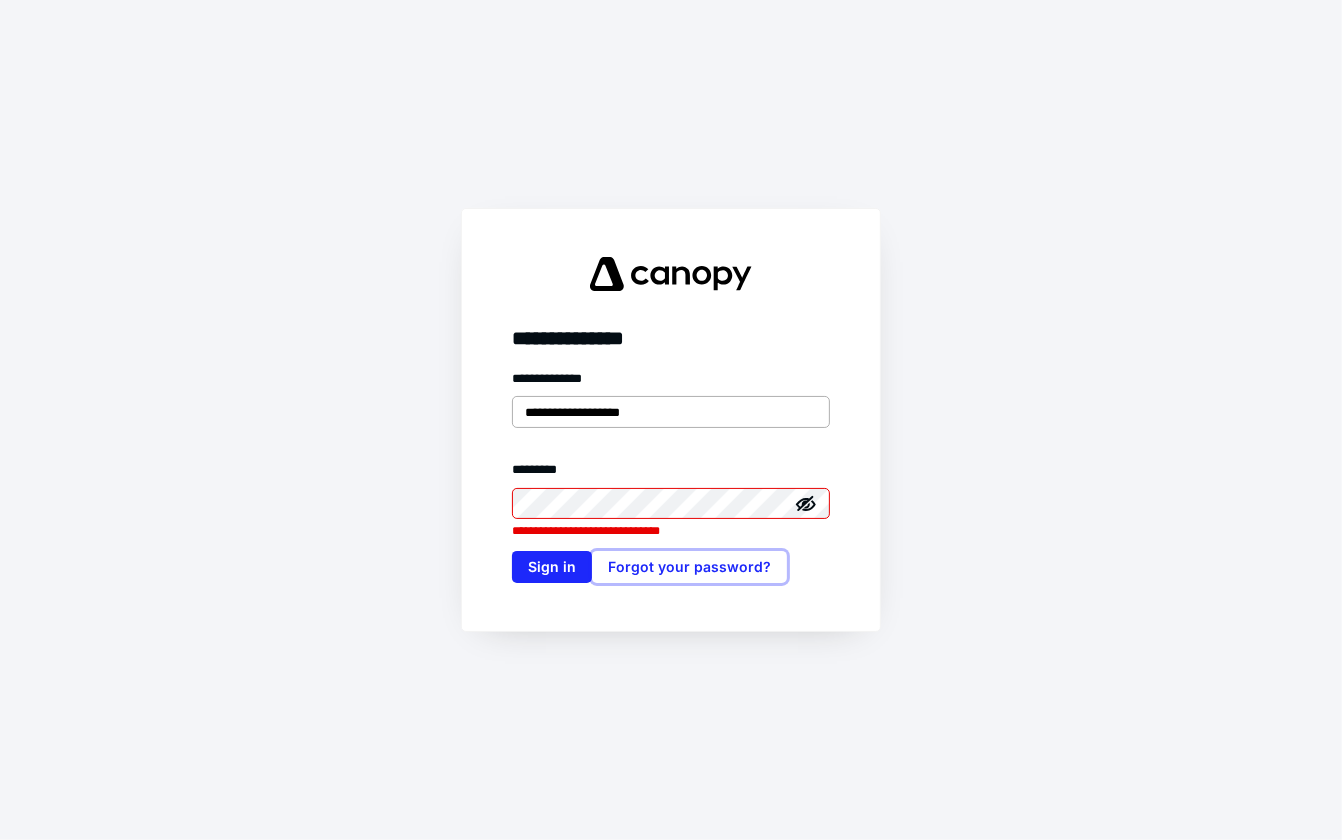 type 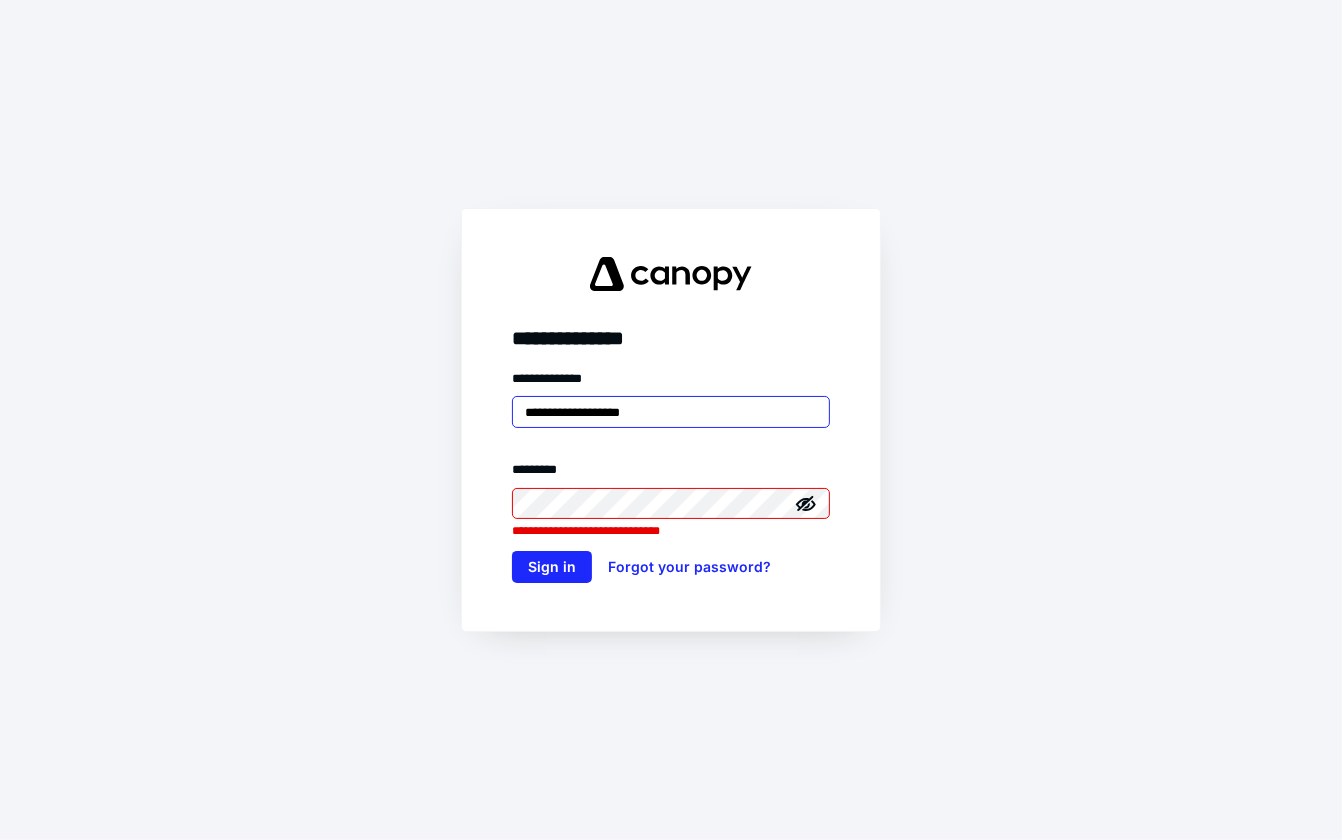 type on "**********" 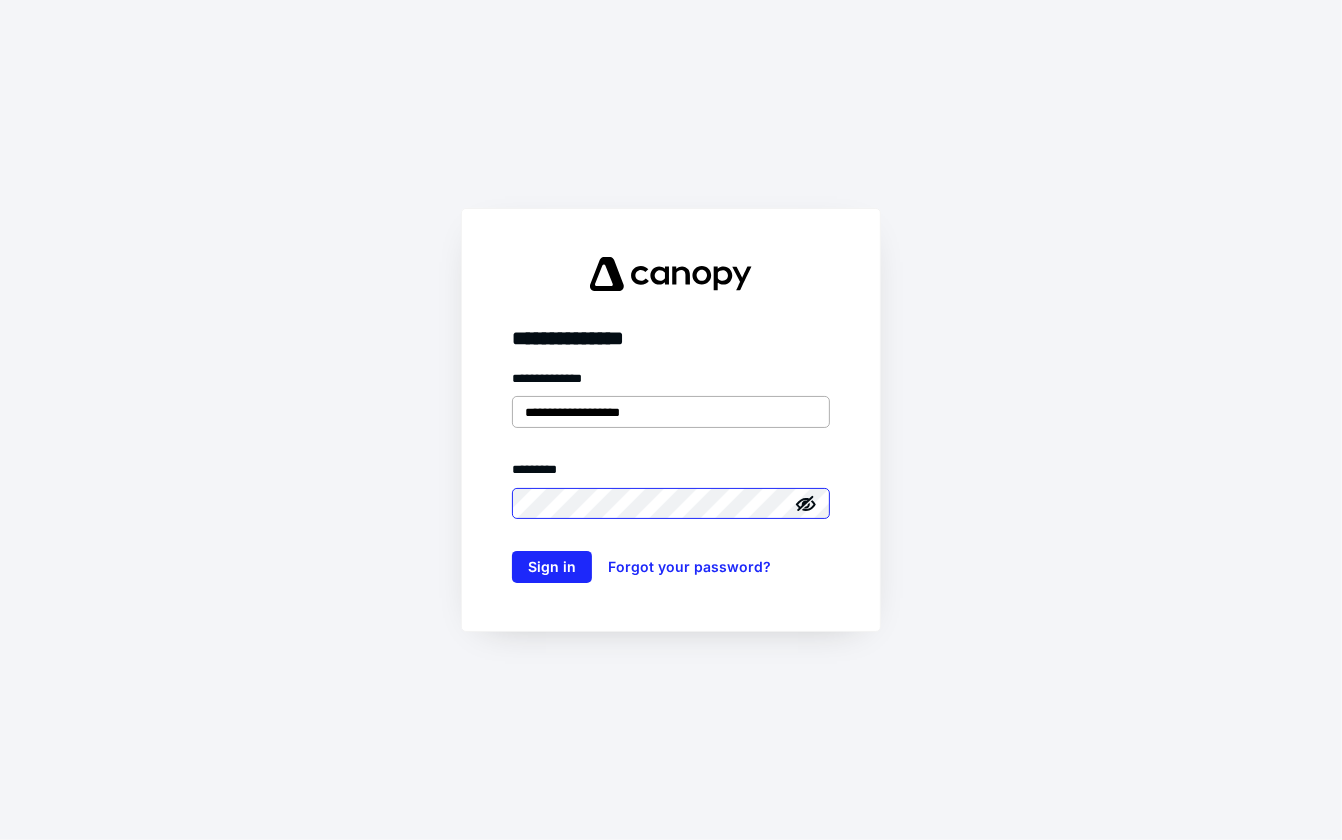 click on "Sign in" at bounding box center (552, 567) 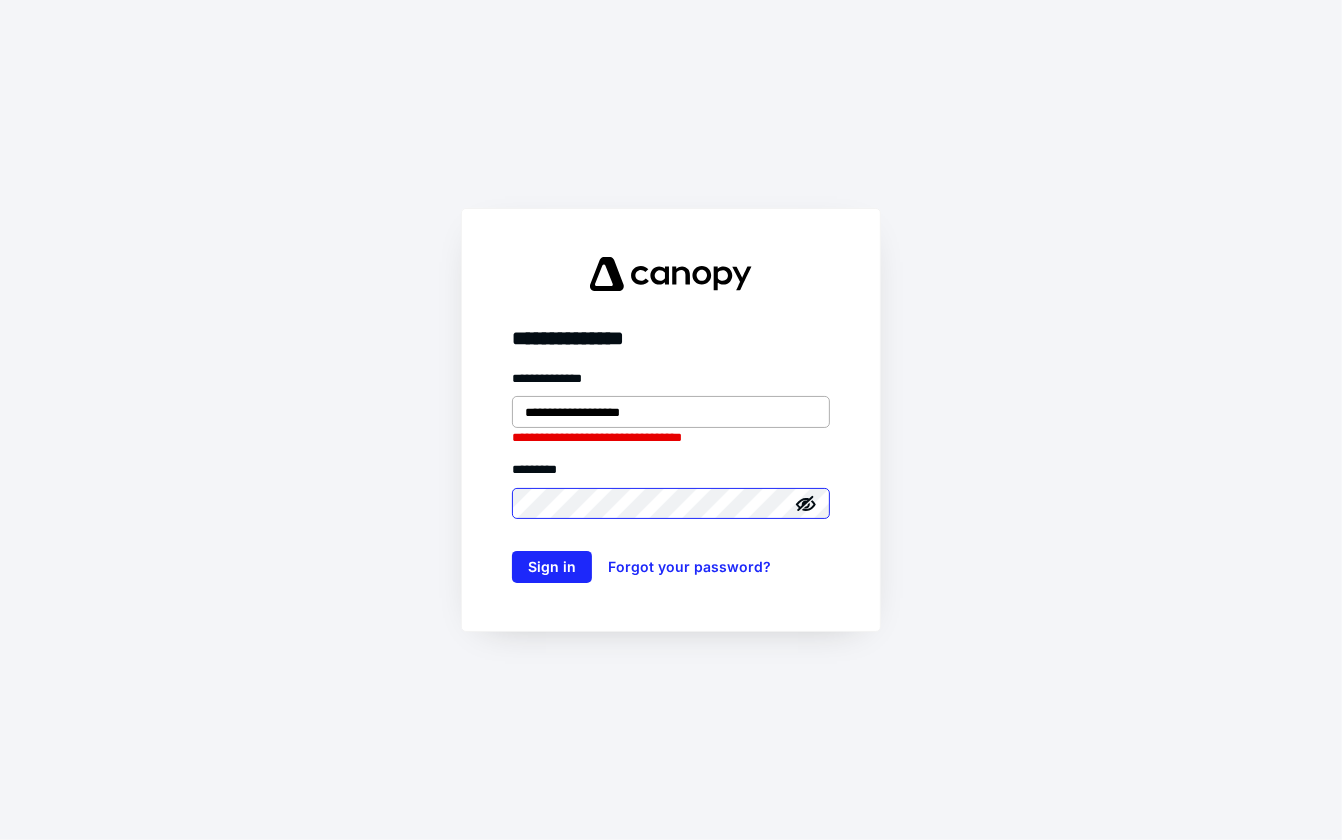 click on "Sign in" at bounding box center [552, 567] 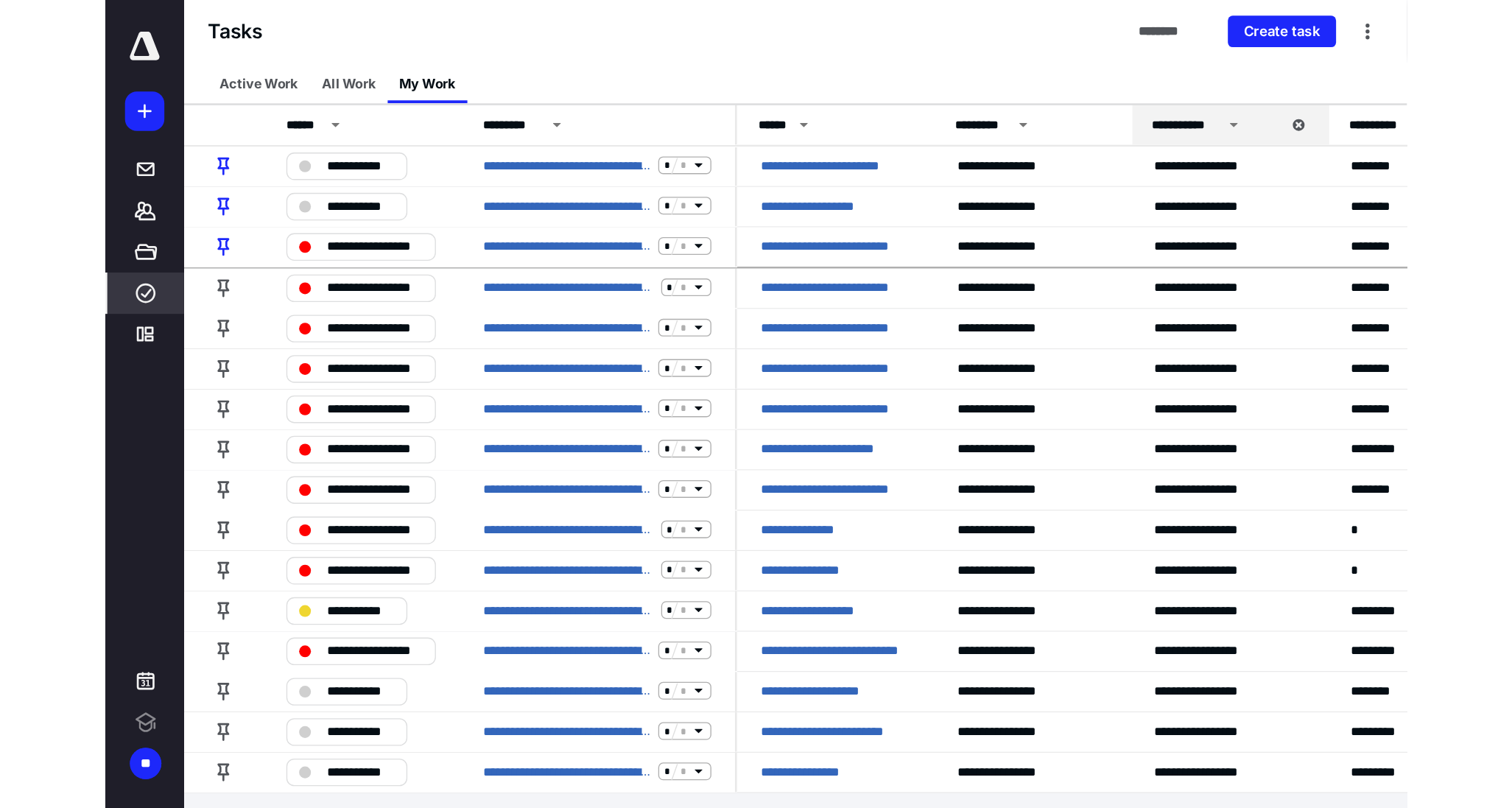 scroll, scrollTop: 0, scrollLeft: 0, axis: both 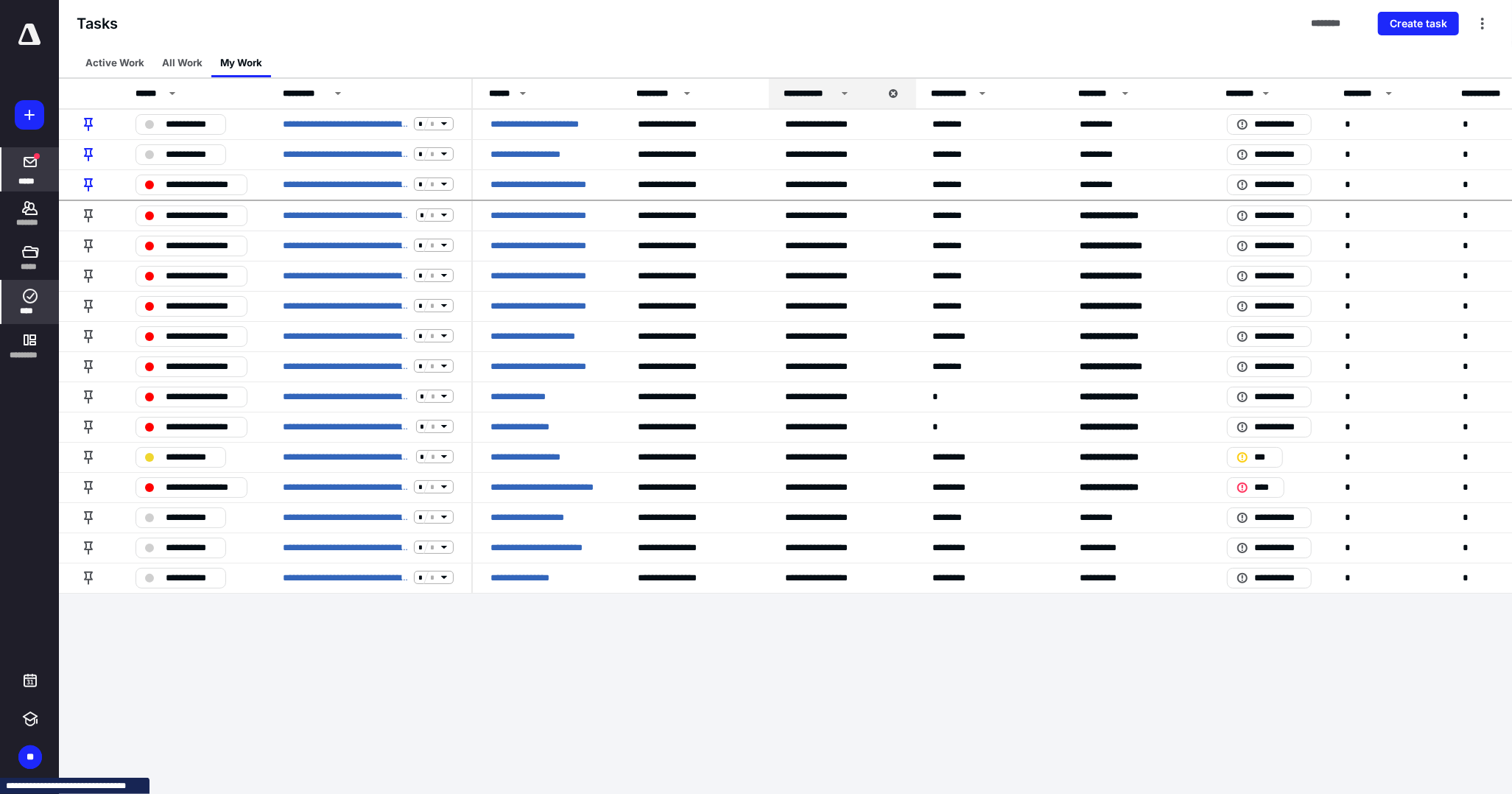 click at bounding box center [30, 162] 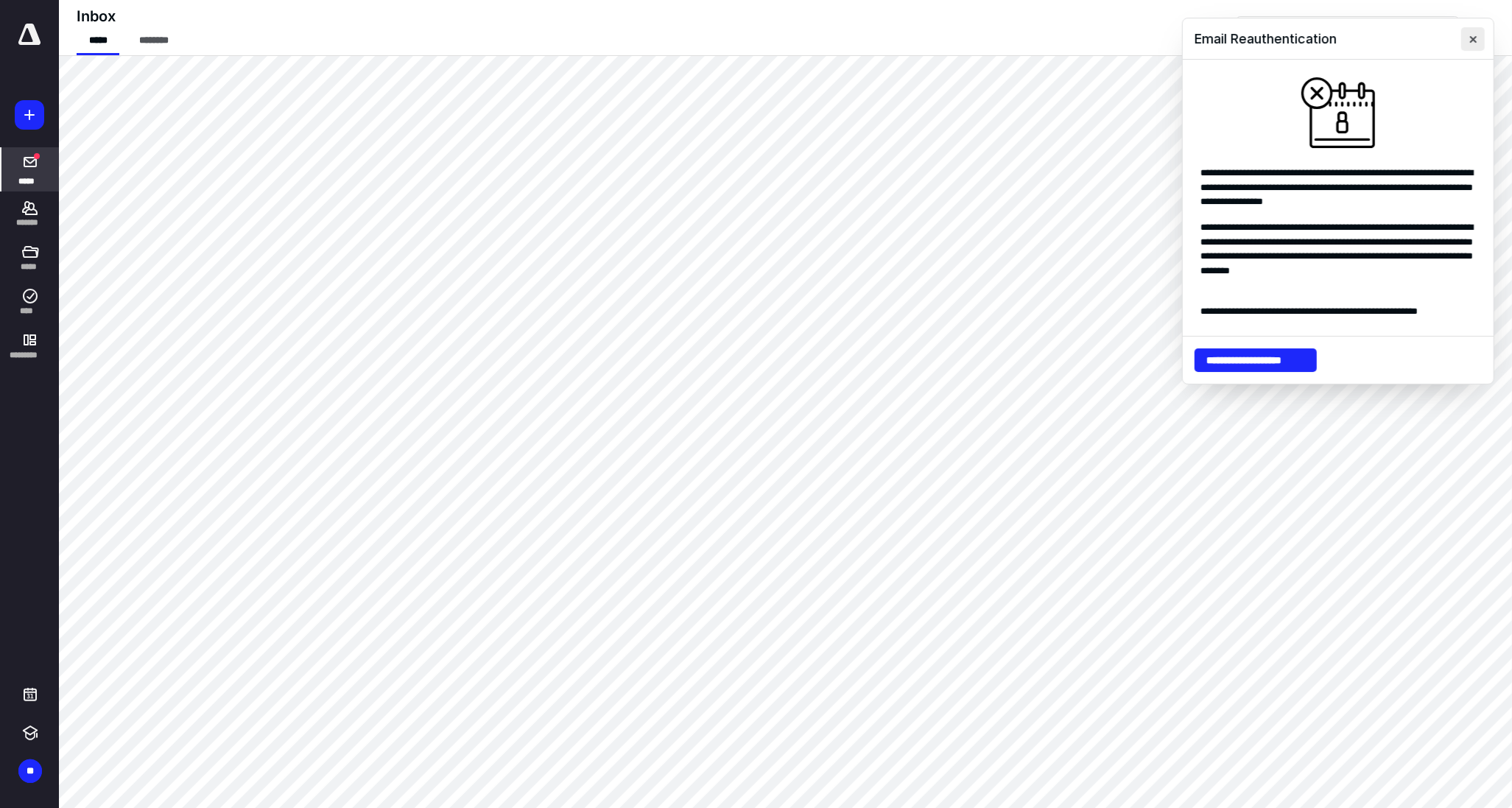 click at bounding box center (1473, 39) 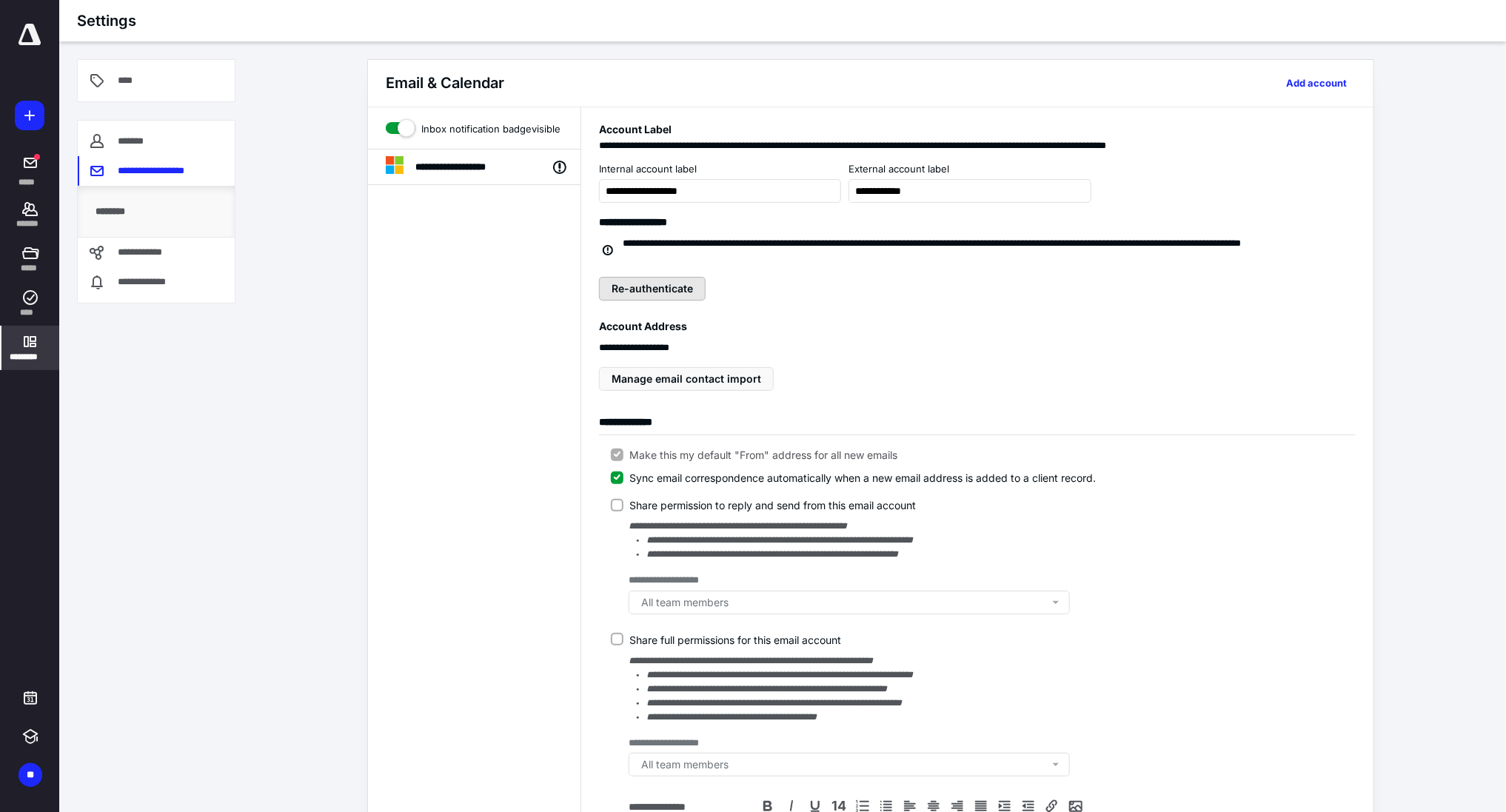 click on "Re-authenticate" at bounding box center [652, 289] 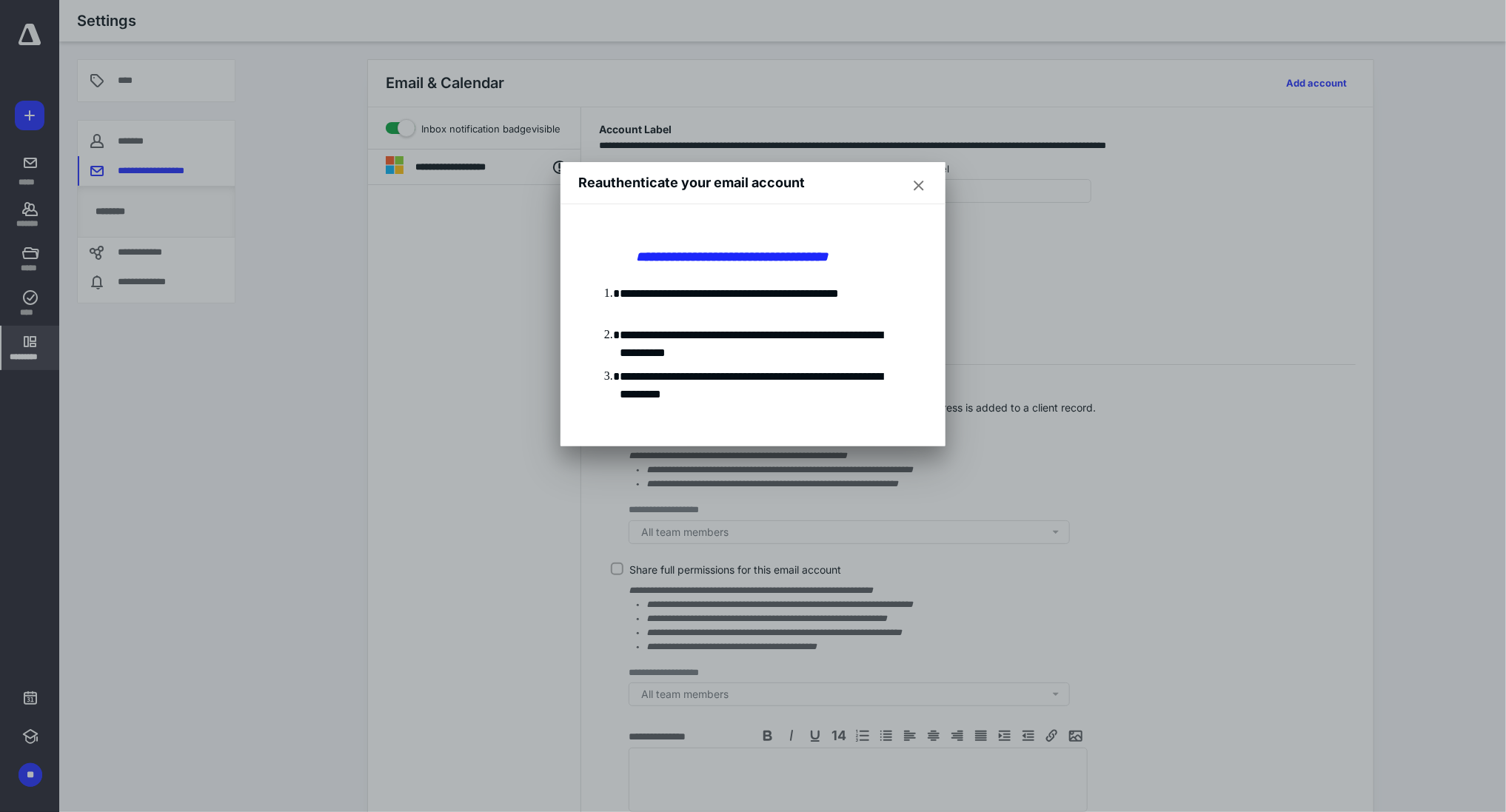 click at bounding box center (919, 186) 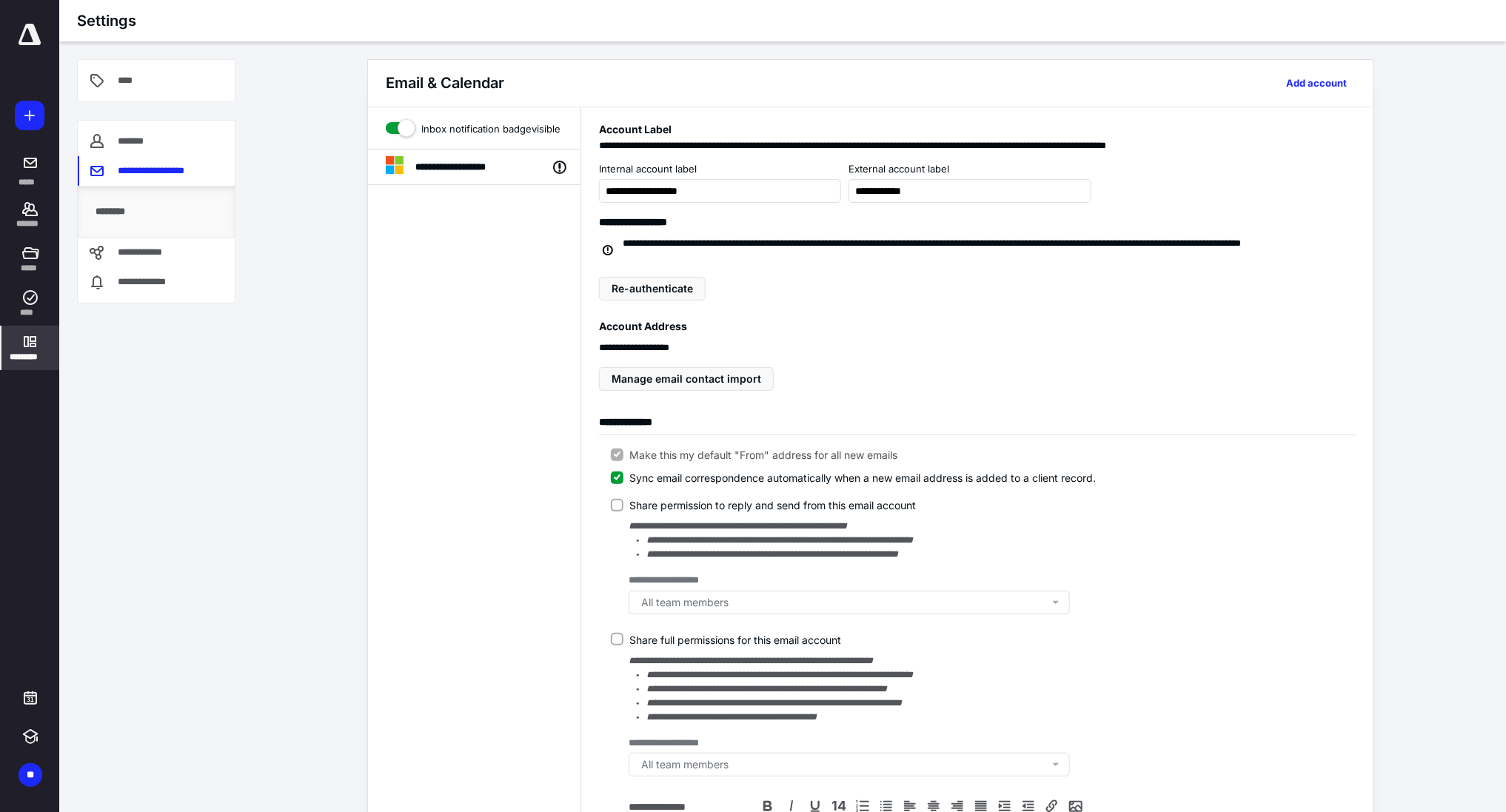 click on "**********" at bounding box center [977, 355] 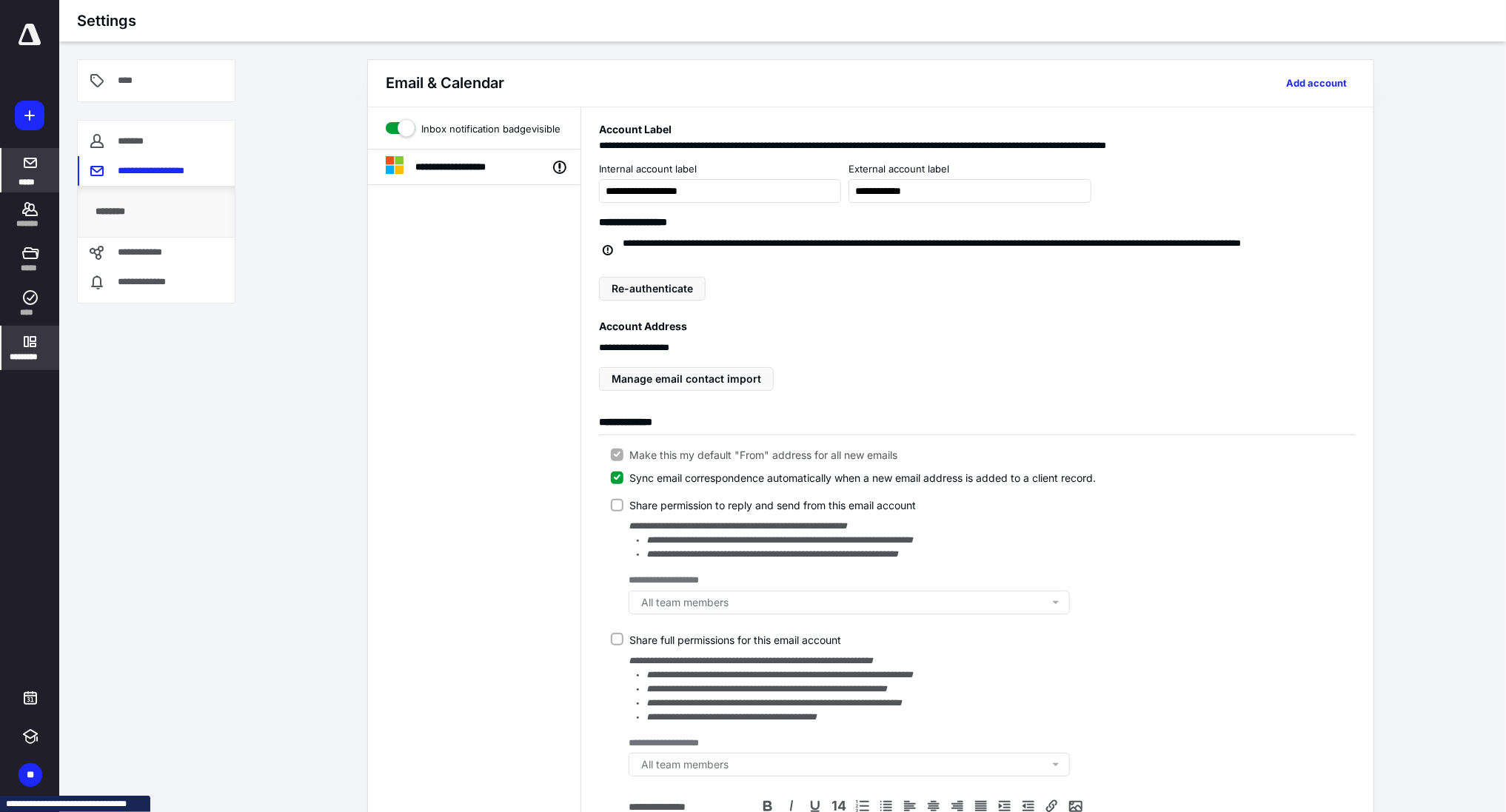 click on "*****" at bounding box center [30, 170] 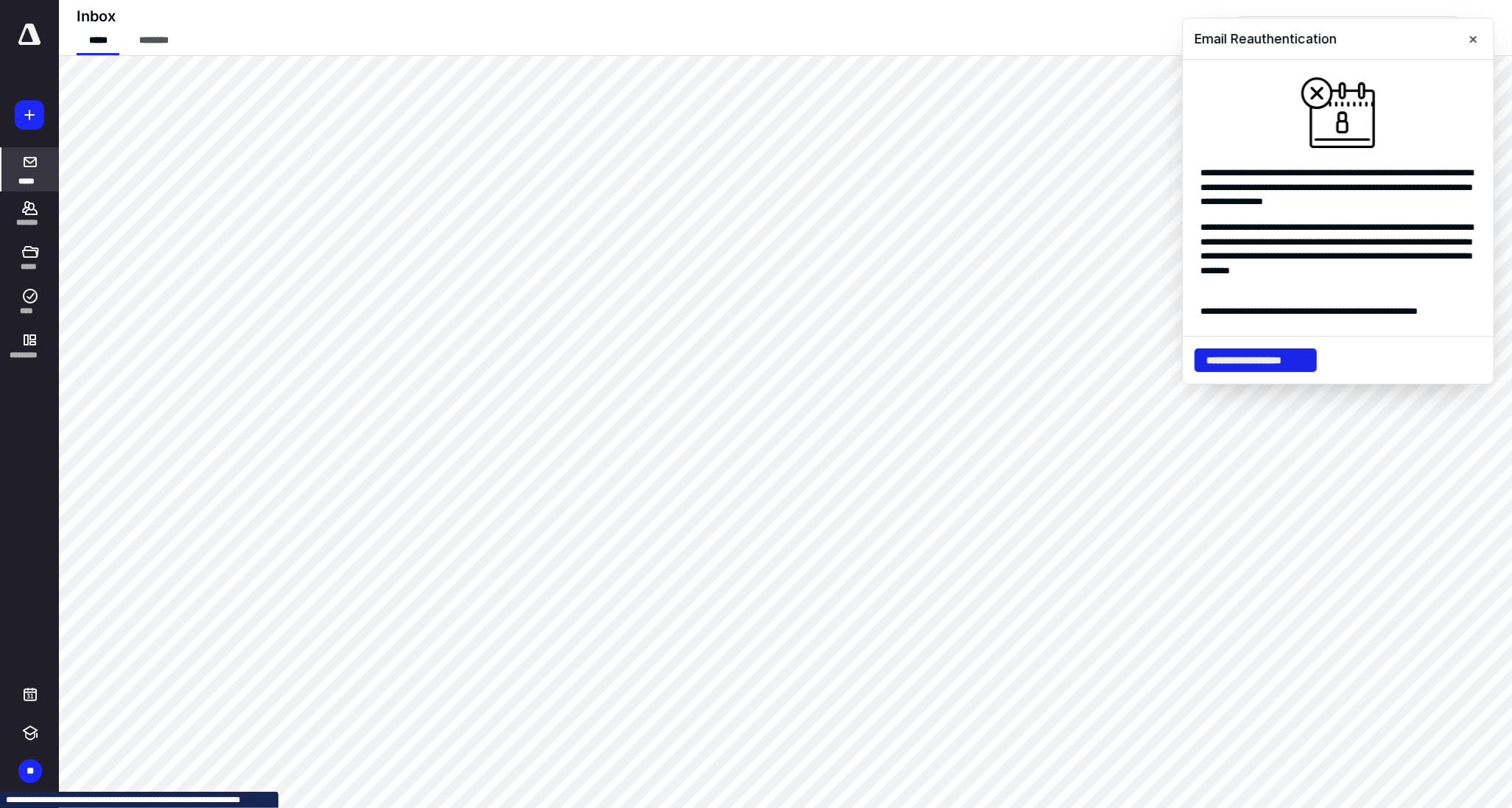 click on "**********" at bounding box center (1256, 360) 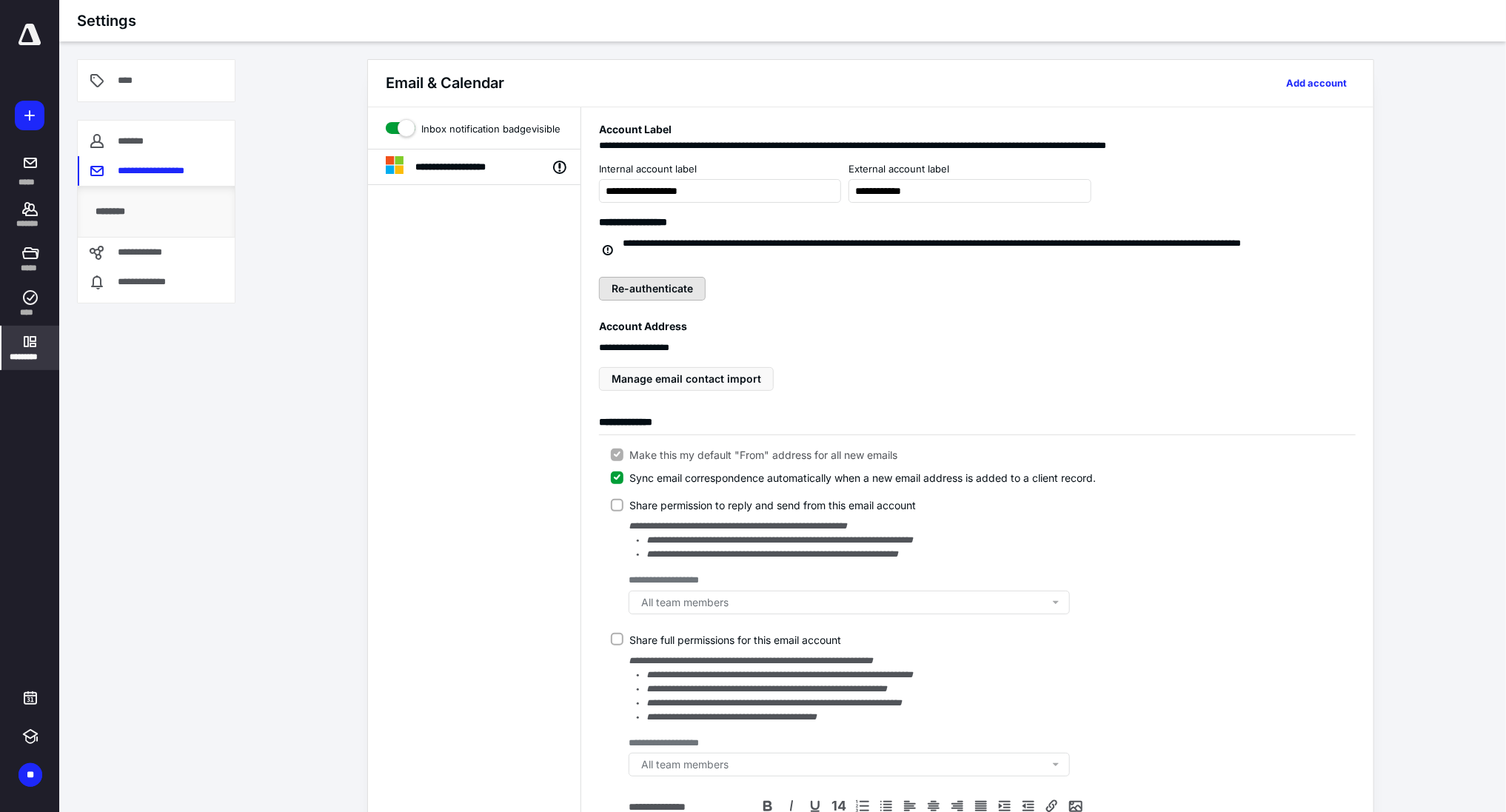 click on "Re-authenticate" at bounding box center (652, 289) 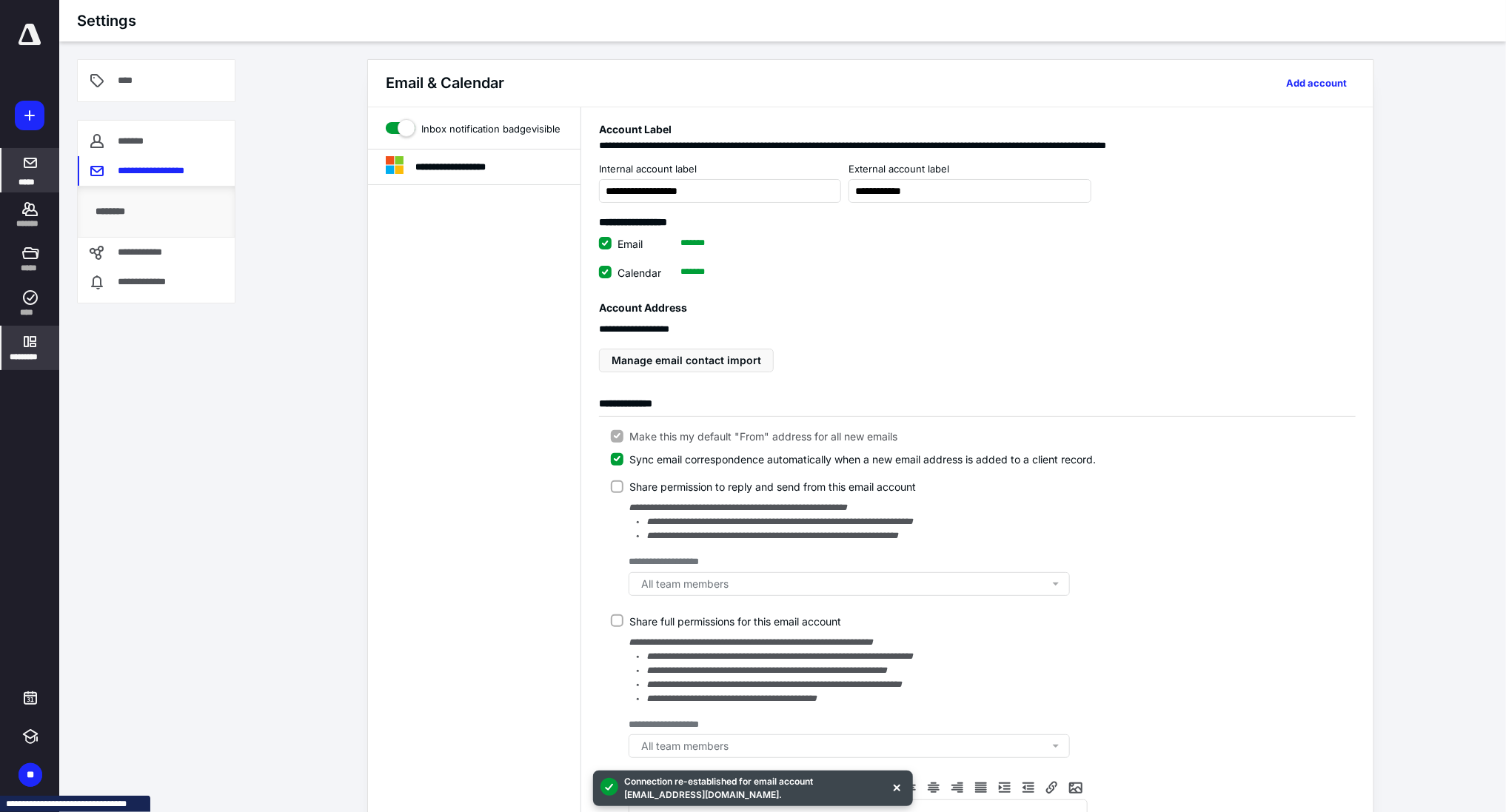 click 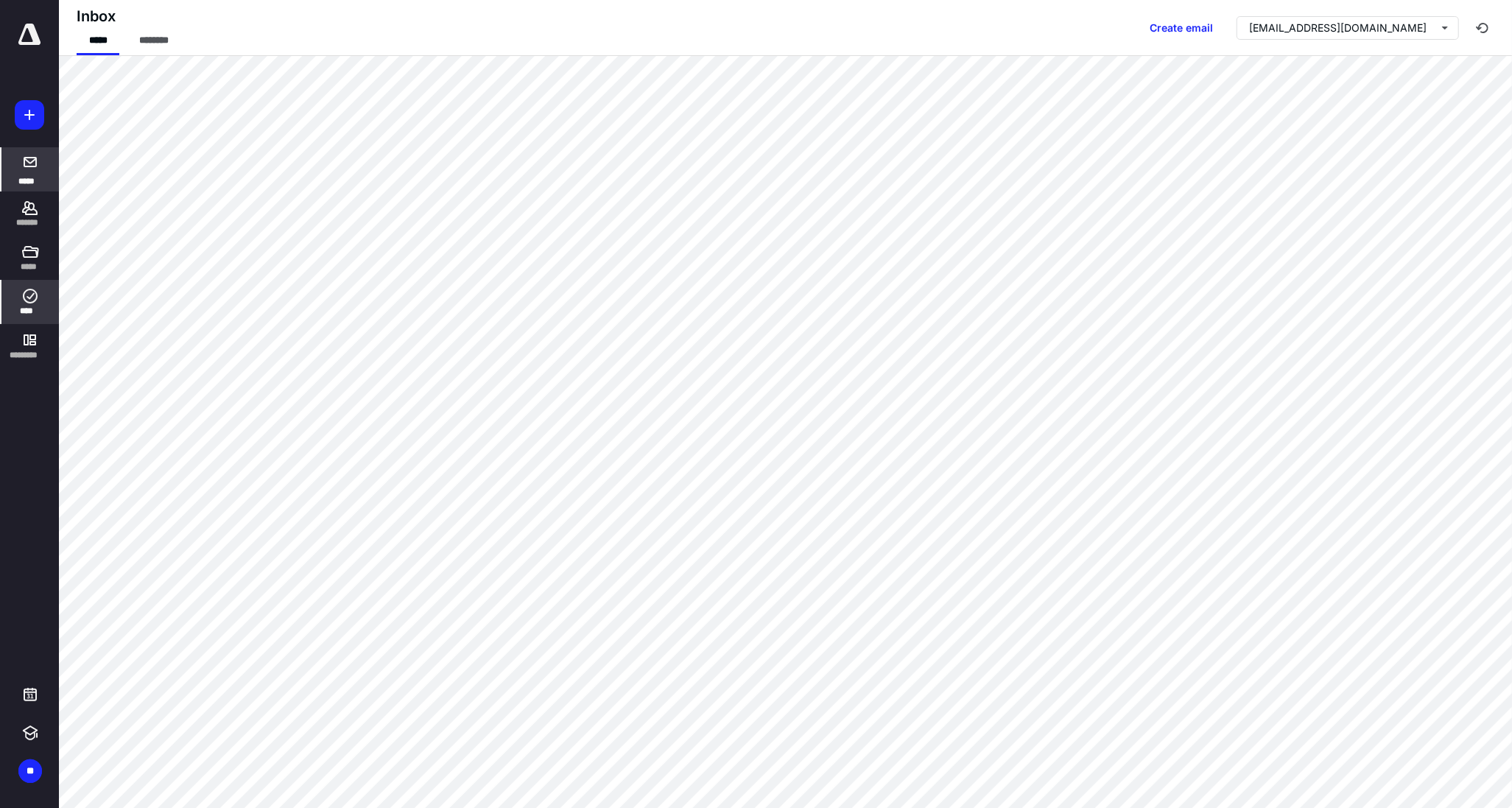 click on "****" at bounding box center [30, 302] 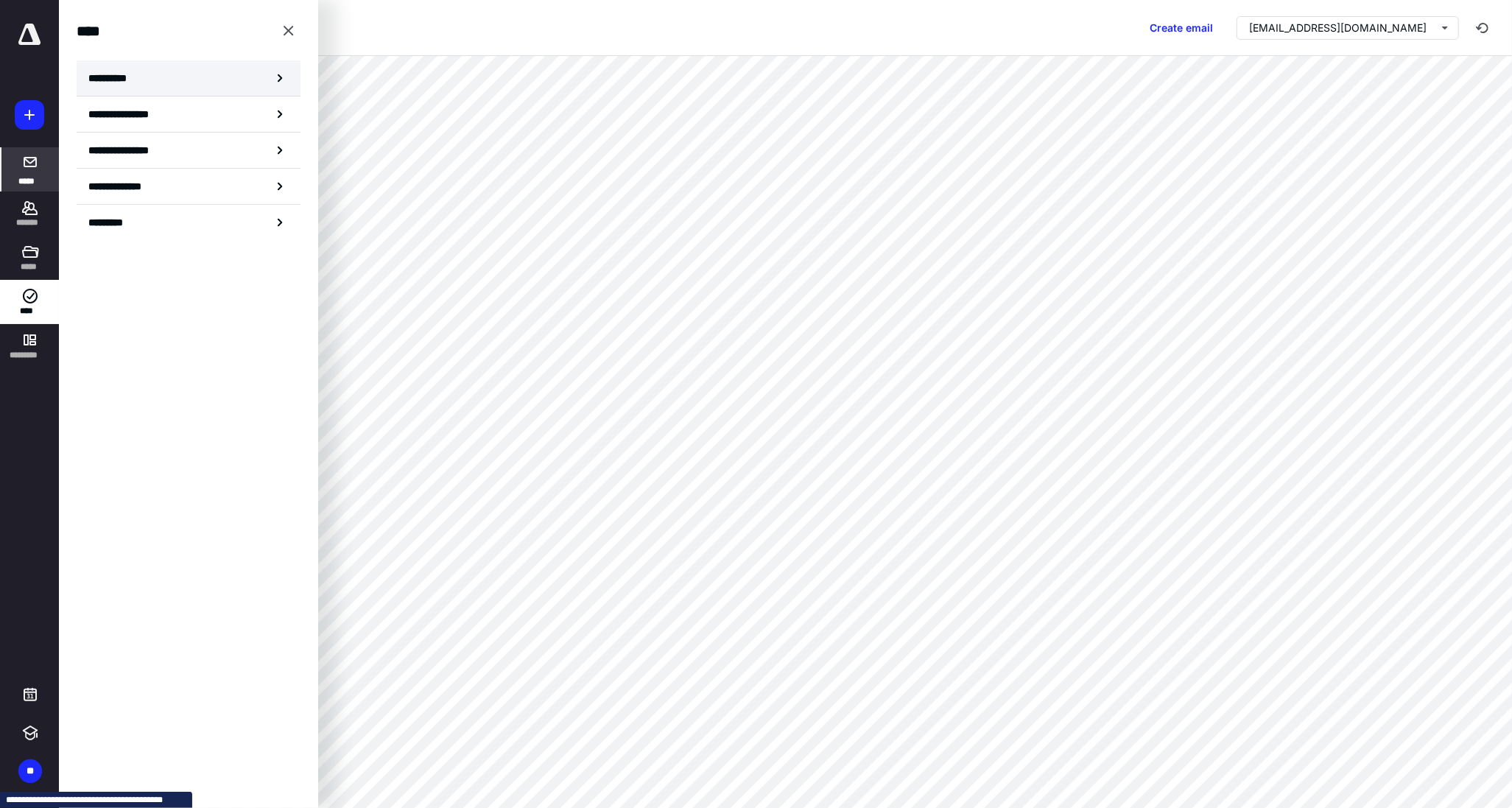 click on "**********" at bounding box center (189, 78) 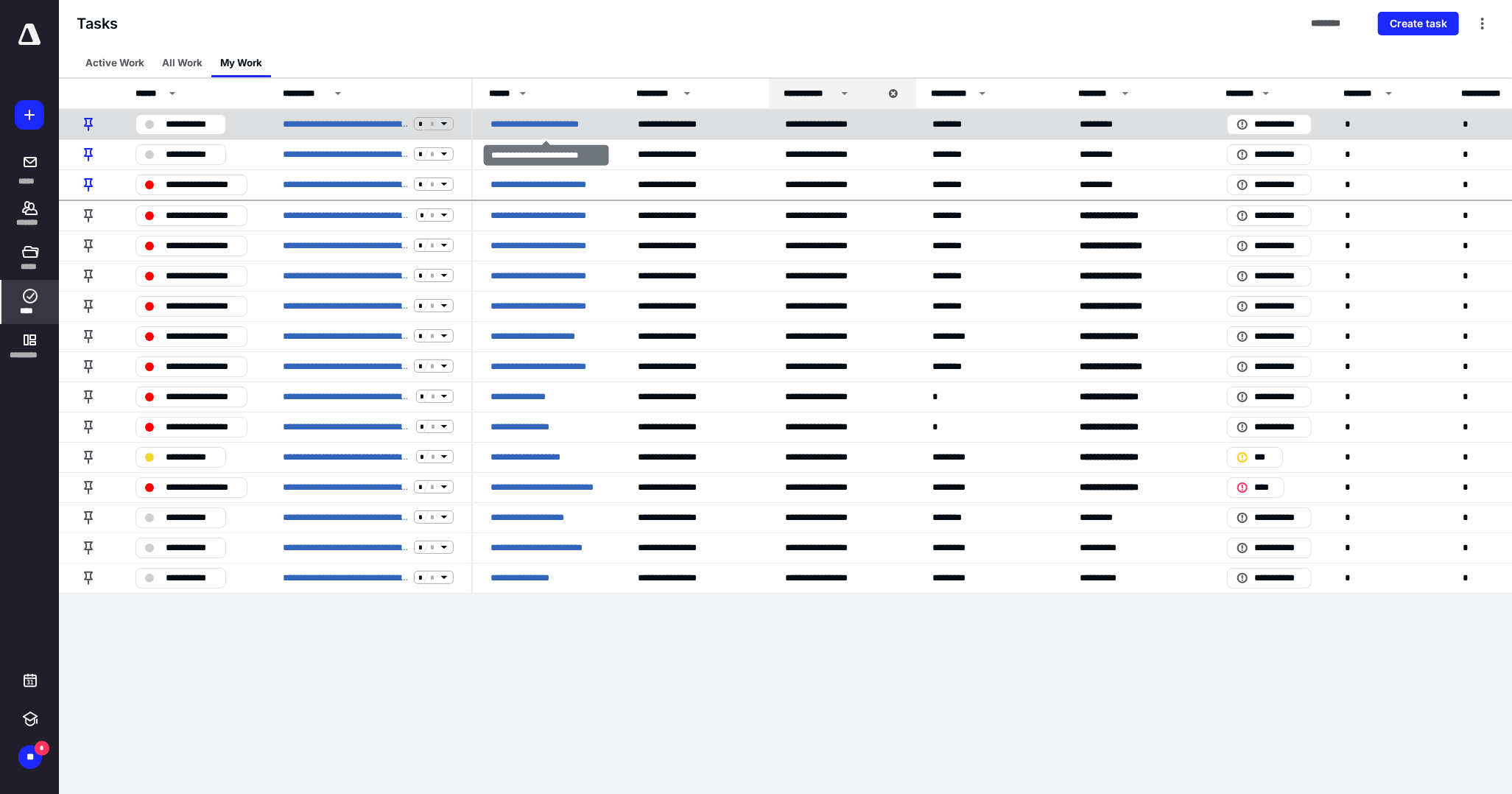 click on "**********" at bounding box center [546, 124] 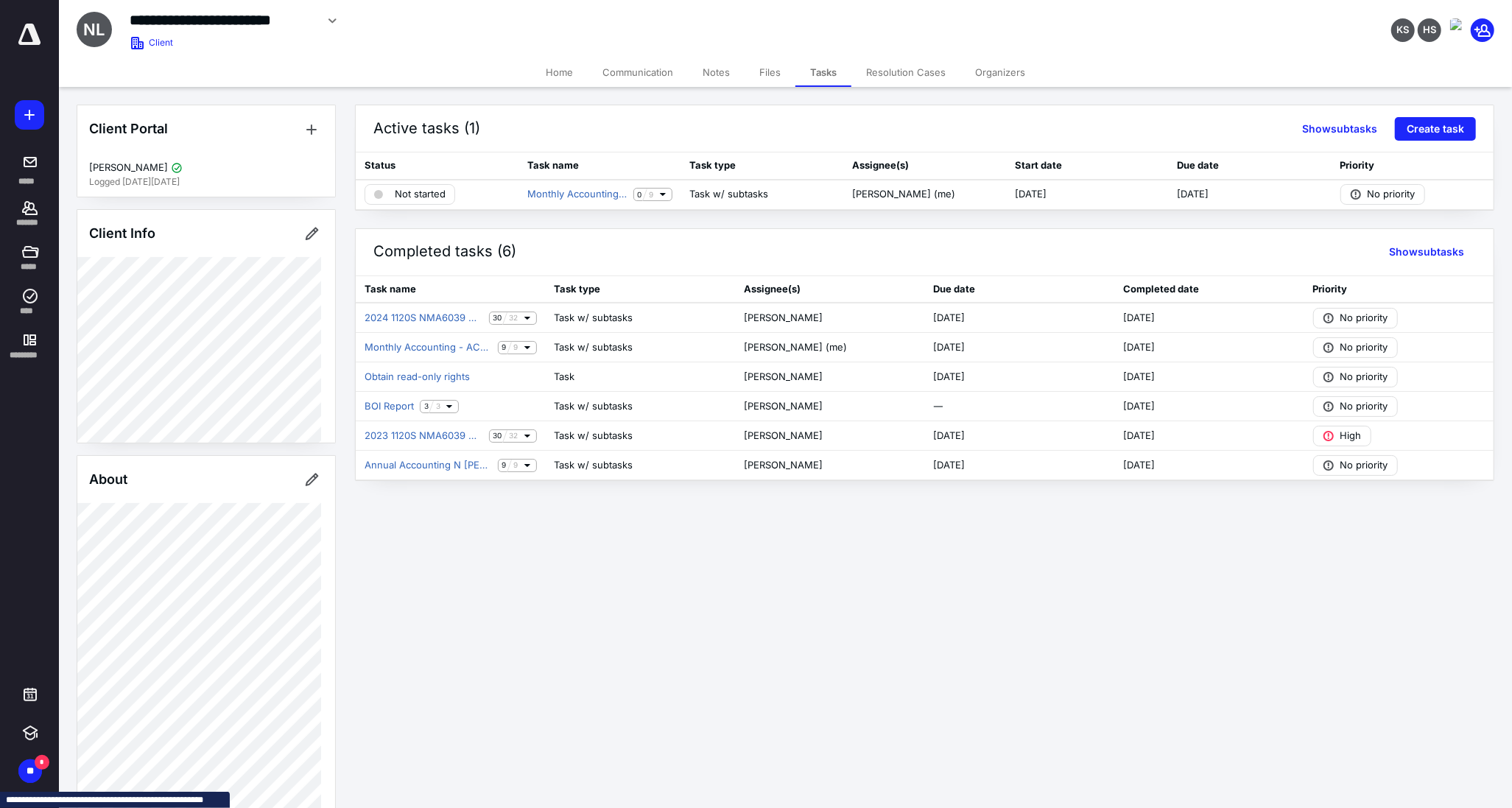 click on "Files" at bounding box center [770, 72] 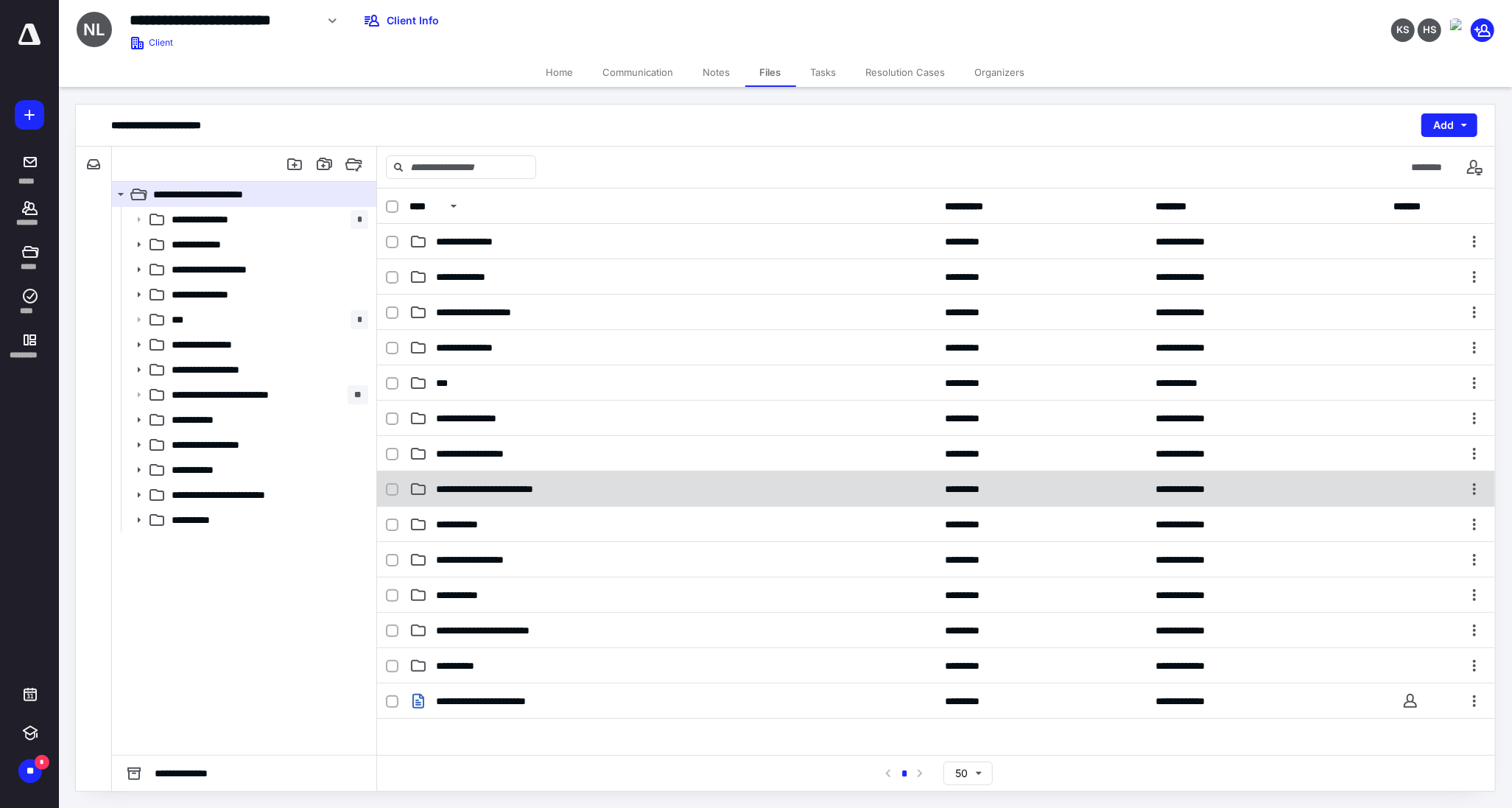 click on "**********" at bounding box center [936, 489] 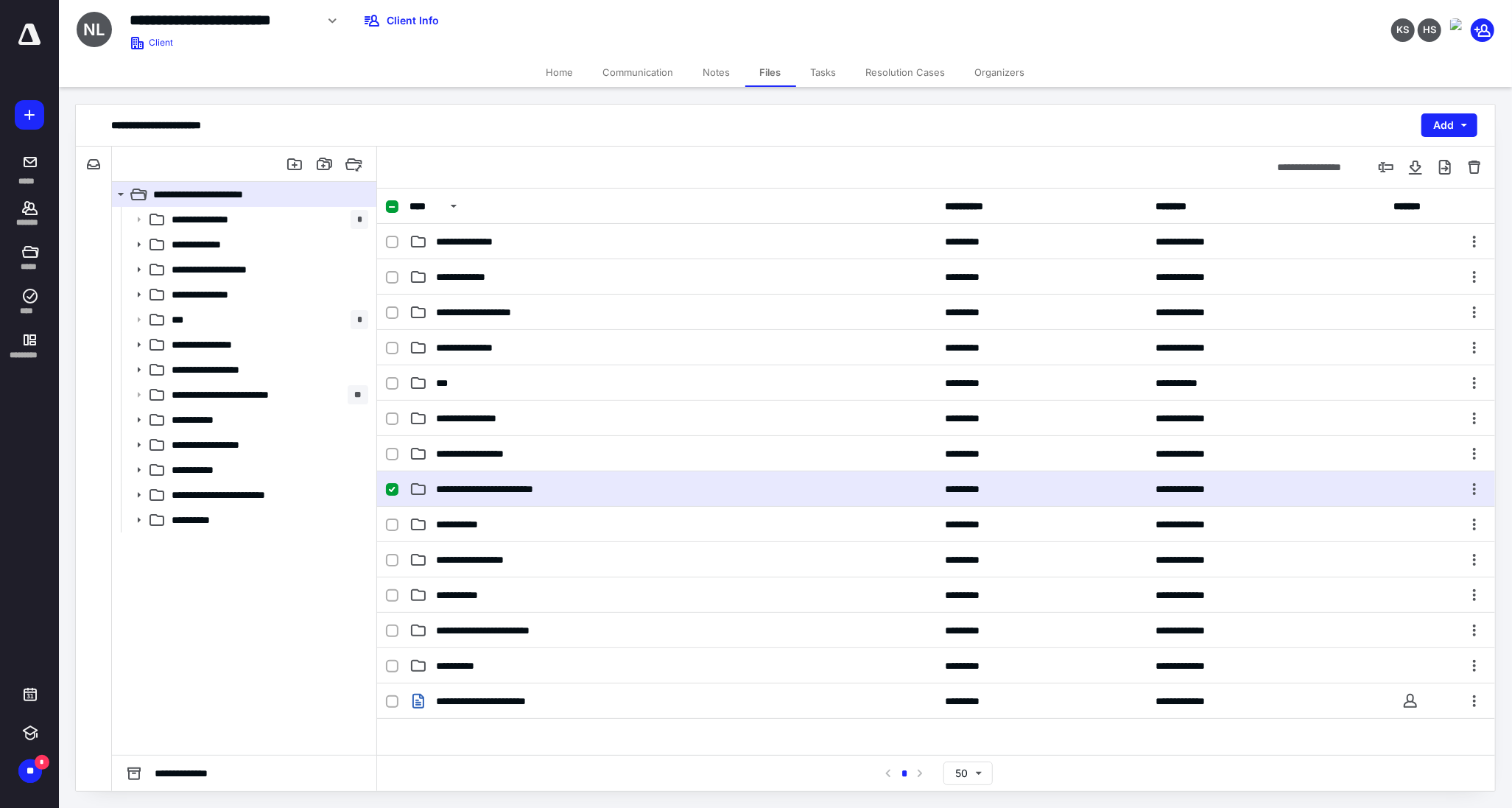 click on "**********" at bounding box center [936, 489] 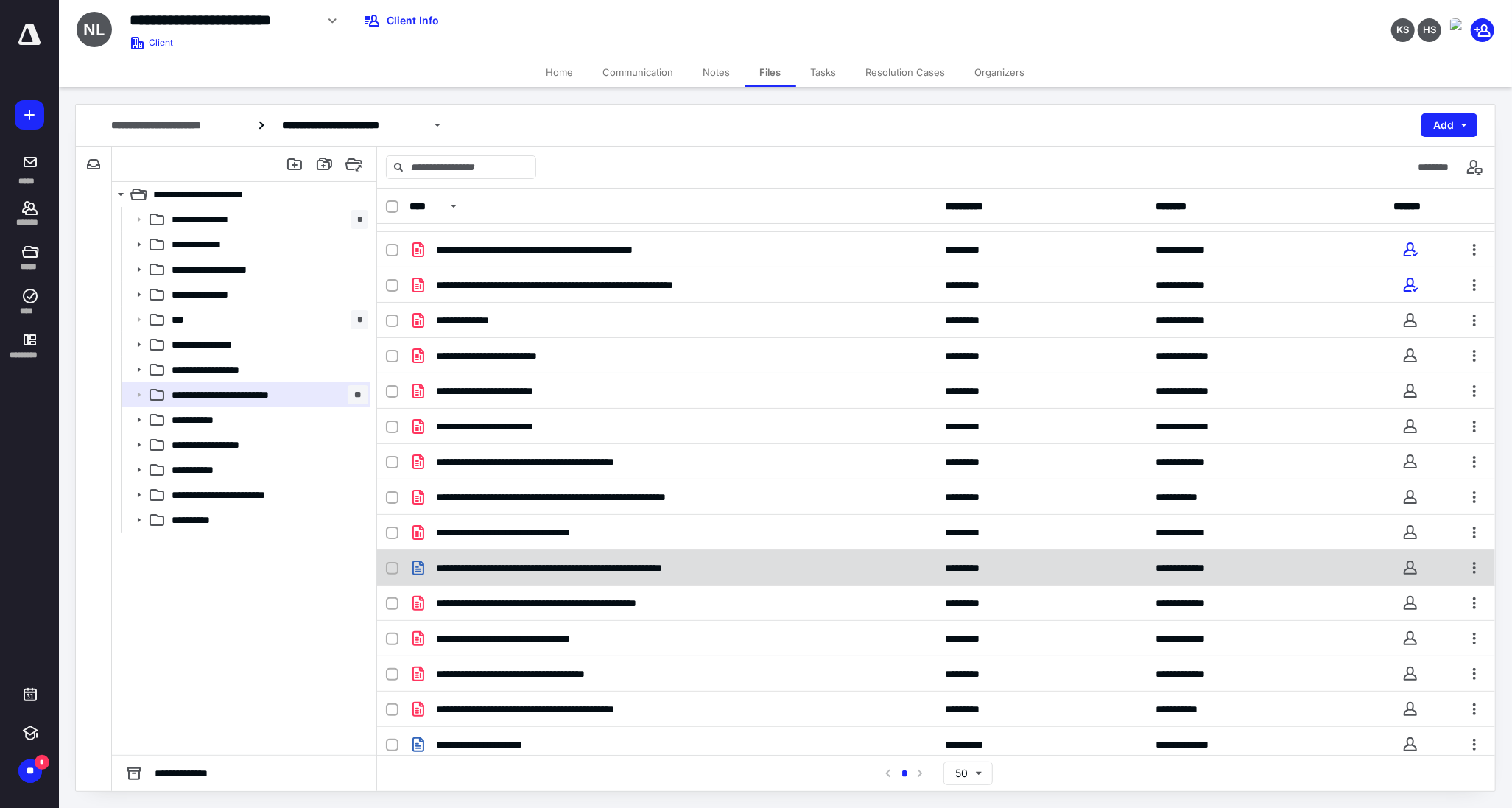 scroll, scrollTop: 71, scrollLeft: 0, axis: vertical 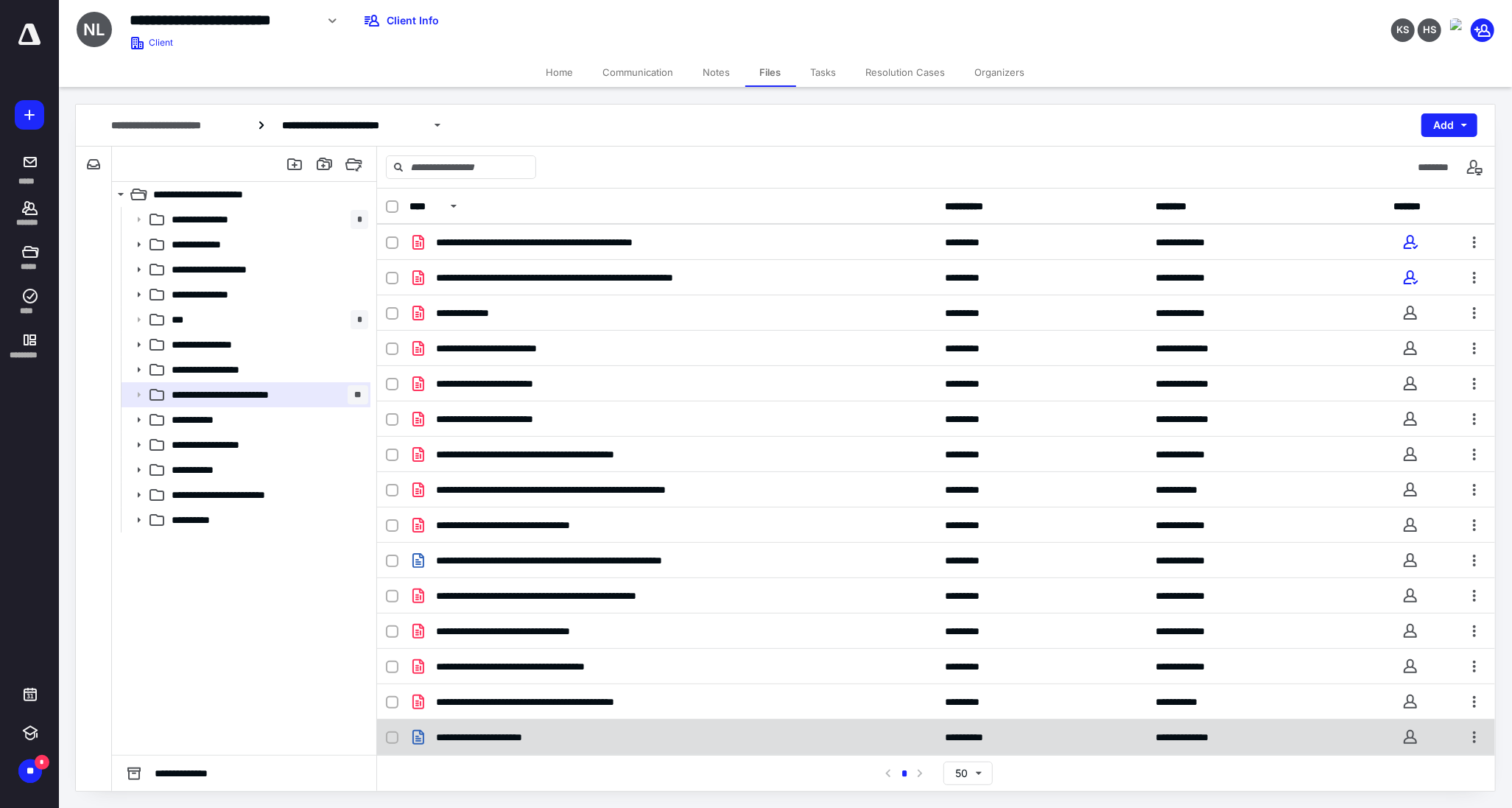 click on "**********" at bounding box center [936, 737] 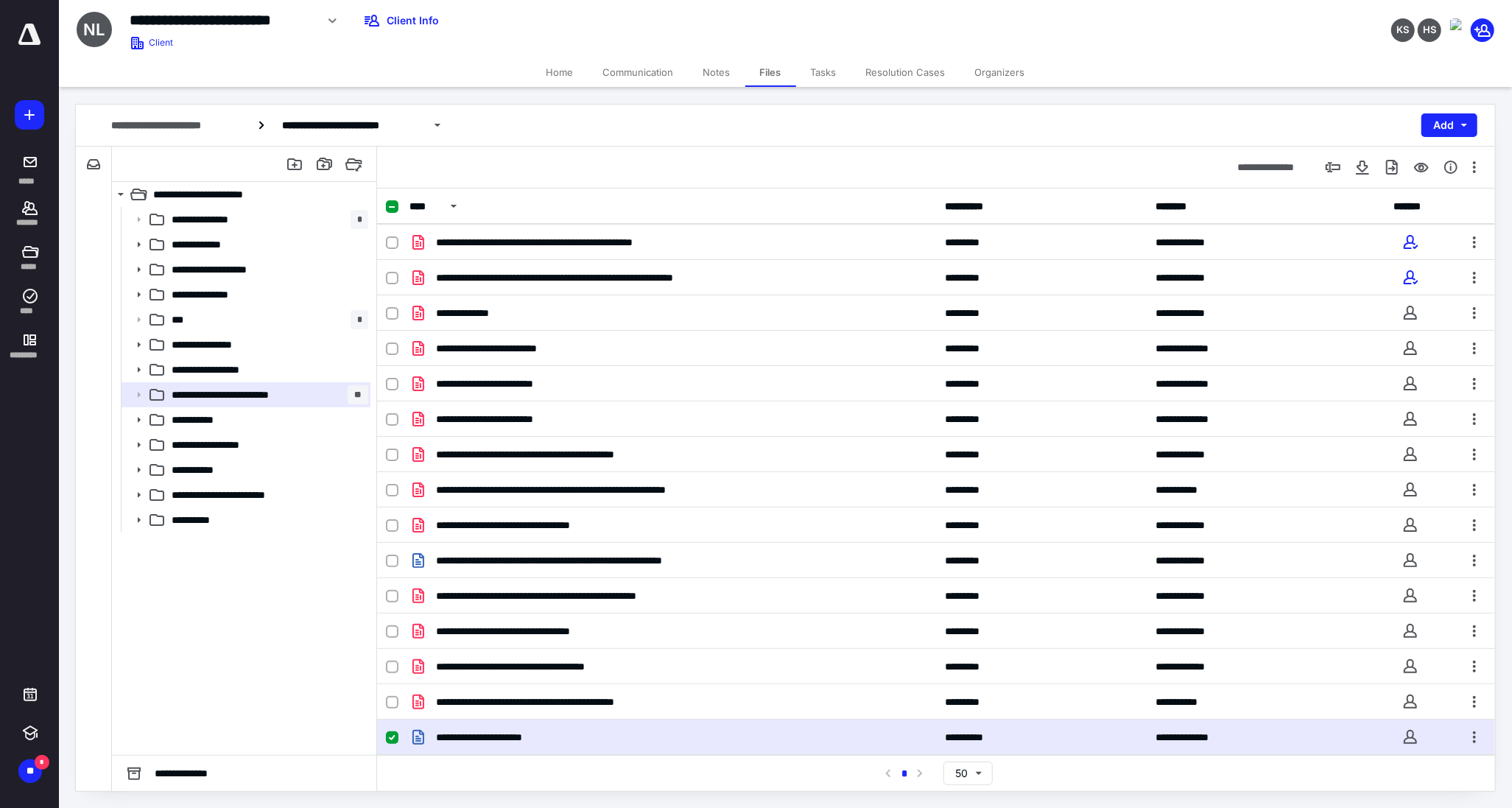 click on "**********" at bounding box center [936, 737] 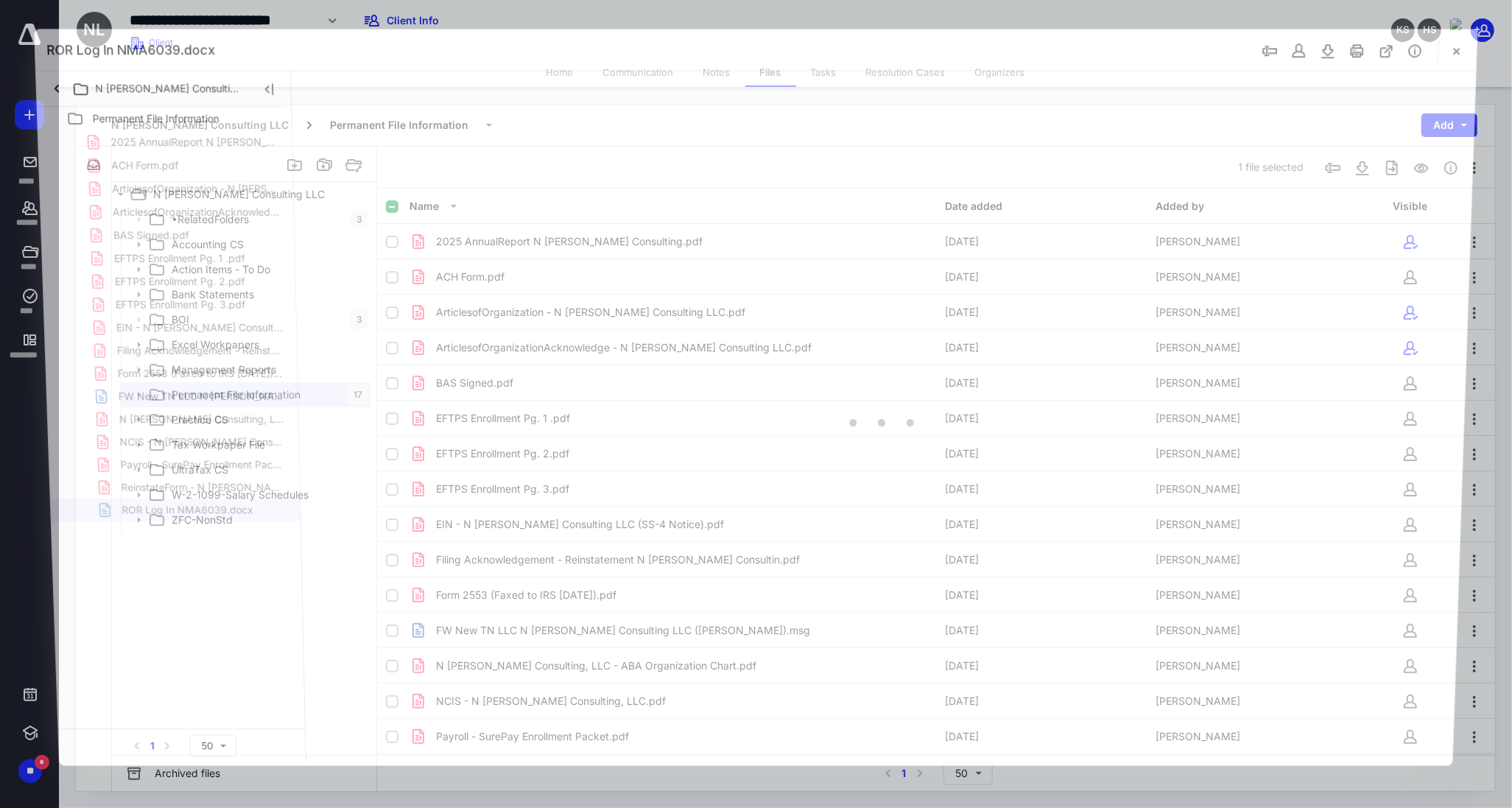 scroll, scrollTop: 71, scrollLeft: 0, axis: vertical 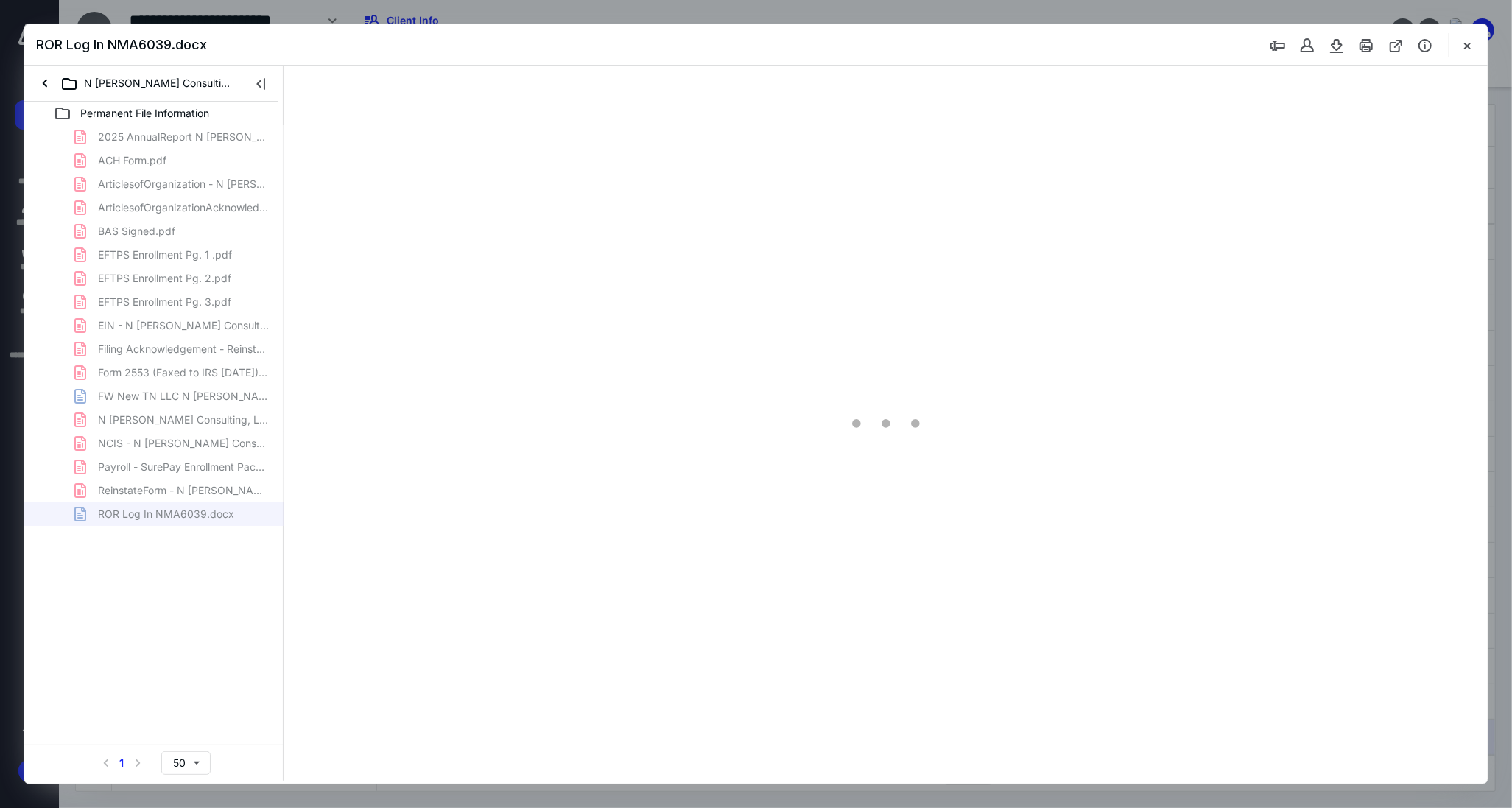 type on "117" 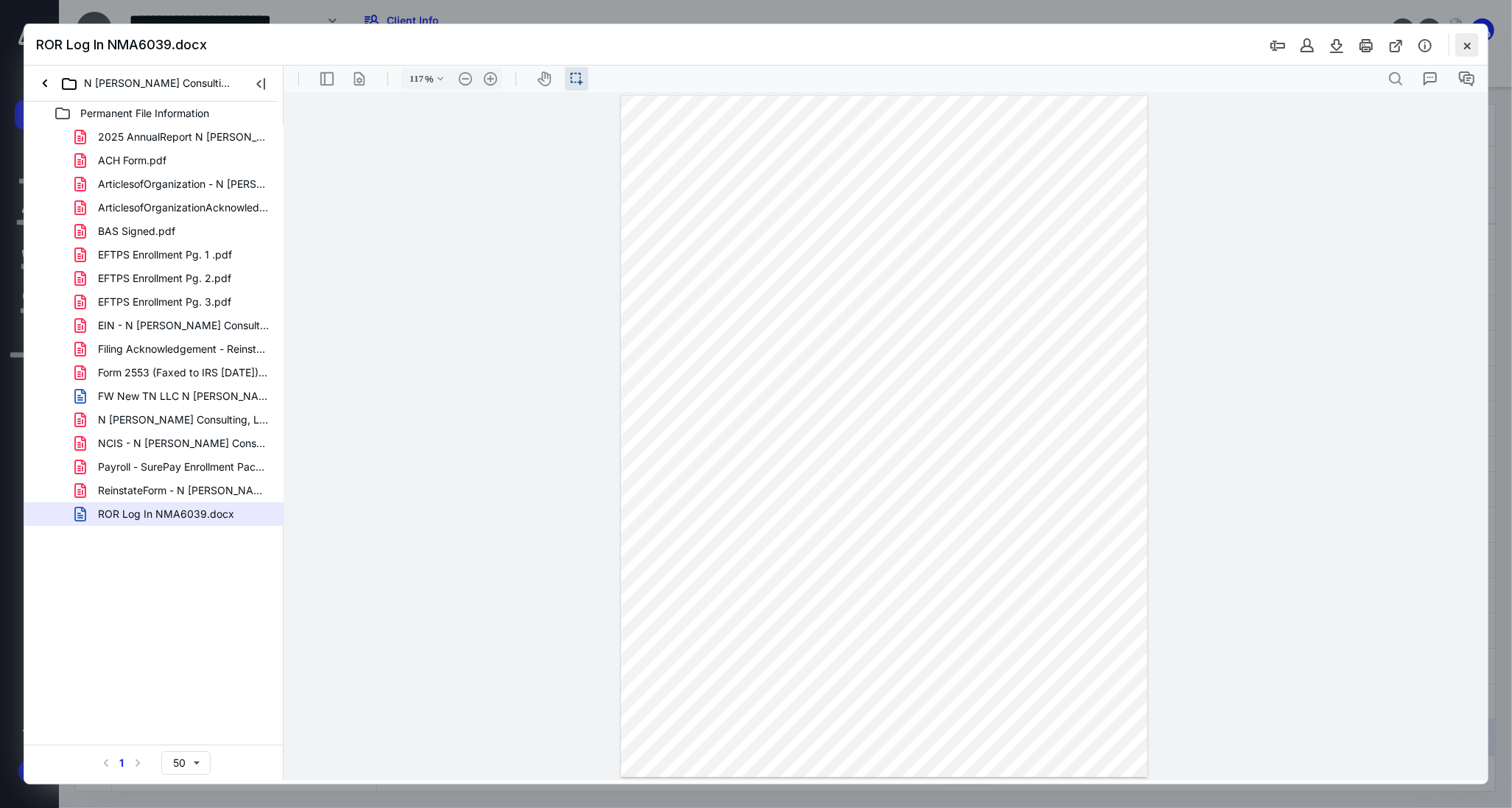 click at bounding box center [1467, 45] 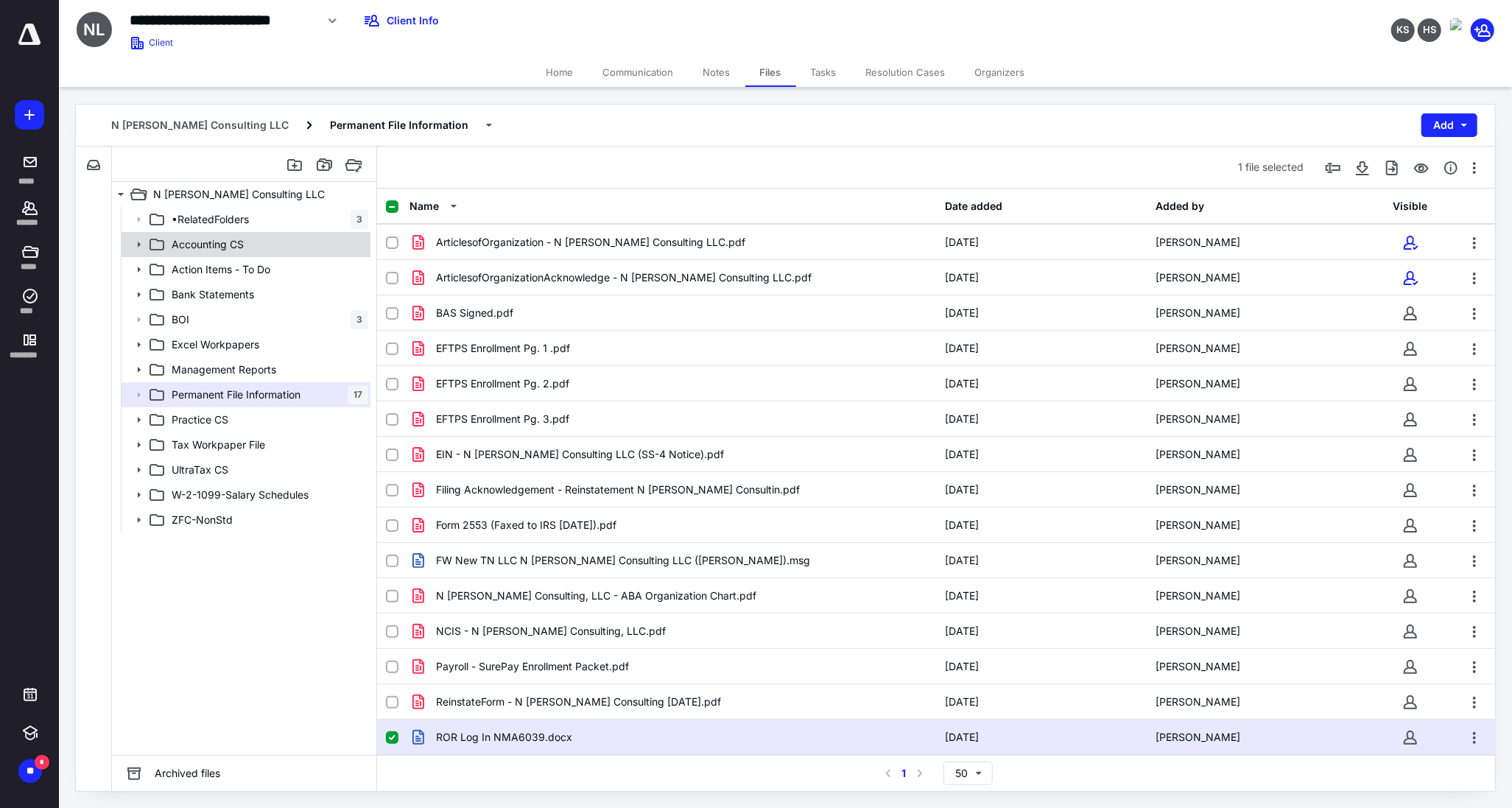 click on "Accounting CS" at bounding box center [267, 245] 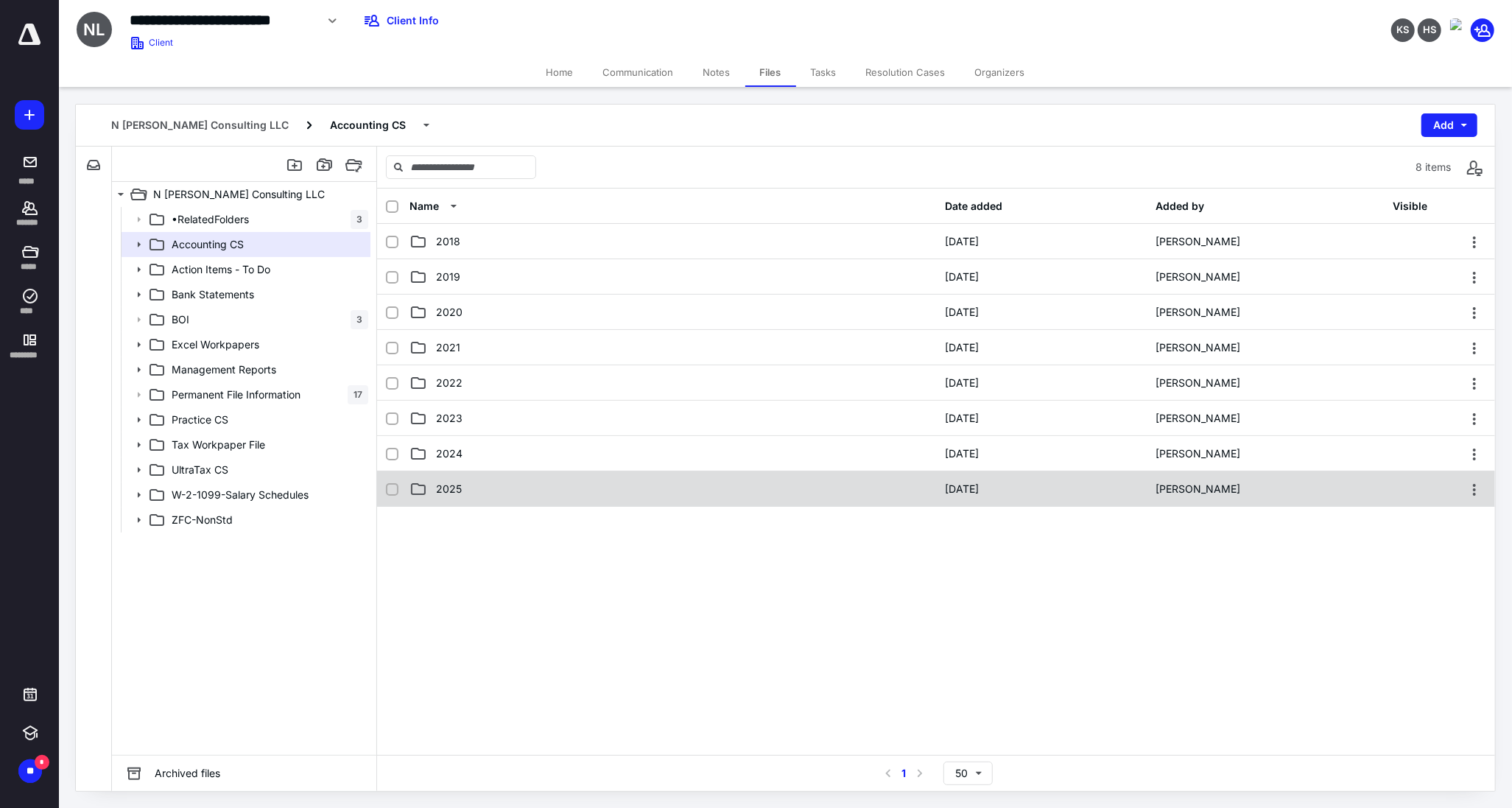 click on "2025 [DATE] [PERSON_NAME]" at bounding box center (936, 489) 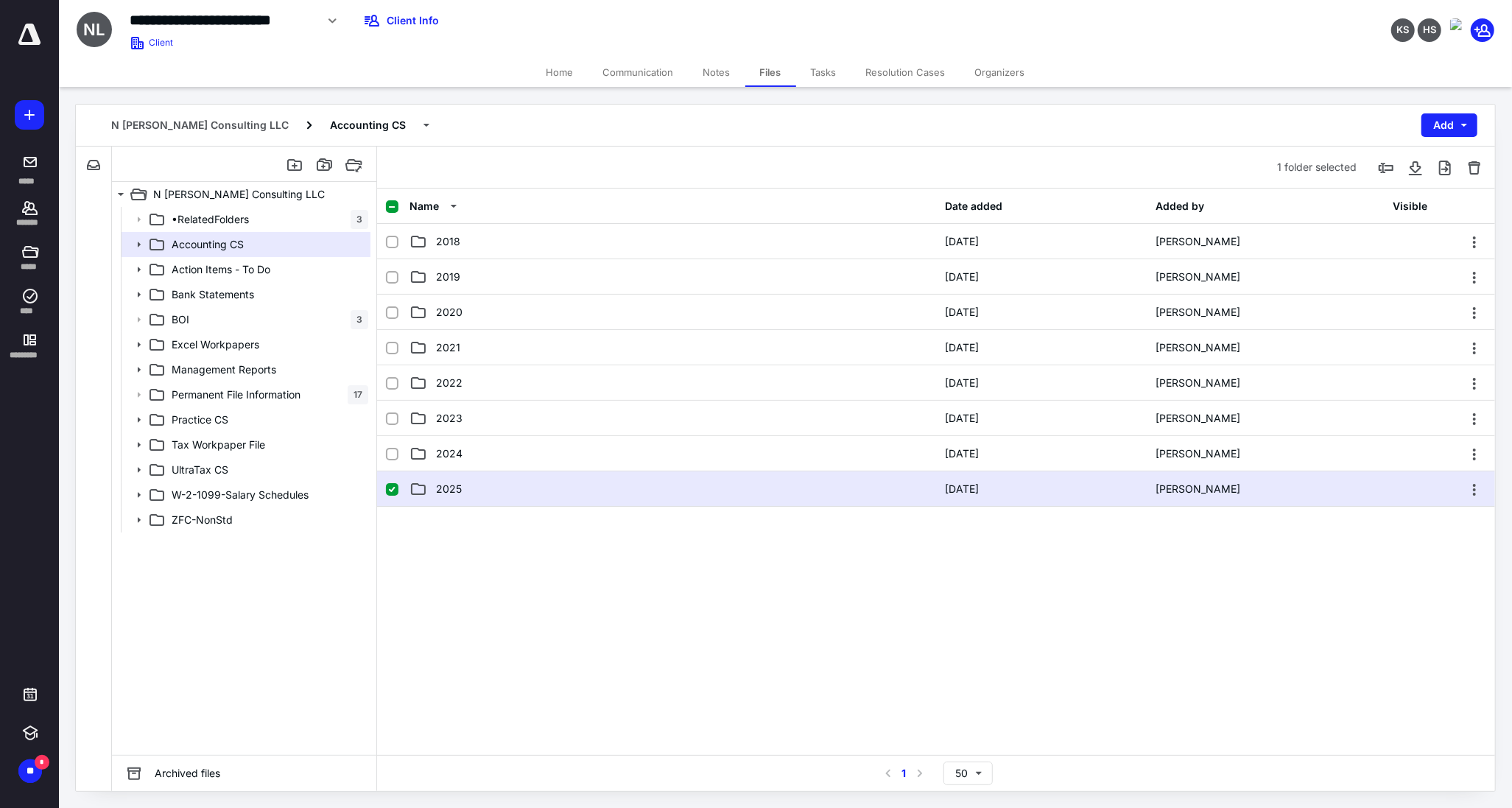 click on "2025 [DATE] [PERSON_NAME]" at bounding box center [936, 489] 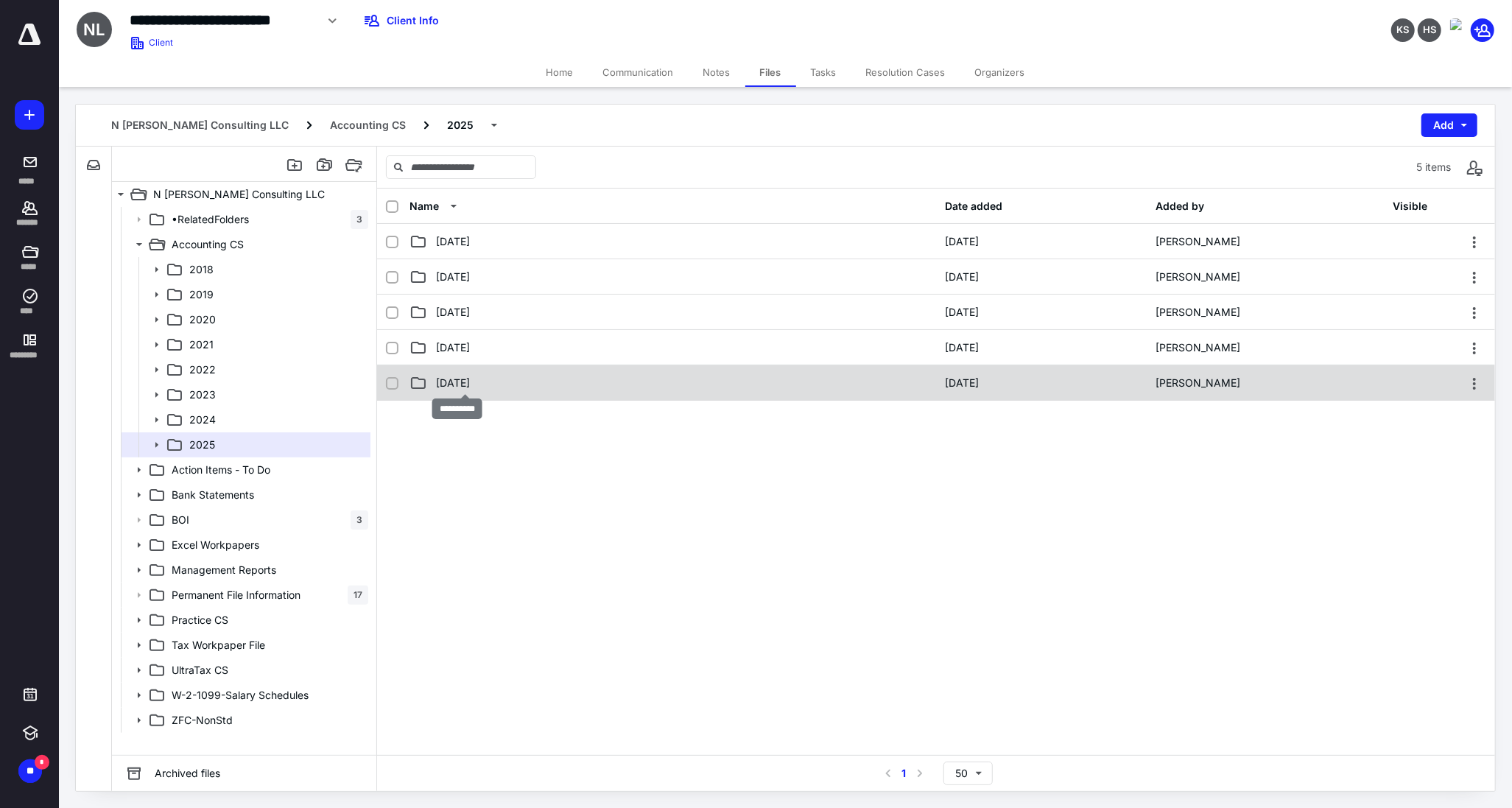 click on "[DATE]" at bounding box center [453, 383] 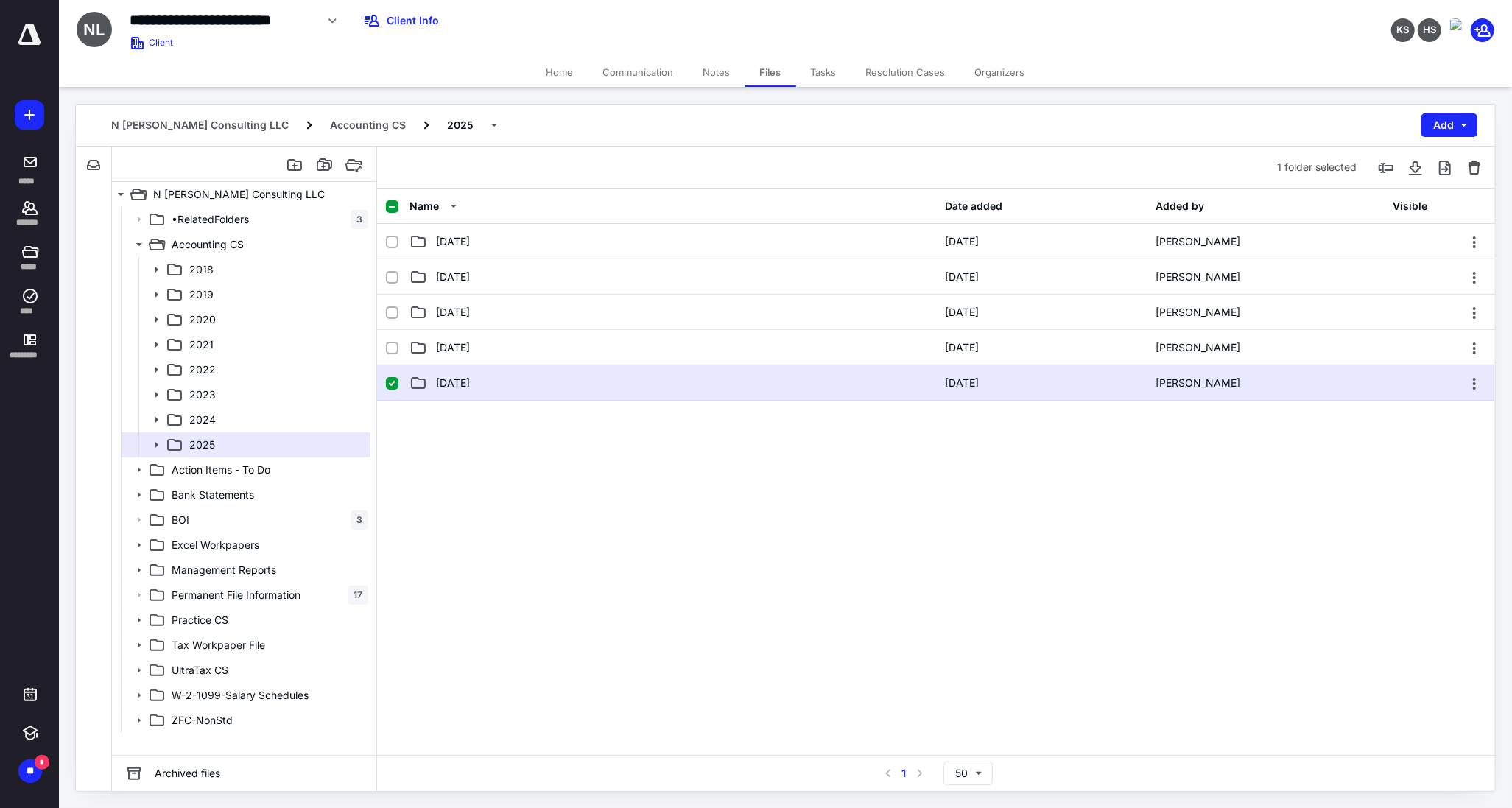 click on "[DATE]" at bounding box center [672, 383] 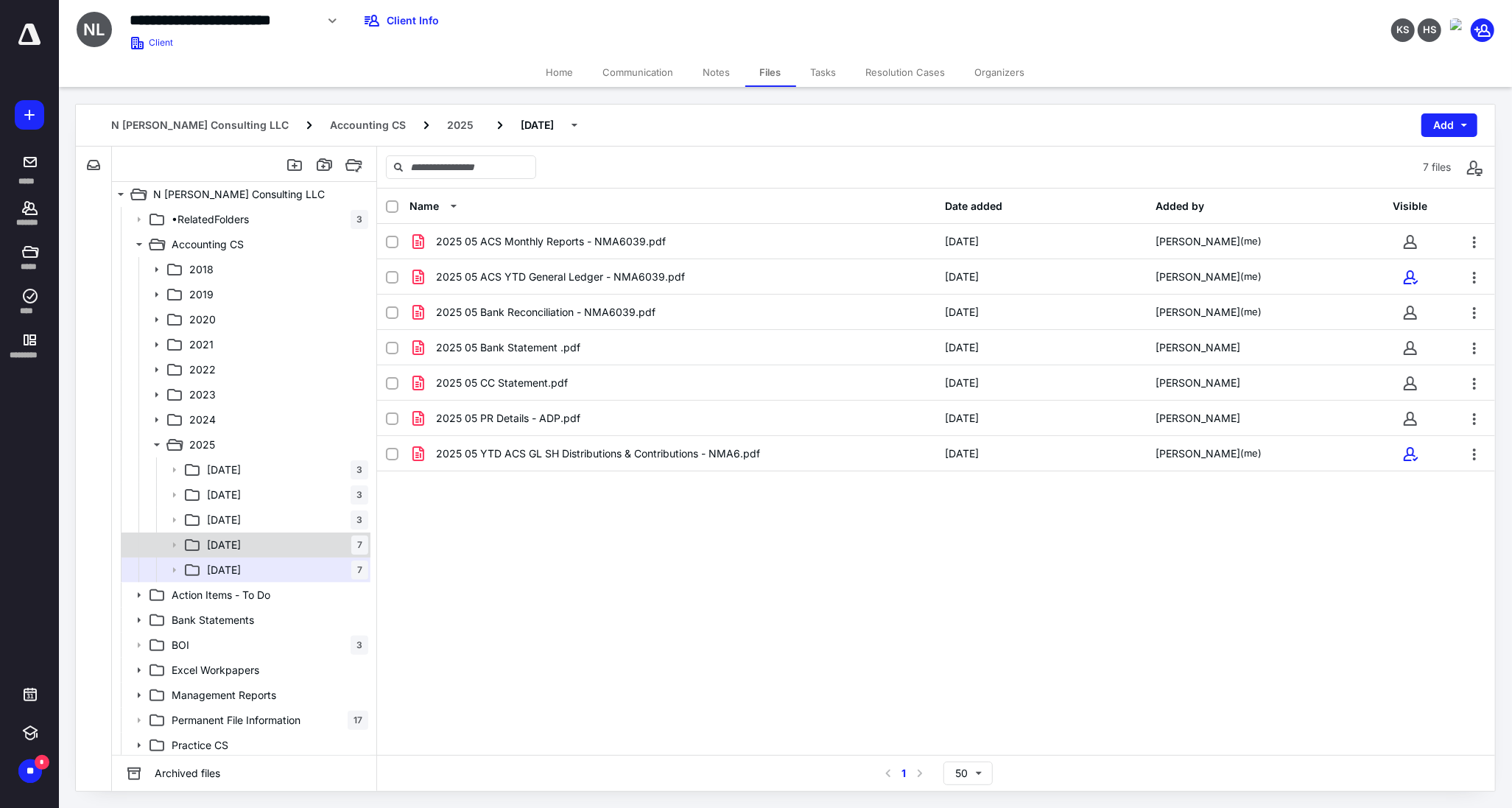 click on "[DATE] 7" at bounding box center [245, 545] 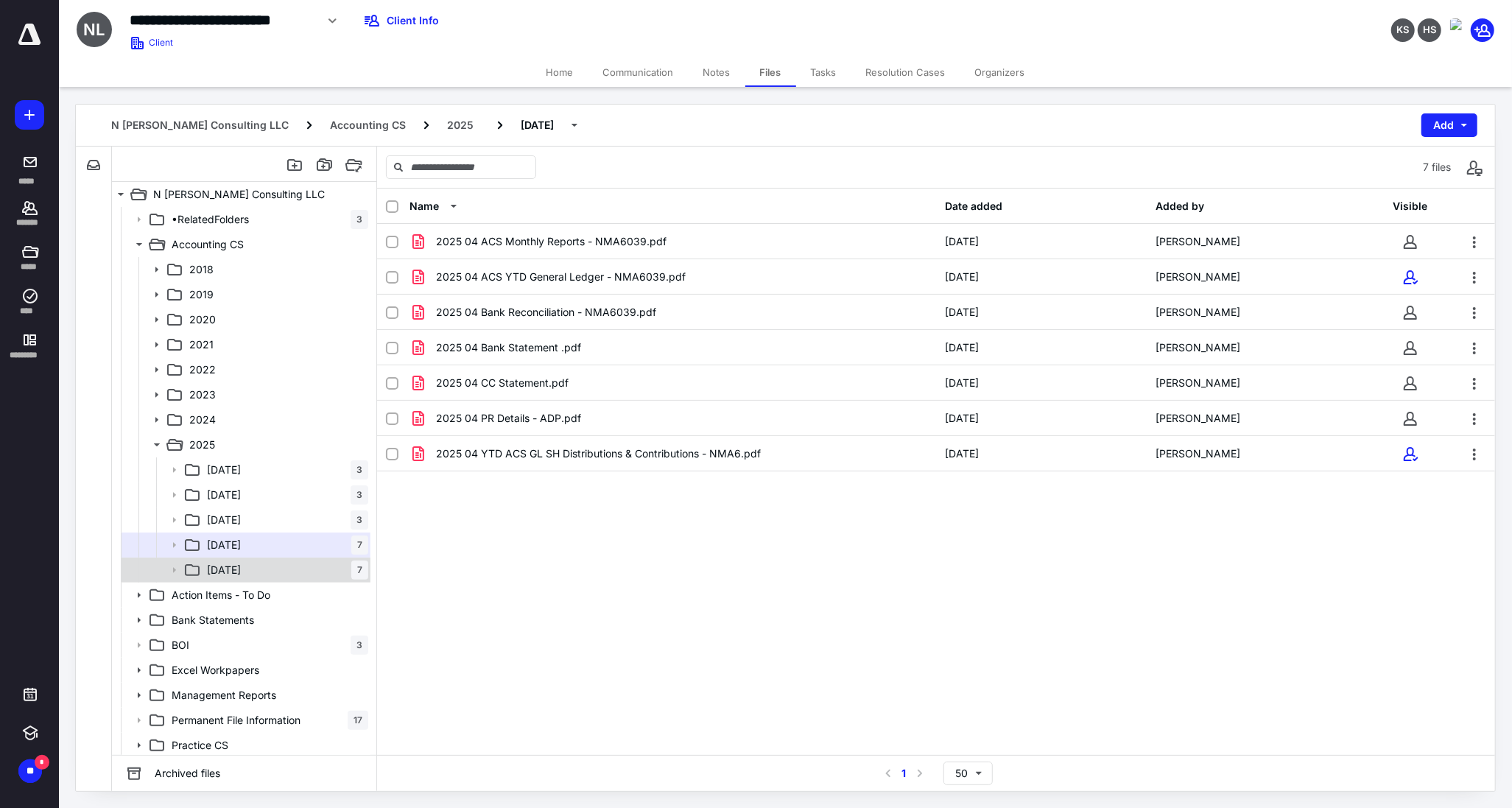 click 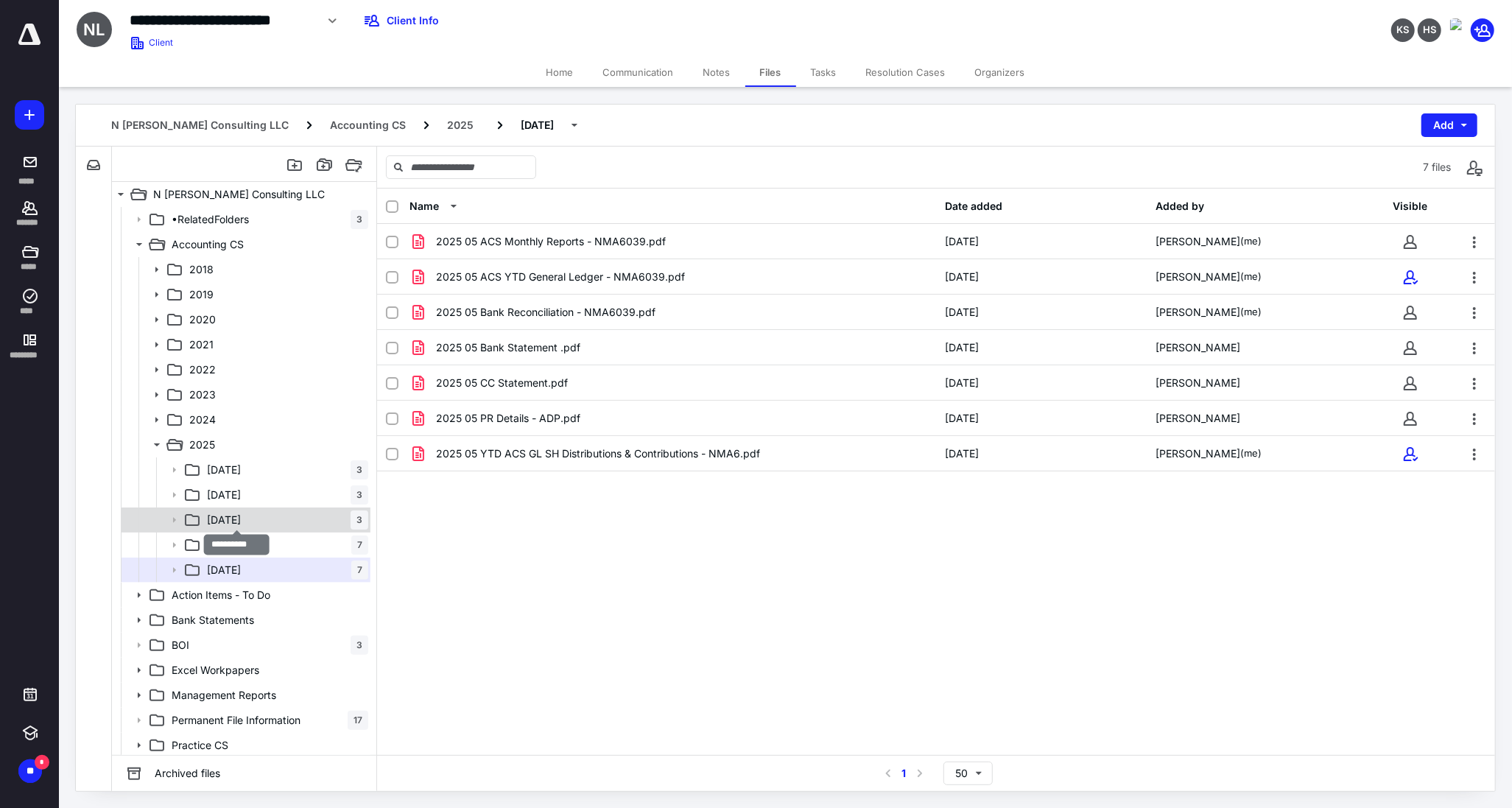 click on "[DATE]" at bounding box center [224, 520] 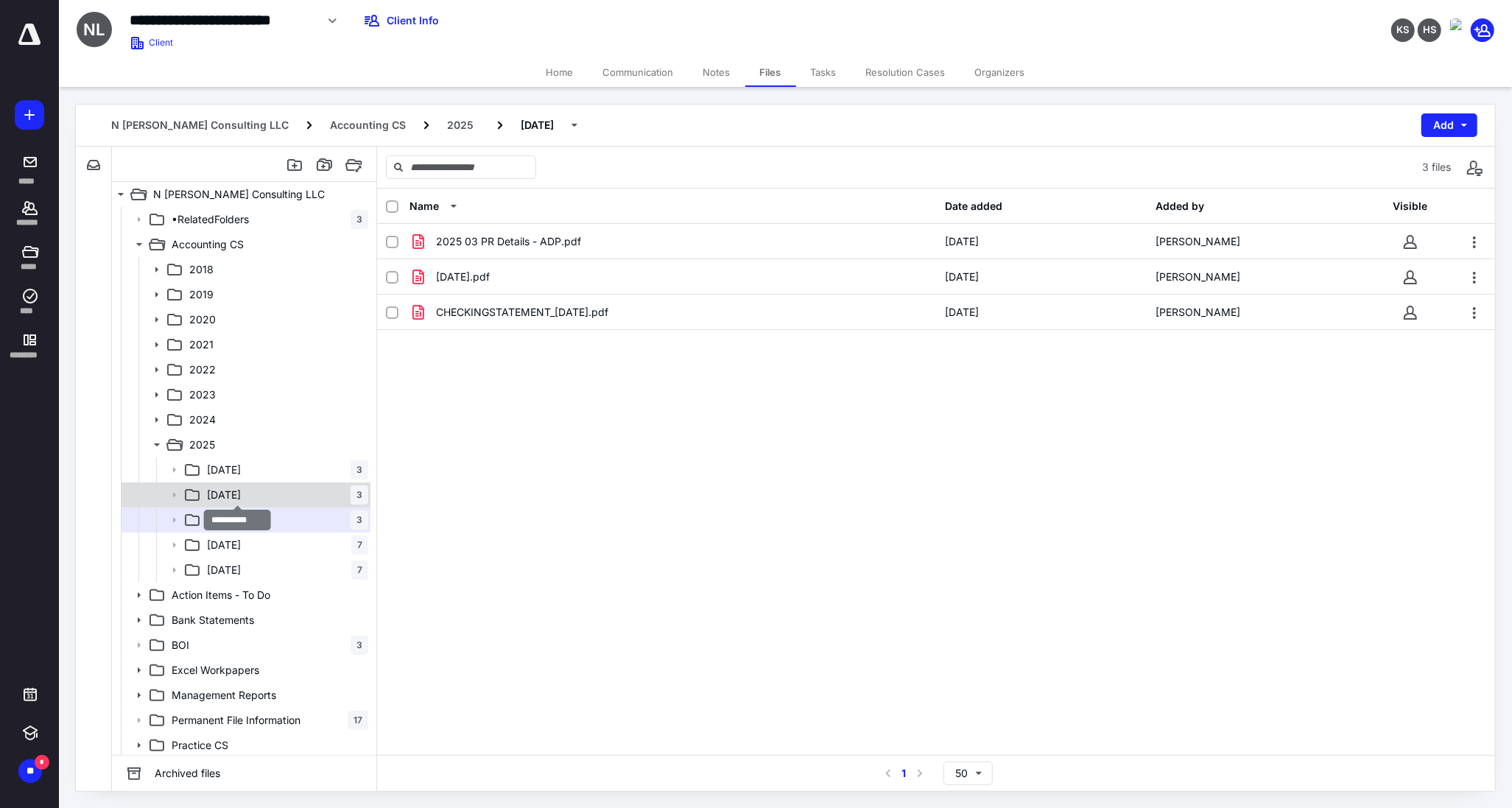 click on "[DATE]" at bounding box center (224, 495) 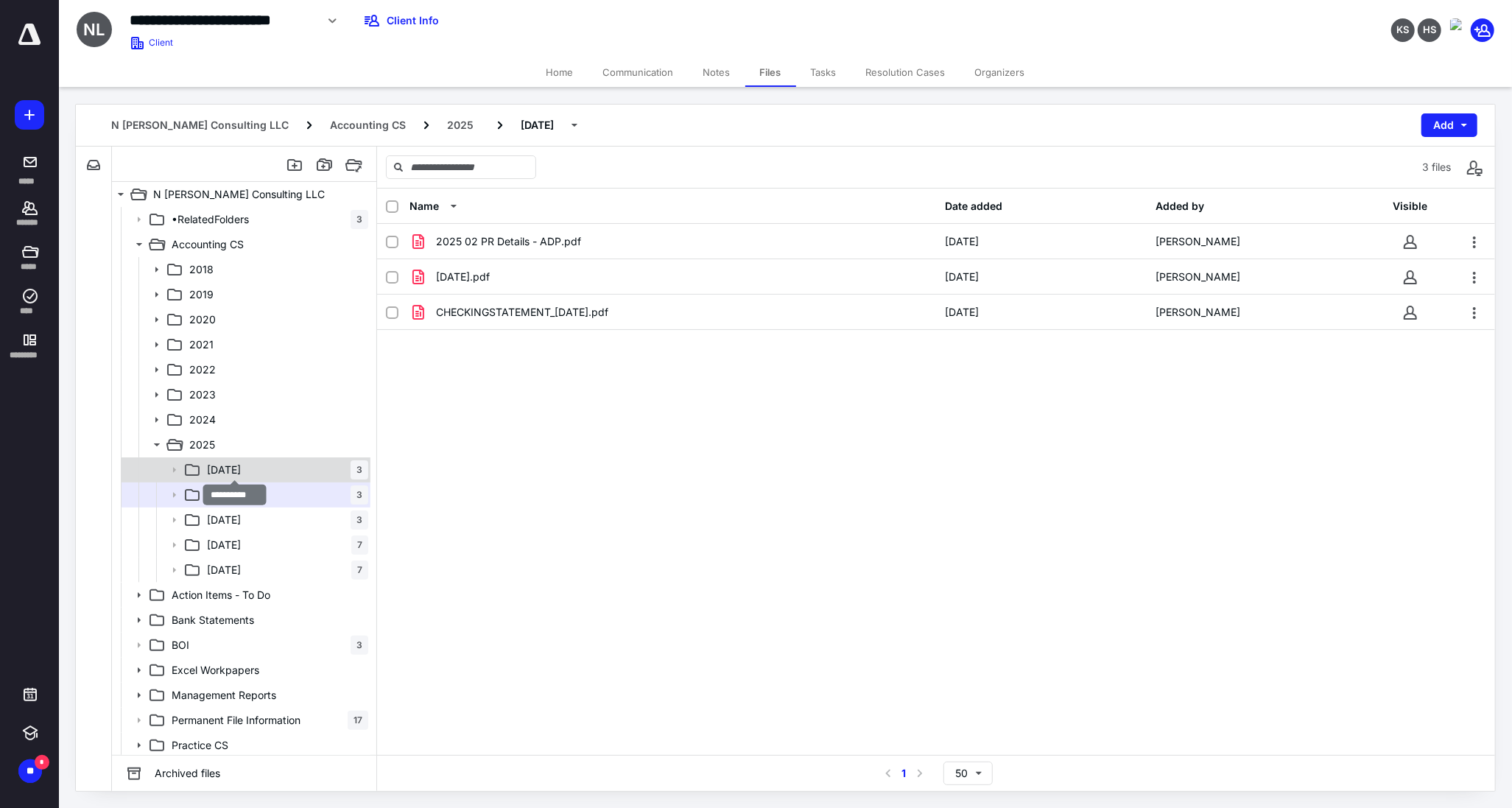 click on "[DATE]" at bounding box center (224, 470) 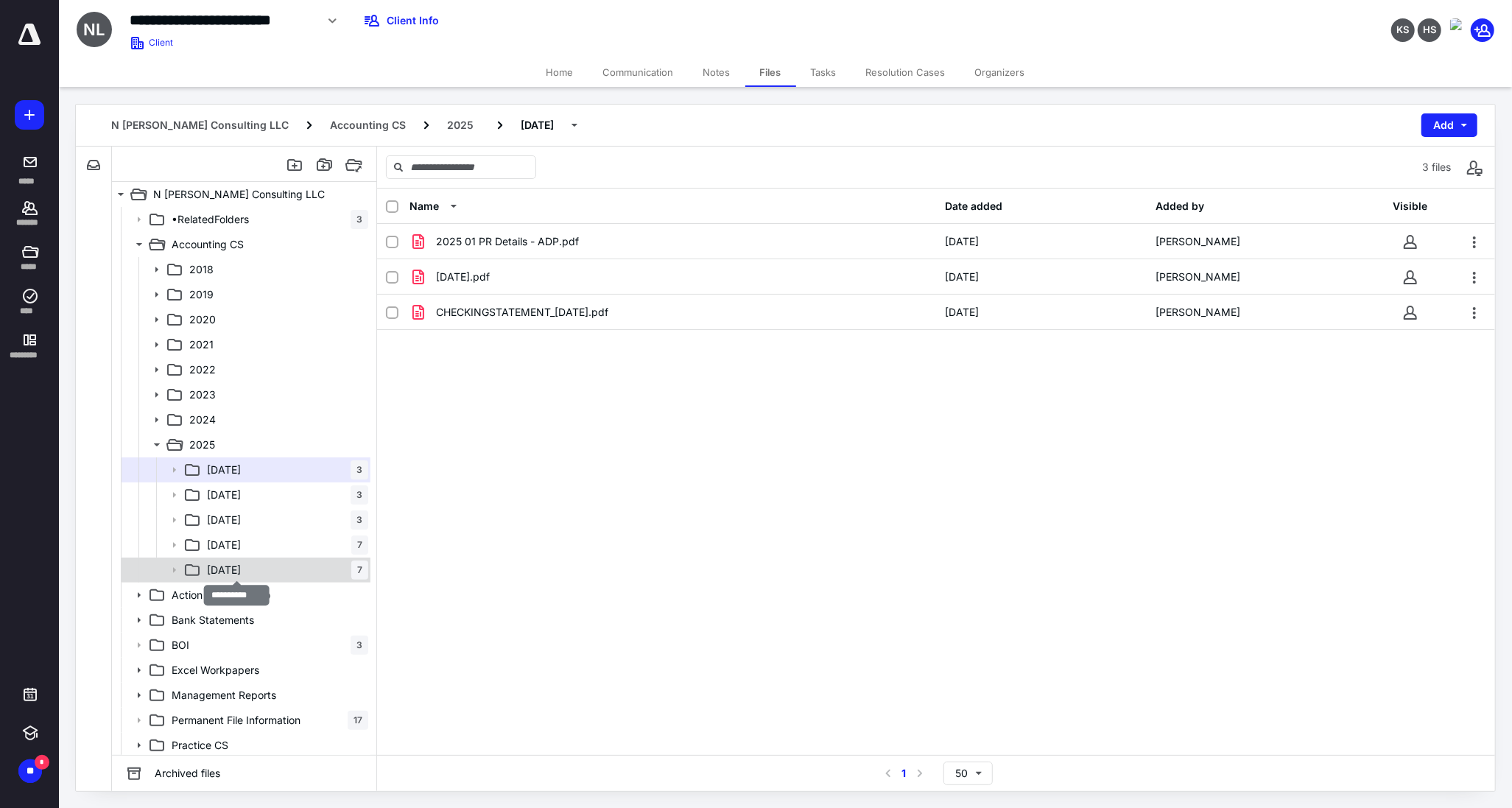 click on "[DATE]" at bounding box center (224, 570) 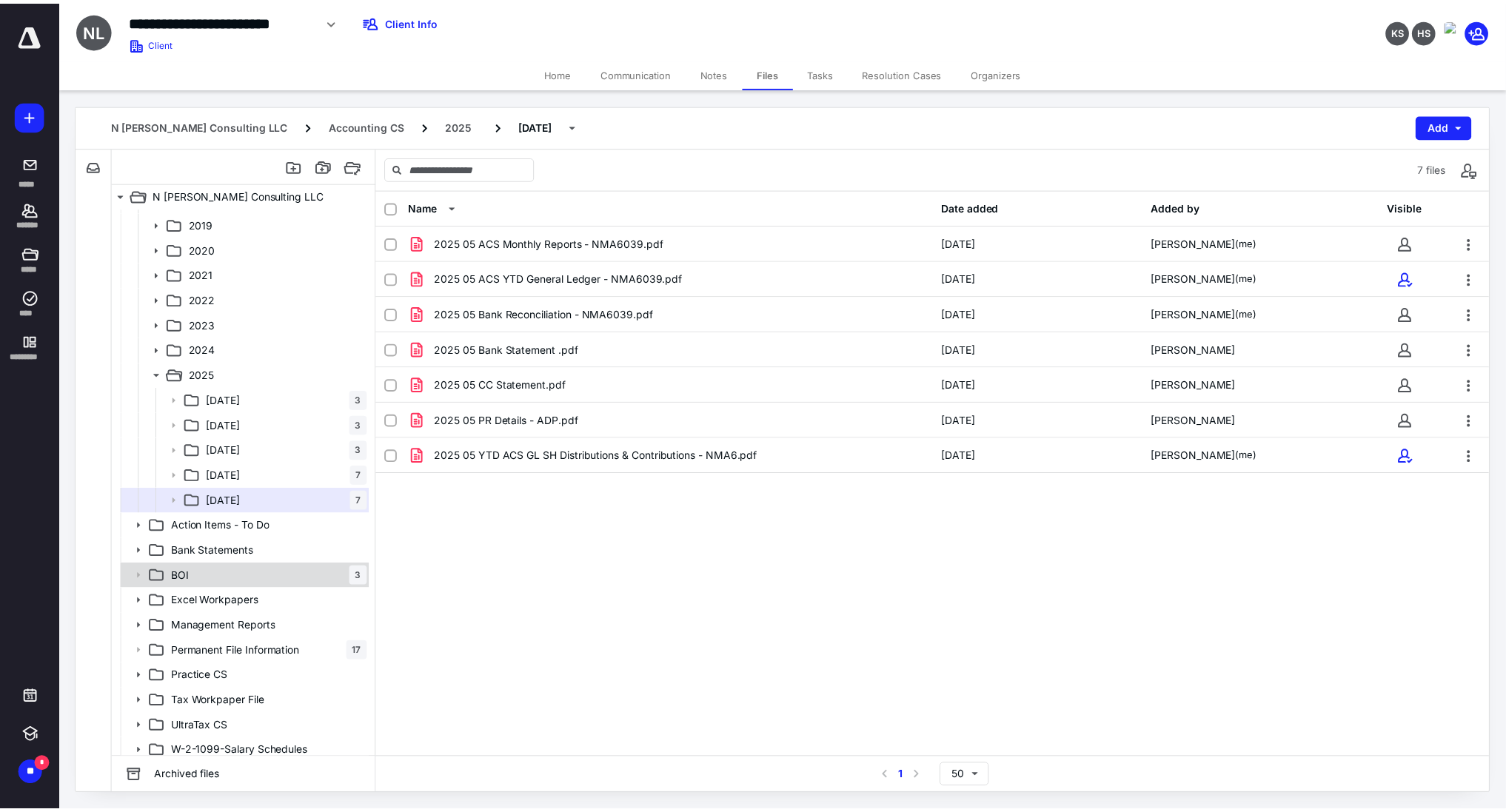 scroll, scrollTop: 82, scrollLeft: 0, axis: vertical 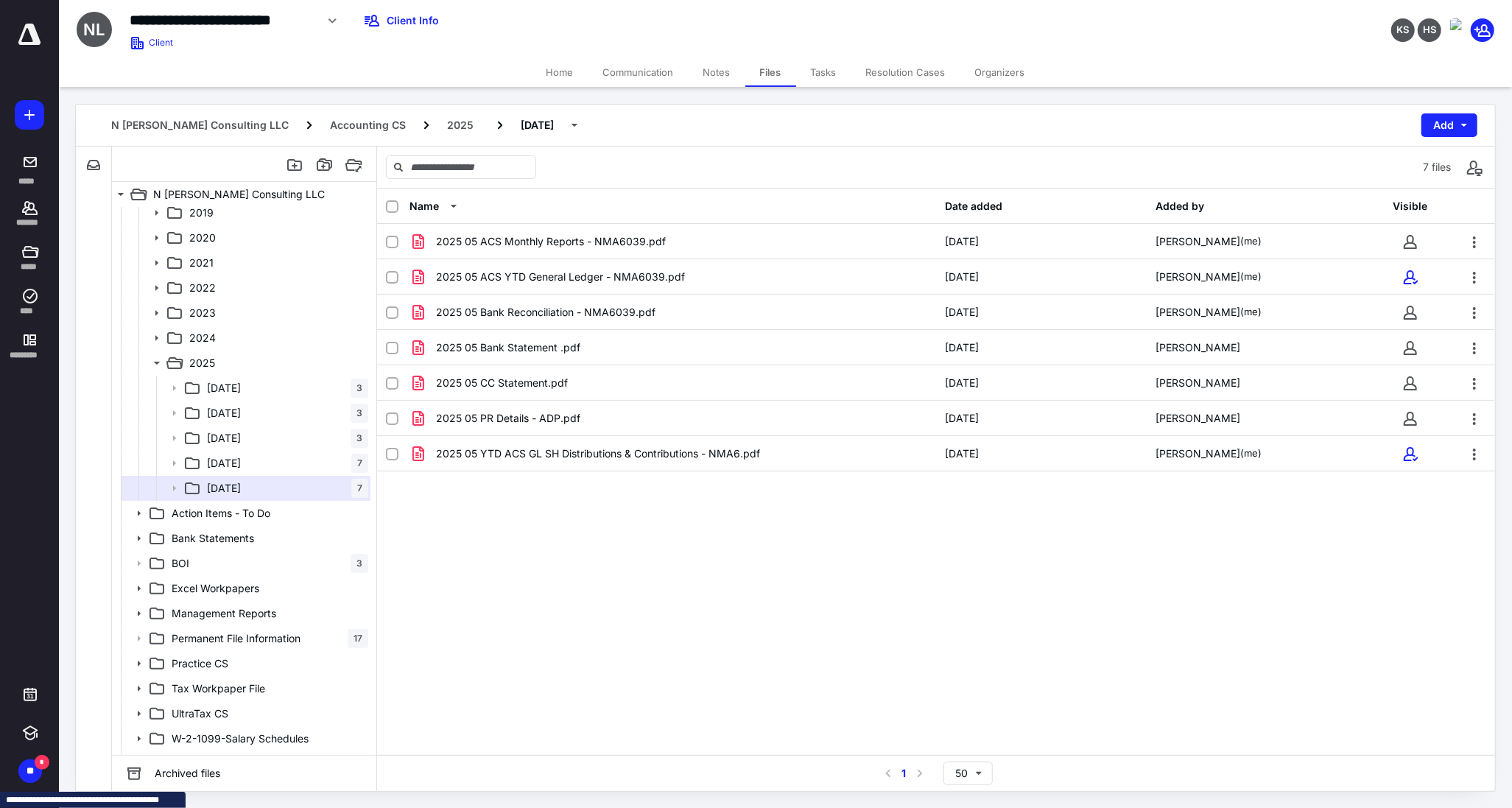 click on "Home" at bounding box center (560, 72) 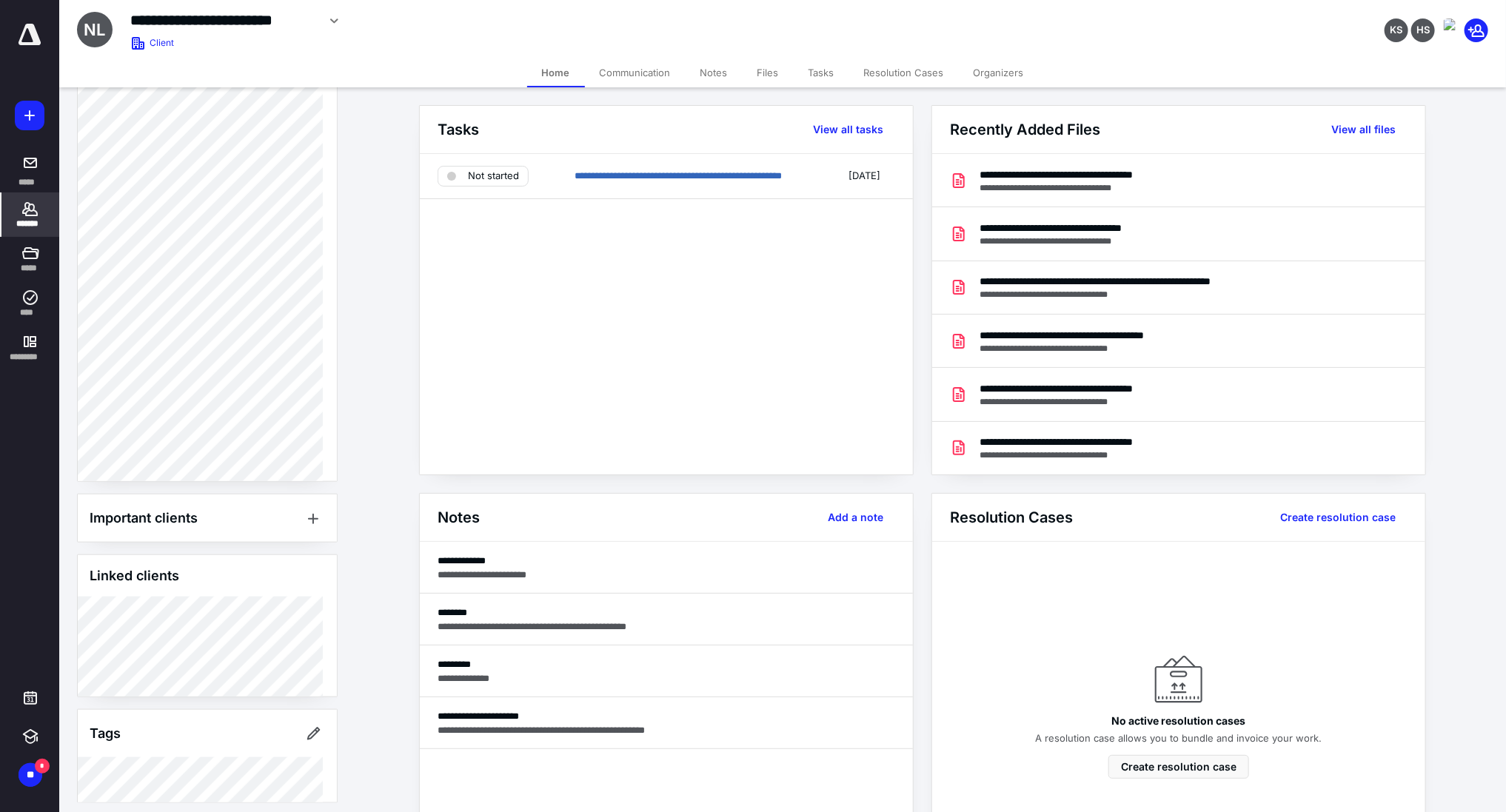 scroll, scrollTop: 724, scrollLeft: 0, axis: vertical 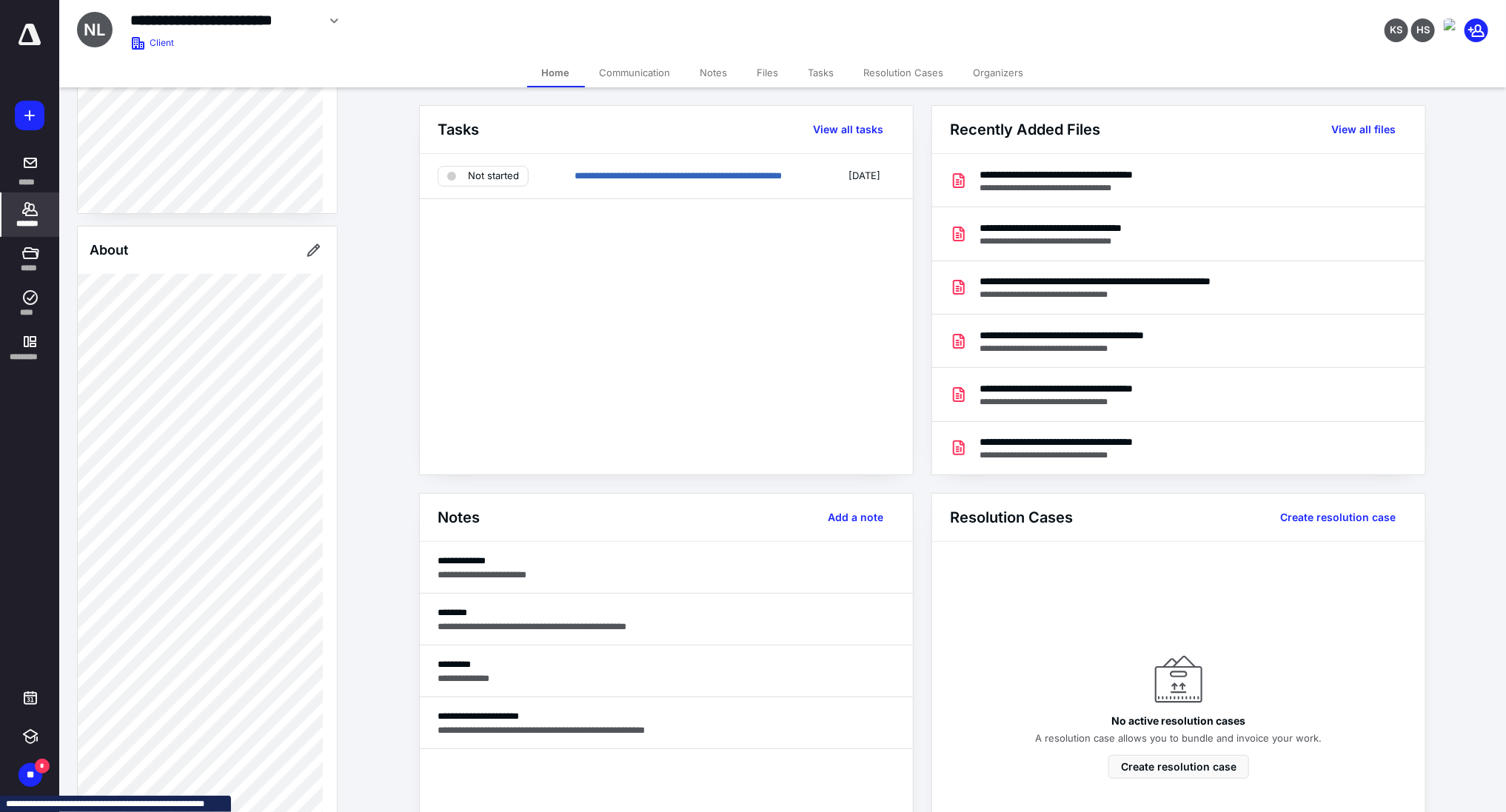 click on "Files" at bounding box center (768, 73) 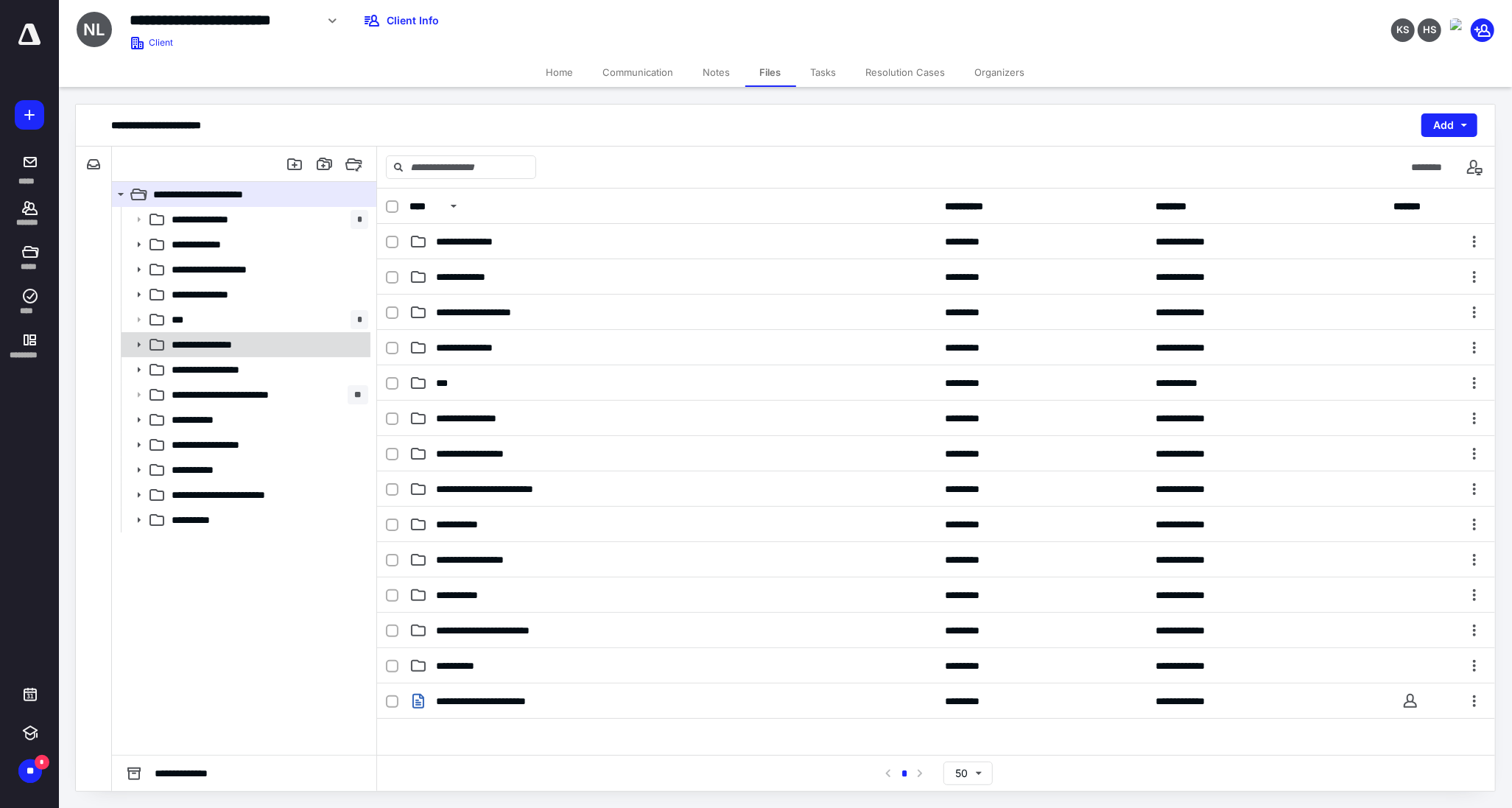 click on "**********" at bounding box center (216, 345) 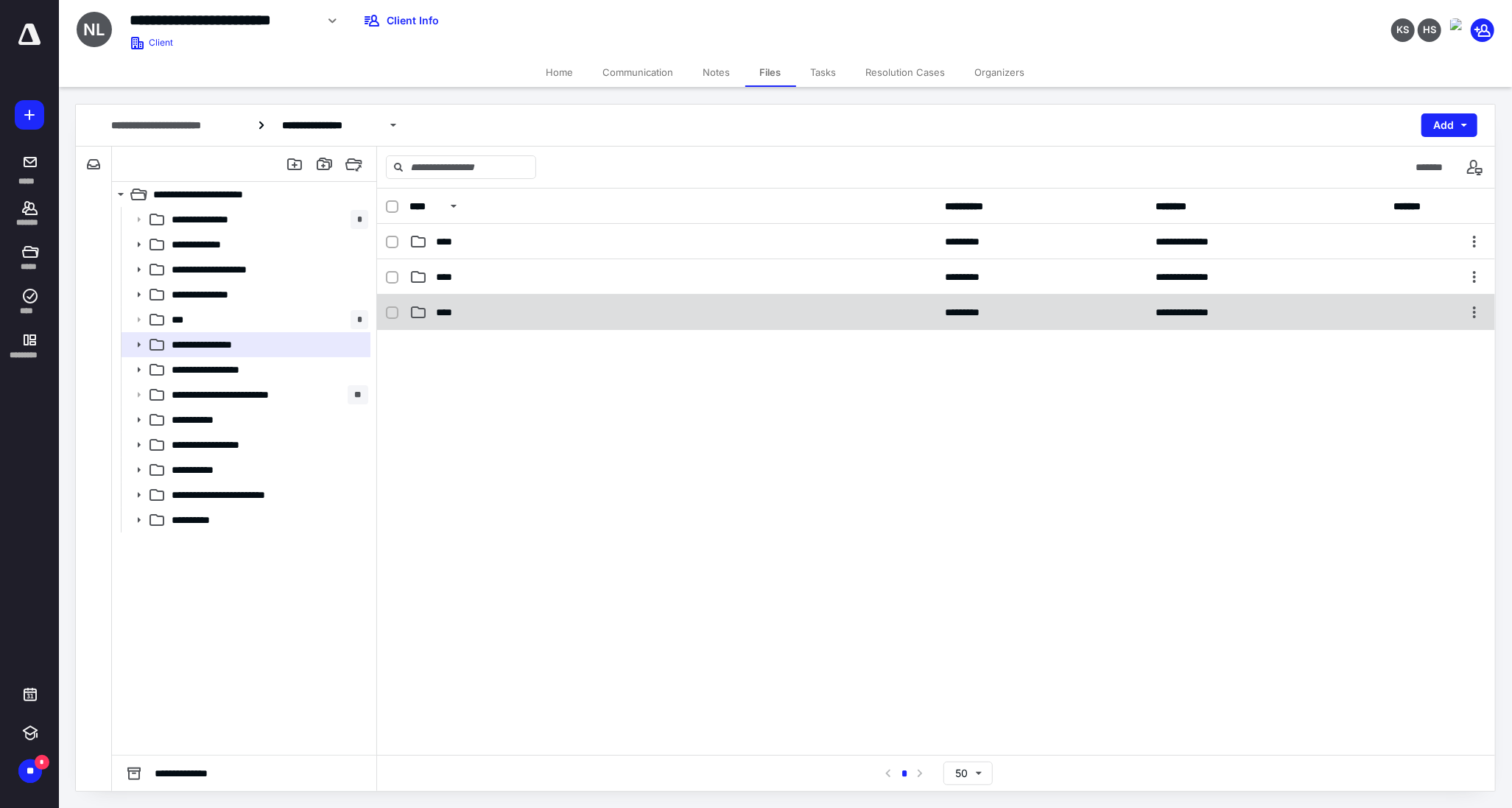 click on "****" at bounding box center [672, 312] 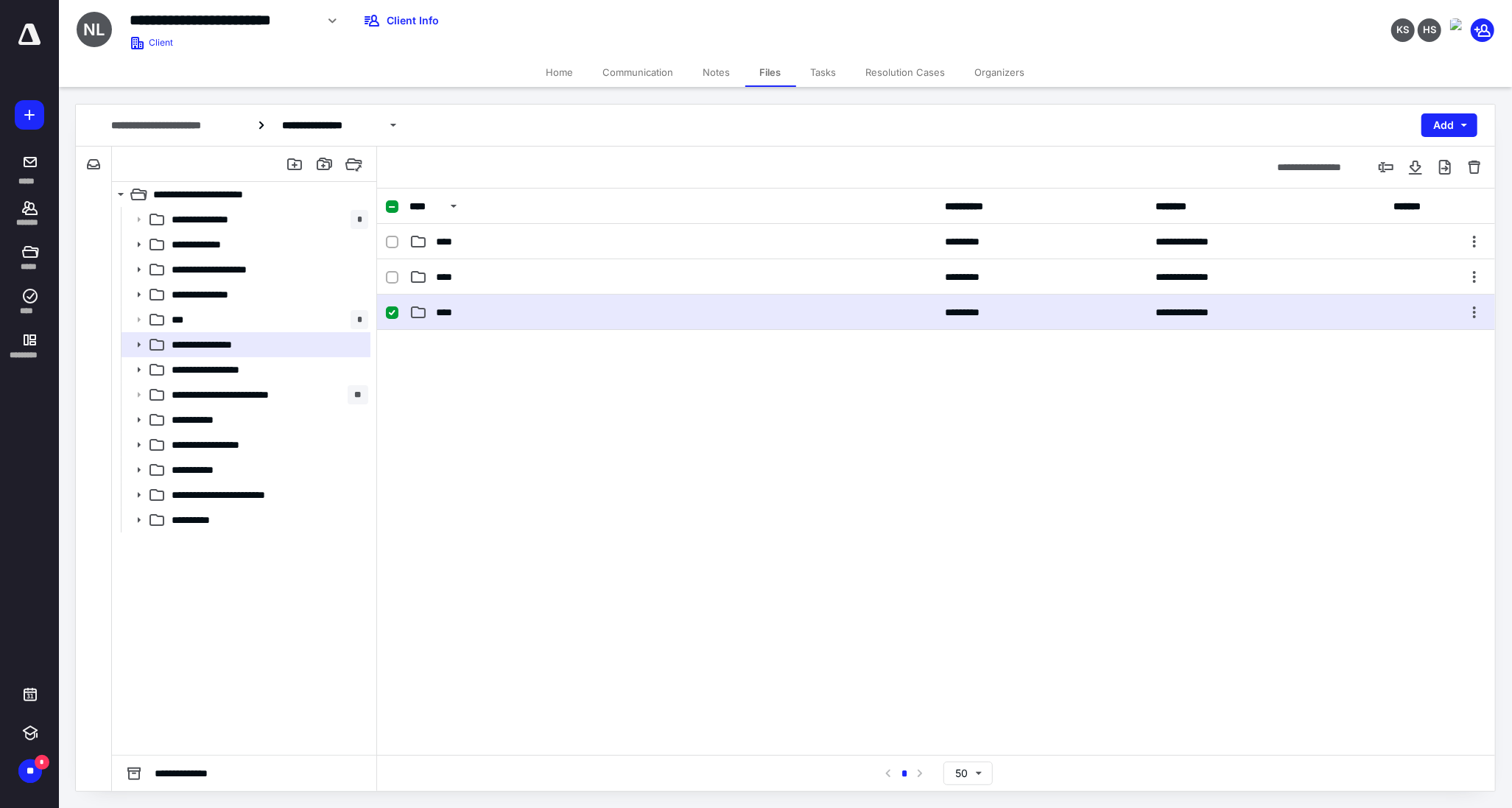 click on "****" at bounding box center [672, 312] 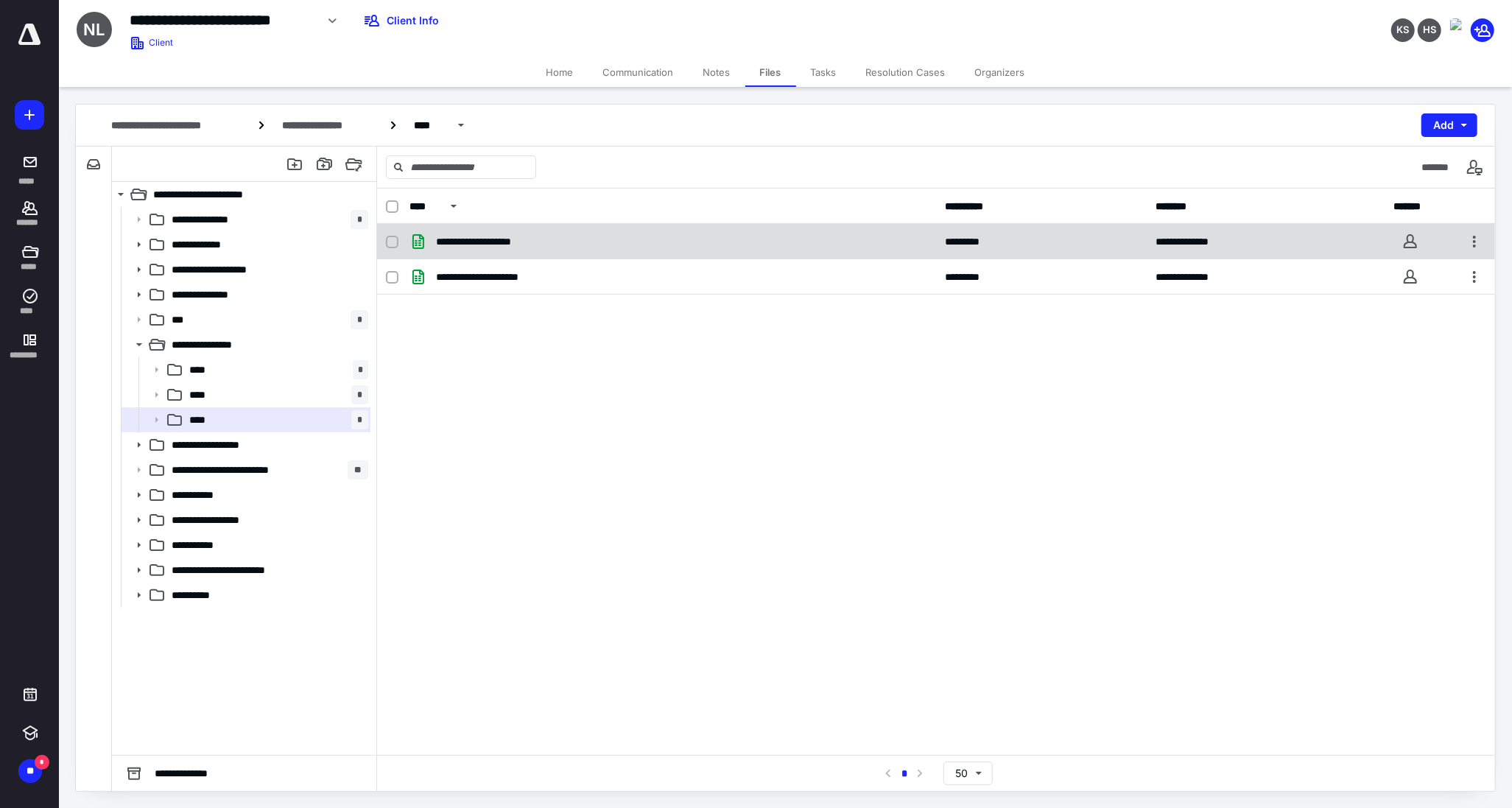 click on "**********" at bounding box center [672, 242] 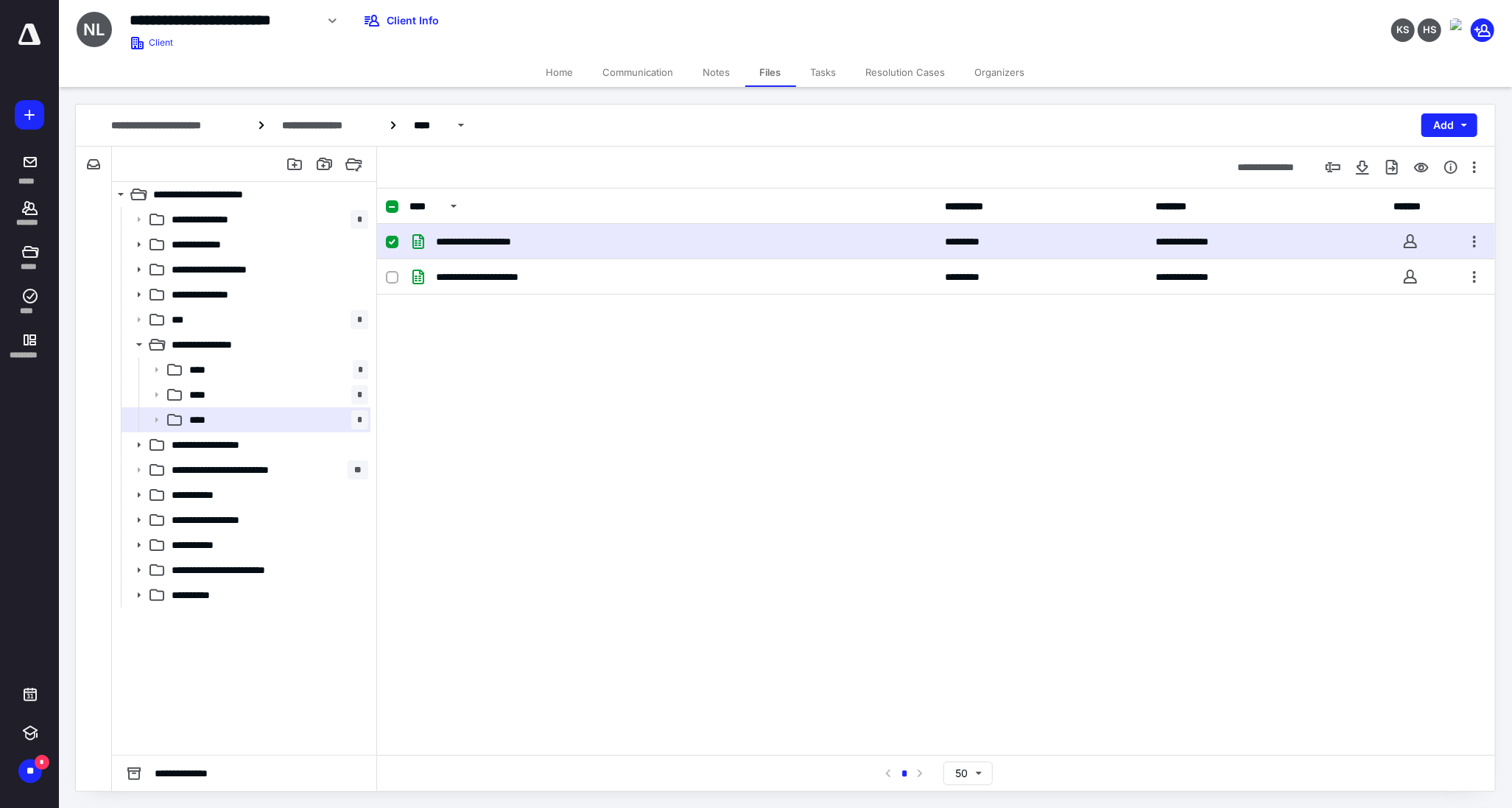 click on "**********" at bounding box center (672, 242) 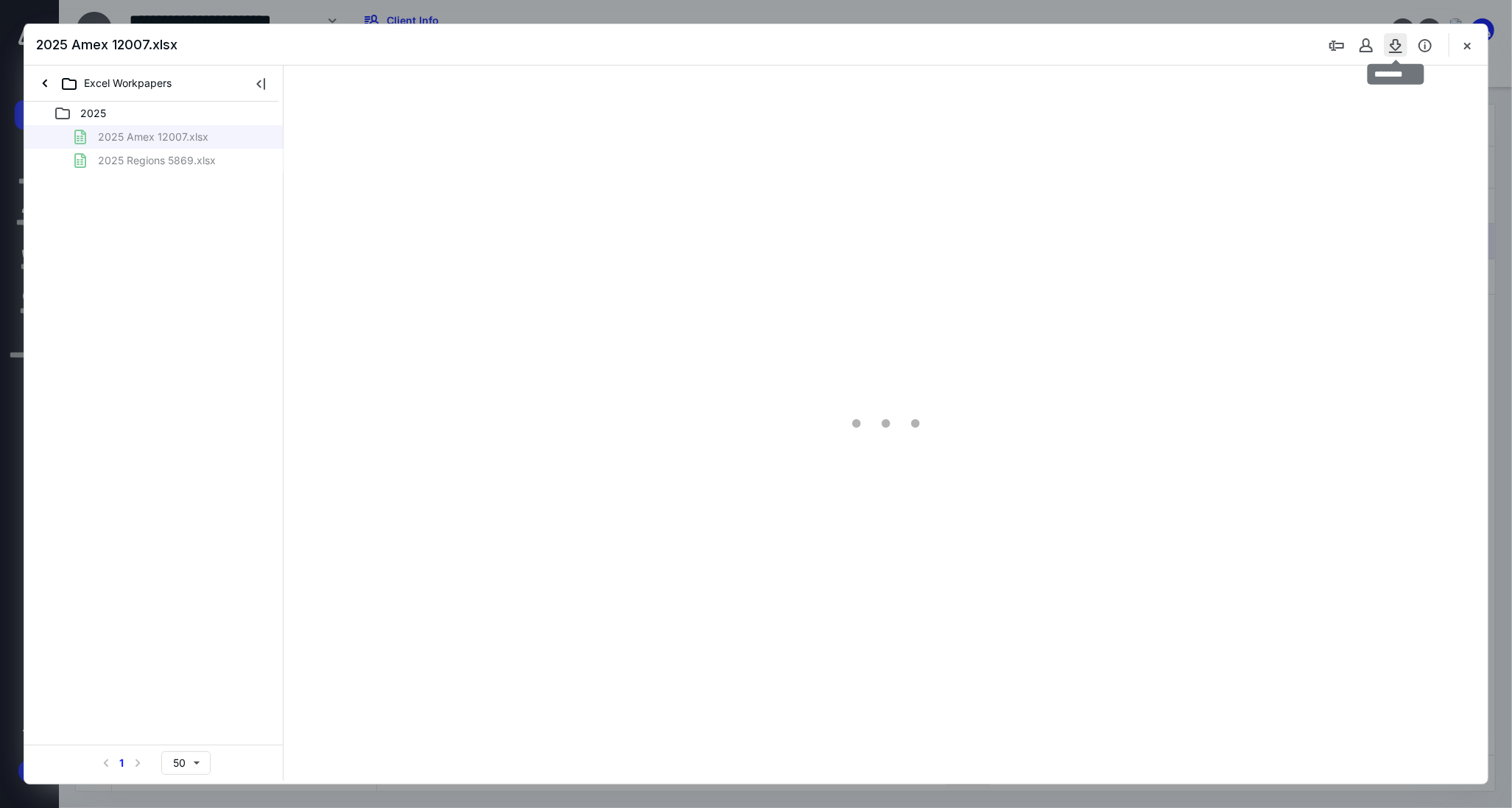 click at bounding box center (1396, 45) 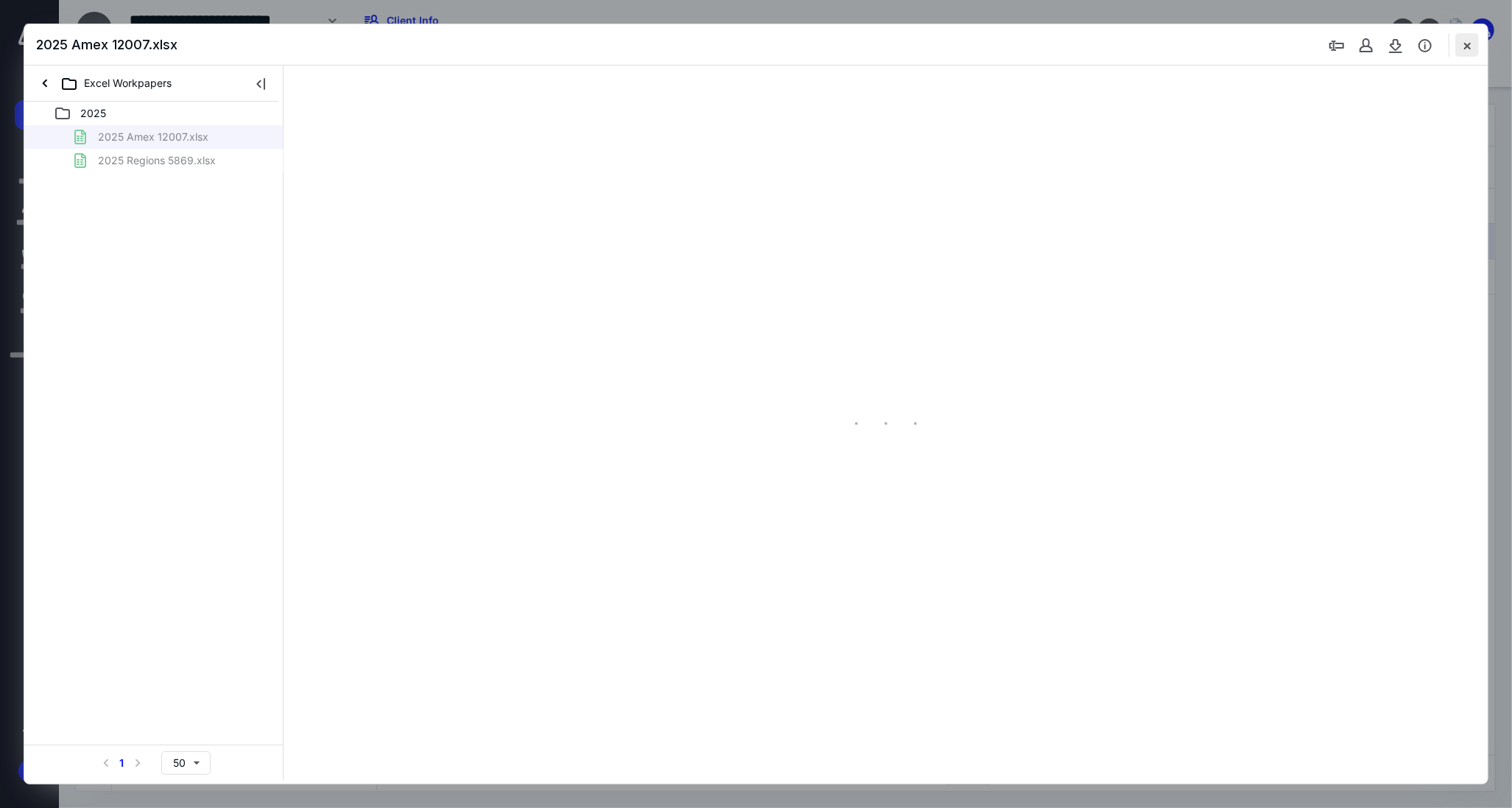 click at bounding box center (1467, 45) 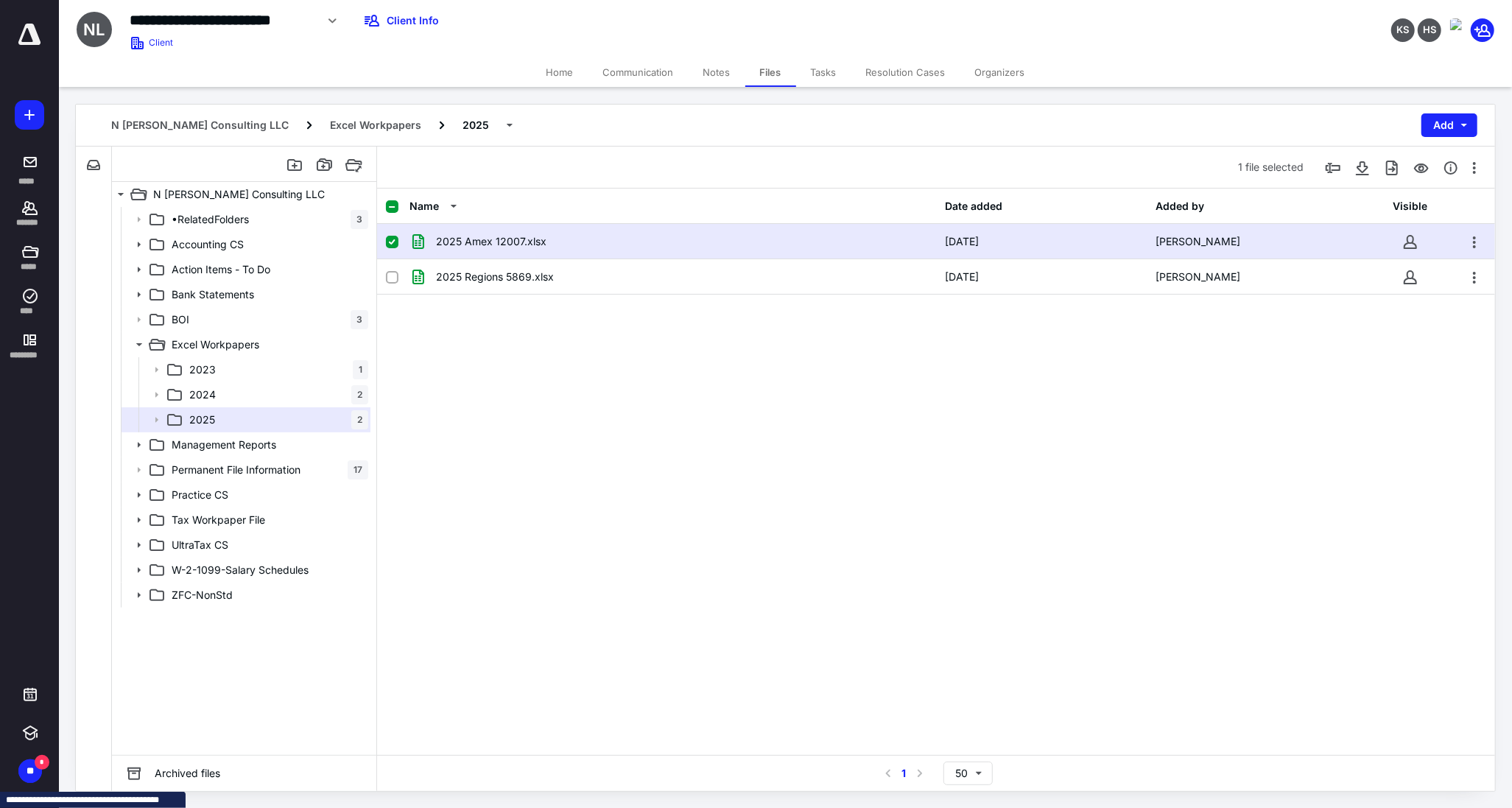 click on "Home" at bounding box center (560, 72) 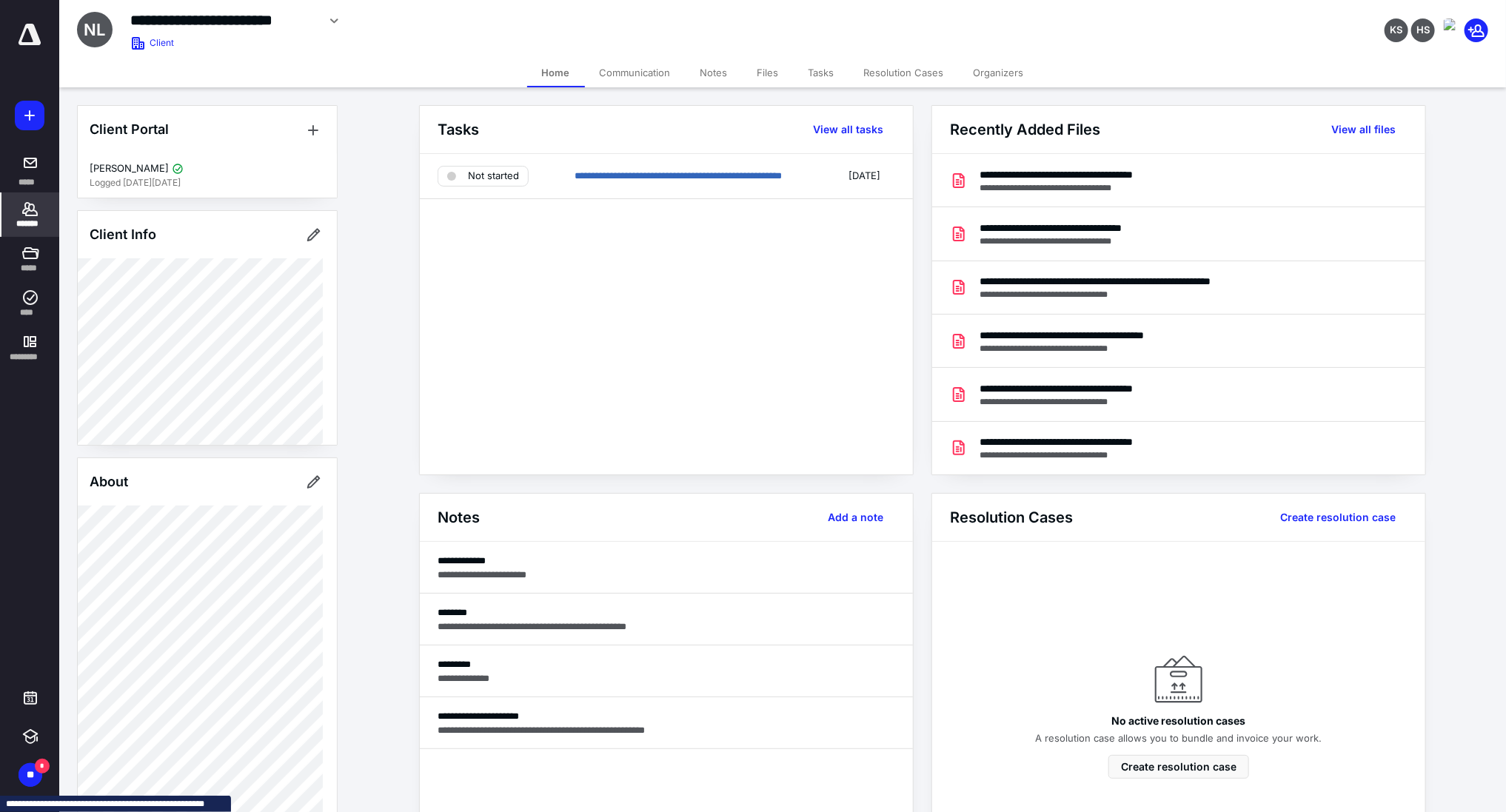 click on "Files" at bounding box center [768, 73] 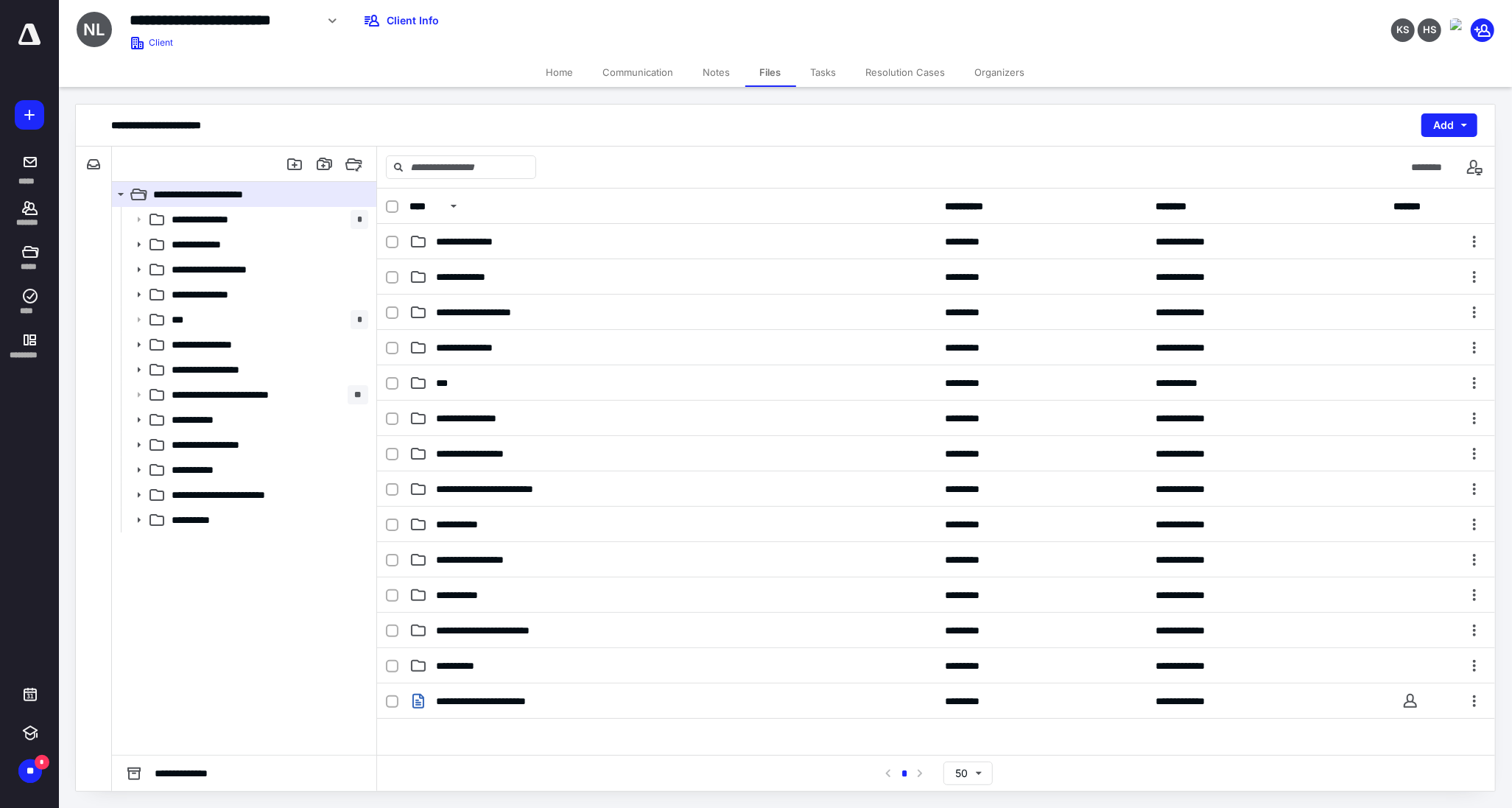 click on "**********" at bounding box center (267, 295) 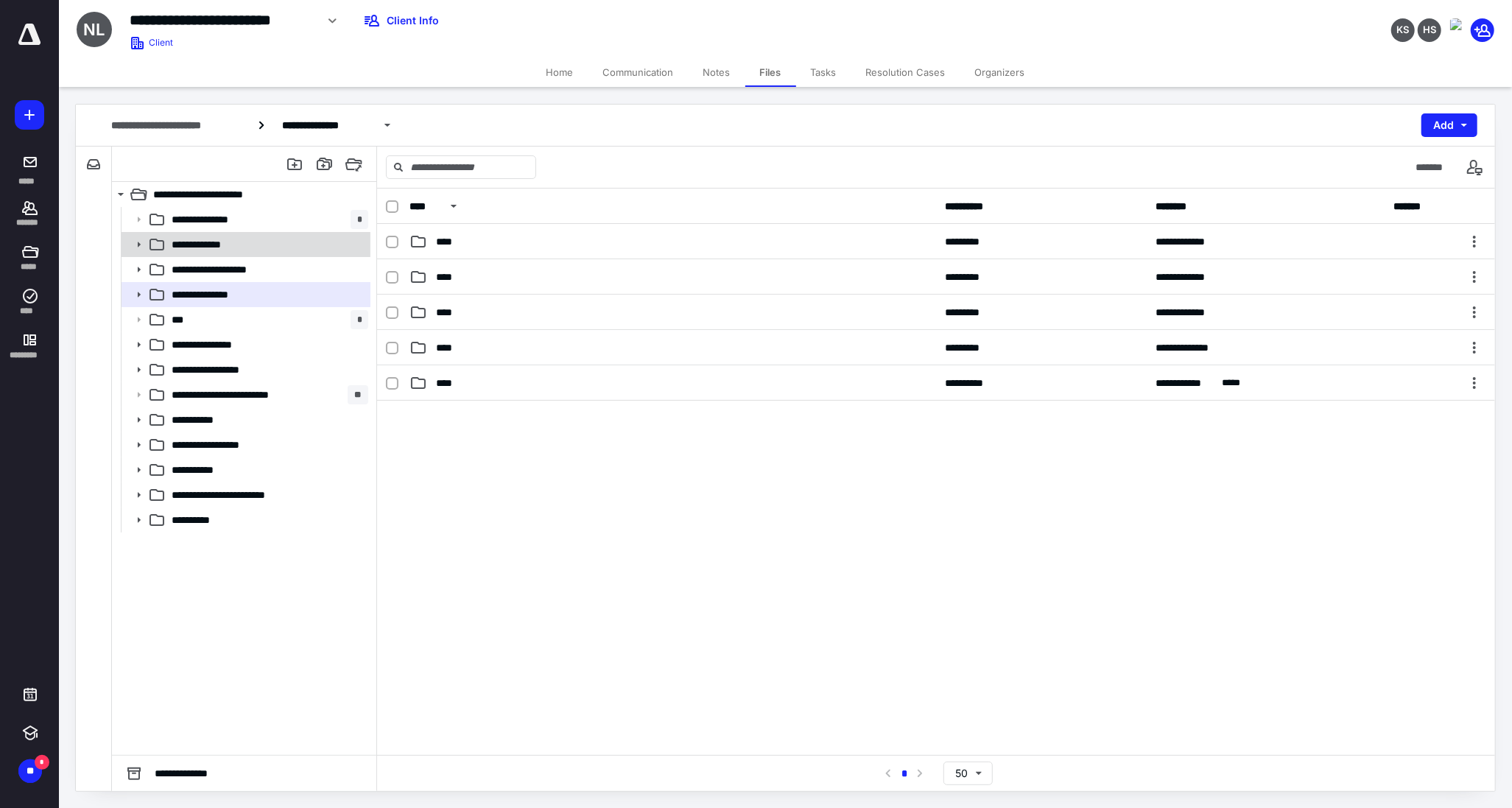 click on "**********" at bounding box center [245, 245] 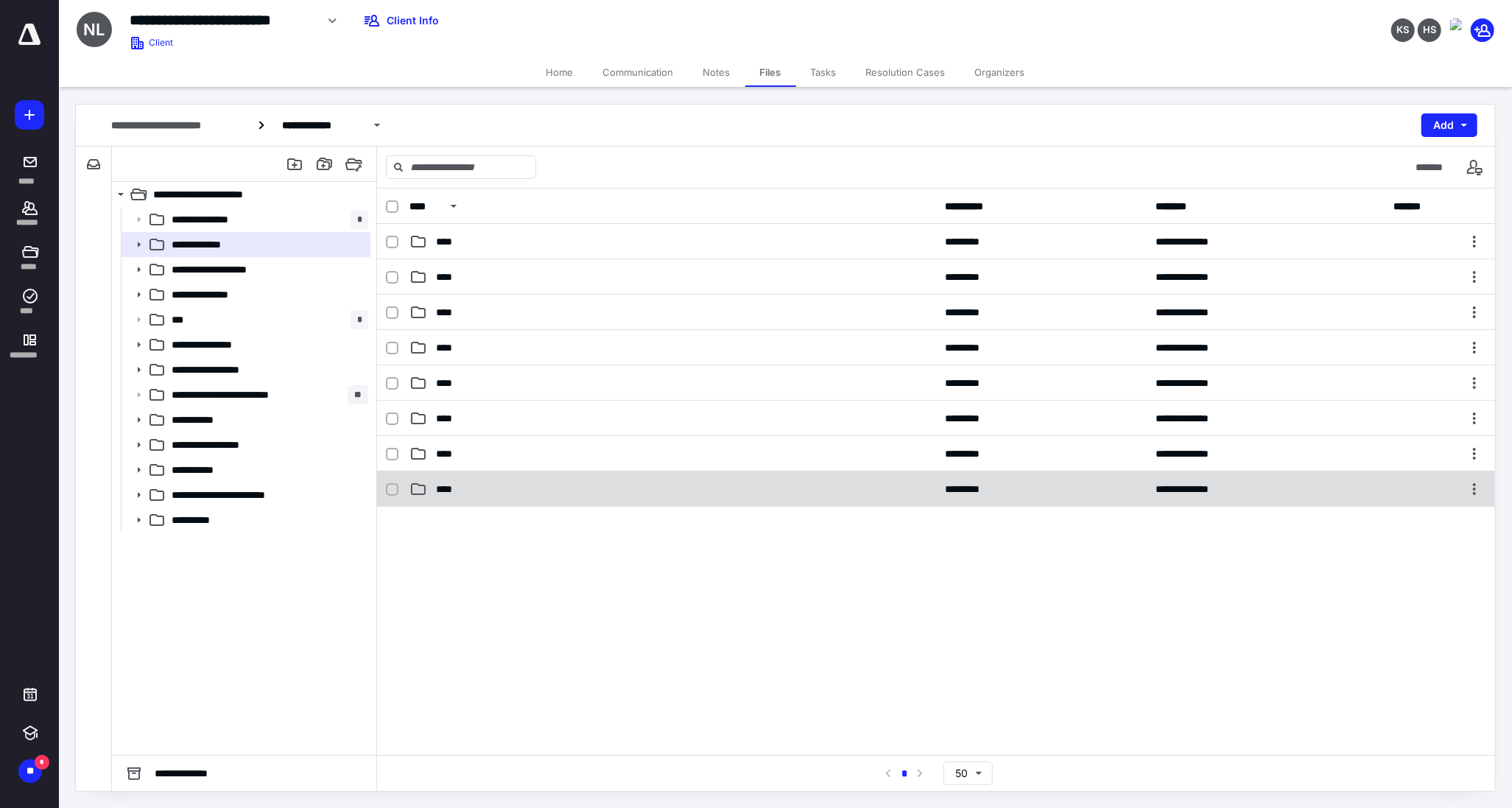 click on "****" at bounding box center [672, 489] 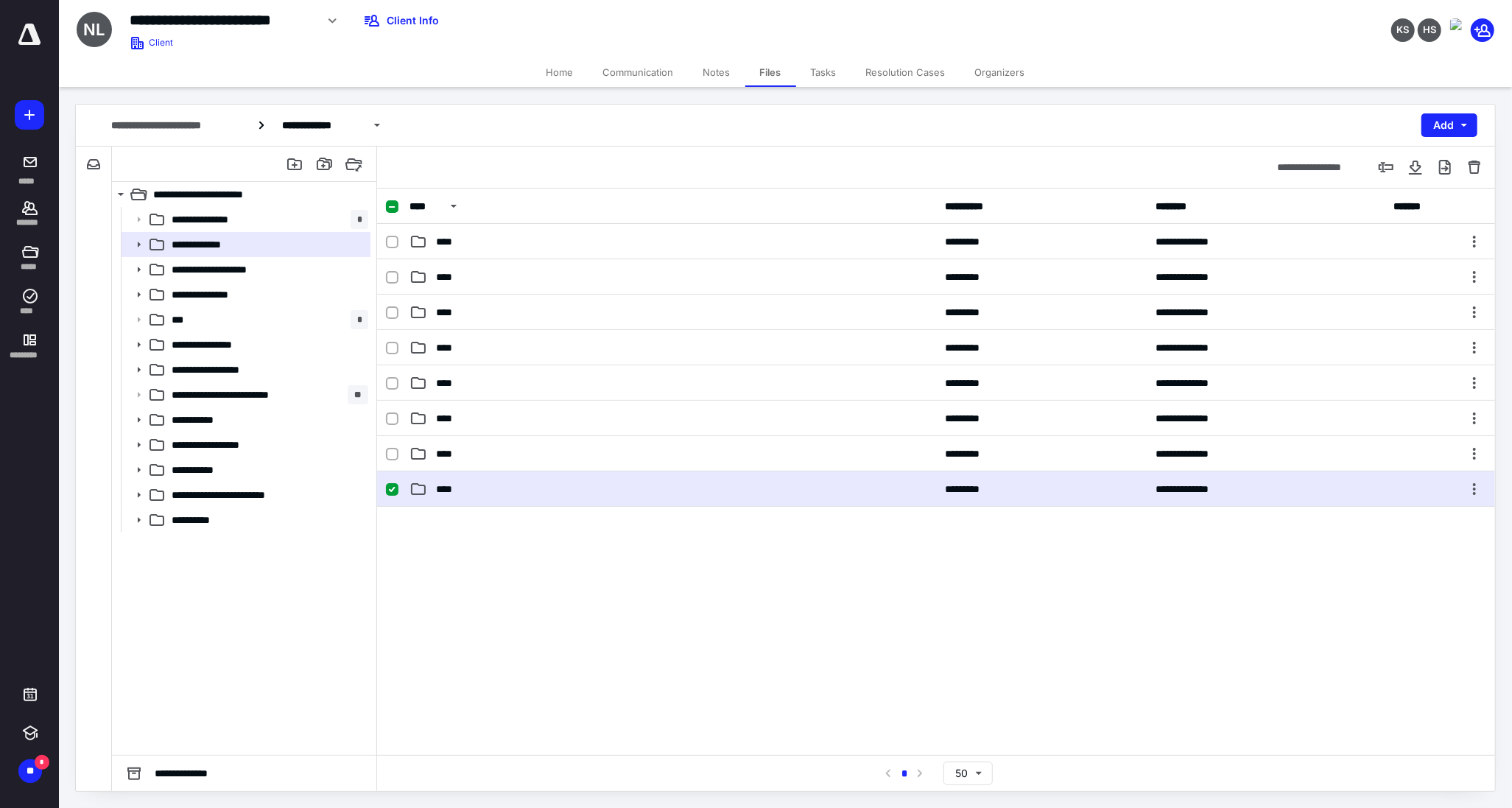 click on "****" at bounding box center (672, 489) 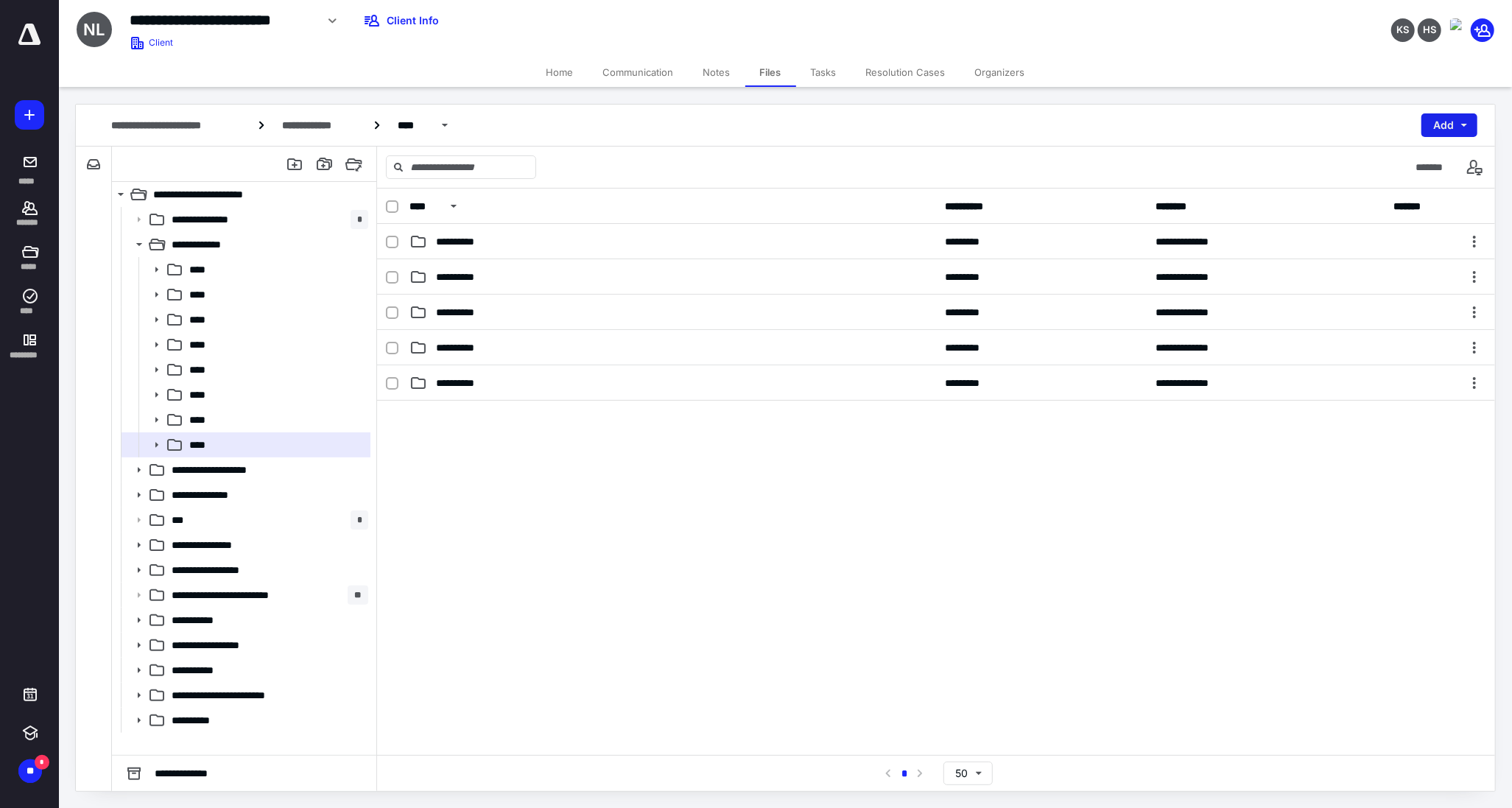 click on "Add" at bounding box center (1449, 125) 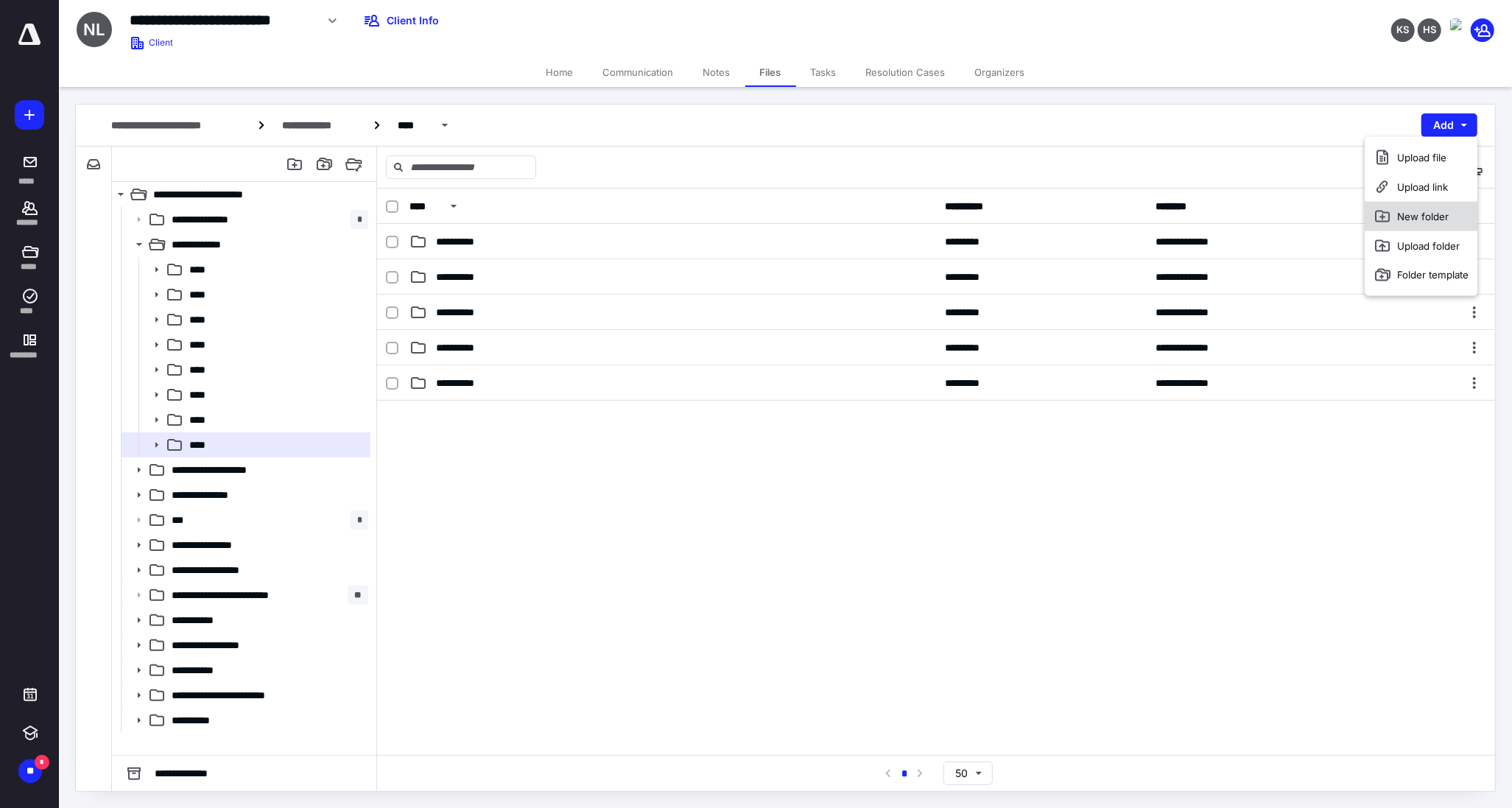 click on "New folder" at bounding box center (1421, 217) 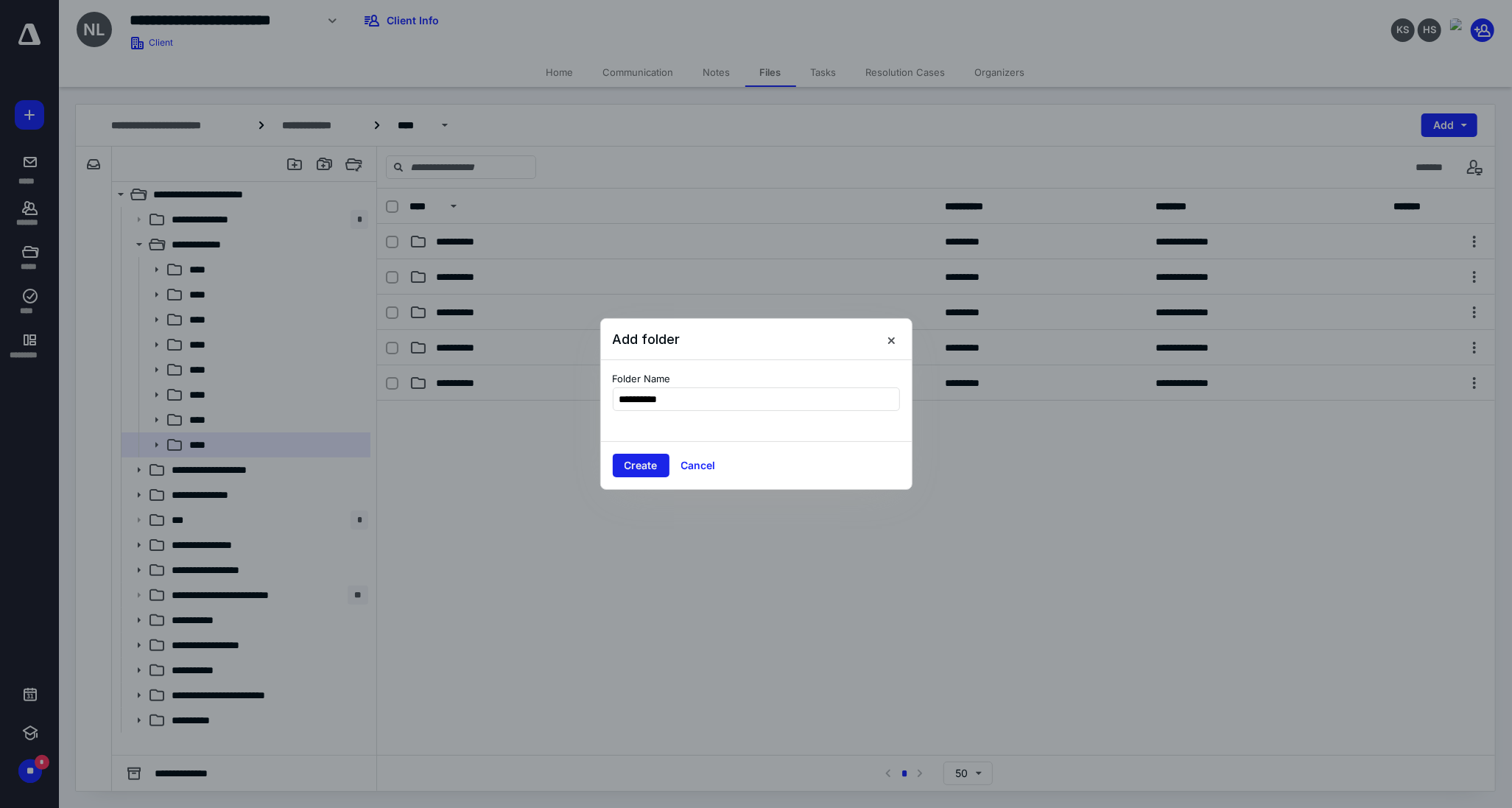 type on "**********" 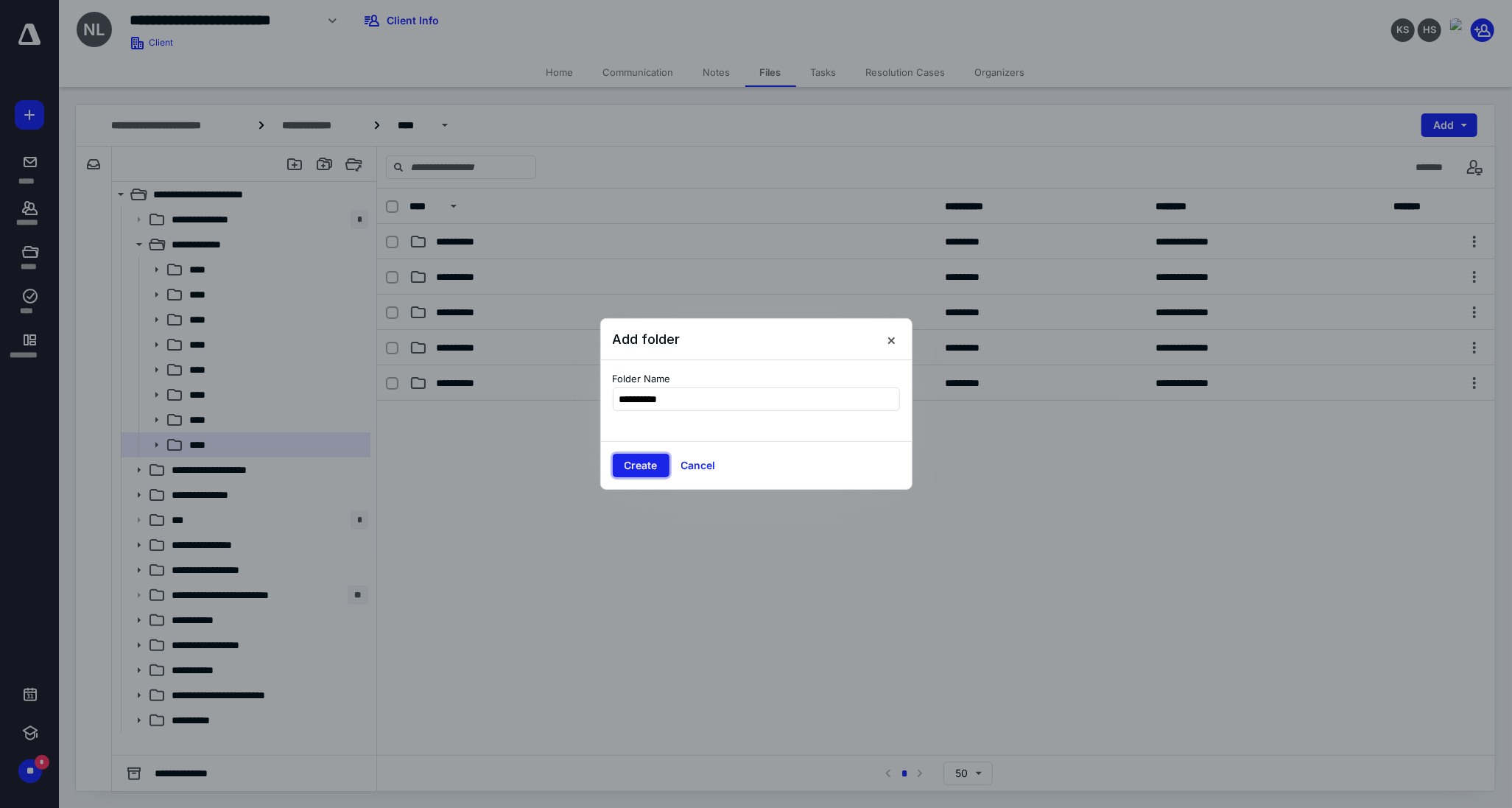 click on "Create" at bounding box center (641, 466) 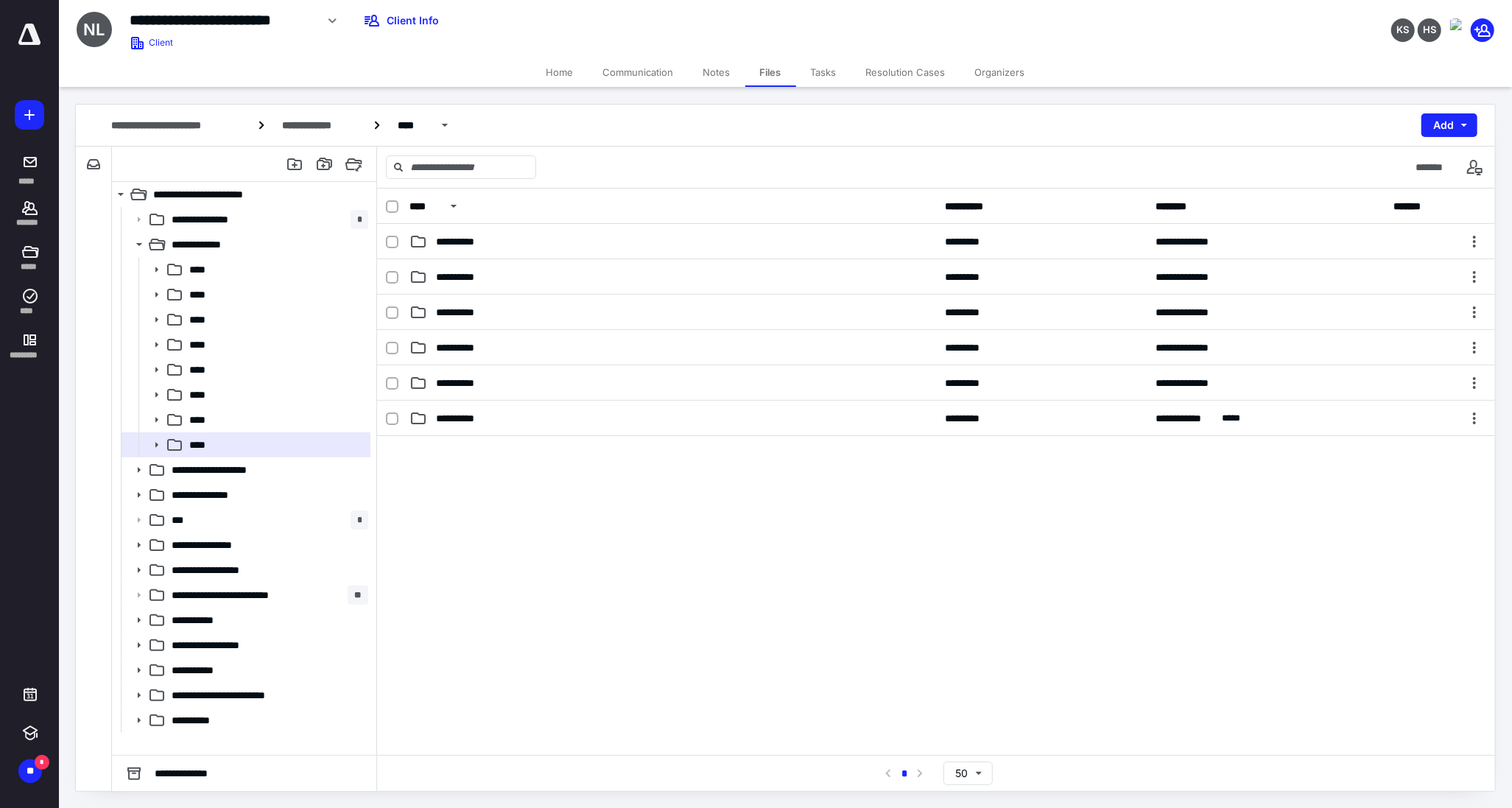 click at bounding box center (936, 547) 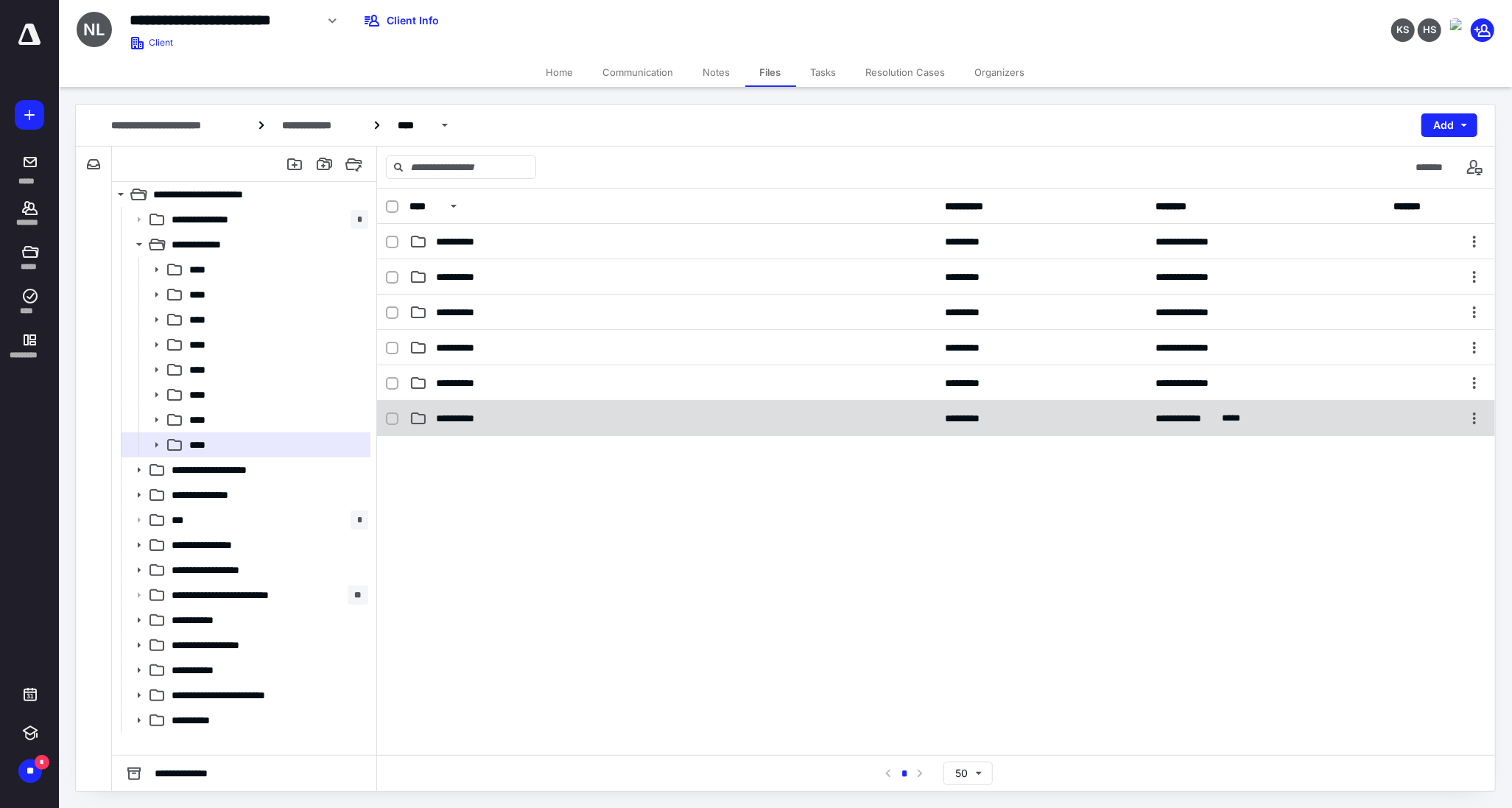 click on "**********" at bounding box center (672, 418) 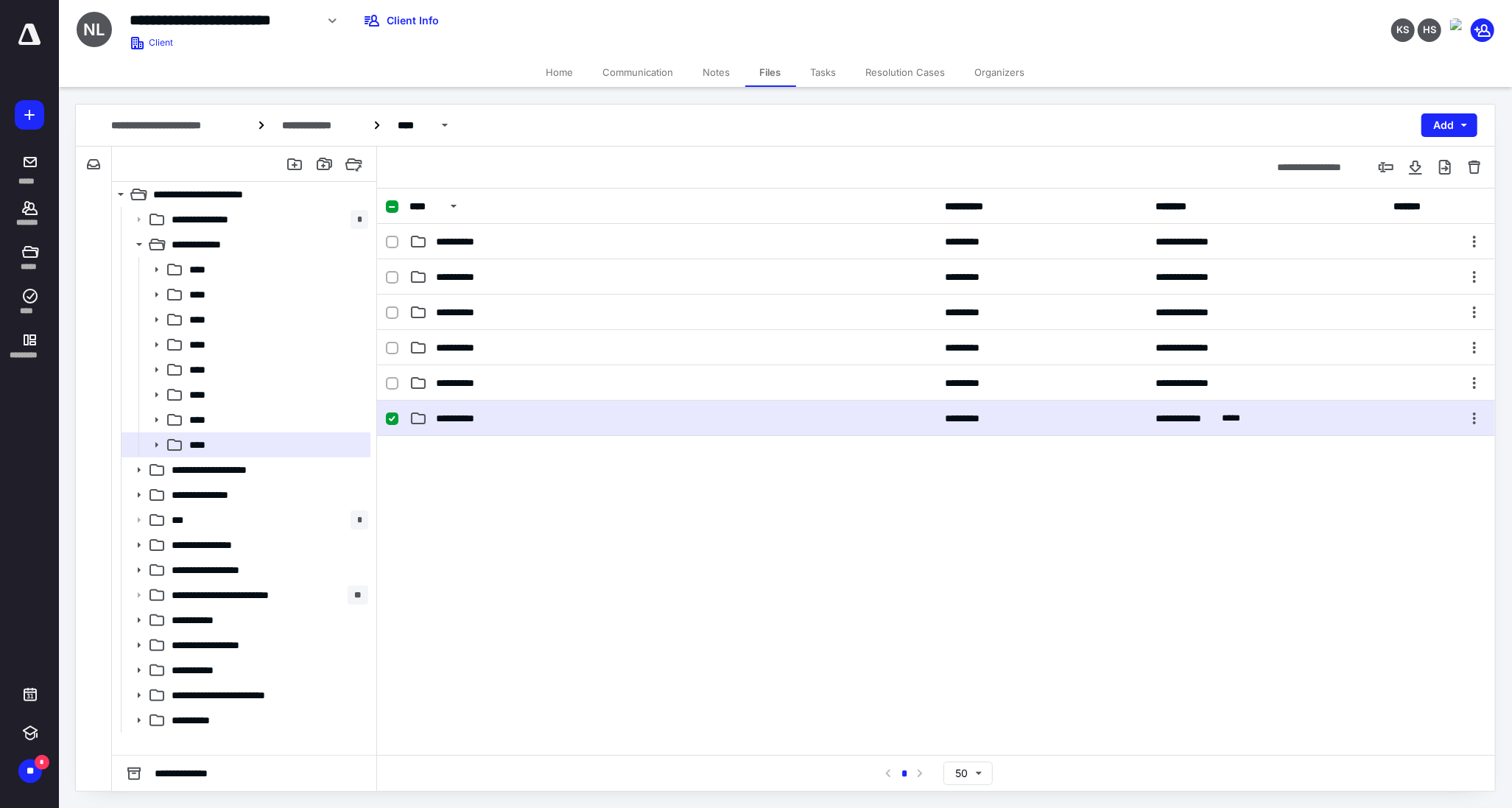 click on "**********" at bounding box center [672, 418] 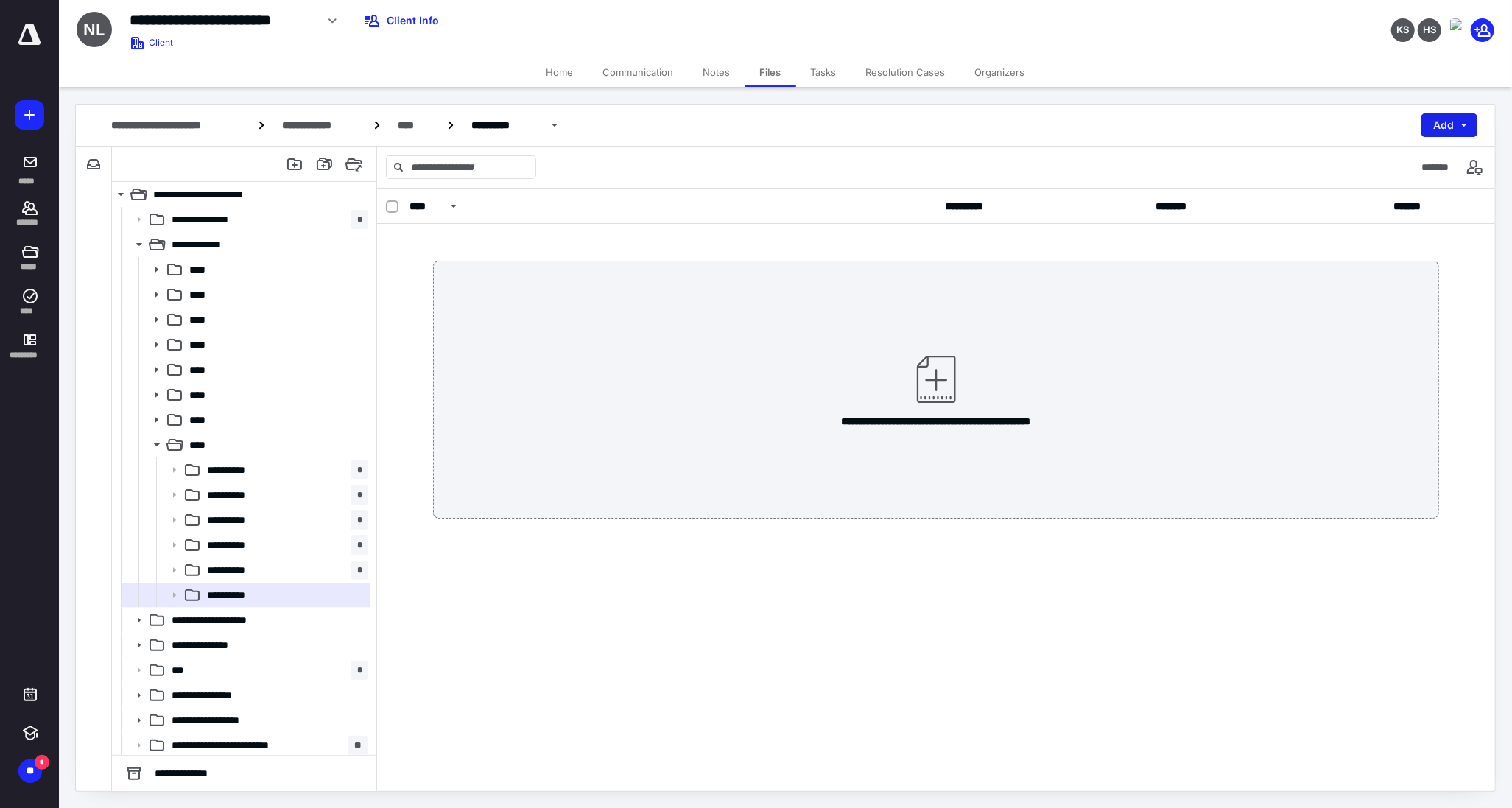 click on "Add" at bounding box center [1449, 125] 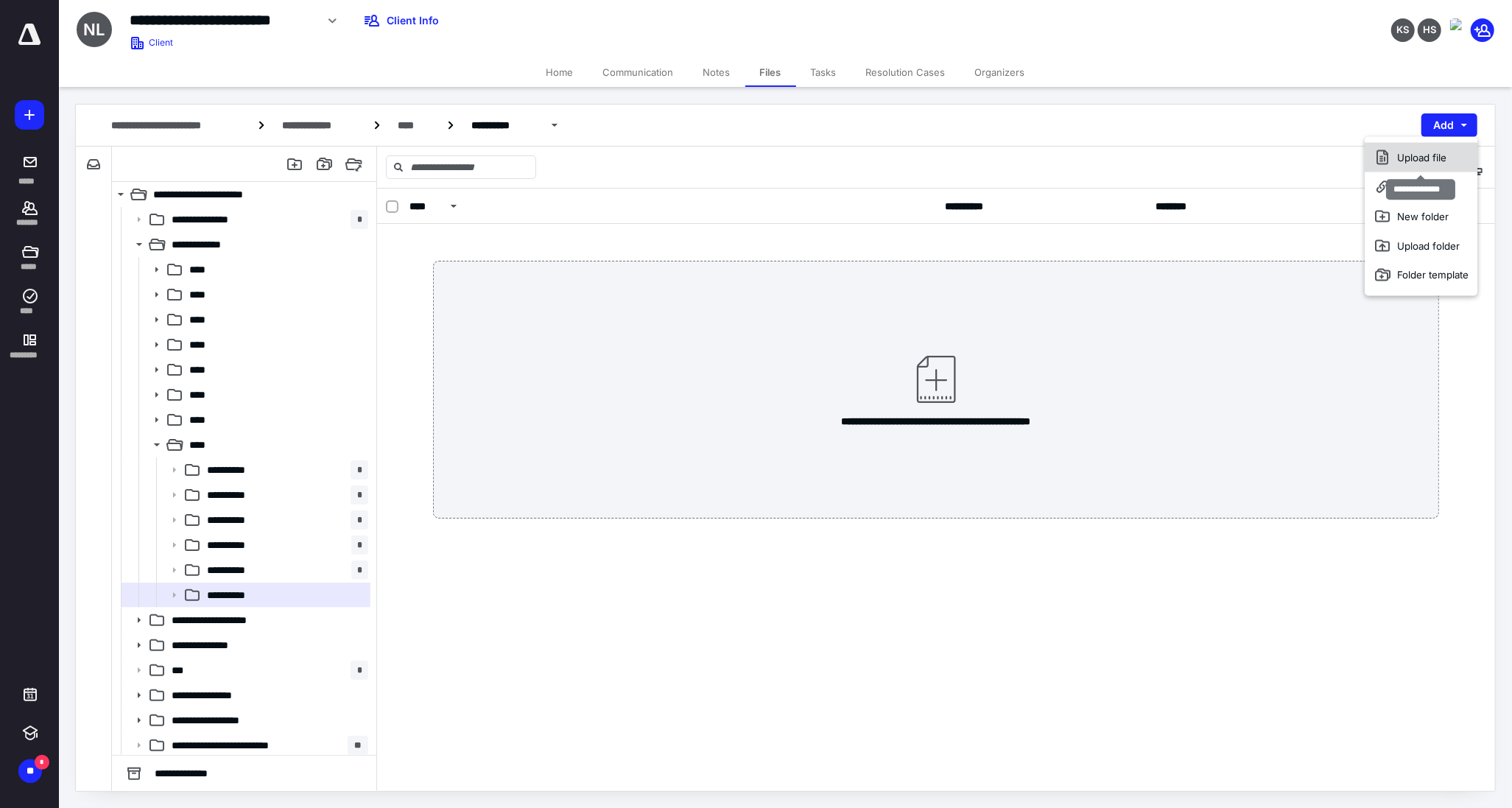 click on "Upload file" at bounding box center (1421, 158) 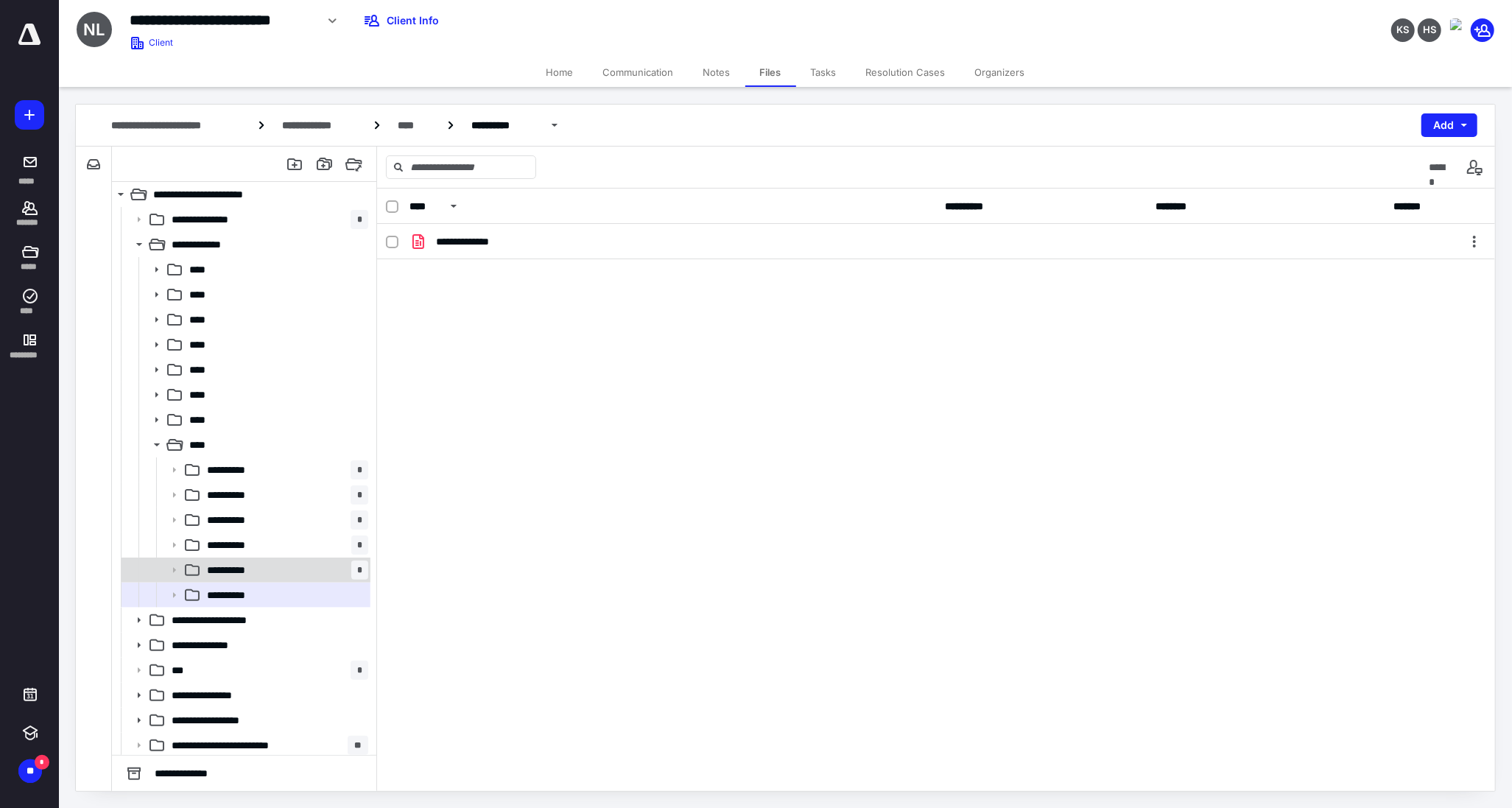 click on "**********" at bounding box center [284, 570] 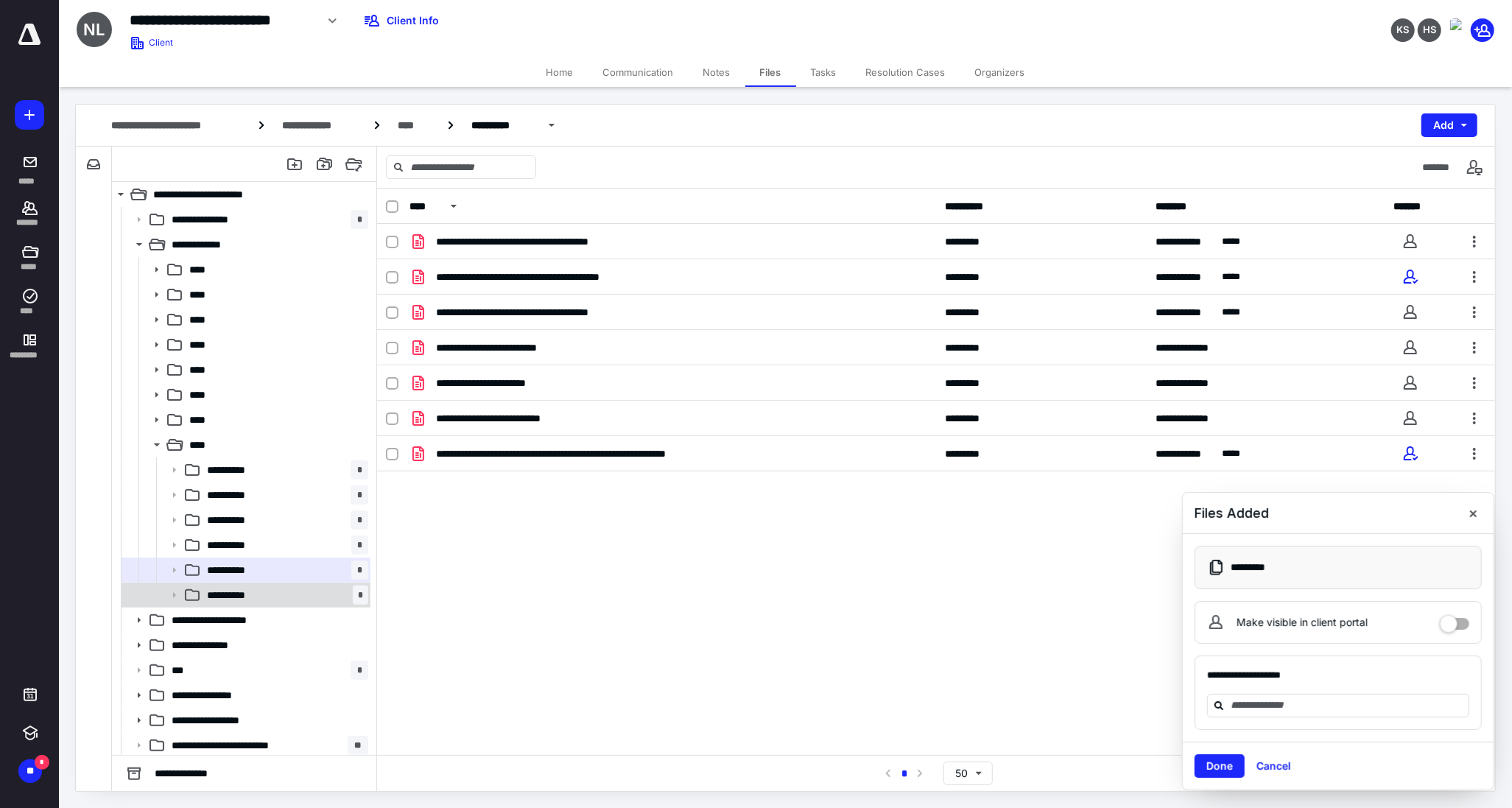 click on "**********" at bounding box center (284, 595) 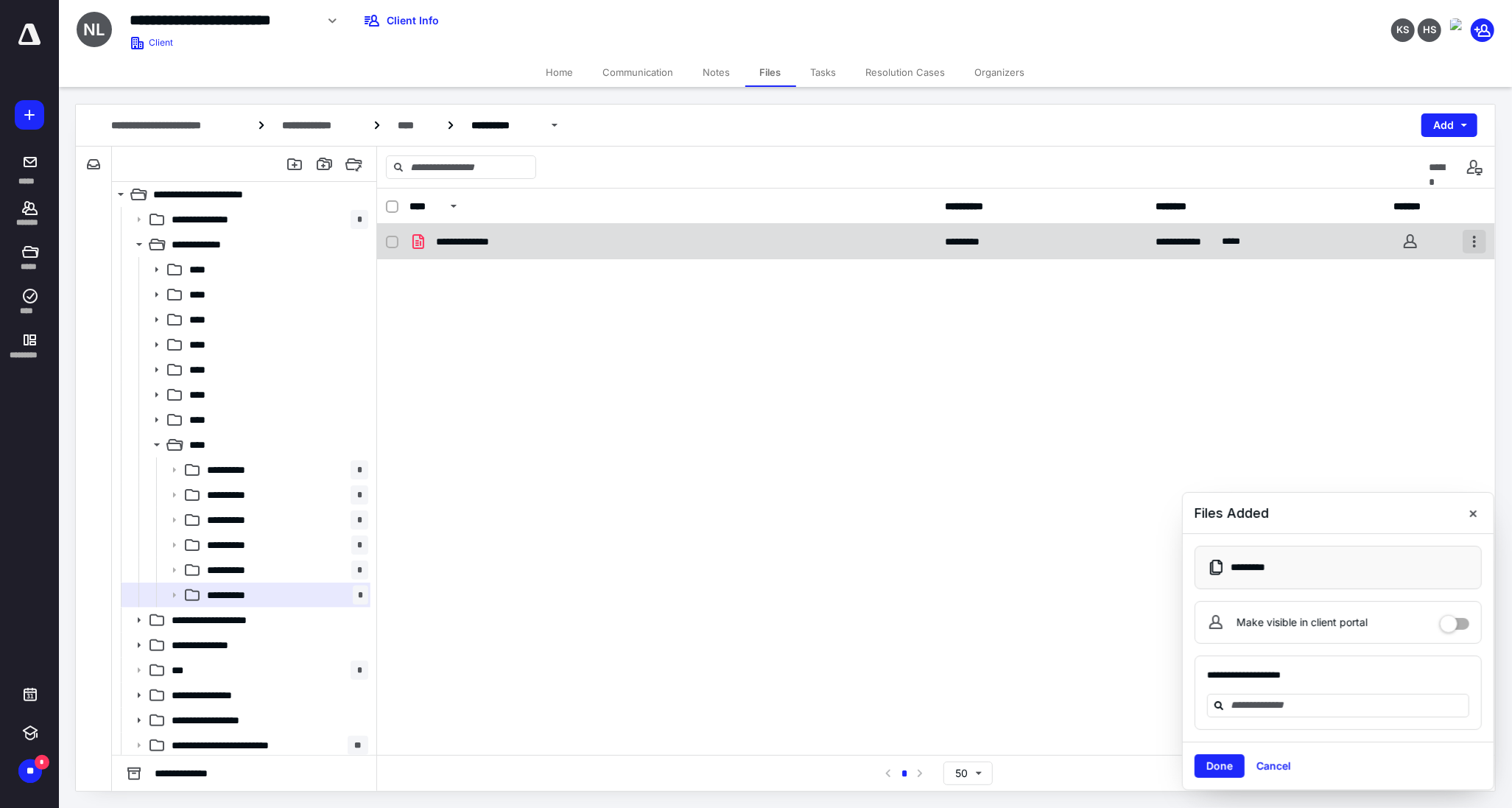 click at bounding box center [1474, 242] 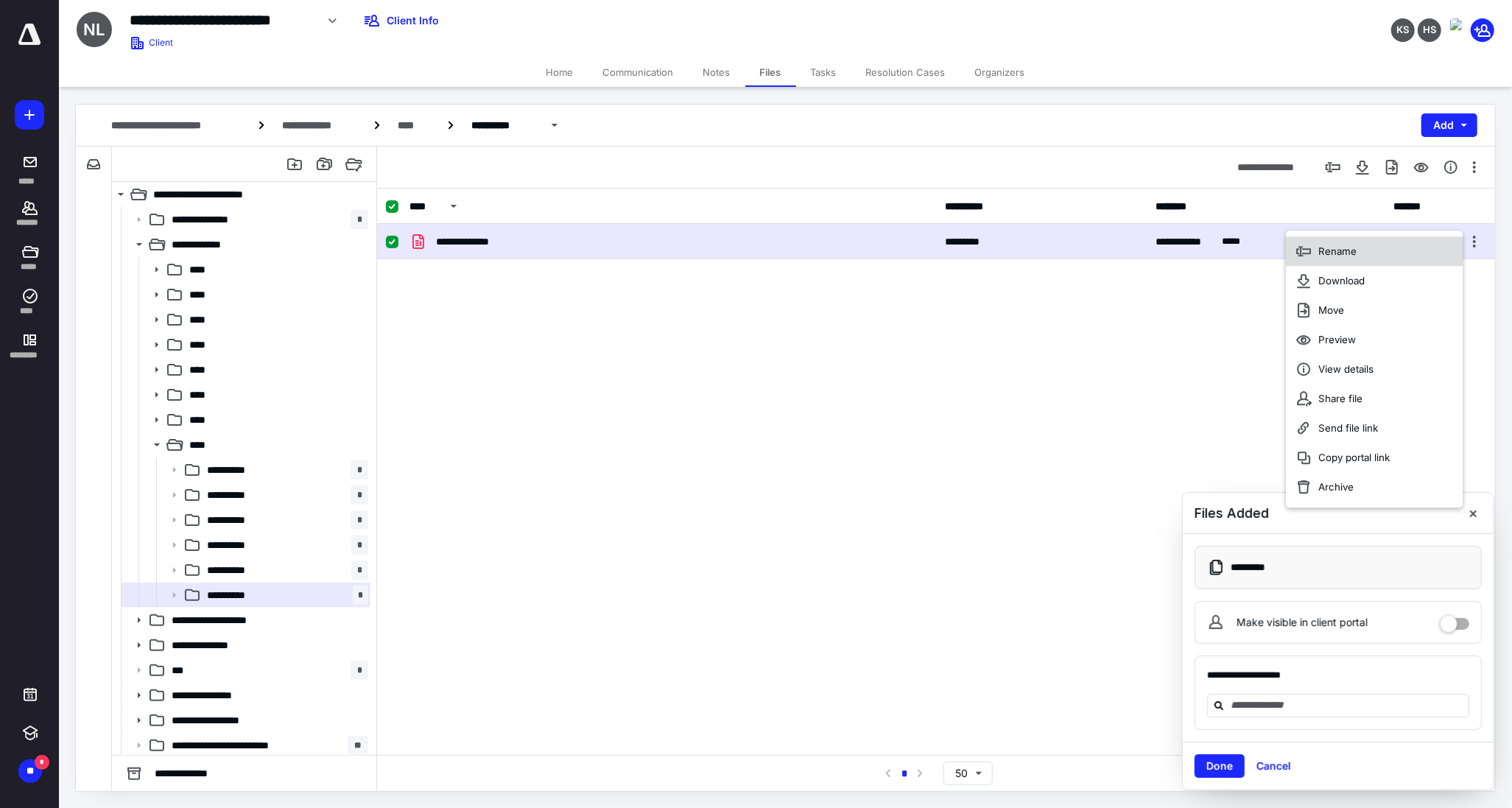 click on "Rename" at bounding box center (1375, 251) 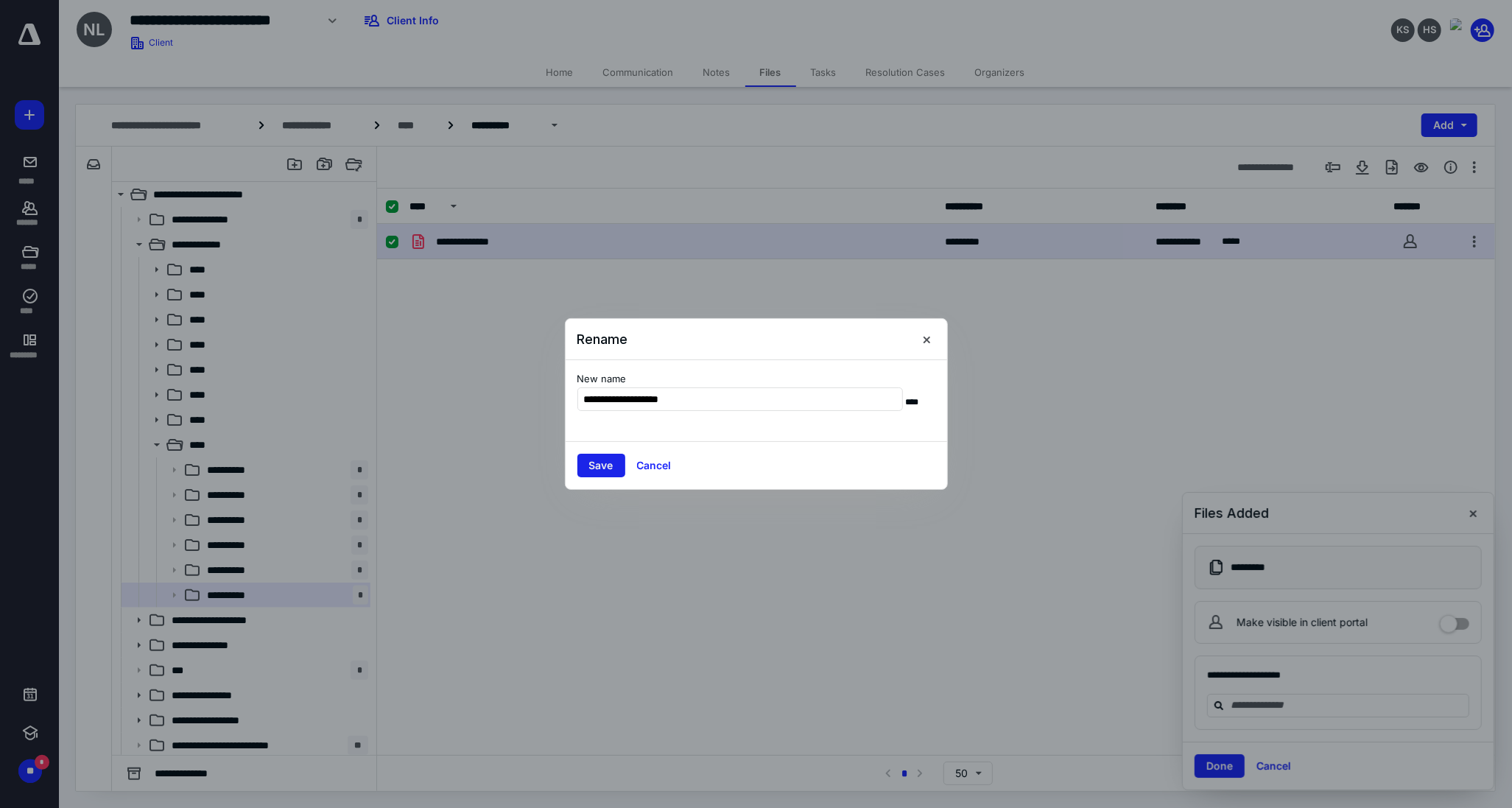 type on "**********" 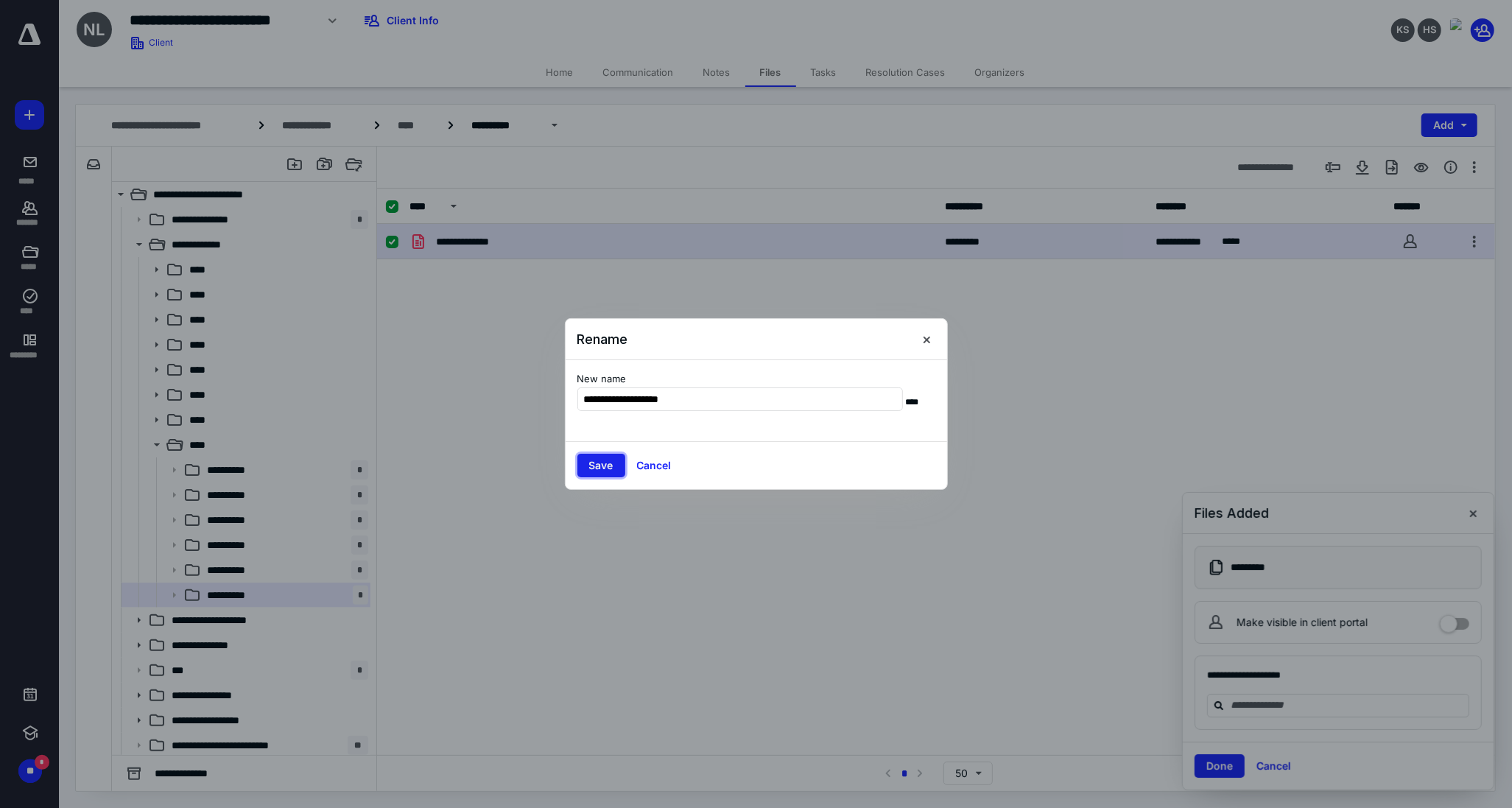 click on "Save" at bounding box center (601, 466) 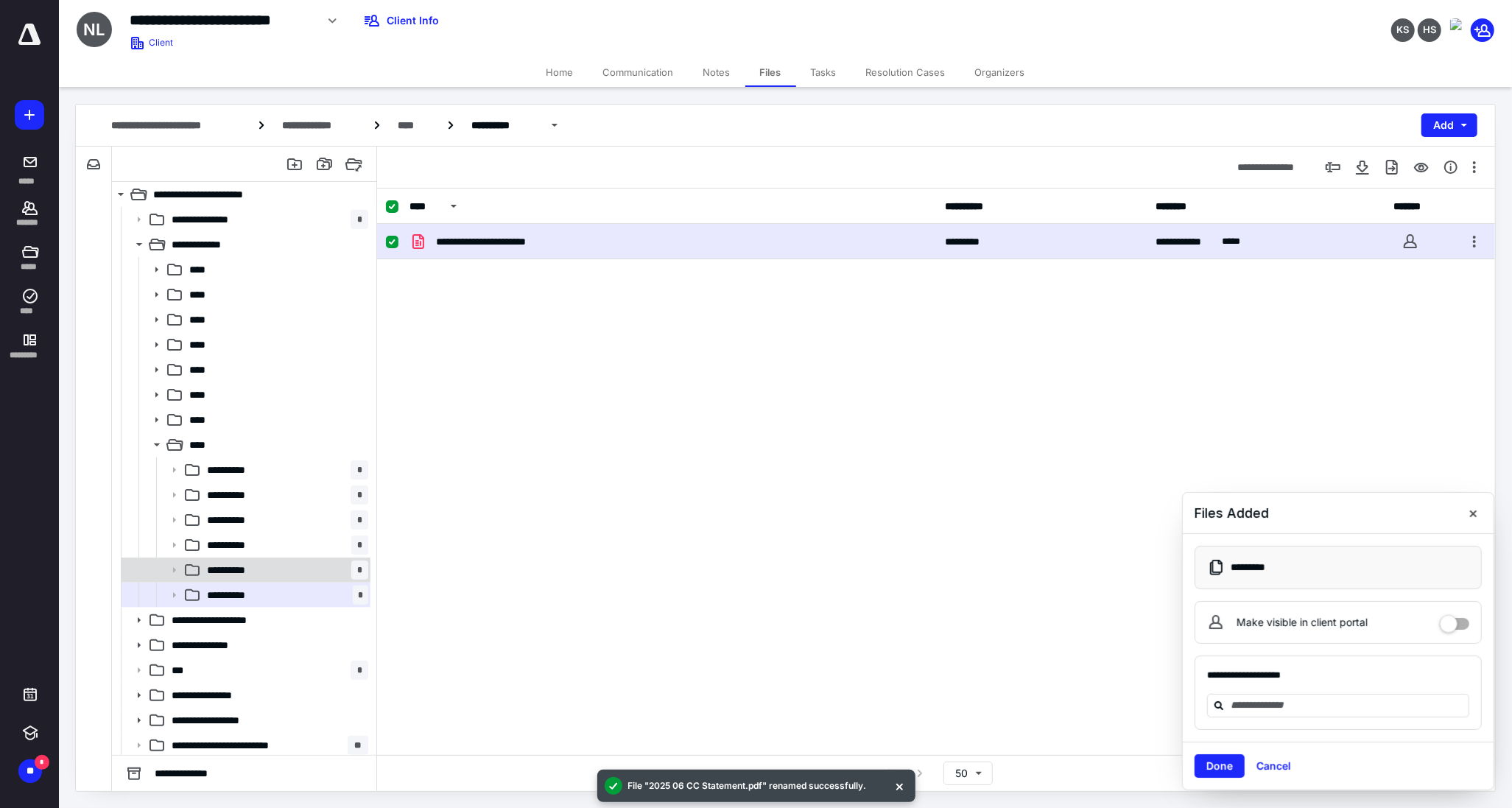 click on "**********" at bounding box center [284, 570] 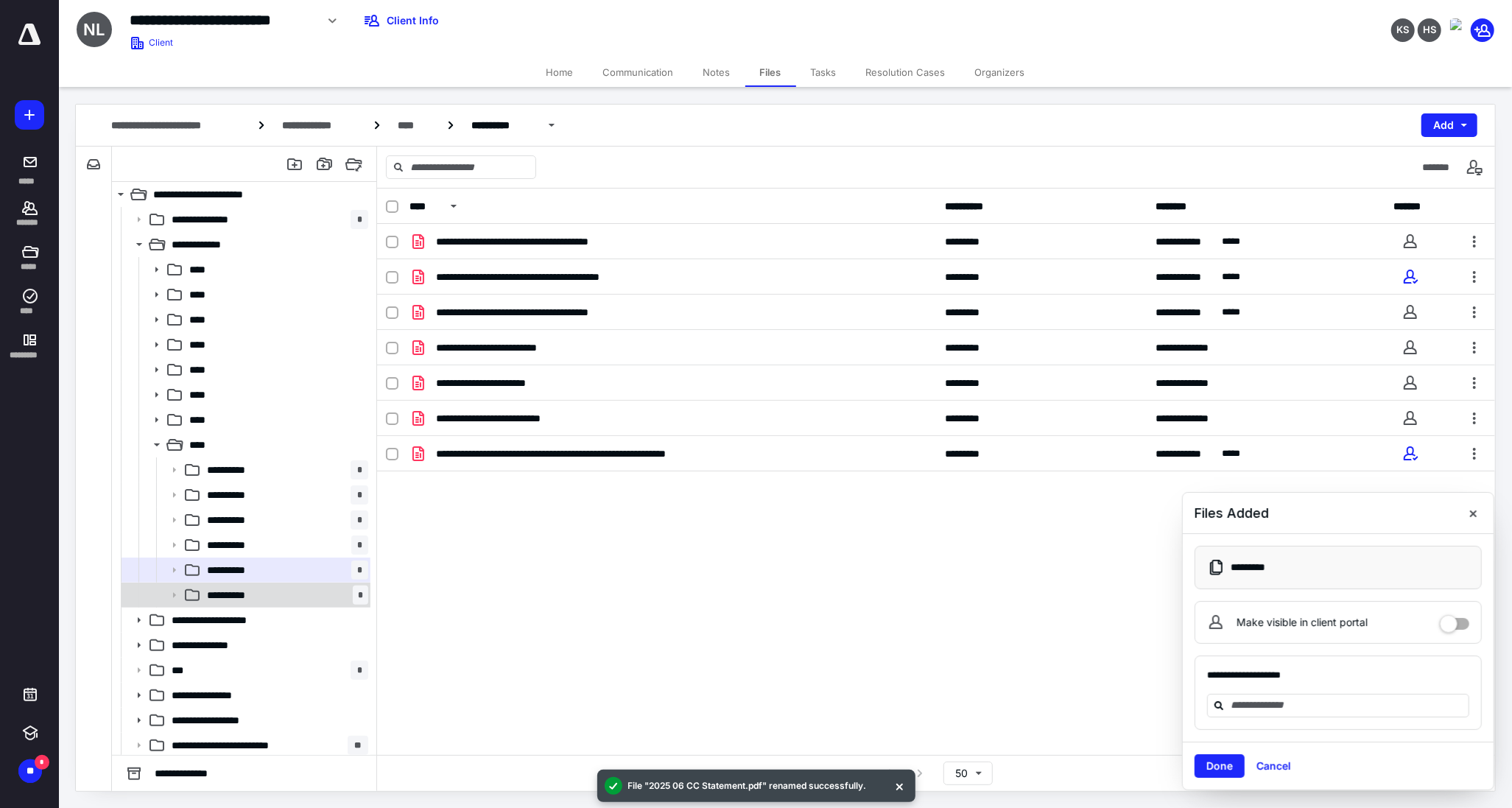 click on "**********" at bounding box center [284, 595] 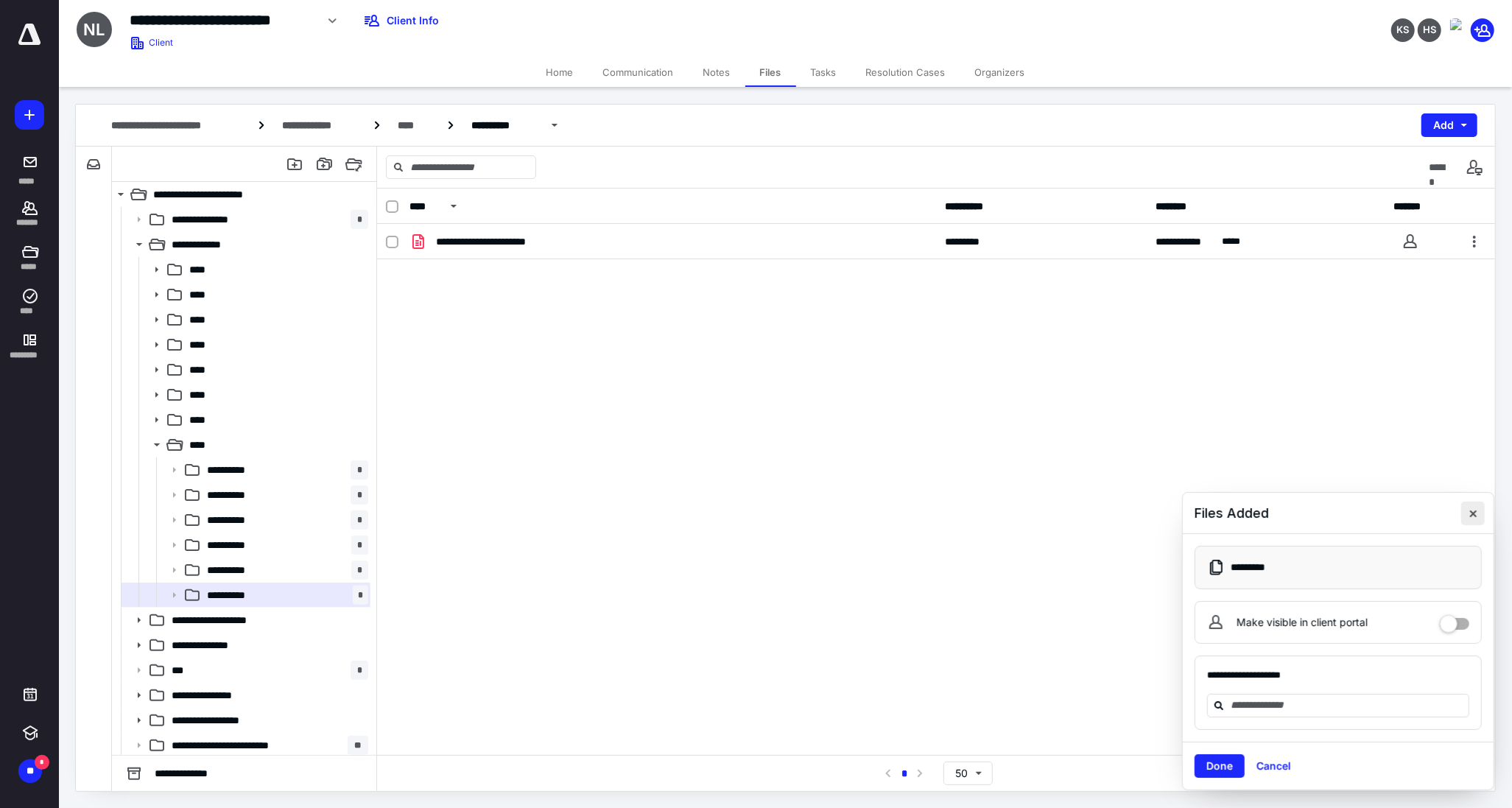 click at bounding box center (1473, 513) 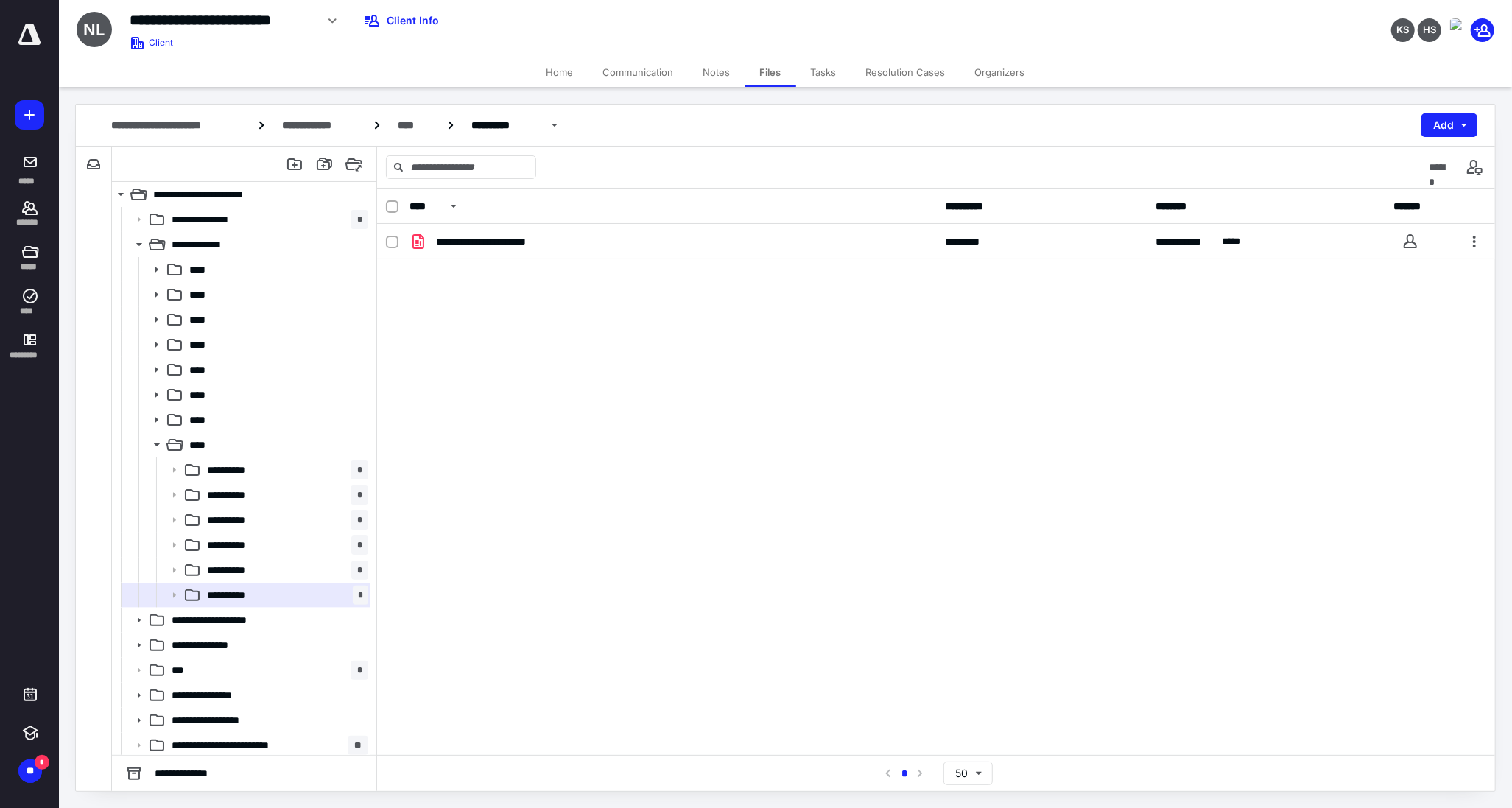 click on "**********" at bounding box center [936, 334] 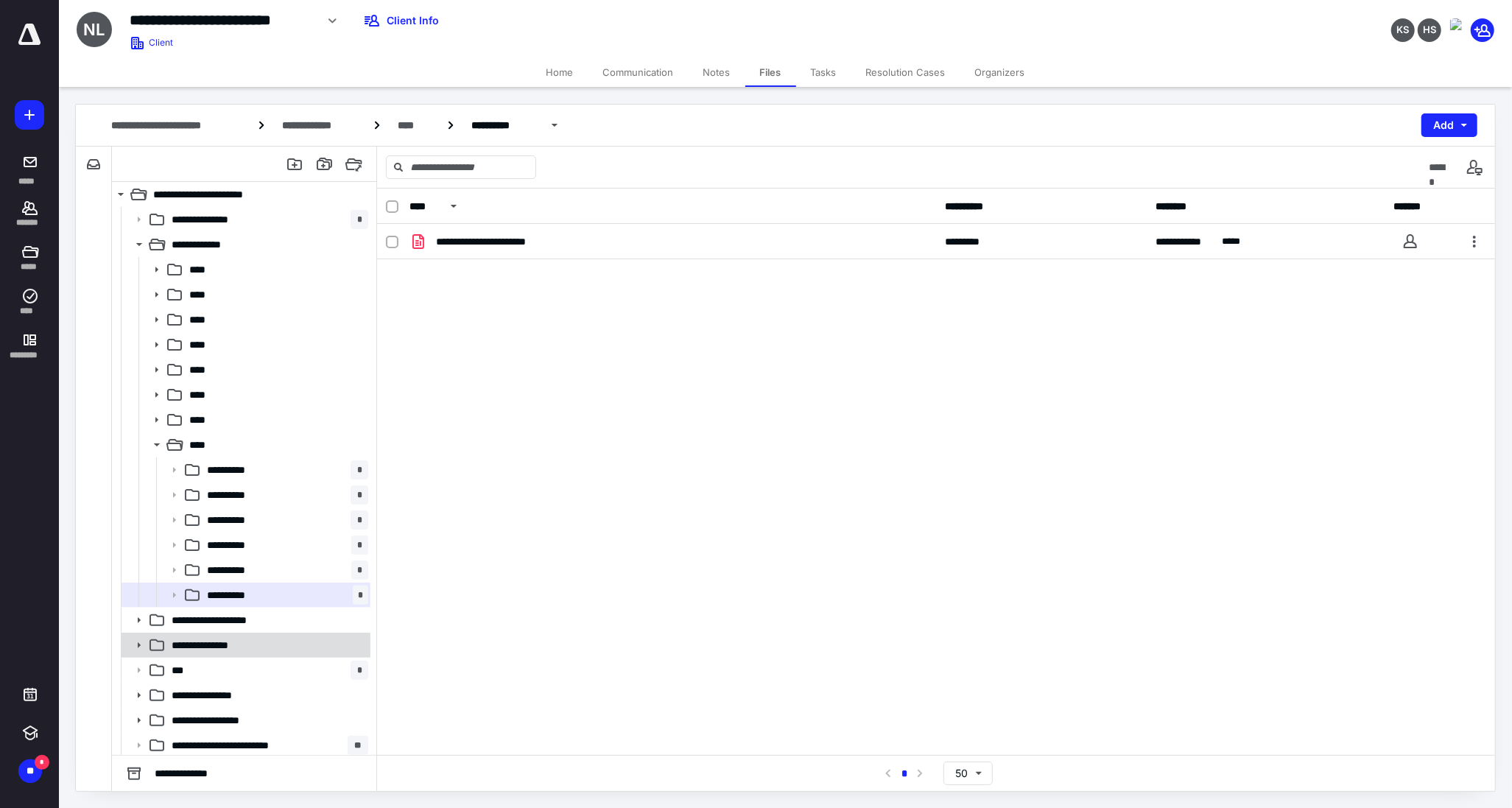 click on "**********" at bounding box center (267, 645) 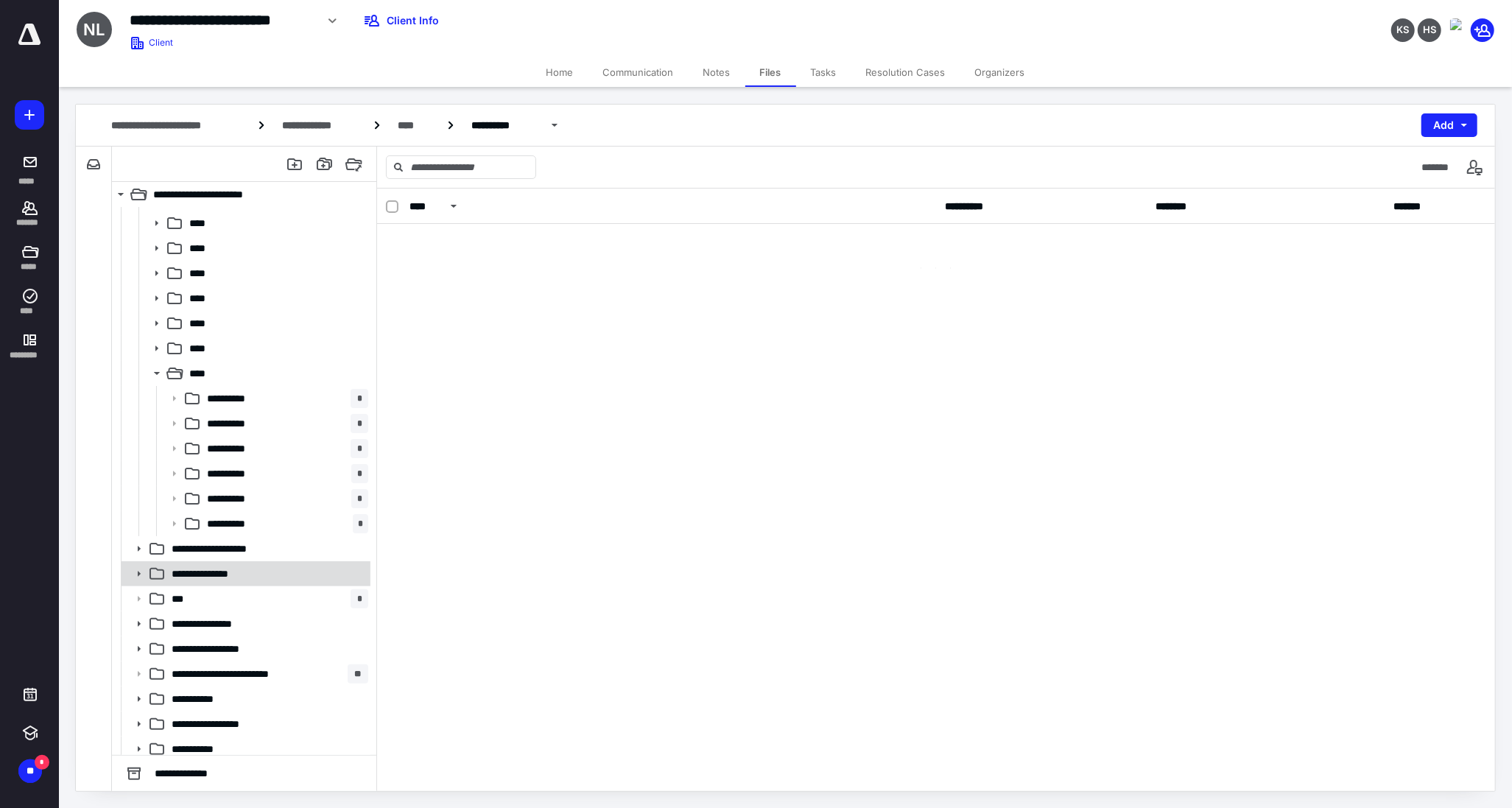 scroll, scrollTop: 82, scrollLeft: 0, axis: vertical 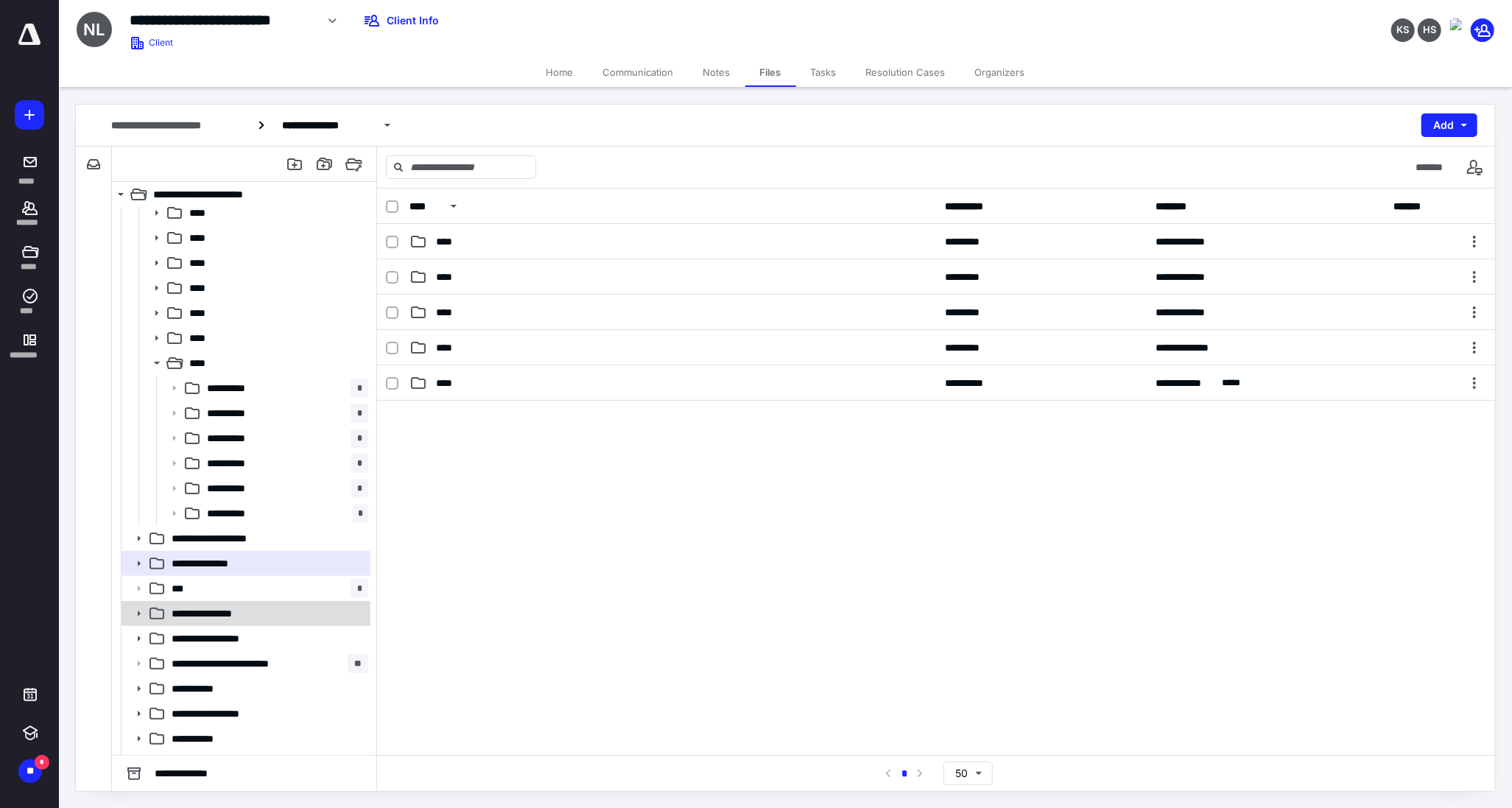 click on "**********" at bounding box center (245, 614) 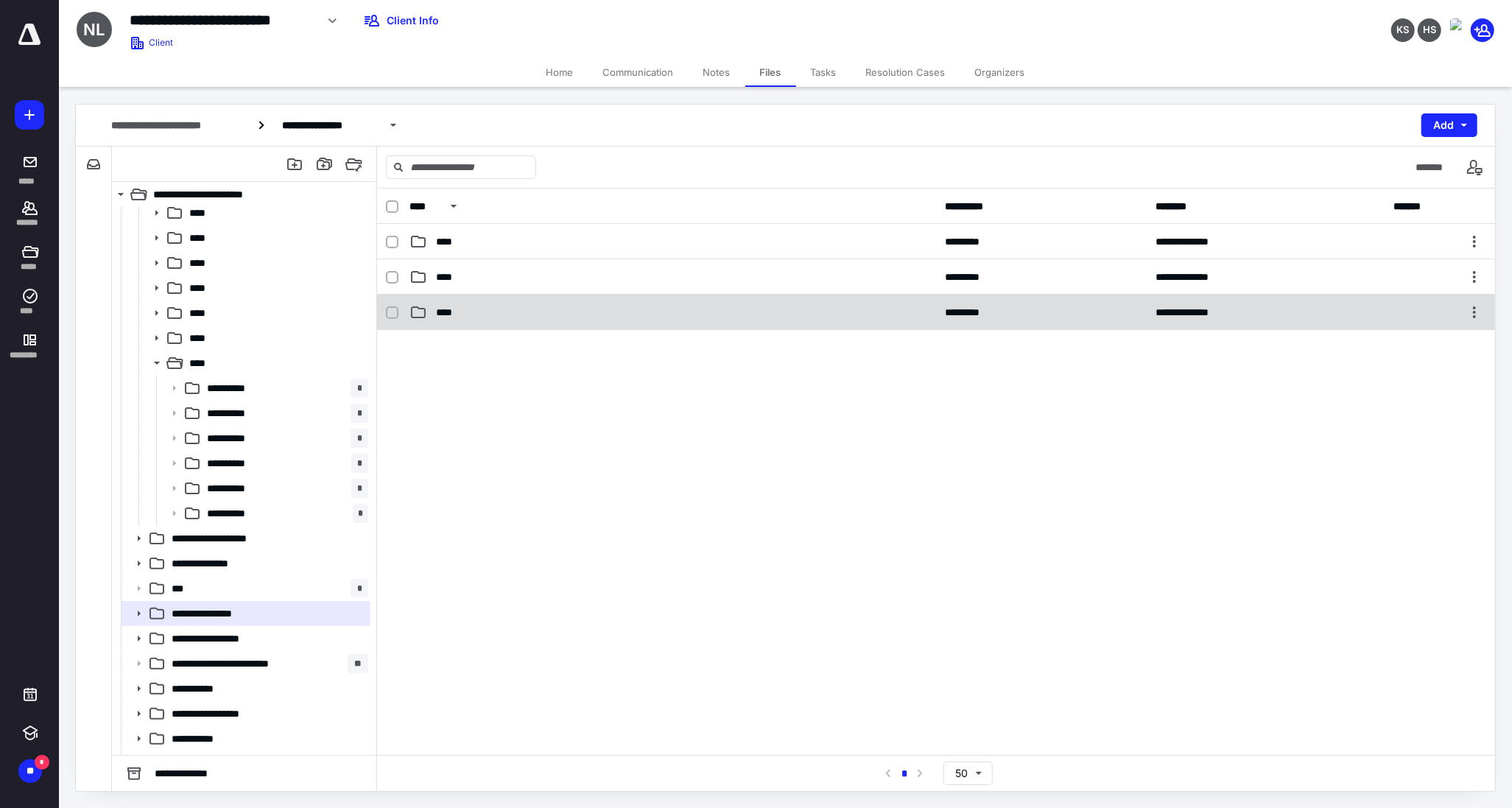 click on "****" at bounding box center (672, 312) 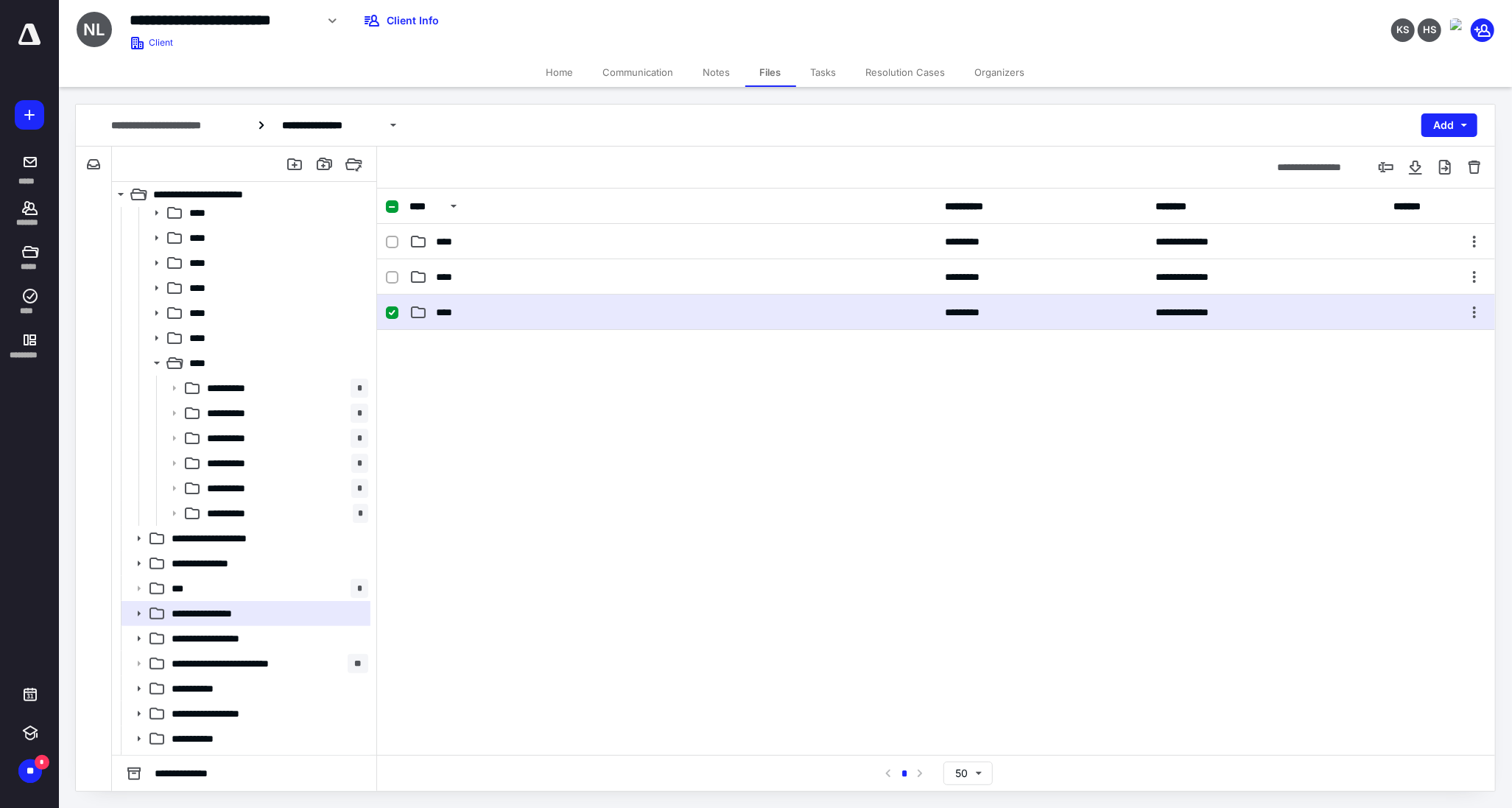 click on "****" at bounding box center [672, 312] 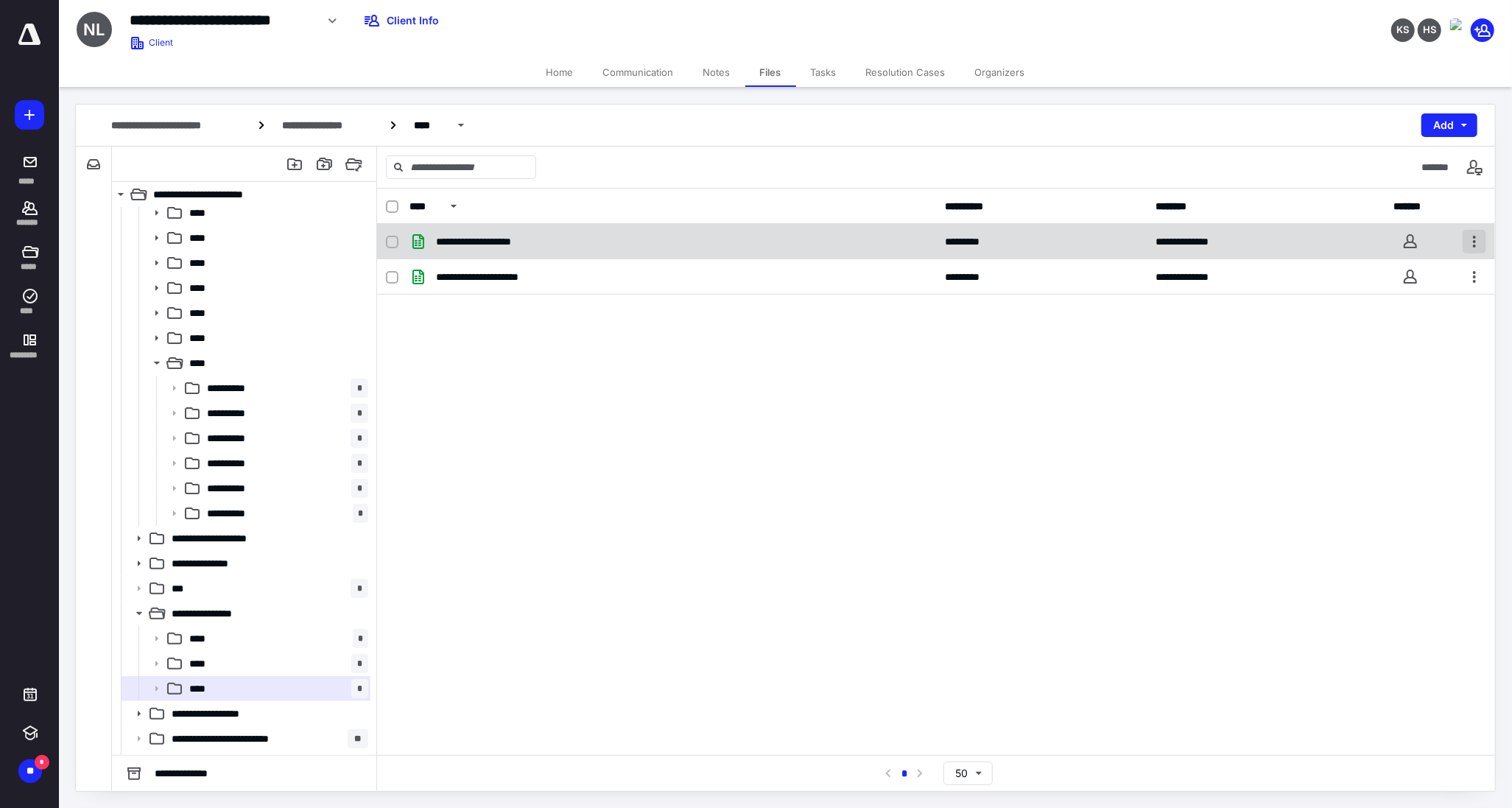 click at bounding box center (1474, 242) 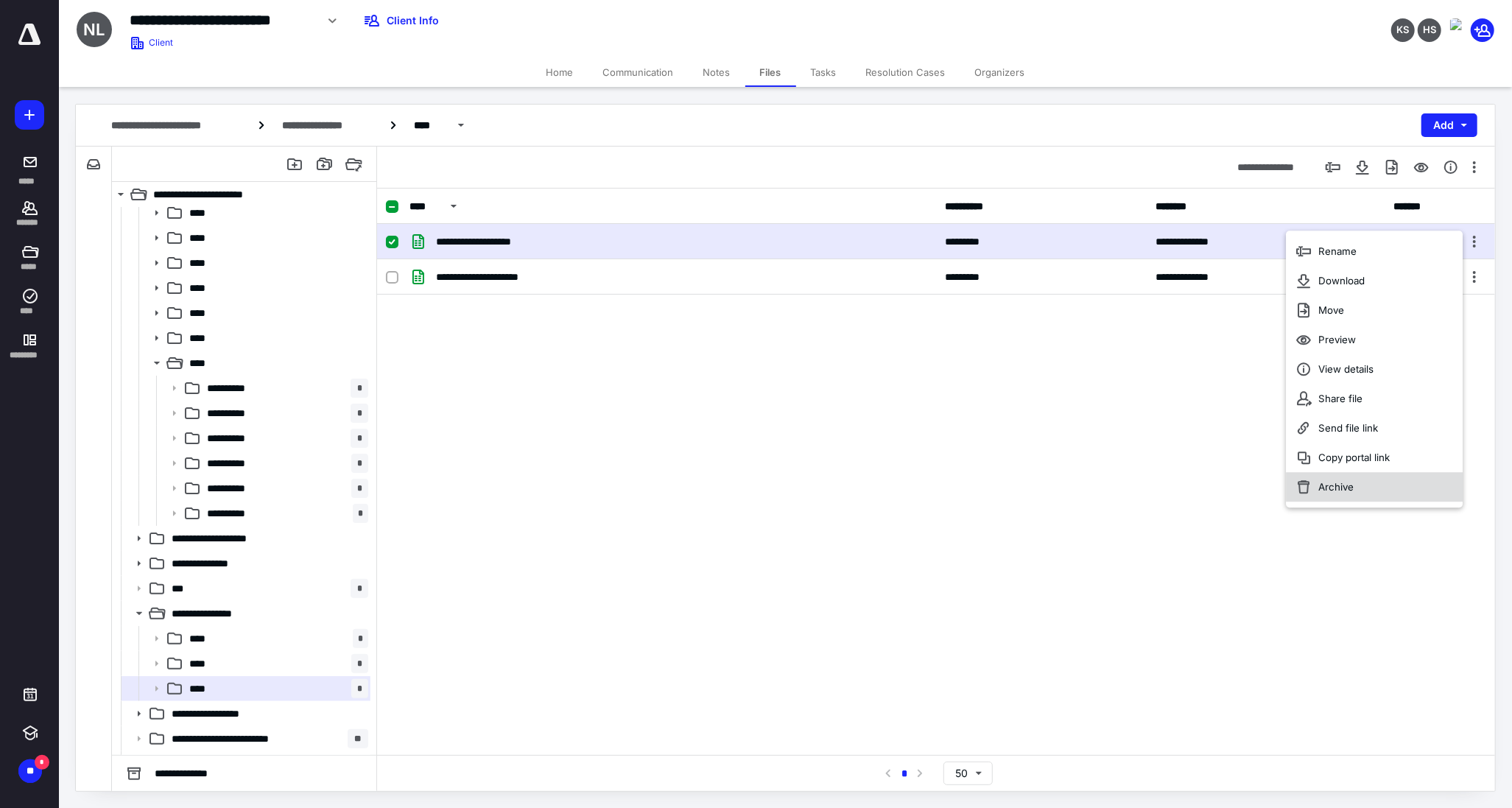 click on "Archive" at bounding box center (1375, 487) 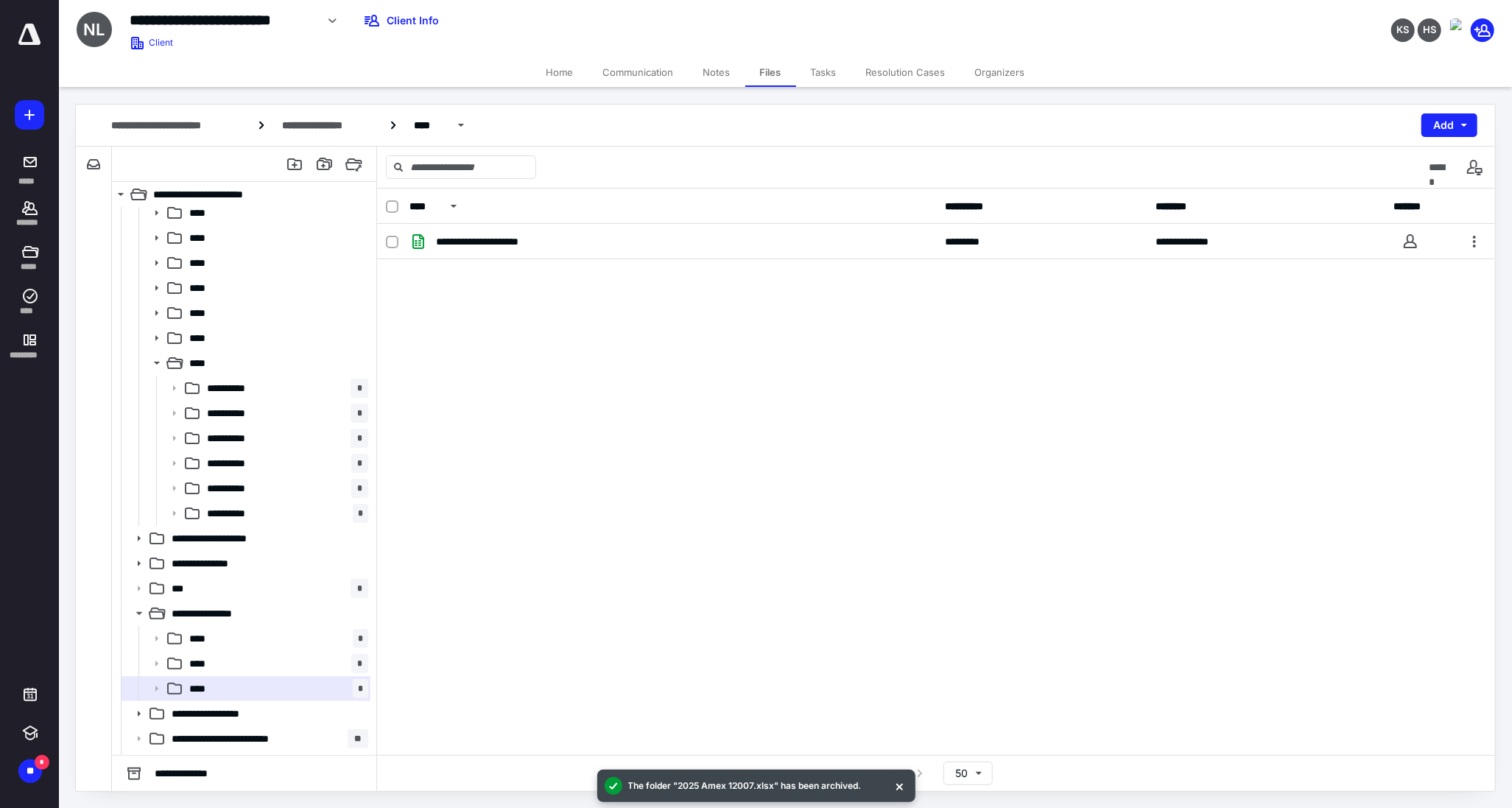 click on "**********" at bounding box center [785, 125] 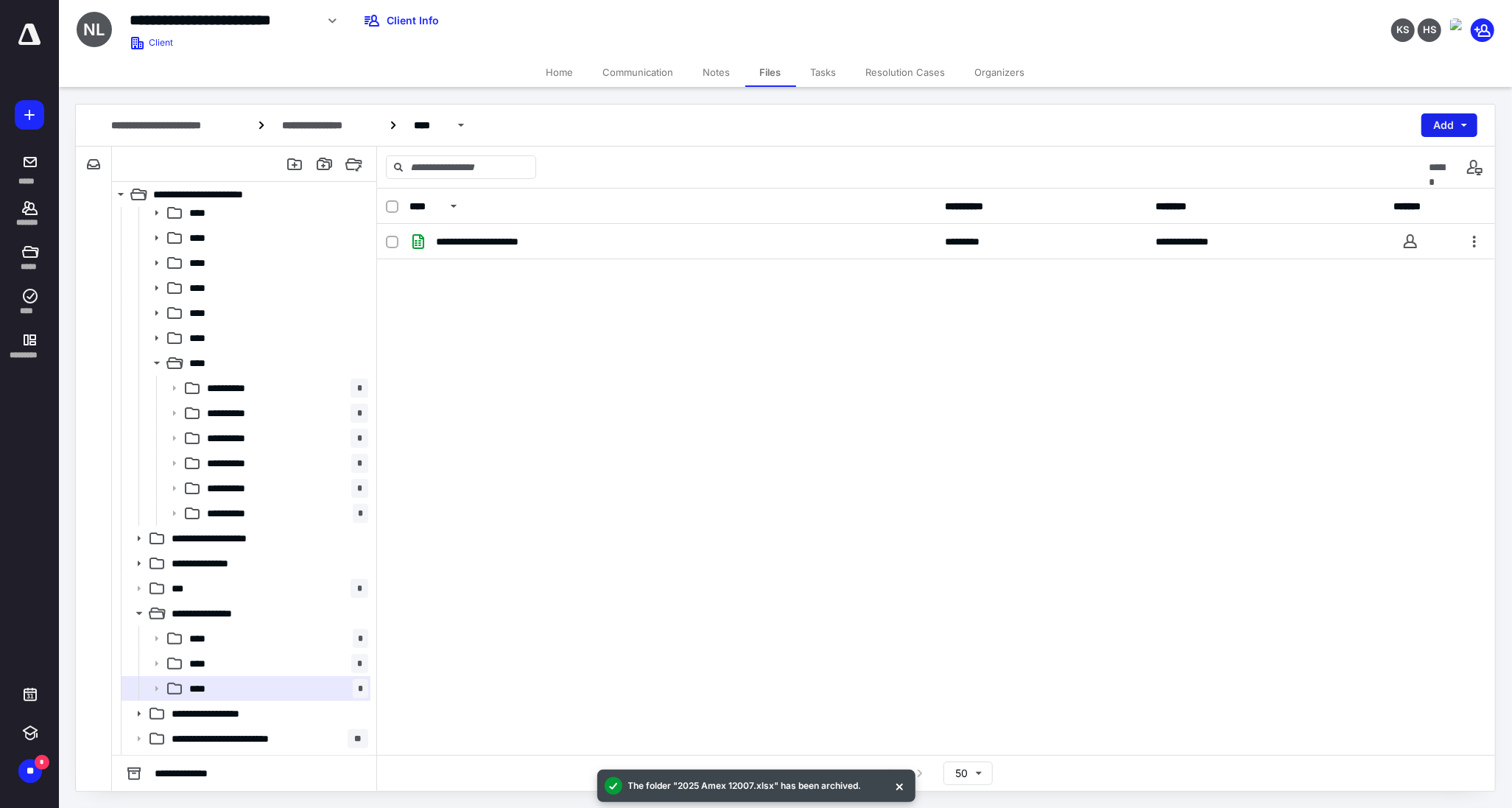 click on "Add" at bounding box center [1449, 125] 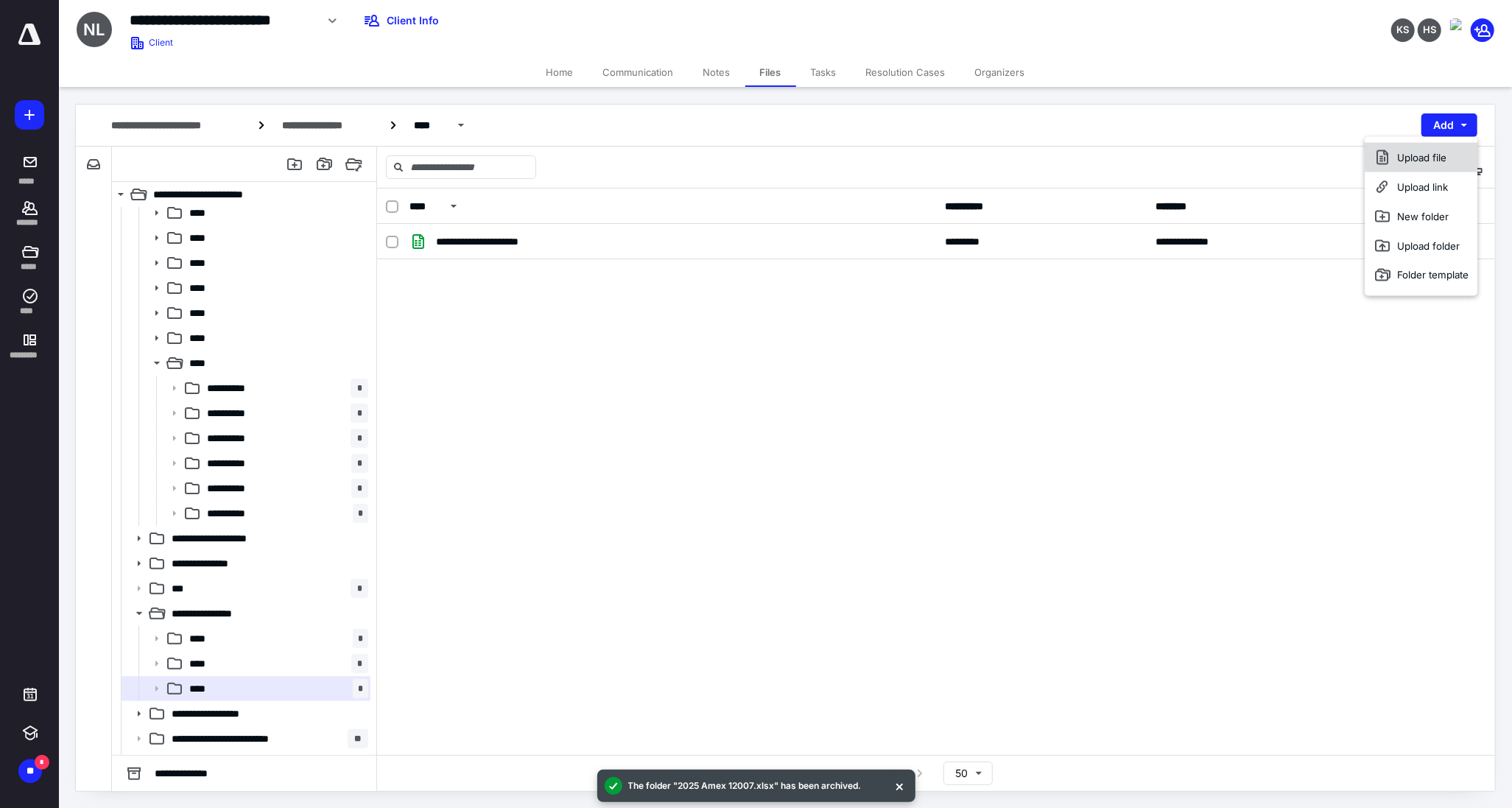 click on "Upload file" at bounding box center [1421, 158] 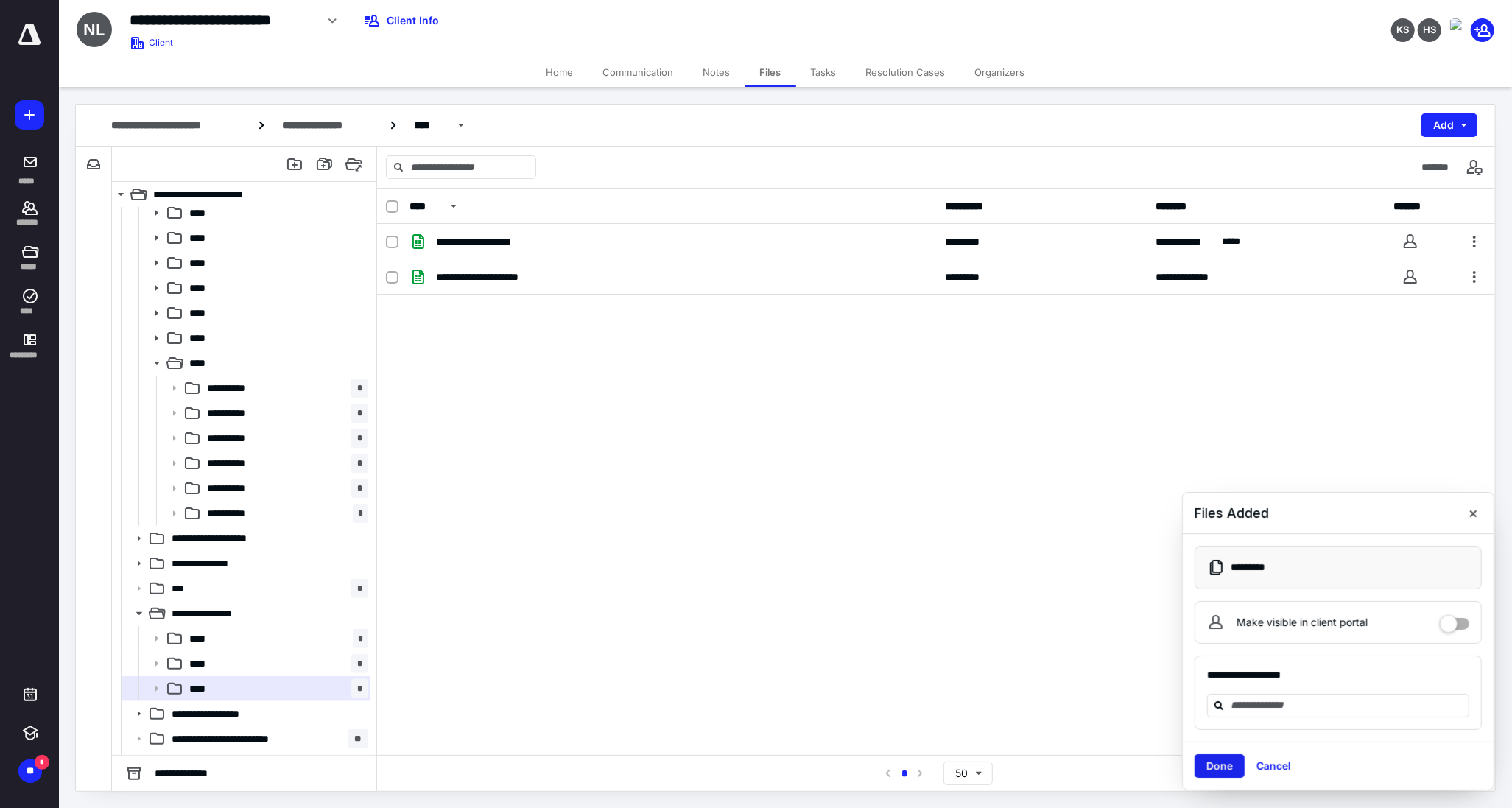 click on "Done" at bounding box center [1220, 766] 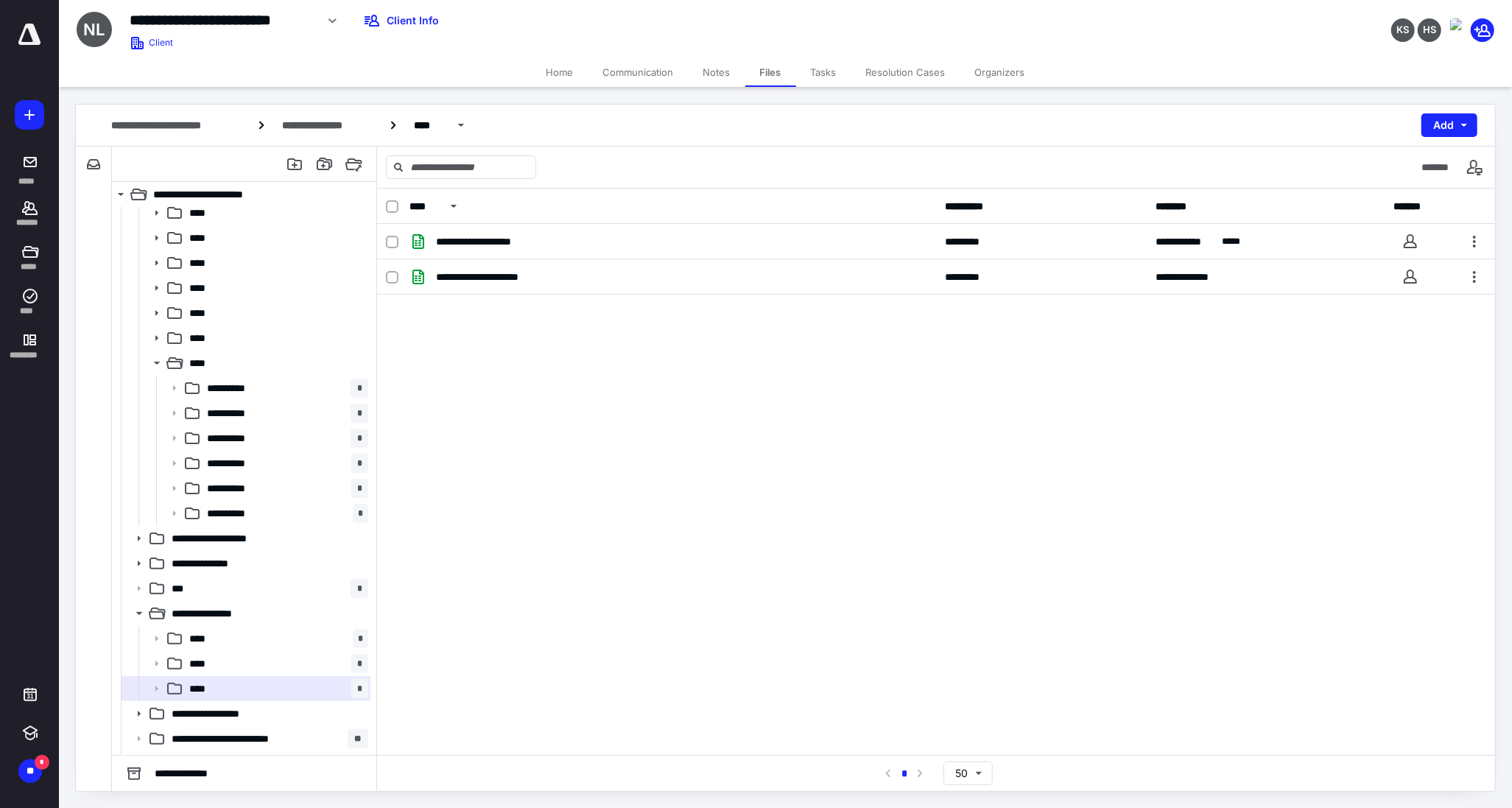 drag, startPoint x: 1074, startPoint y: 513, endPoint x: 1041, endPoint y: 491, distance: 39.66106 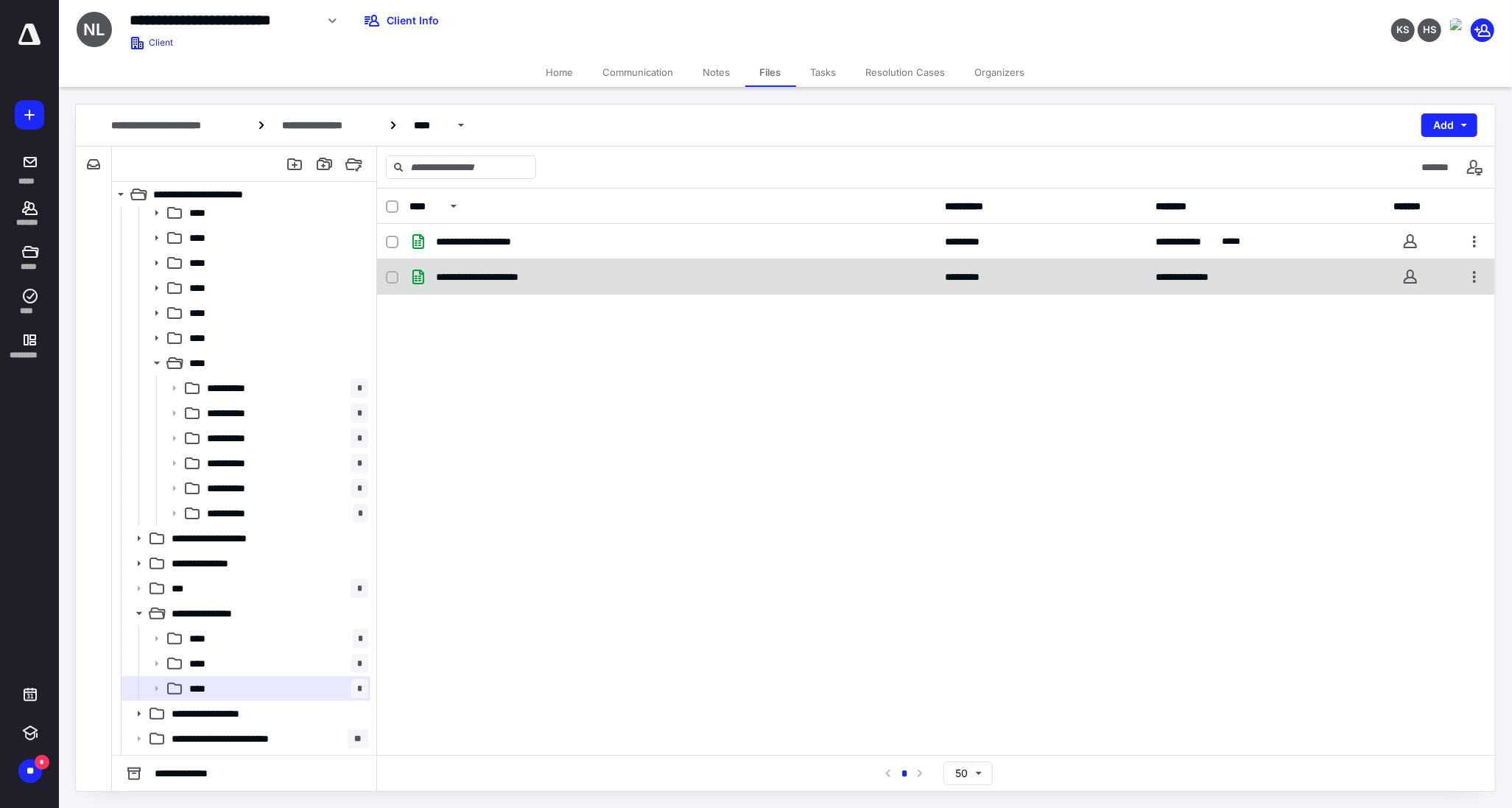 click on "**********" at bounding box center (936, 277) 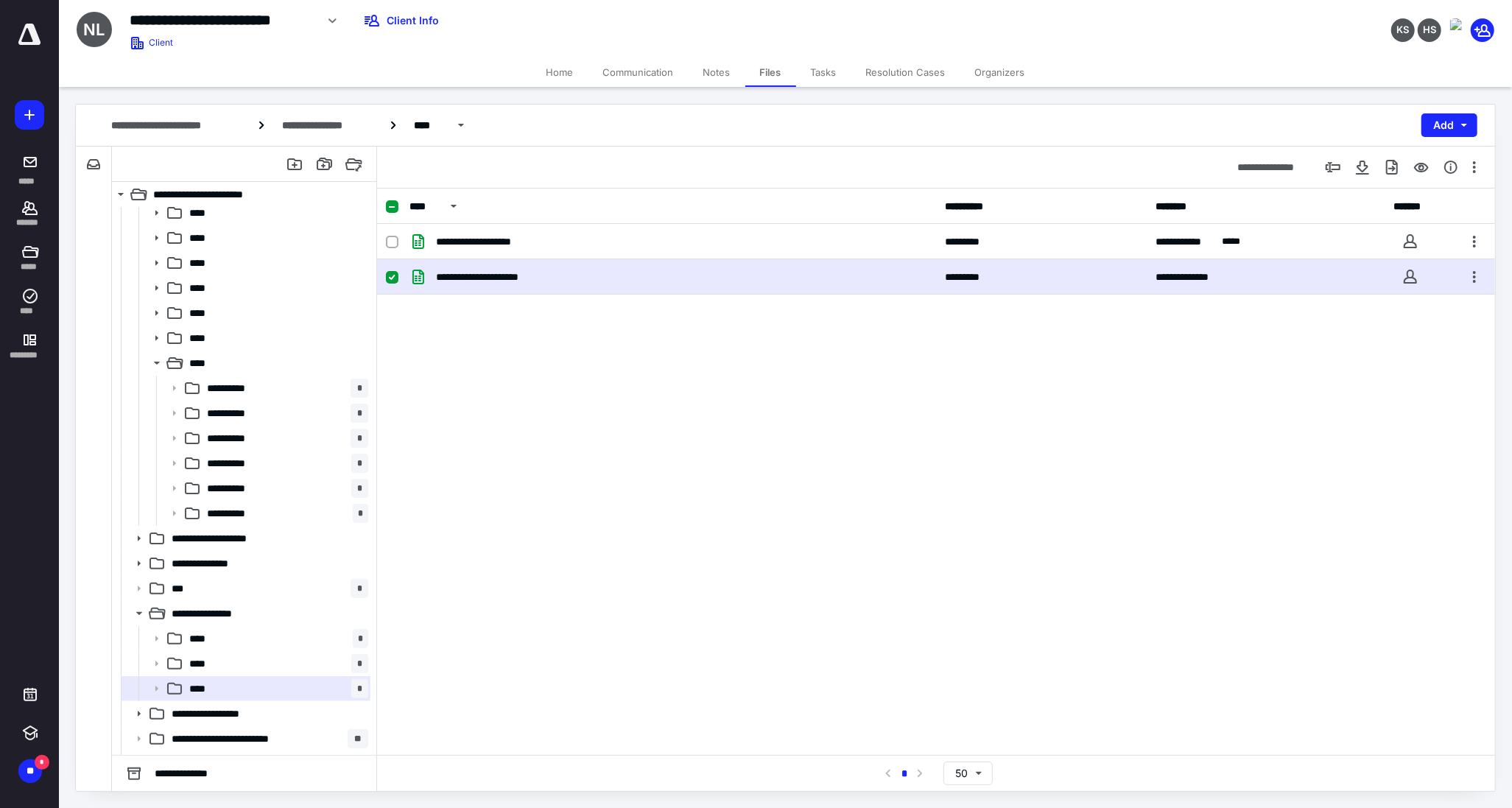 click on "**********" at bounding box center [936, 277] 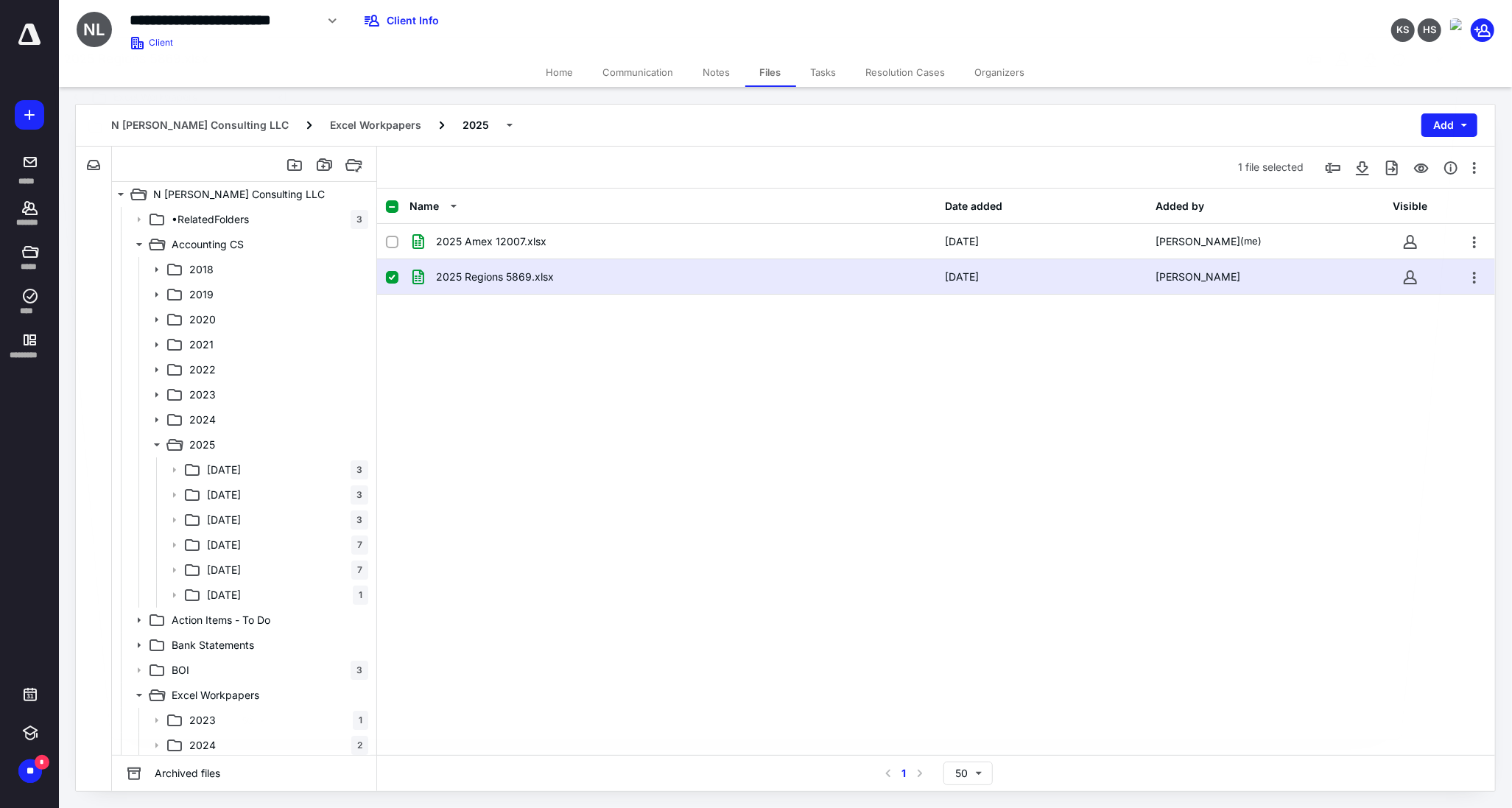 scroll, scrollTop: 82, scrollLeft: 0, axis: vertical 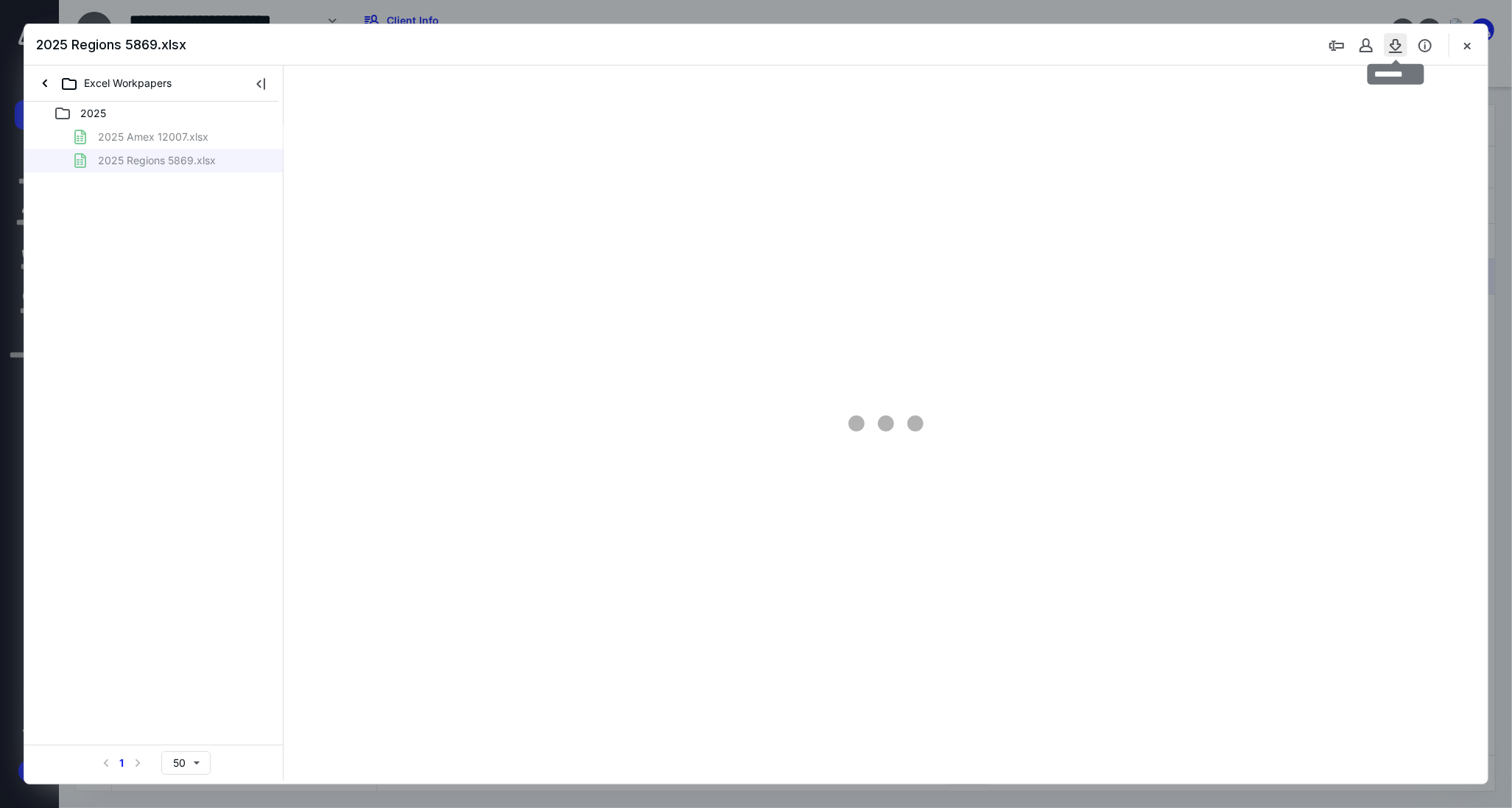 click at bounding box center [1396, 45] 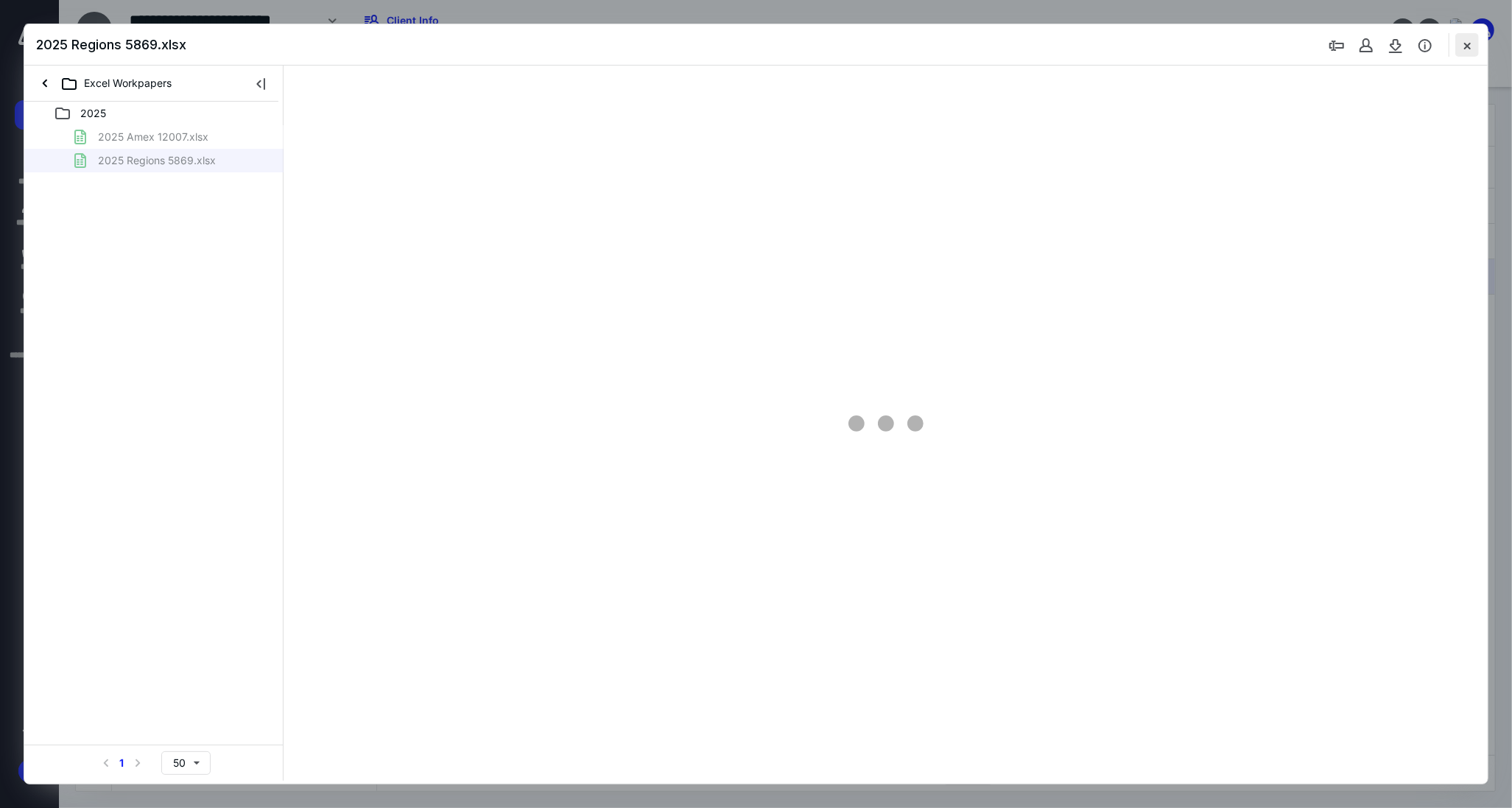 click at bounding box center (1467, 45) 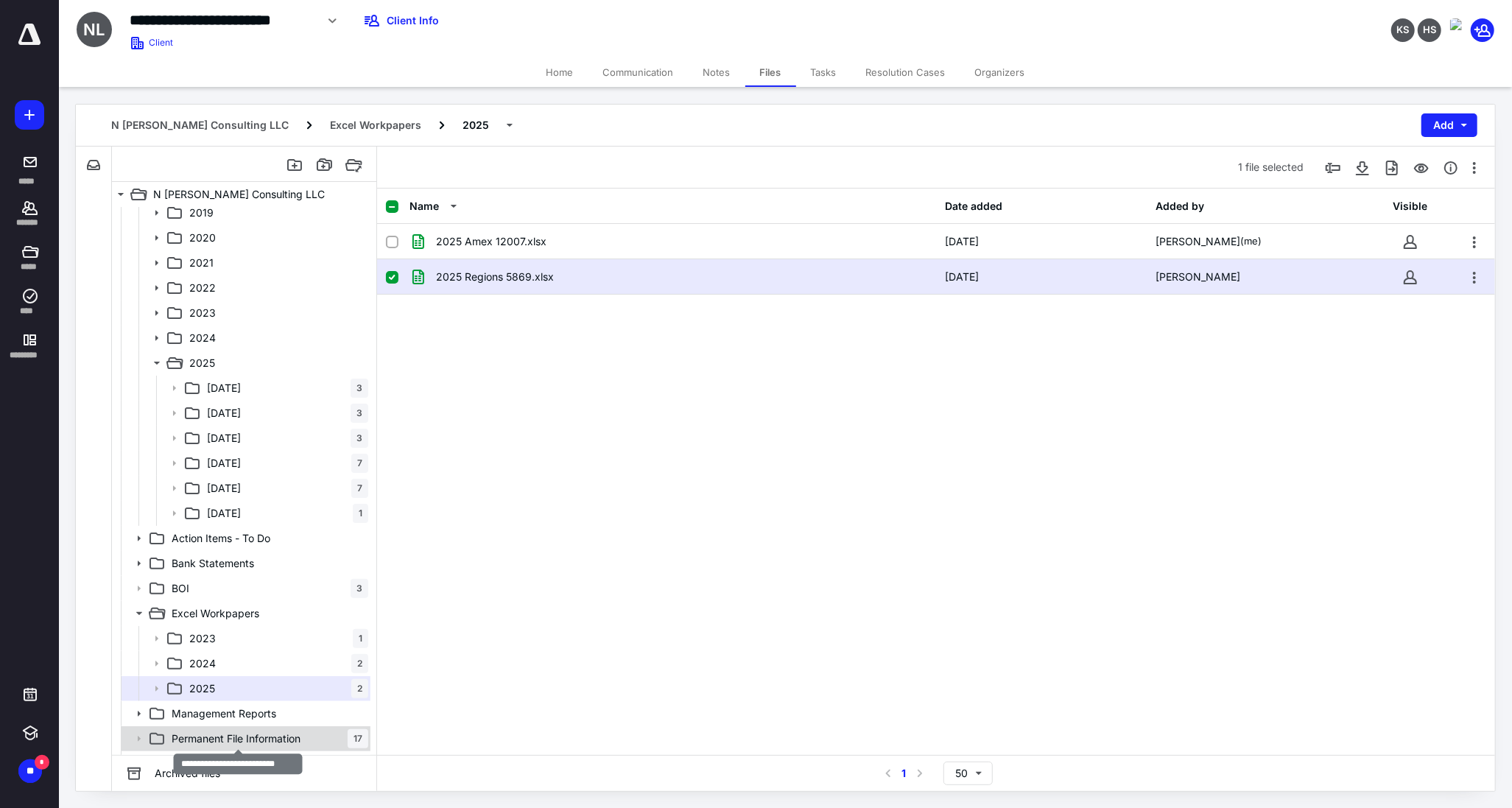 click on "Permanent File Information" at bounding box center (236, 739) 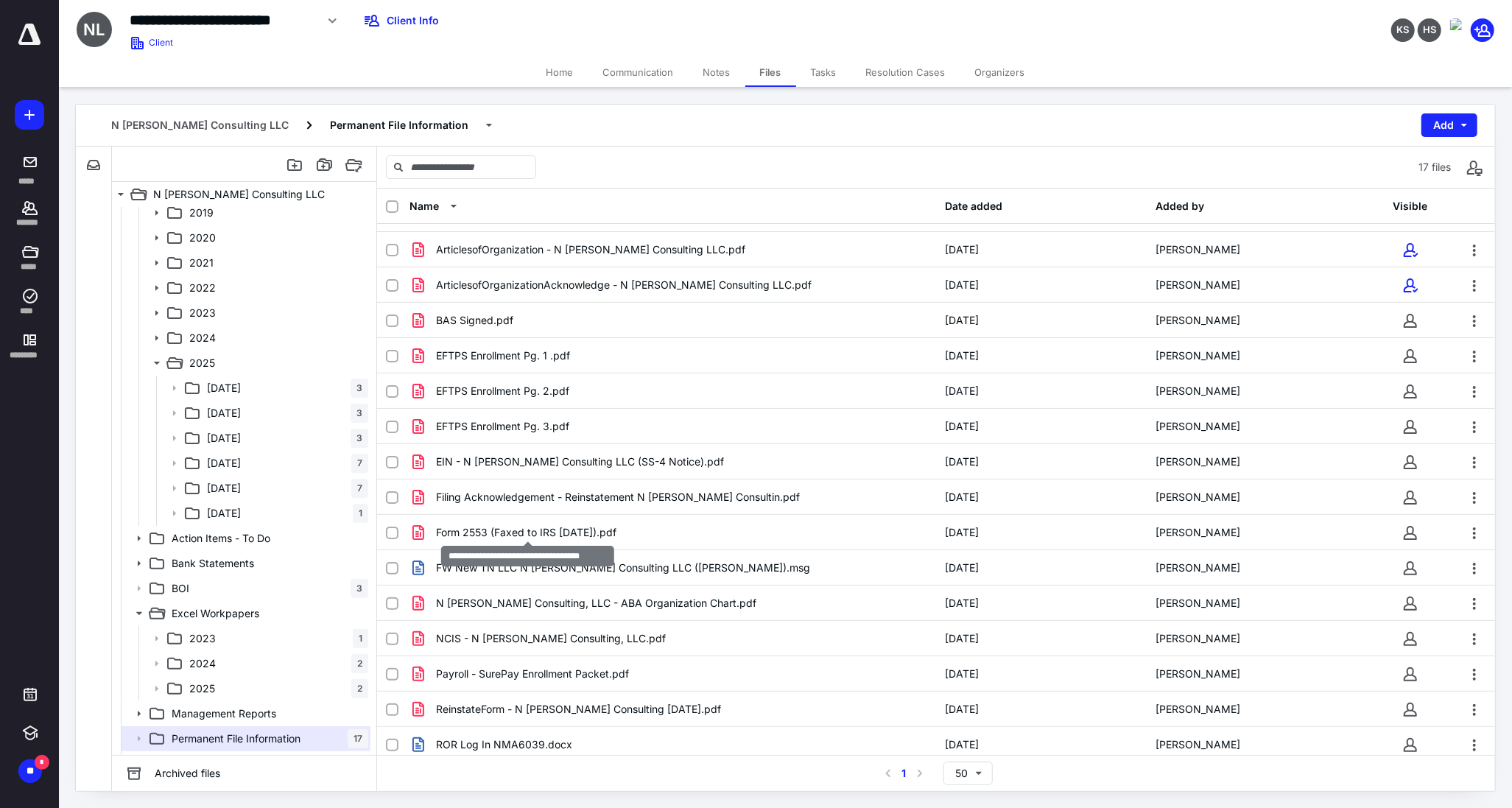 scroll, scrollTop: 71, scrollLeft: 0, axis: vertical 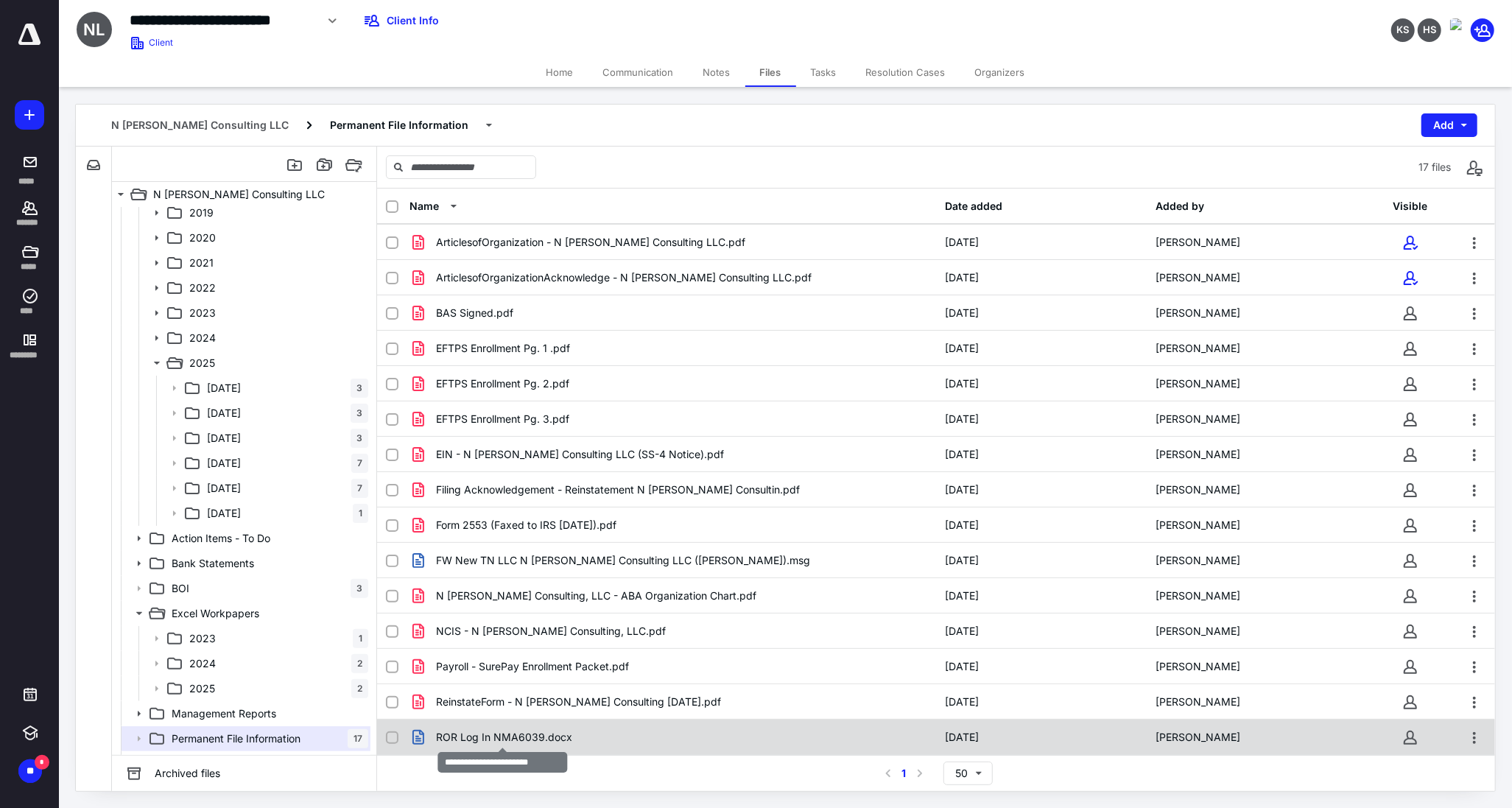 click on "ROR Log In NMA6039.docx" at bounding box center (504, 737) 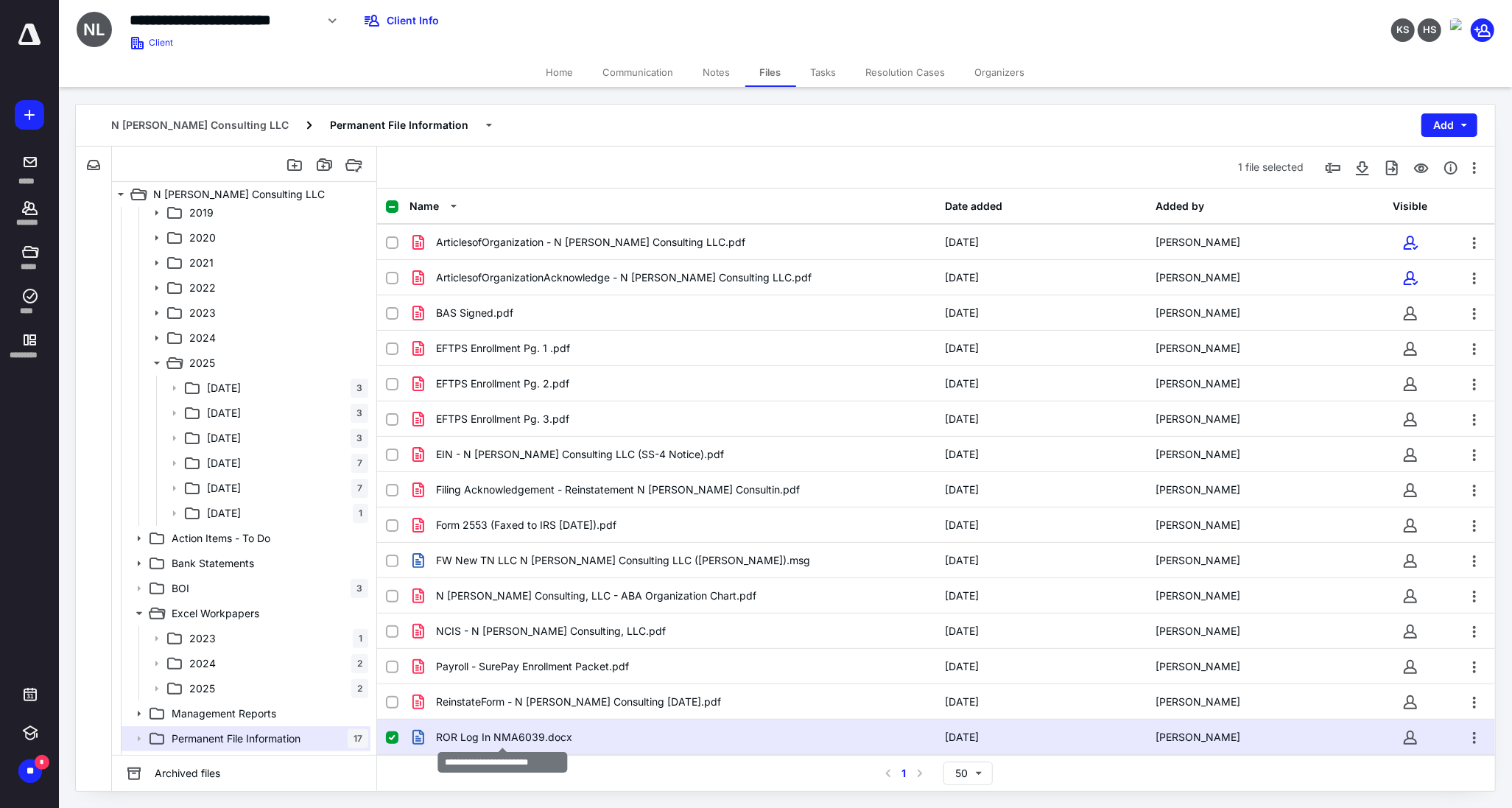 click on "ROR Log In NMA6039.docx" at bounding box center [504, 737] 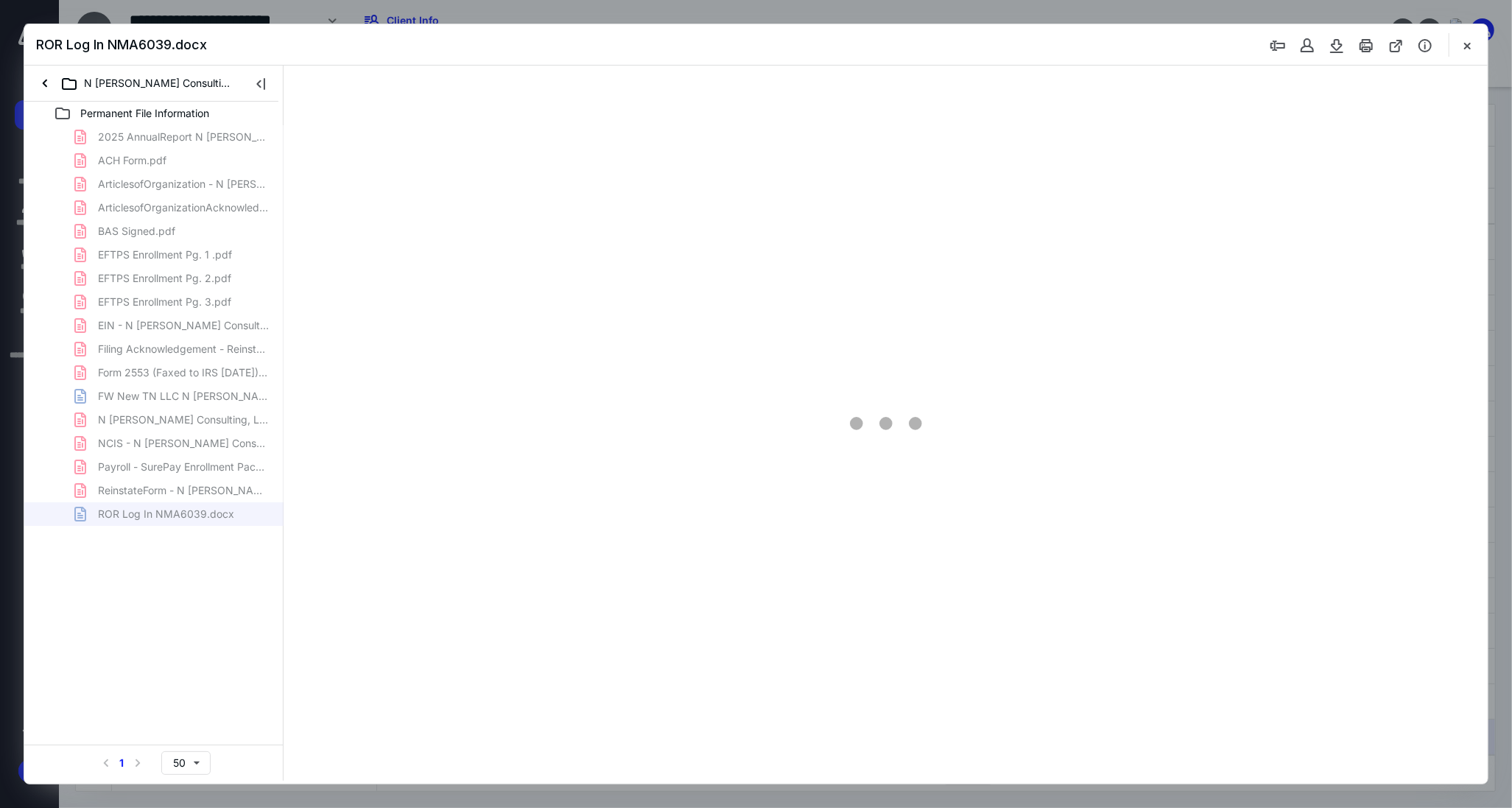 scroll, scrollTop: 0, scrollLeft: 0, axis: both 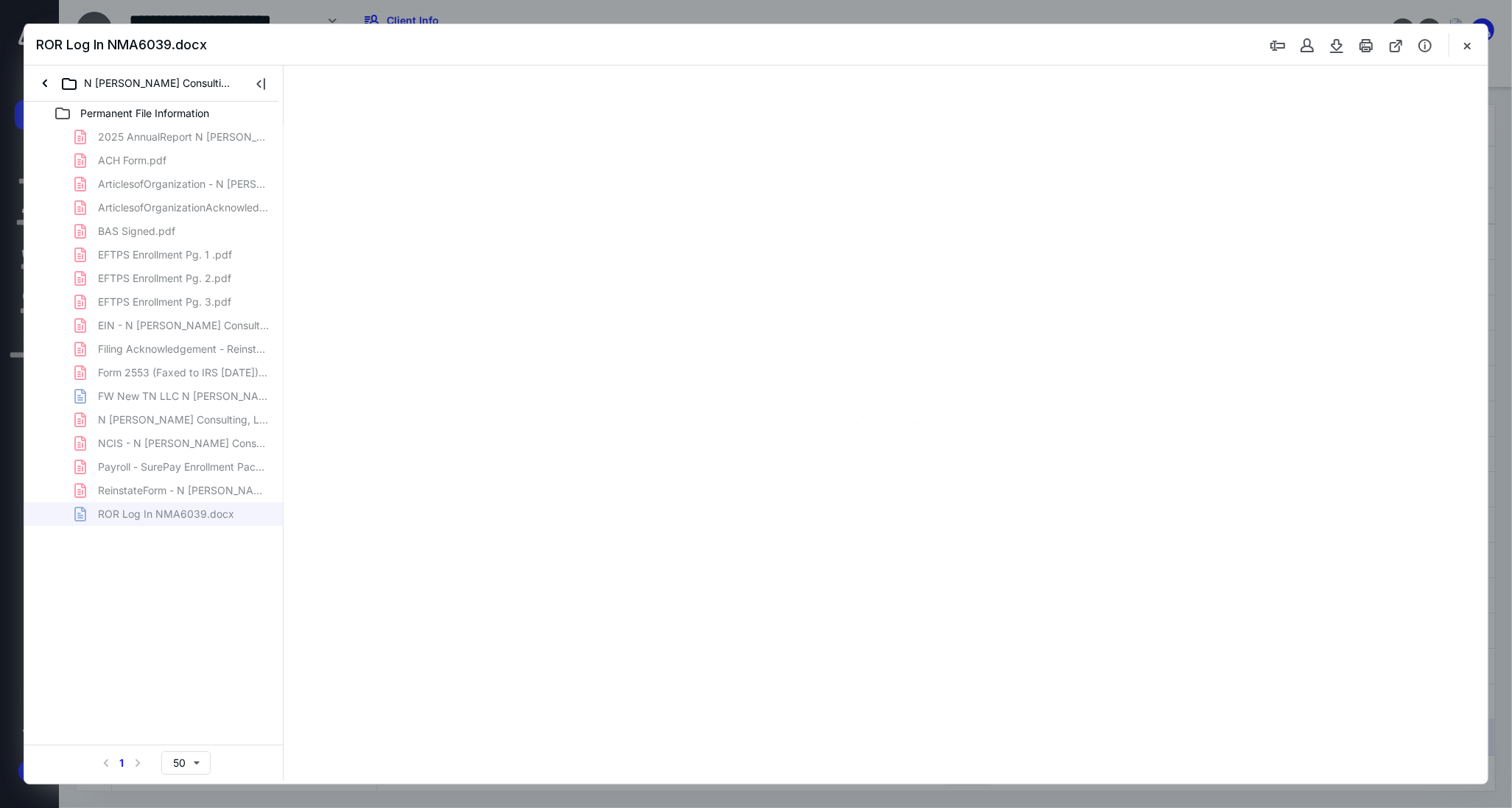 type on "117" 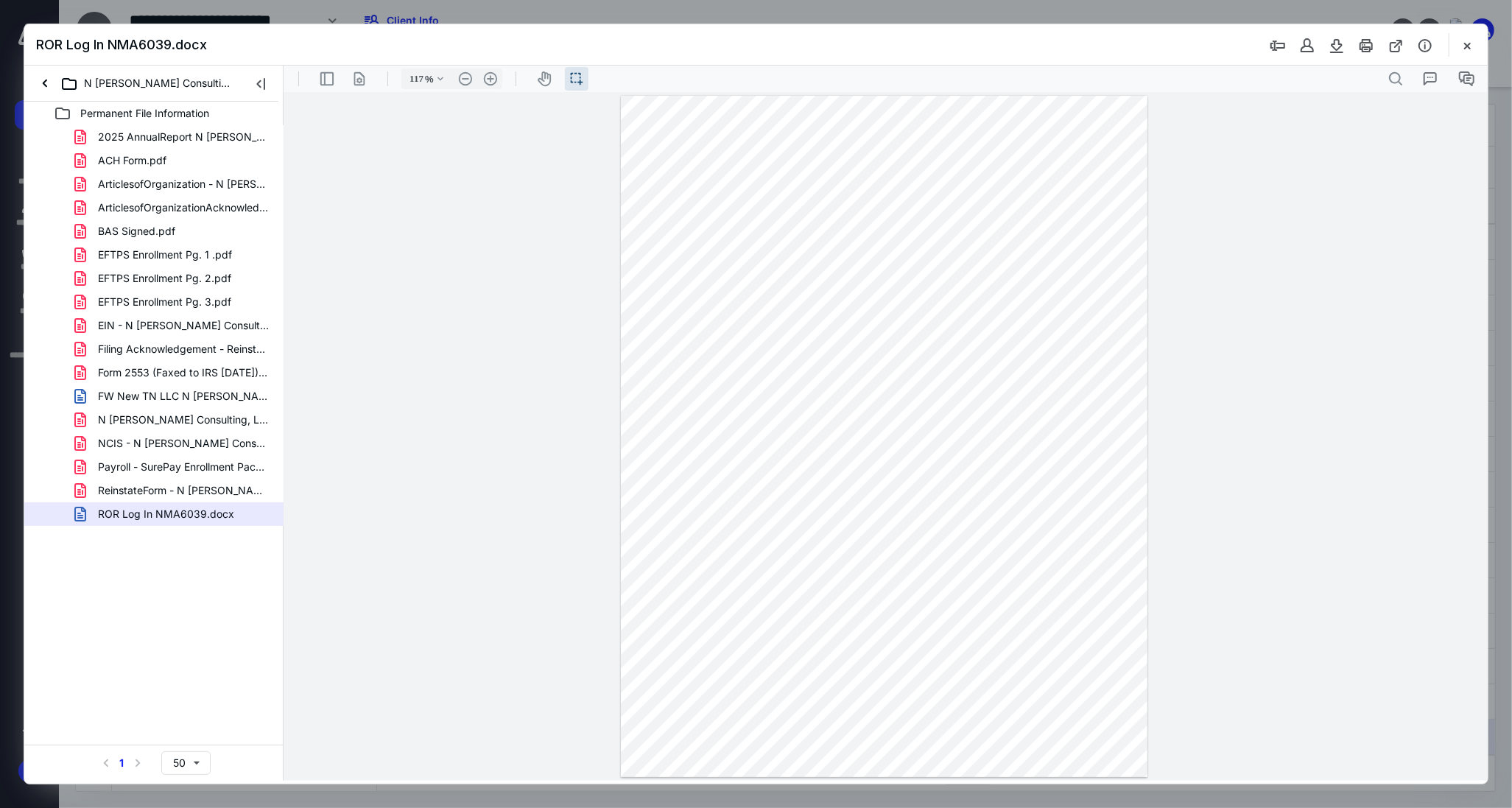 click at bounding box center [862, 322] 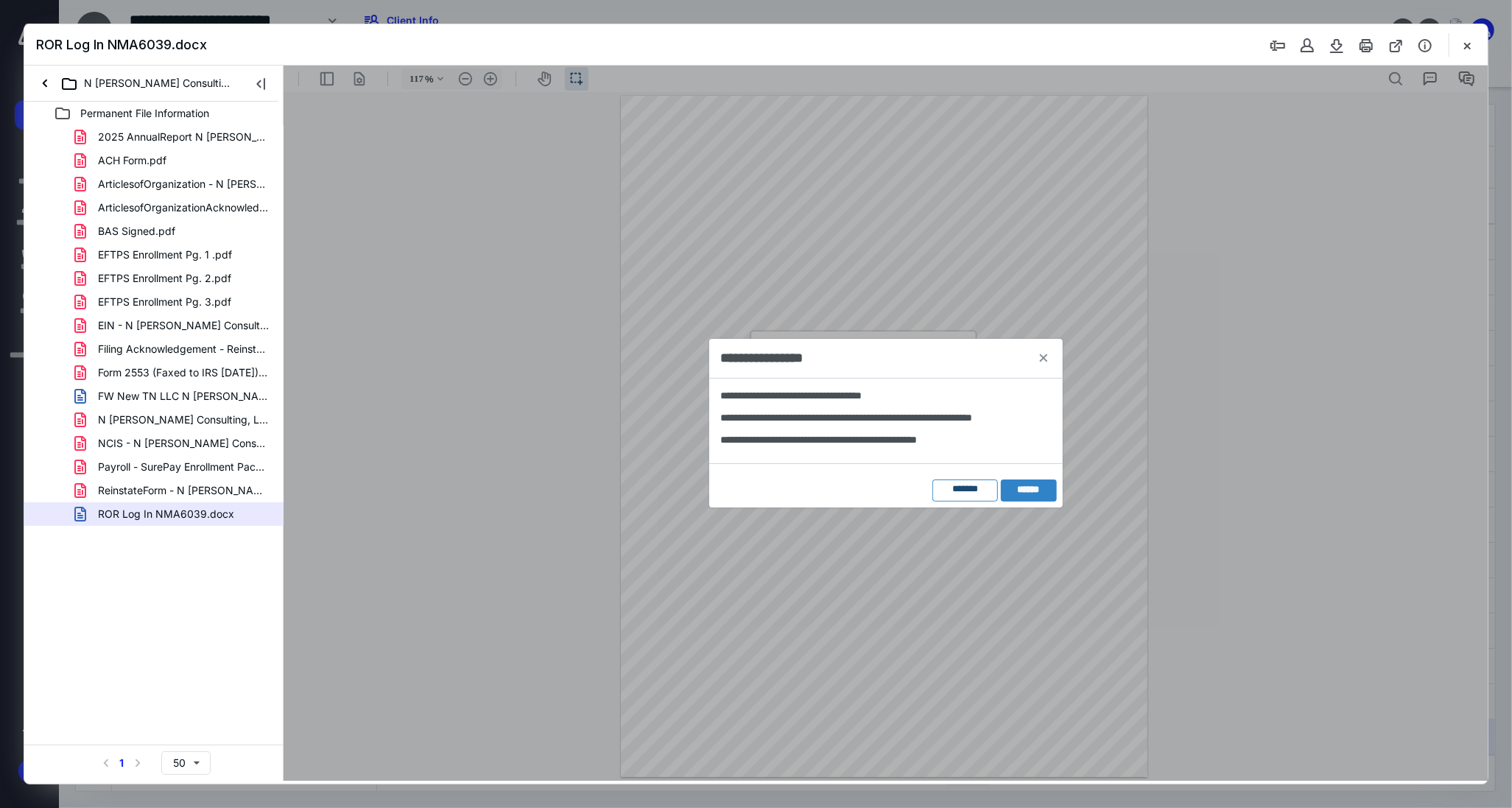 click on "*******" at bounding box center (964, 489) 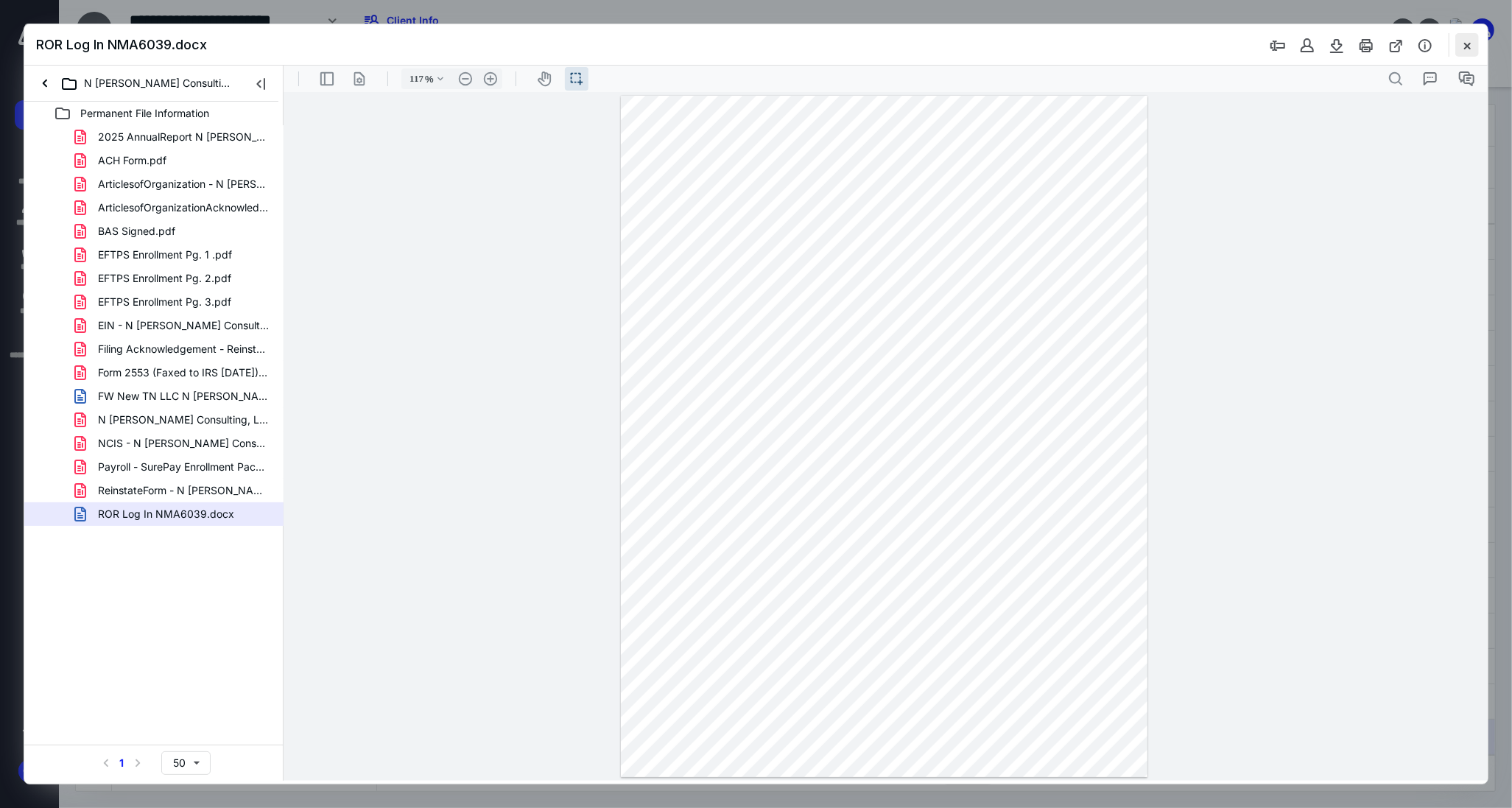click at bounding box center (1467, 45) 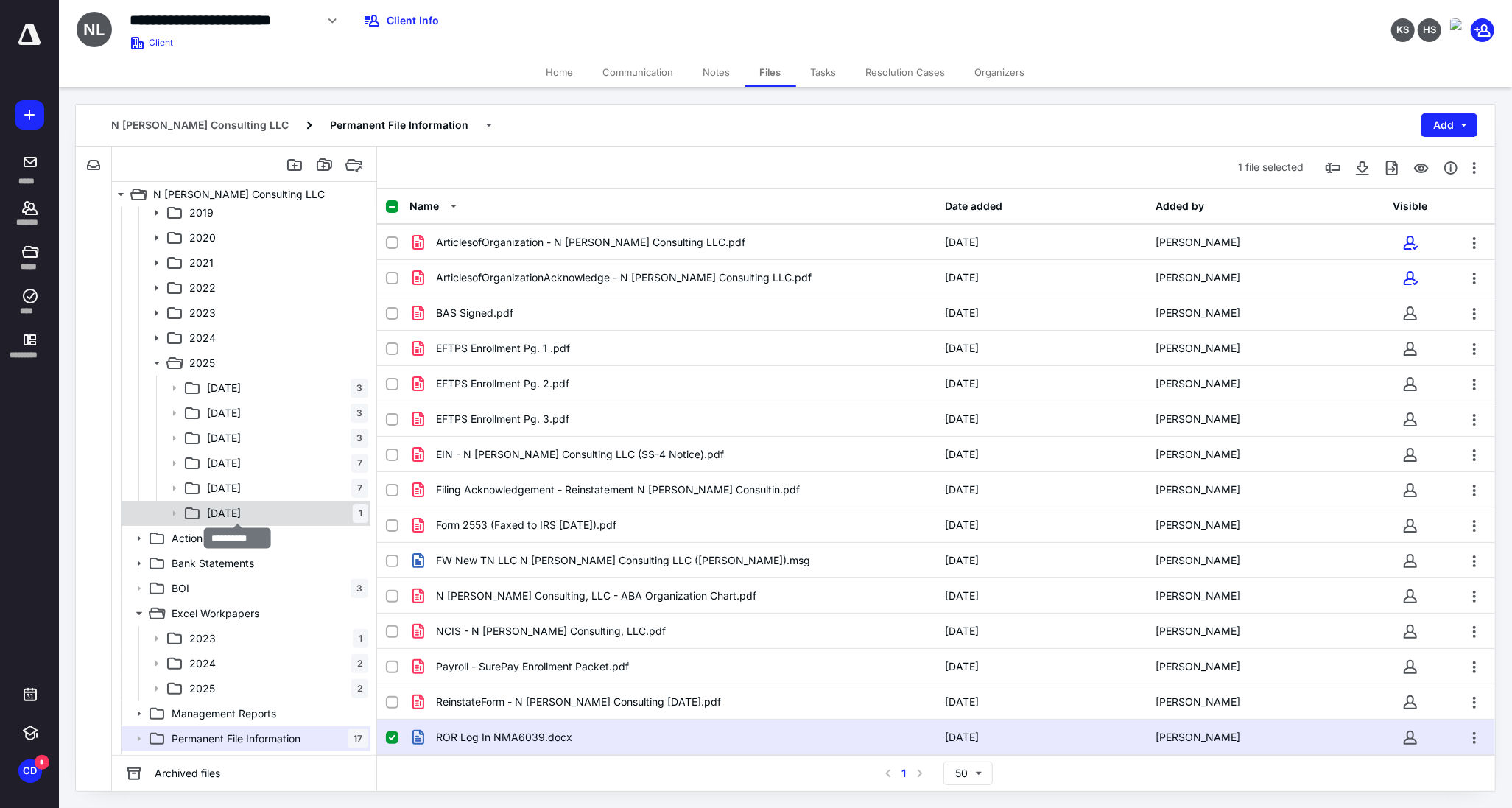 click on "[DATE]" at bounding box center [224, 513] 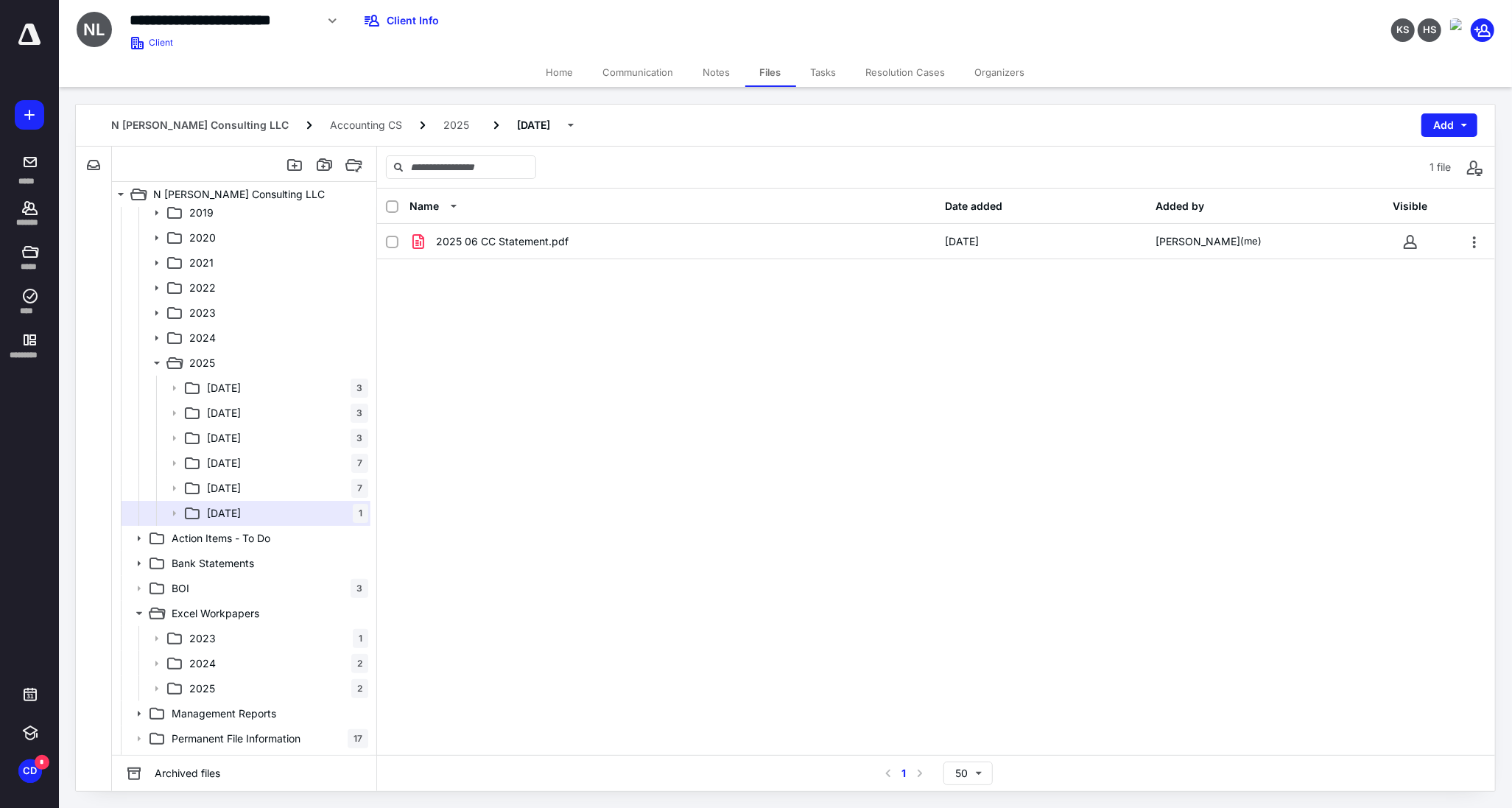click on "2025 06 CC Statement.pdf [DATE] [PERSON_NAME]  (me)" at bounding box center [936, 334] 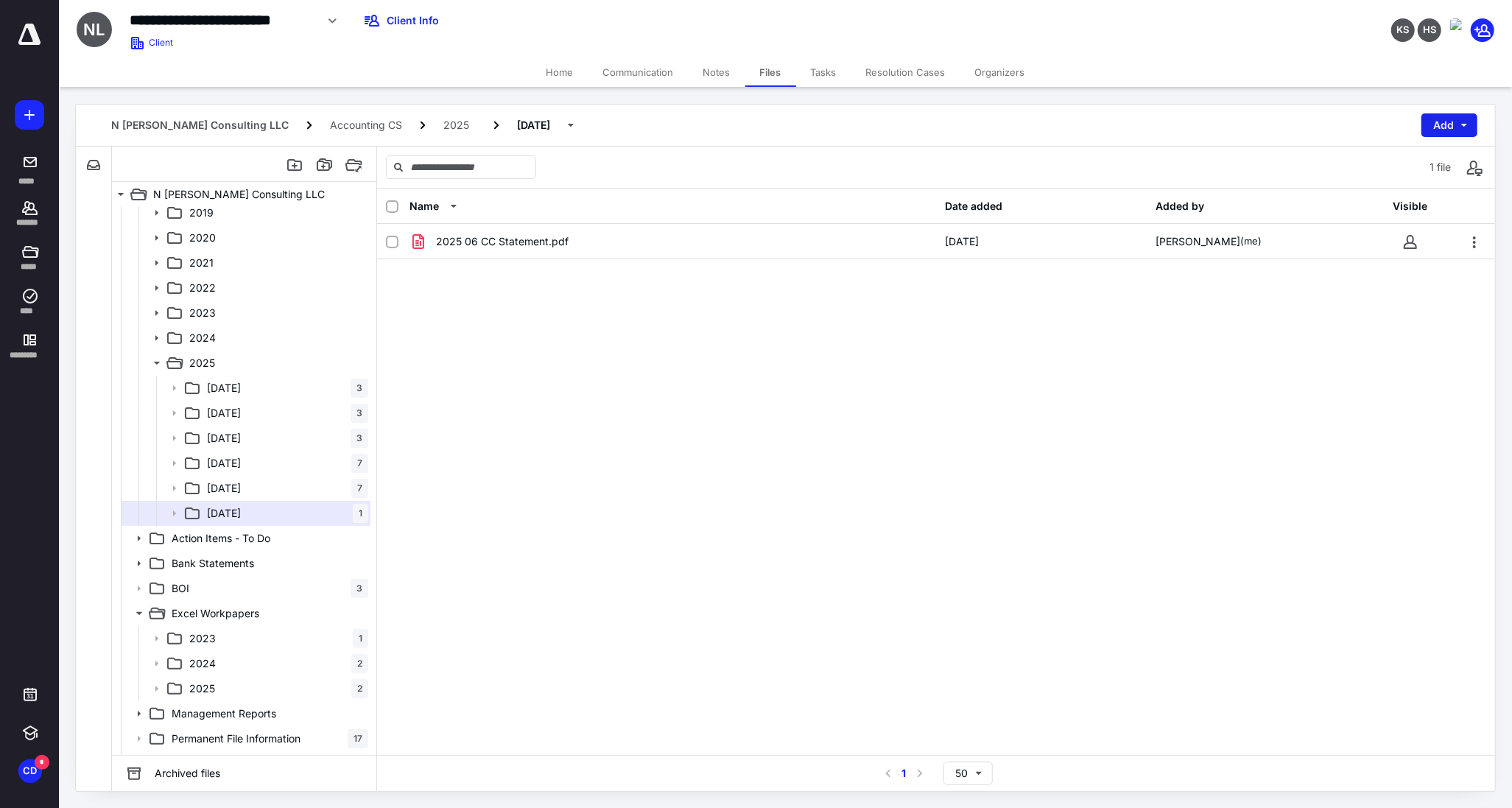 click on "Add" at bounding box center (1449, 125) 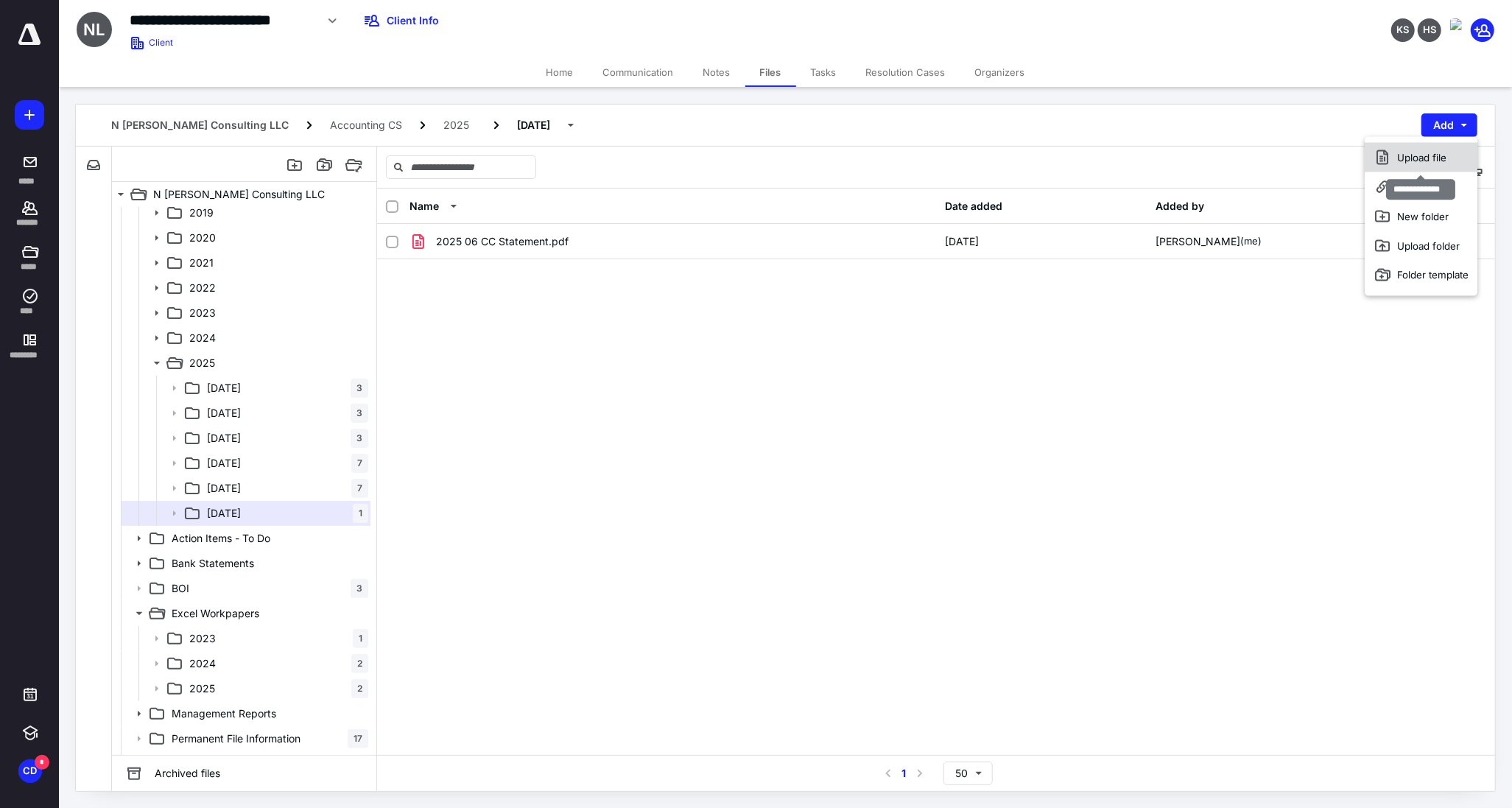 click on "Upload file" at bounding box center (1421, 158) 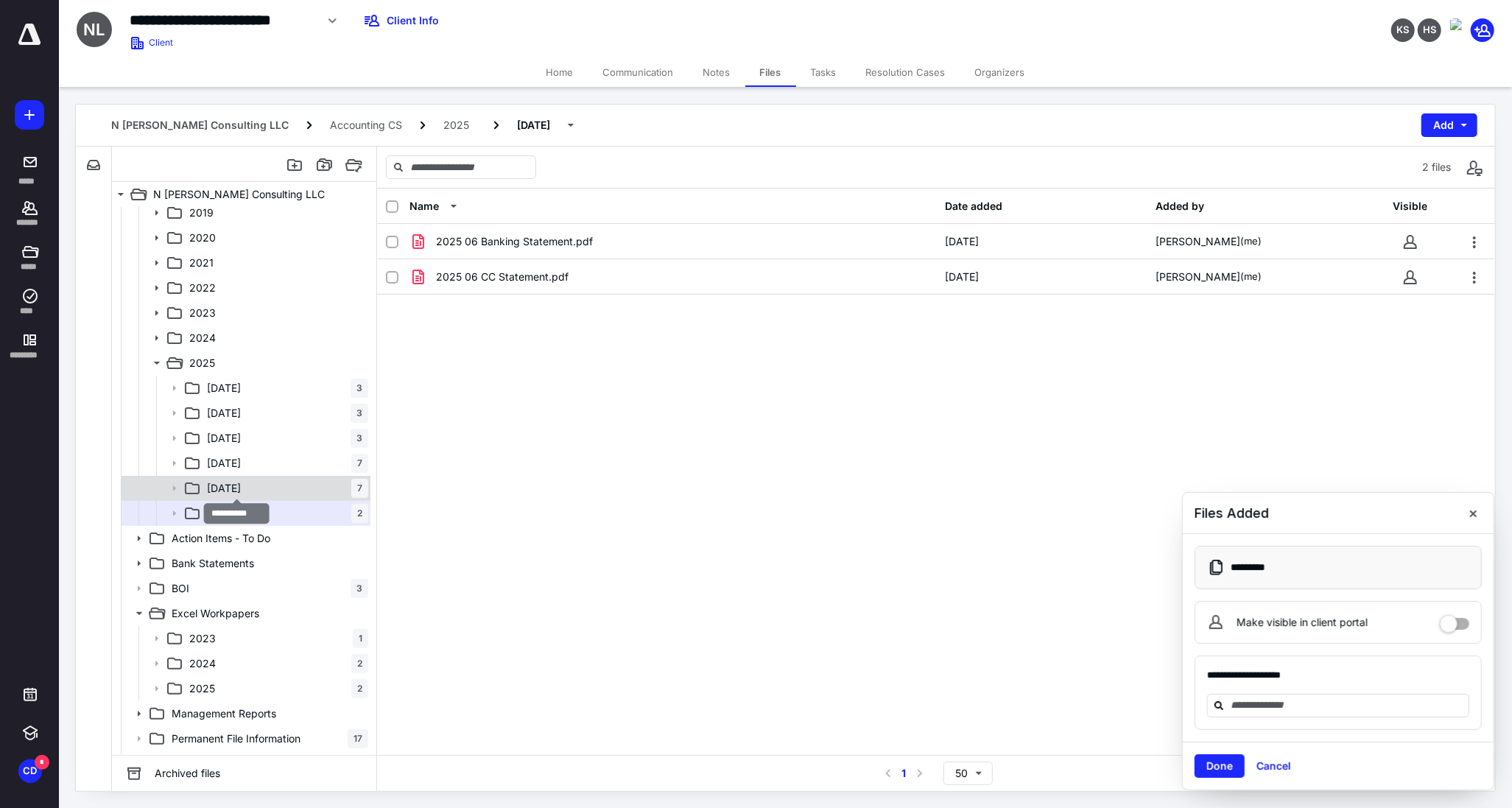 click on "[DATE]" at bounding box center [224, 488] 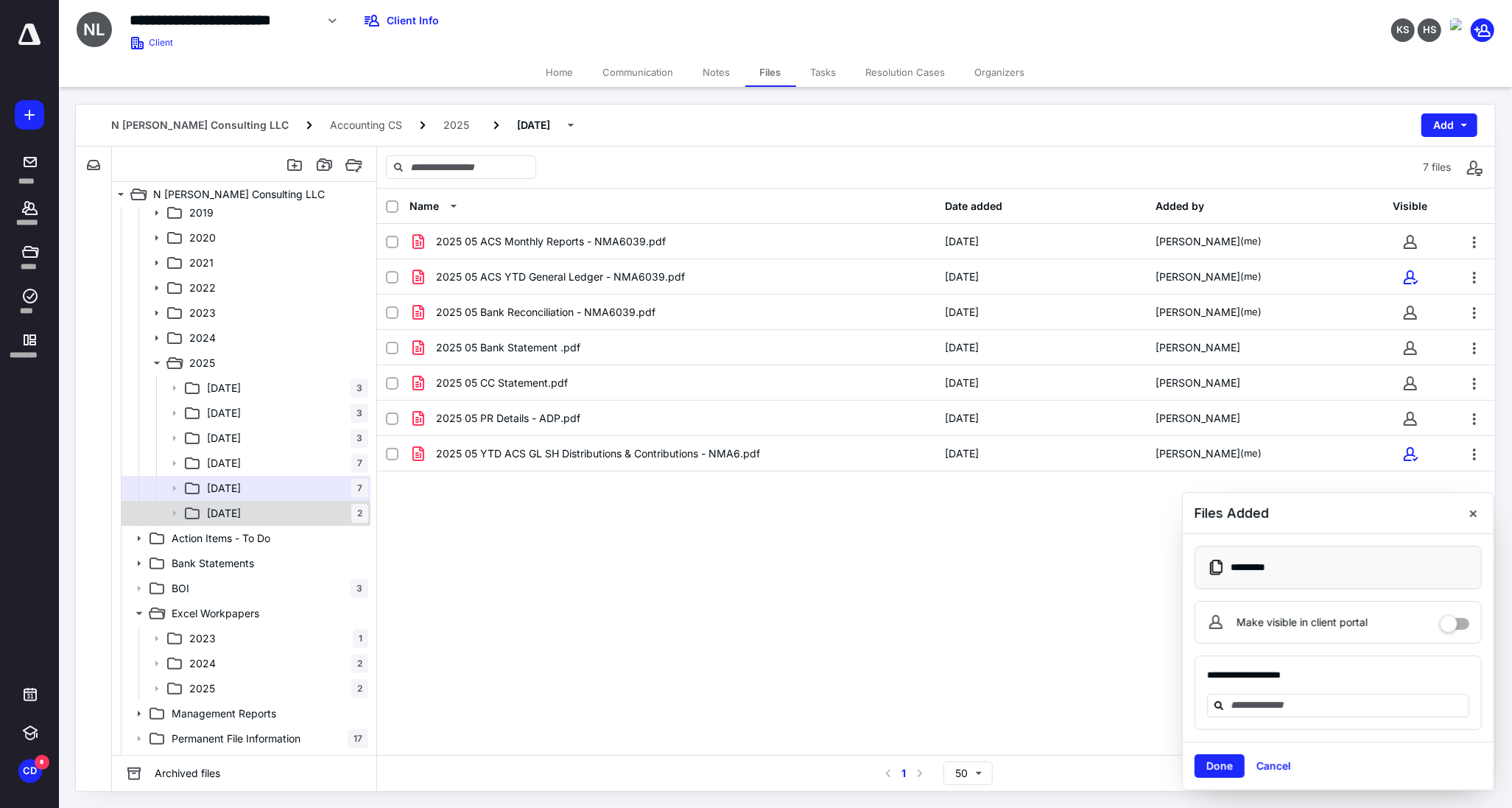 click on "[DATE]" at bounding box center (224, 513) 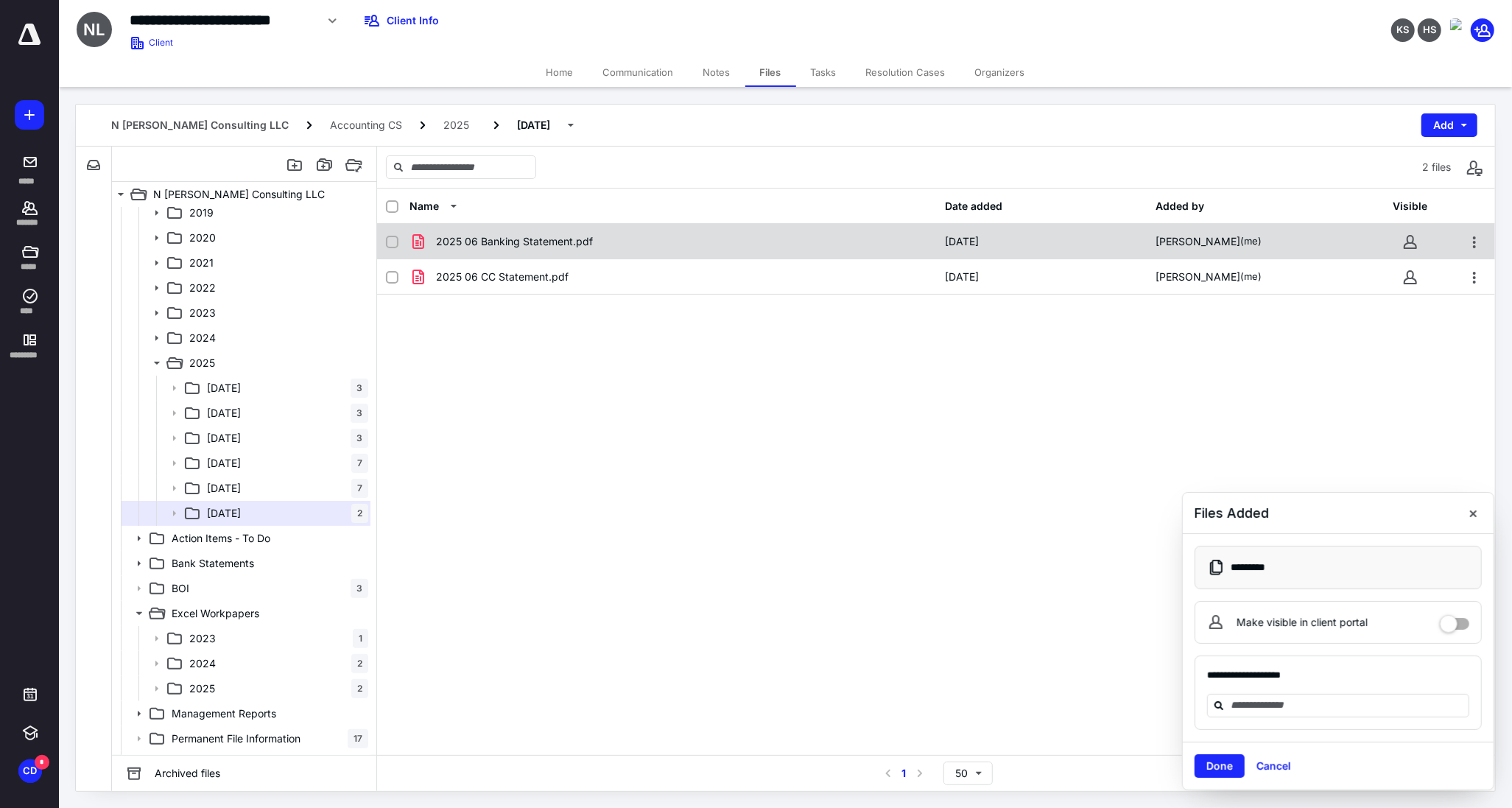 checkbox on "true" 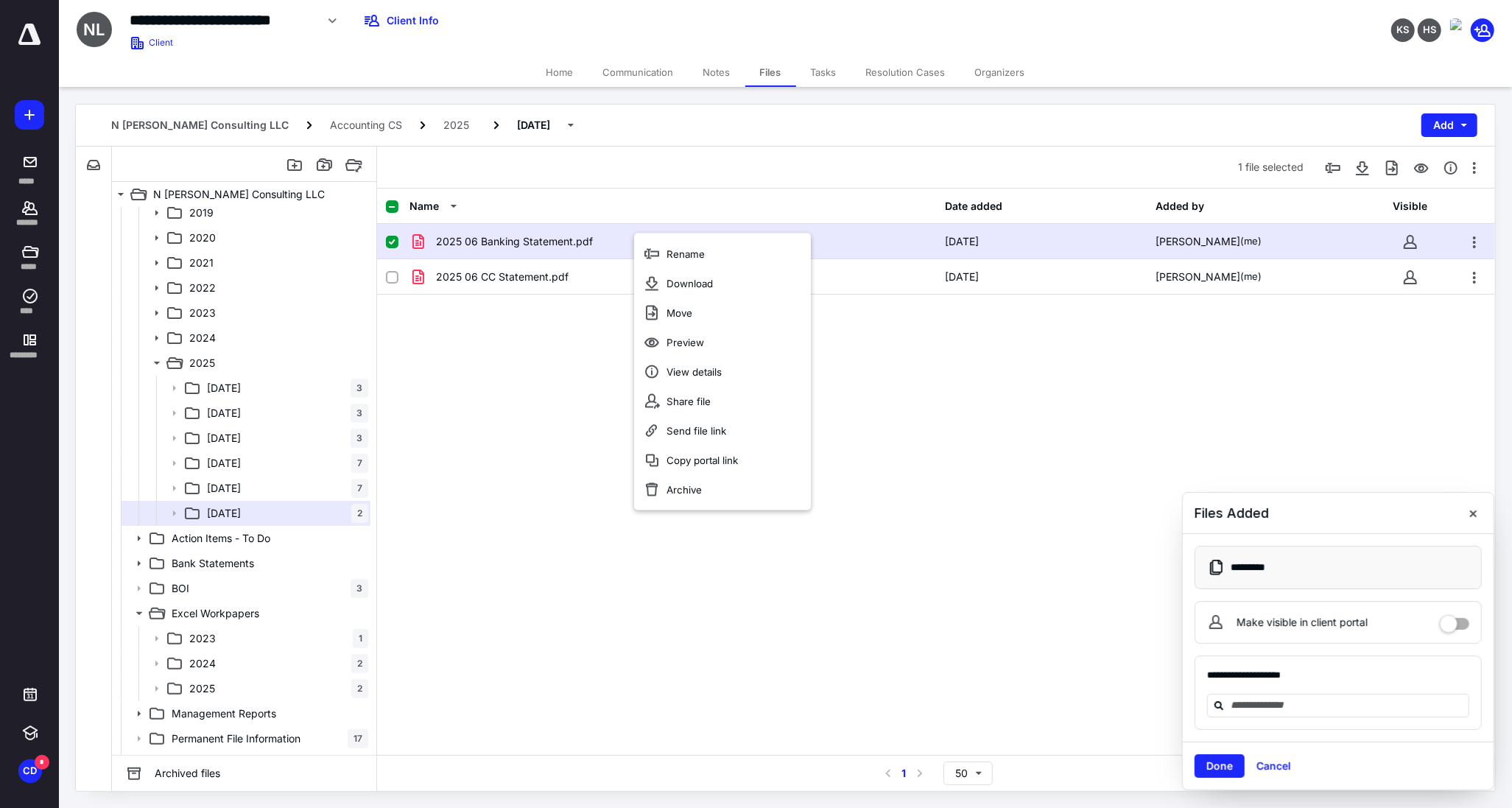click on "Rename Download Move Preview View details Share file Send file link Copy portal link Archive" at bounding box center (722, 372) 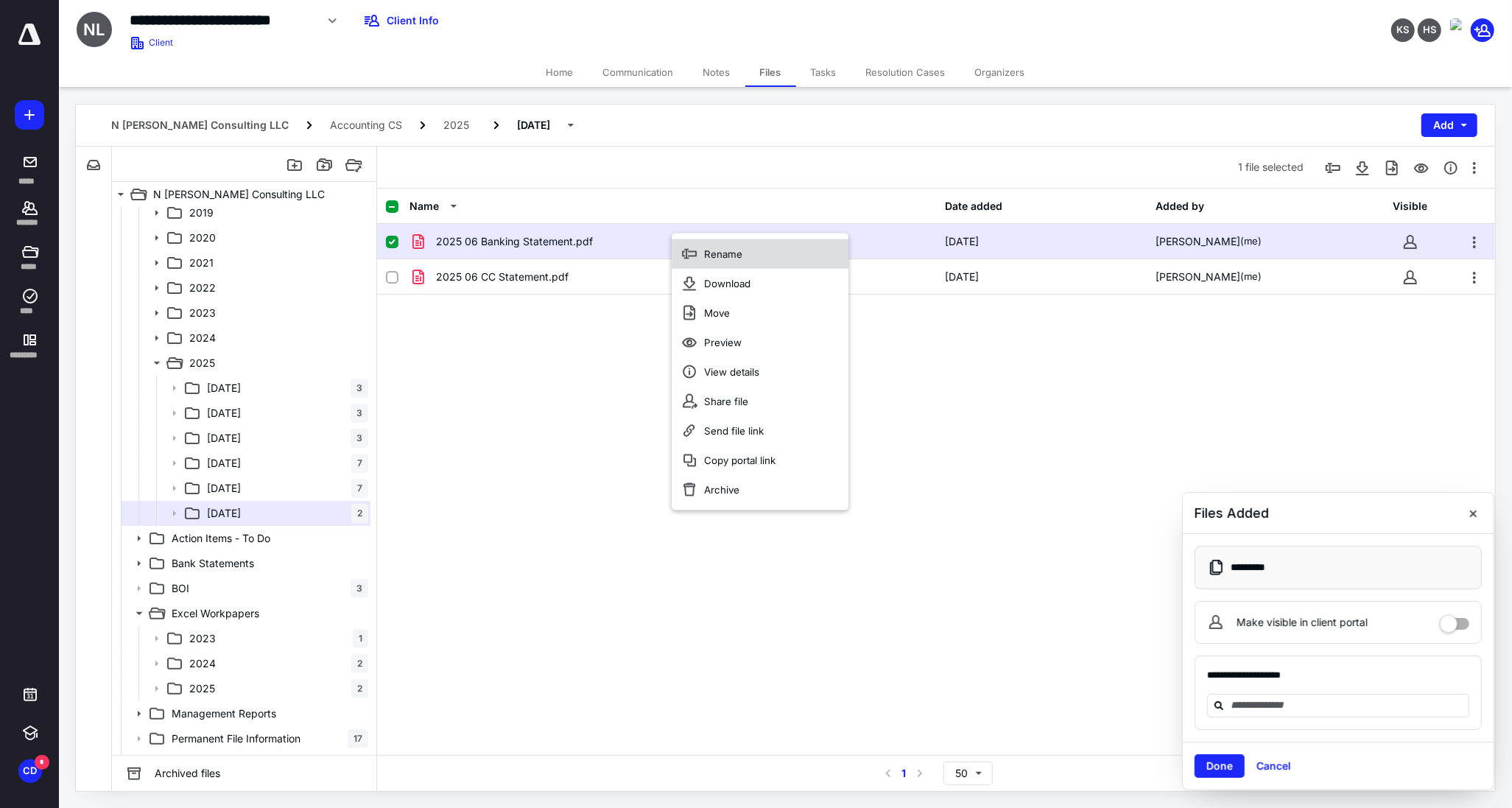 click 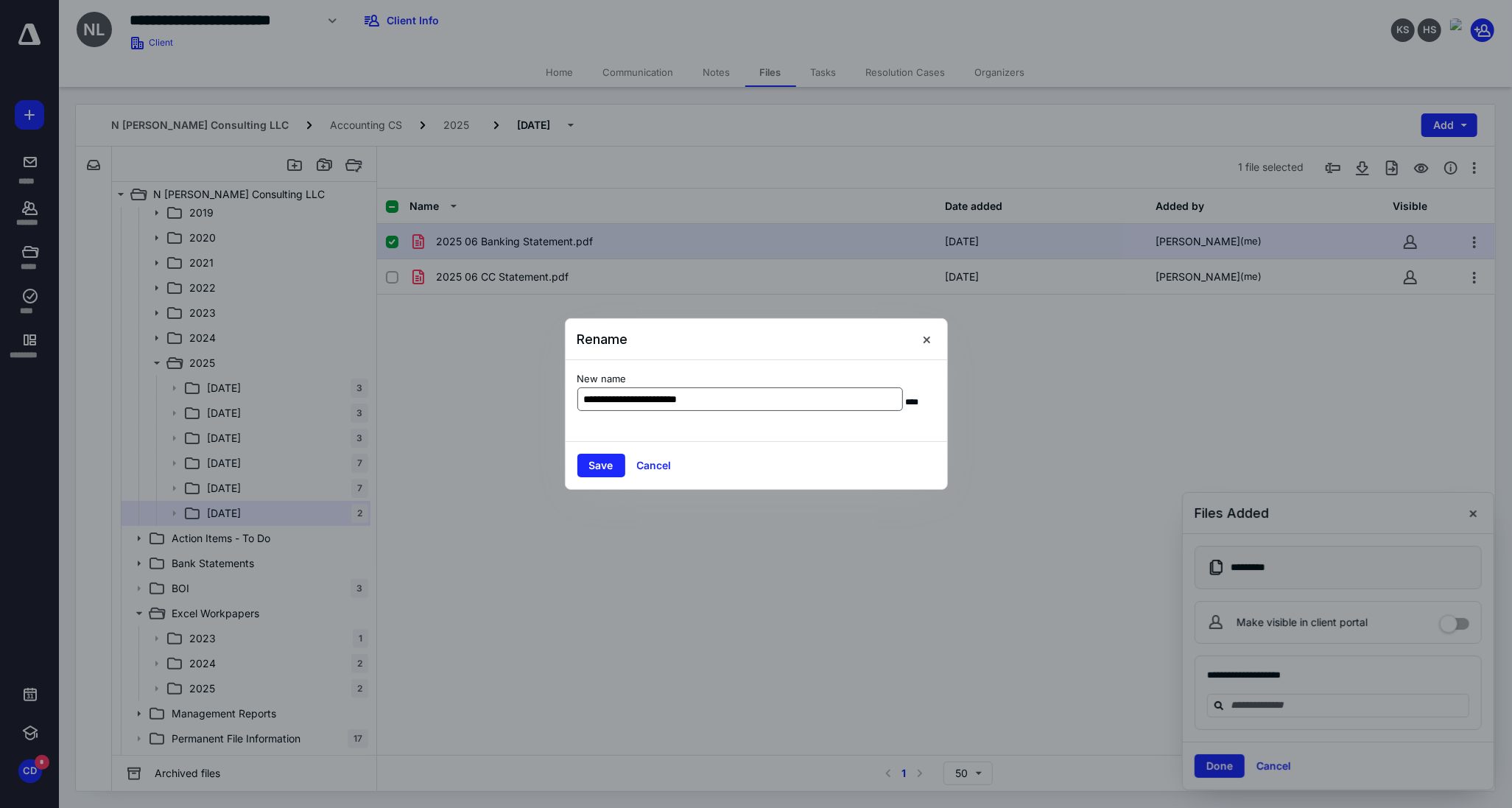 click on "**********" at bounding box center [740, 399] 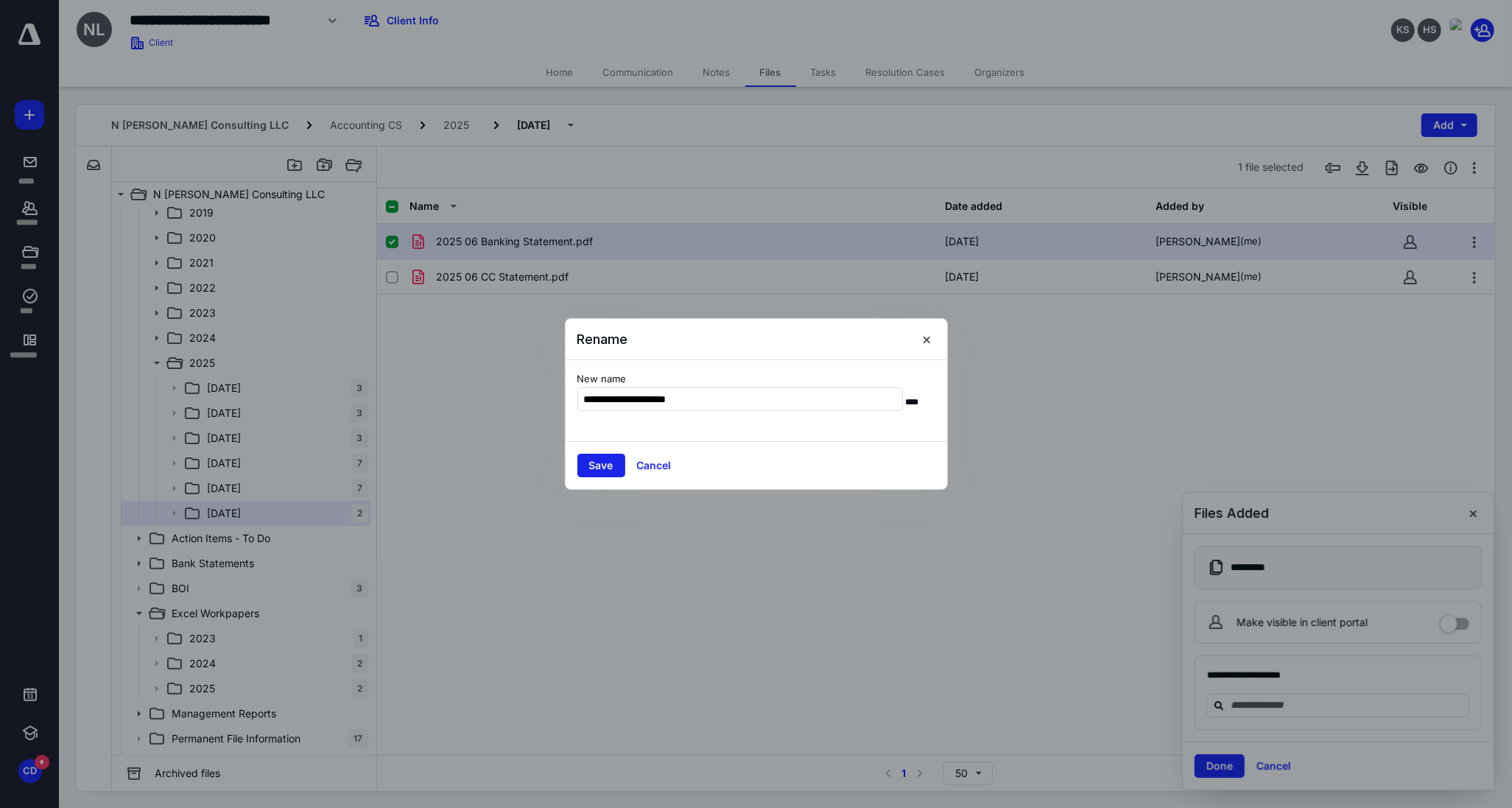 type on "**********" 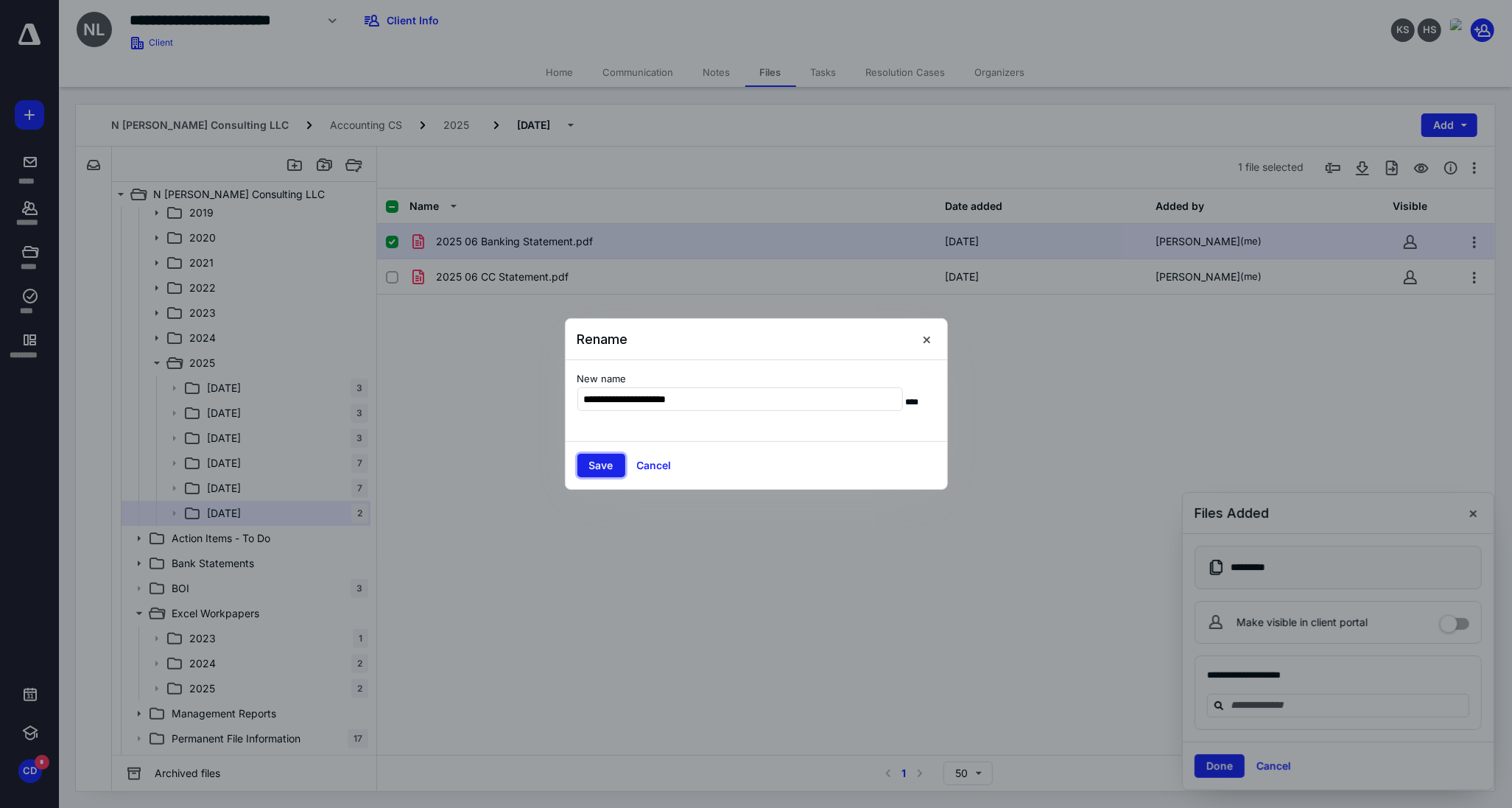 click on "Save" at bounding box center (601, 466) 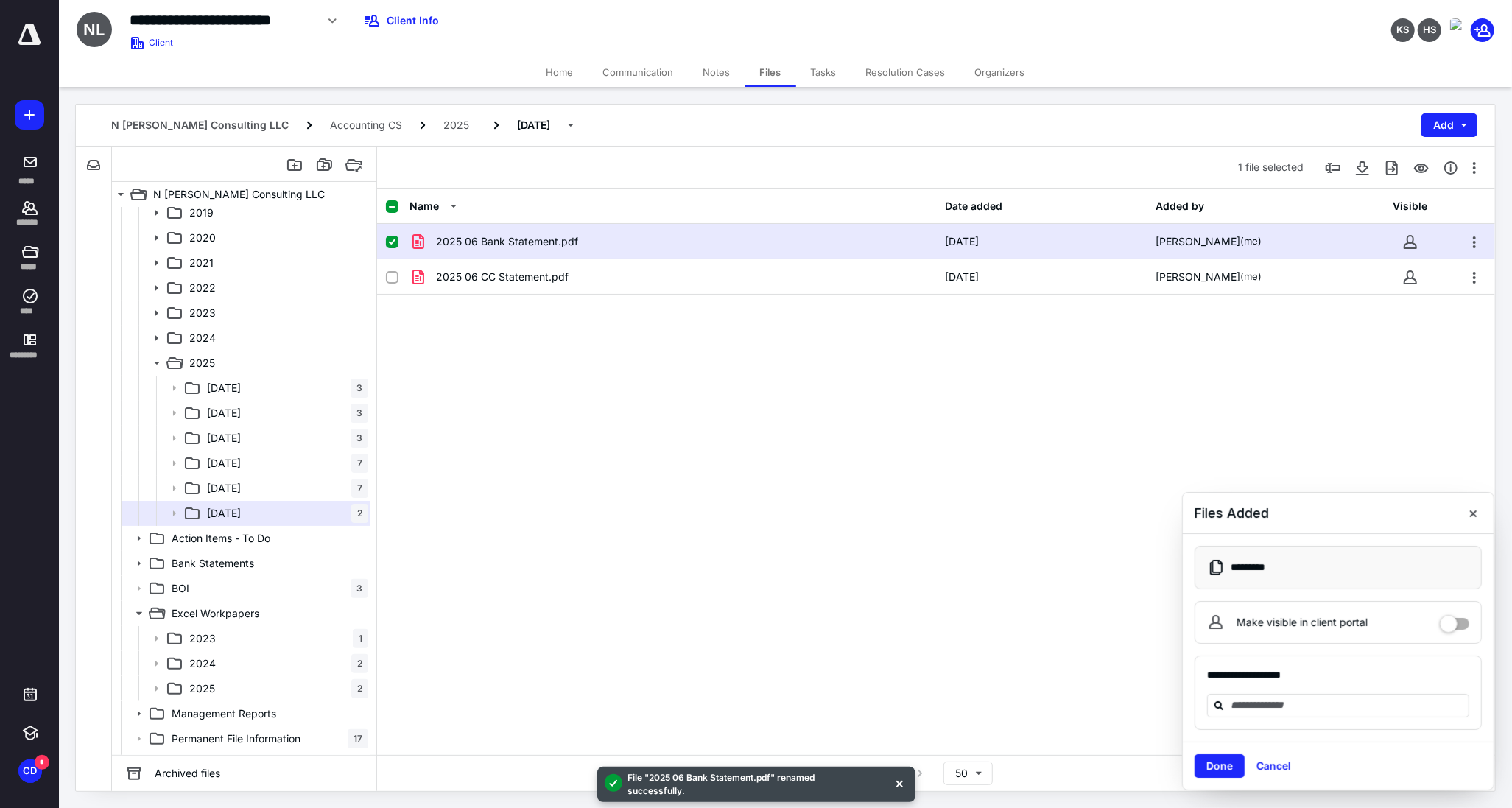 click on "2025 06 Bank Statement.pdf [DATE] [PERSON_NAME]  (me) 2025 06 CC Statement.pdf [DATE] [PERSON_NAME]  (me)" at bounding box center [936, 334] 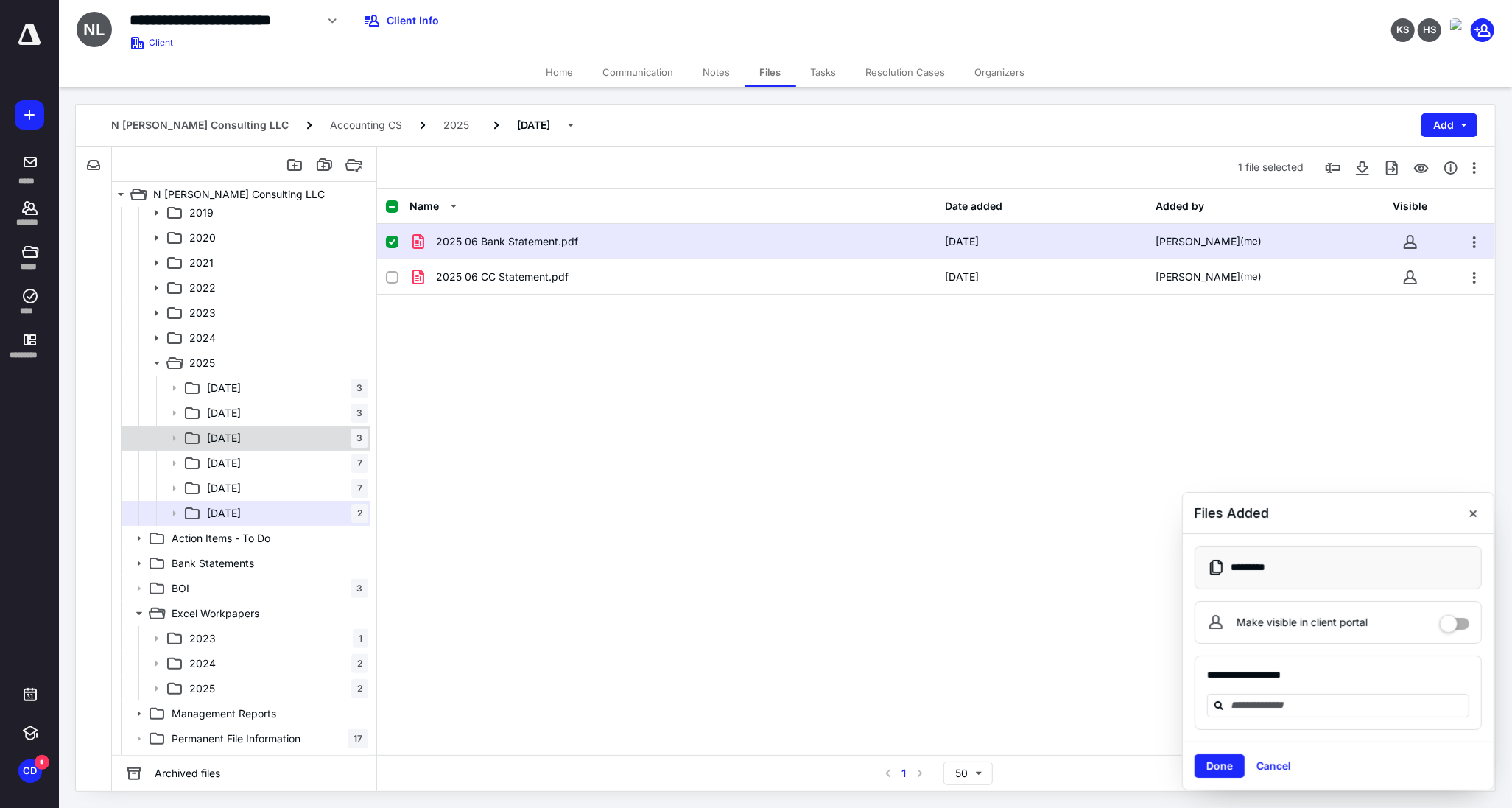 click on "[DATE] 3" at bounding box center [245, 438] 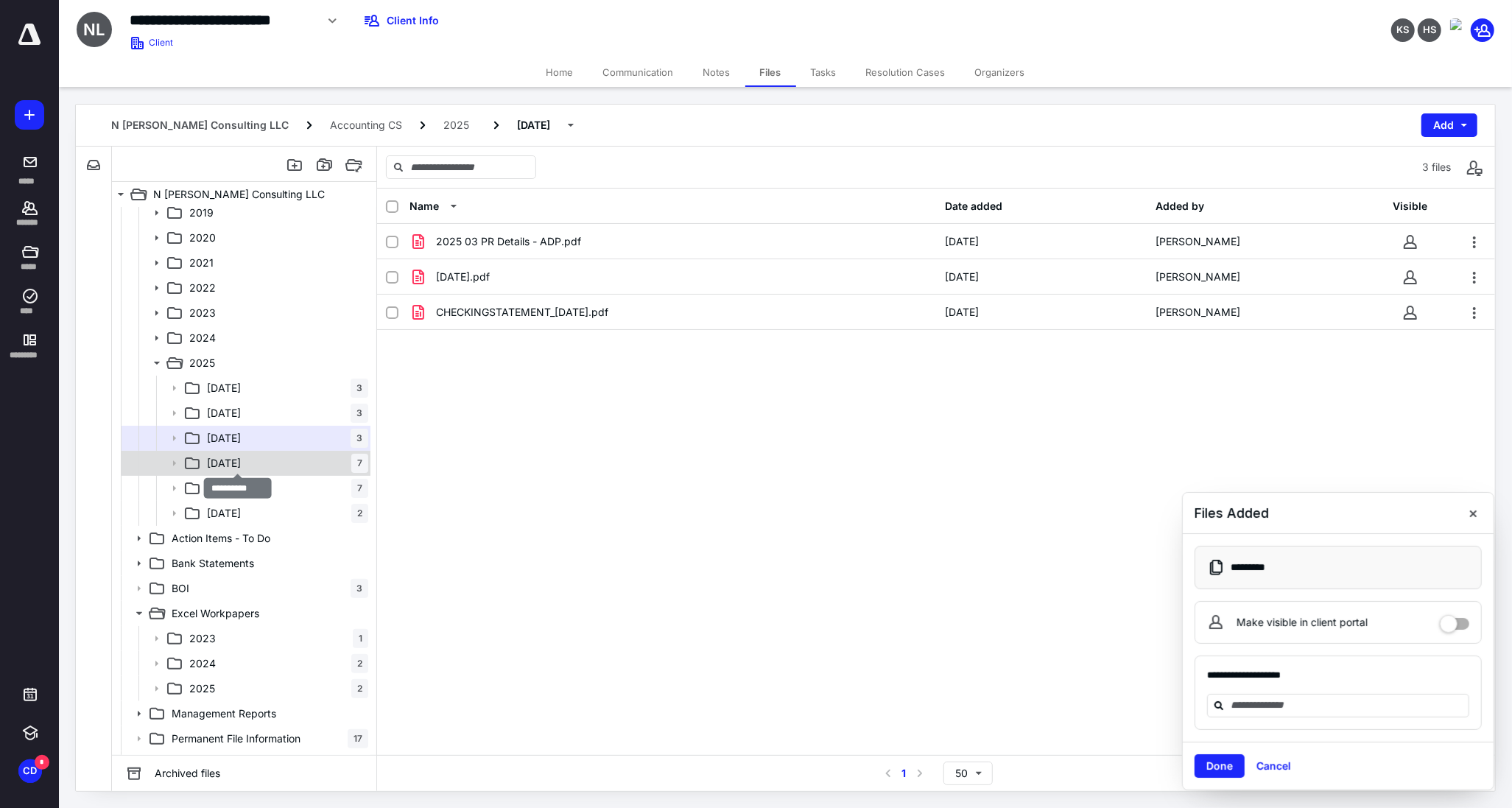 click on "[DATE]" at bounding box center [224, 463] 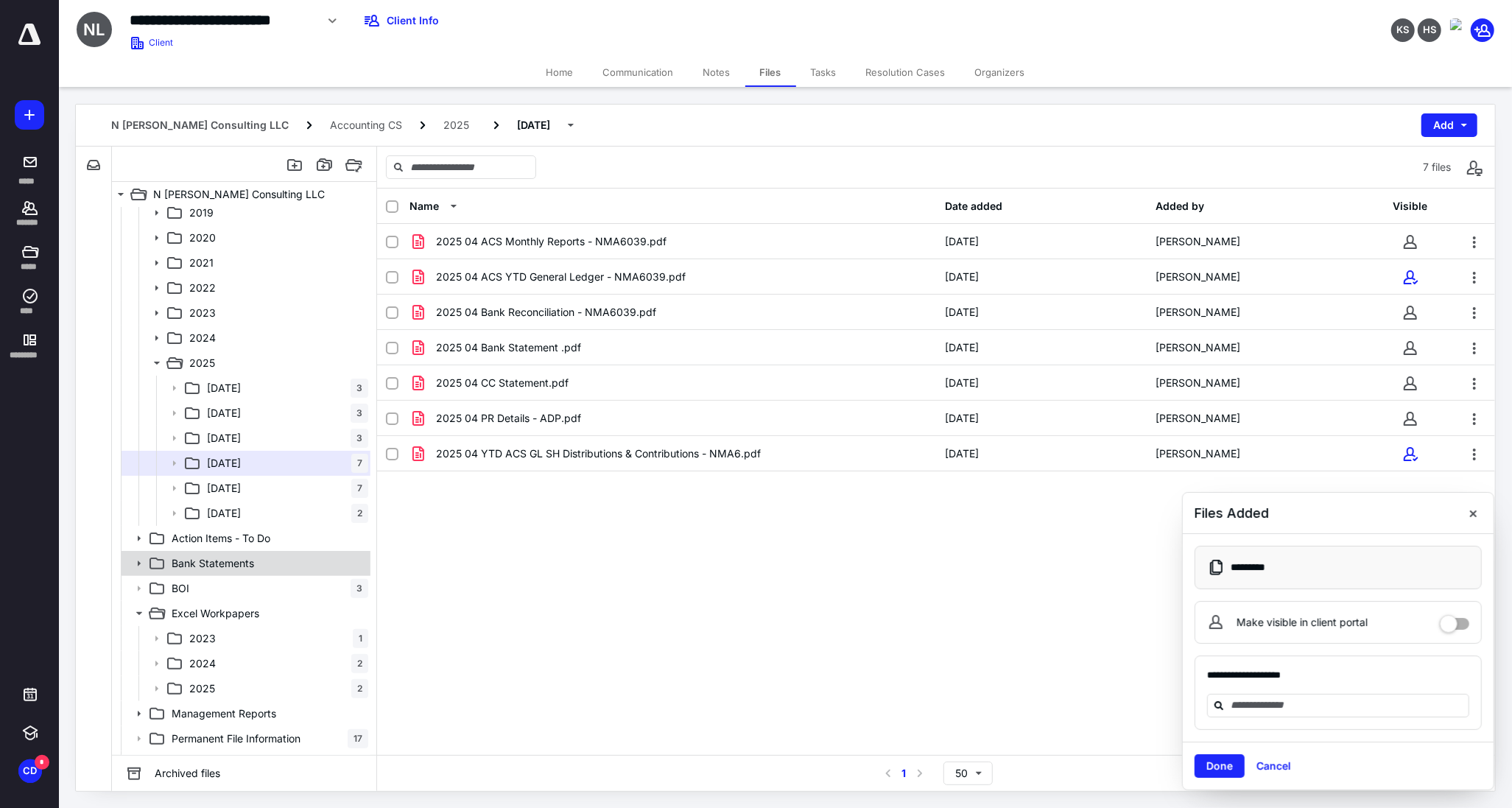 click on "Bank Statements" at bounding box center [245, 563] 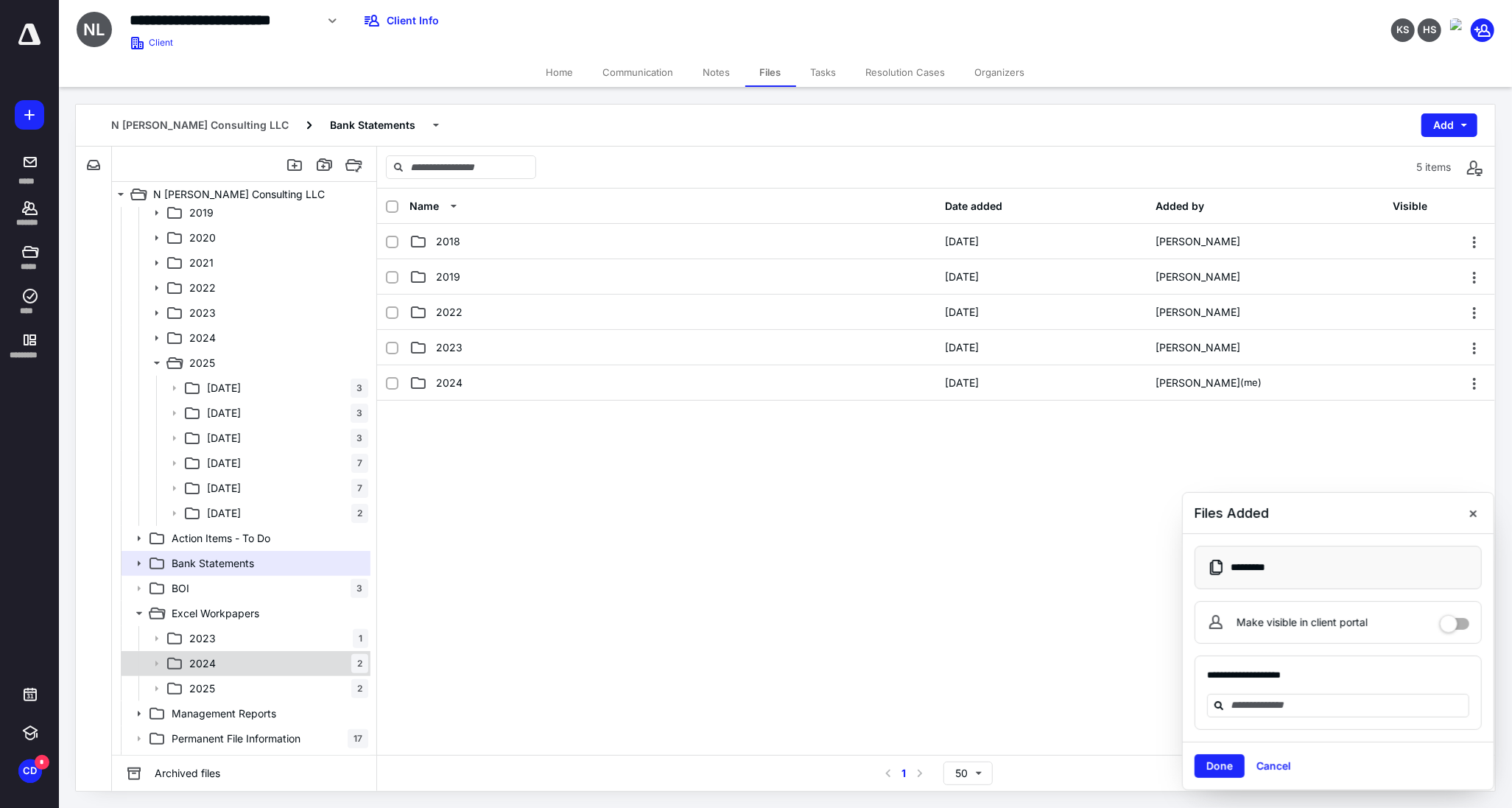 click on "2024 2" at bounding box center (245, 664) 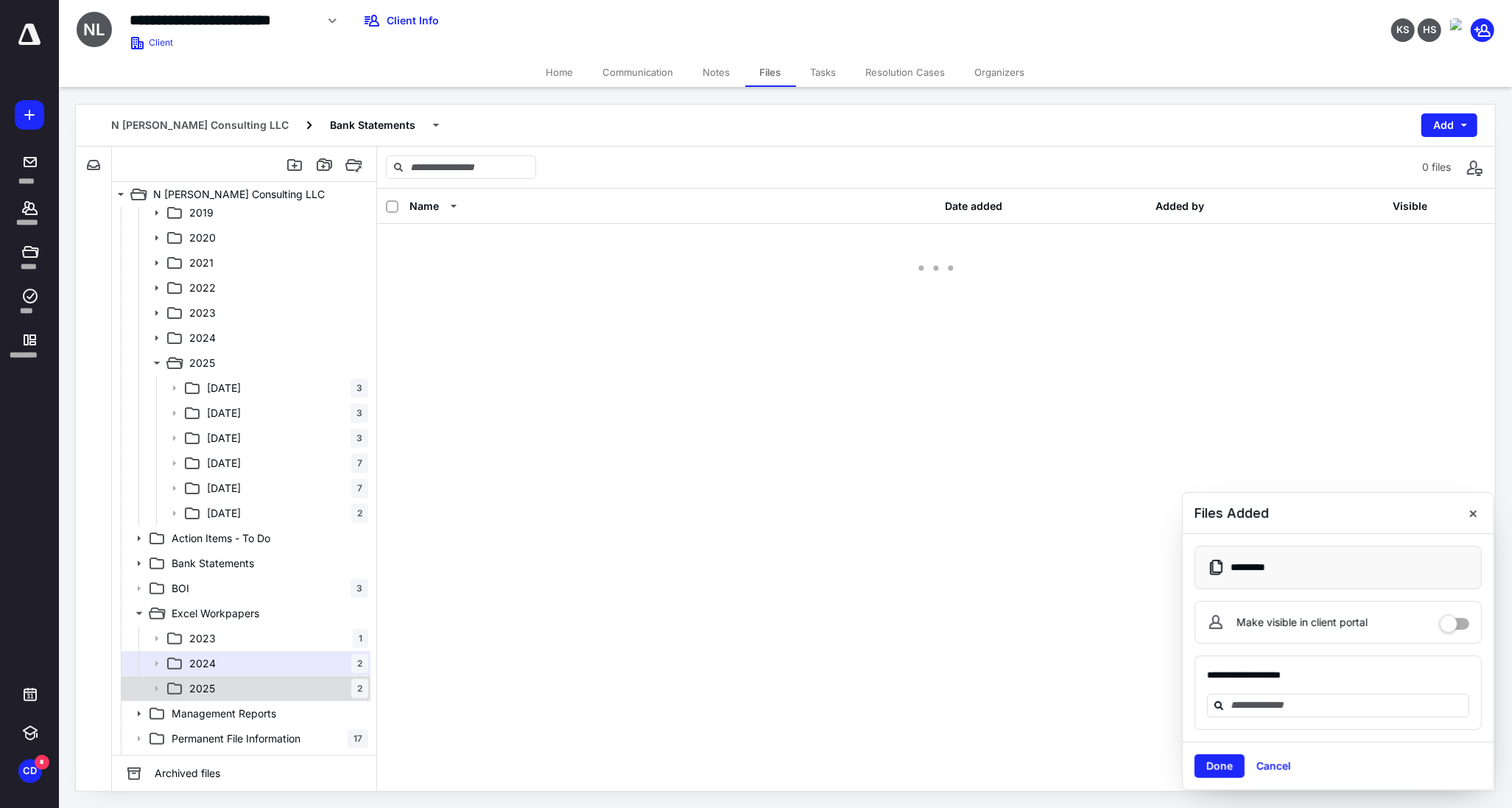 click on "2025 2" at bounding box center (275, 689) 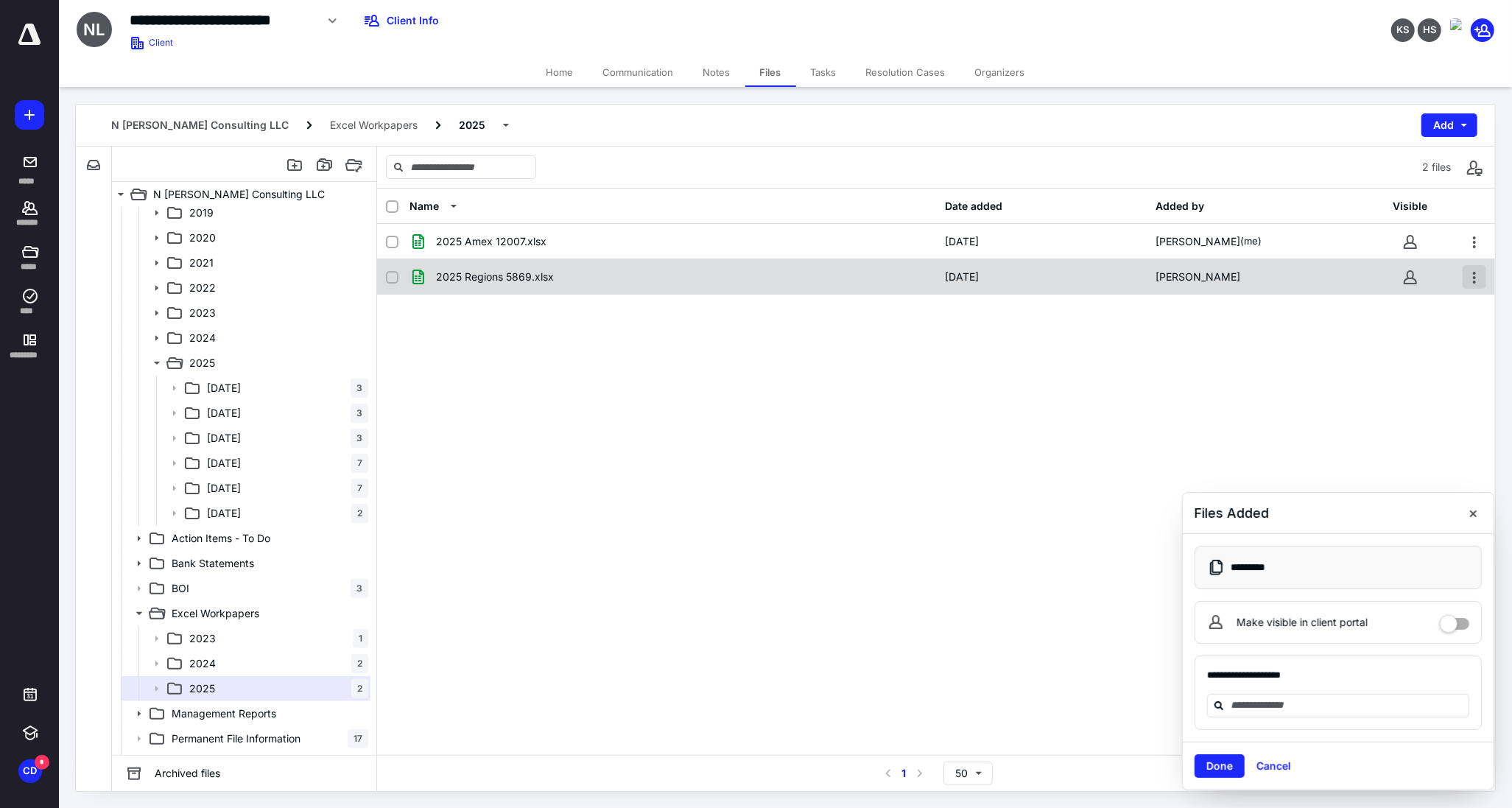 click at bounding box center [1474, 277] 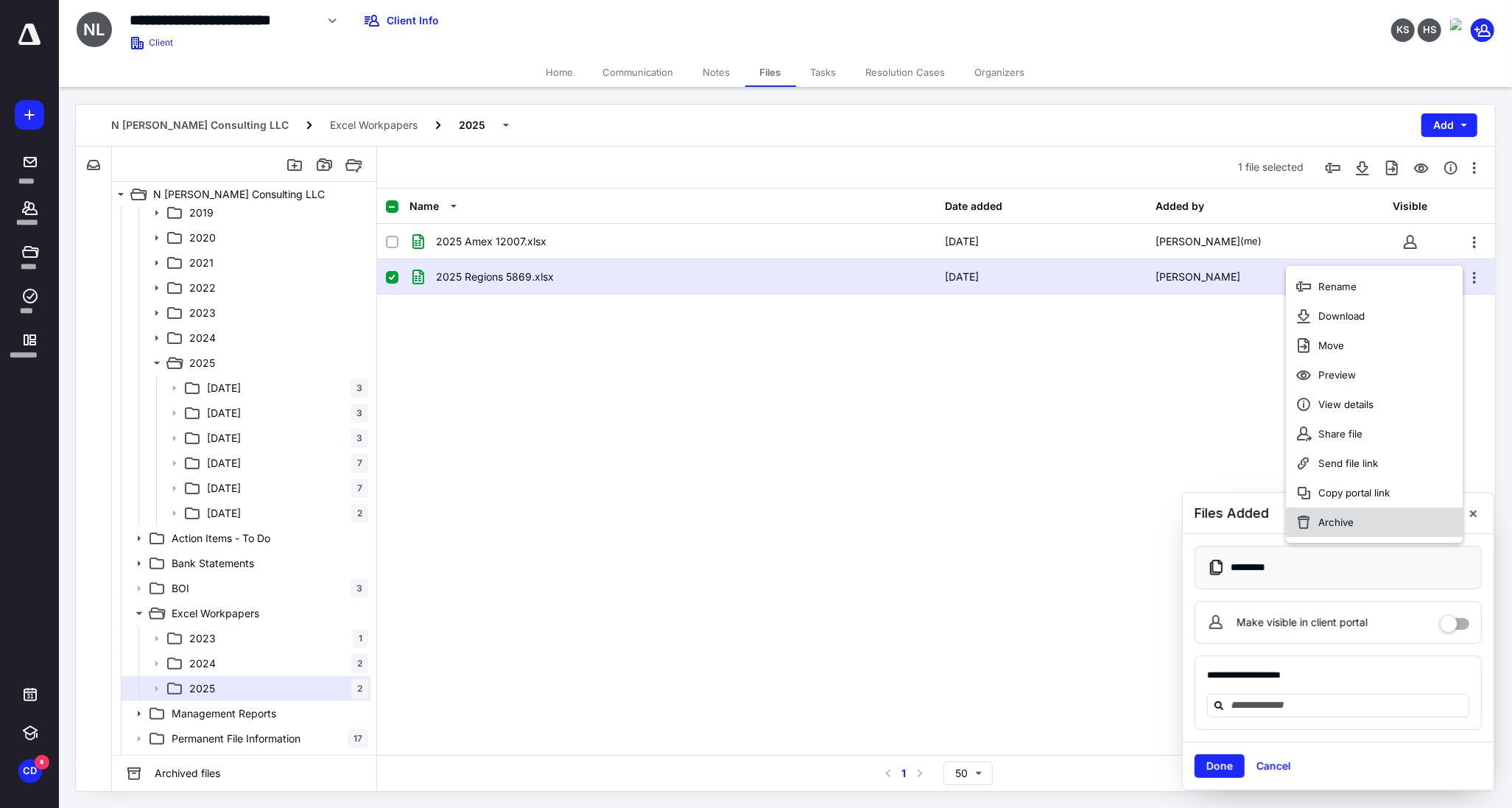 click on "Archive" at bounding box center [1375, 522] 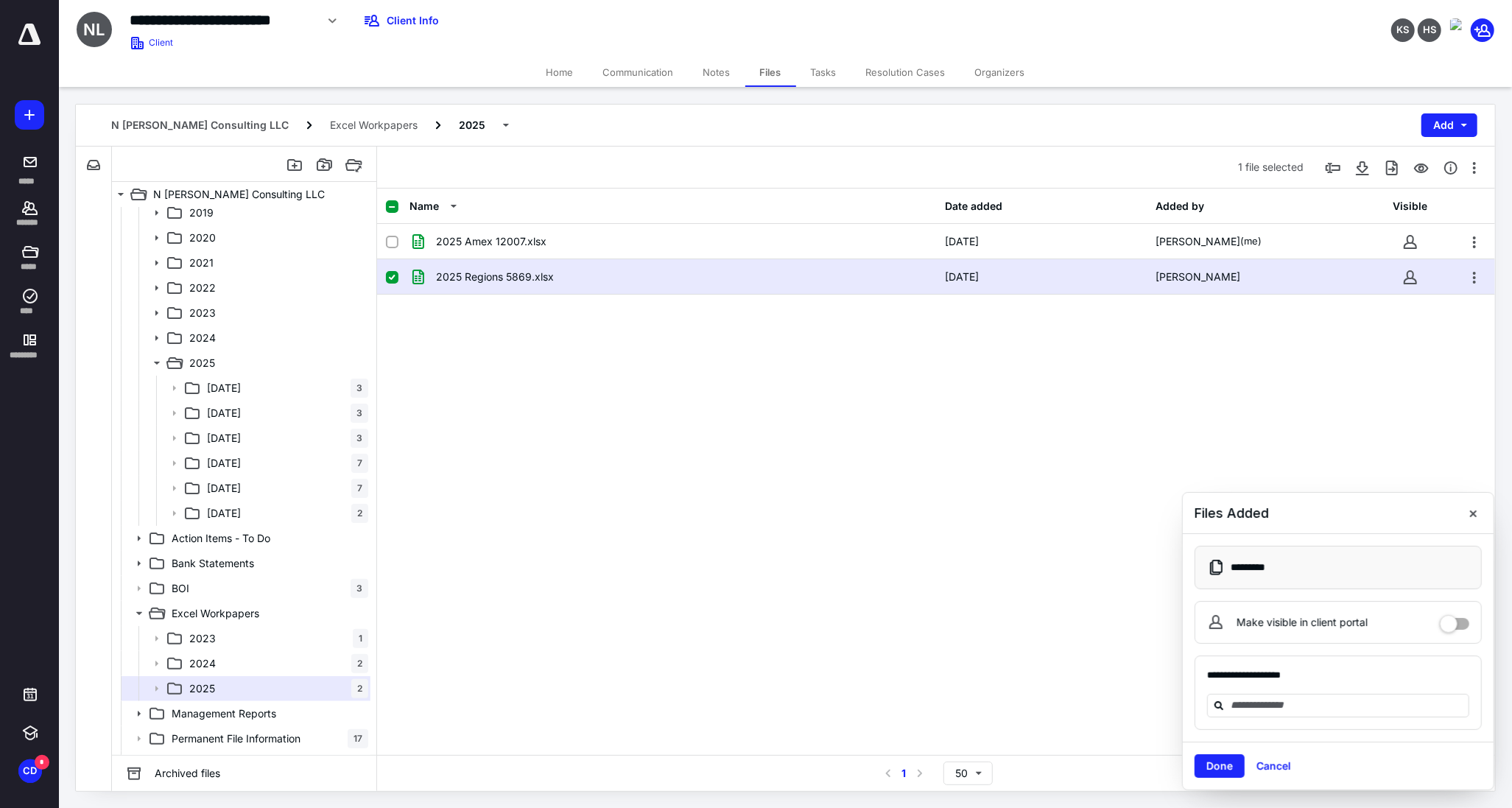 checkbox on "false" 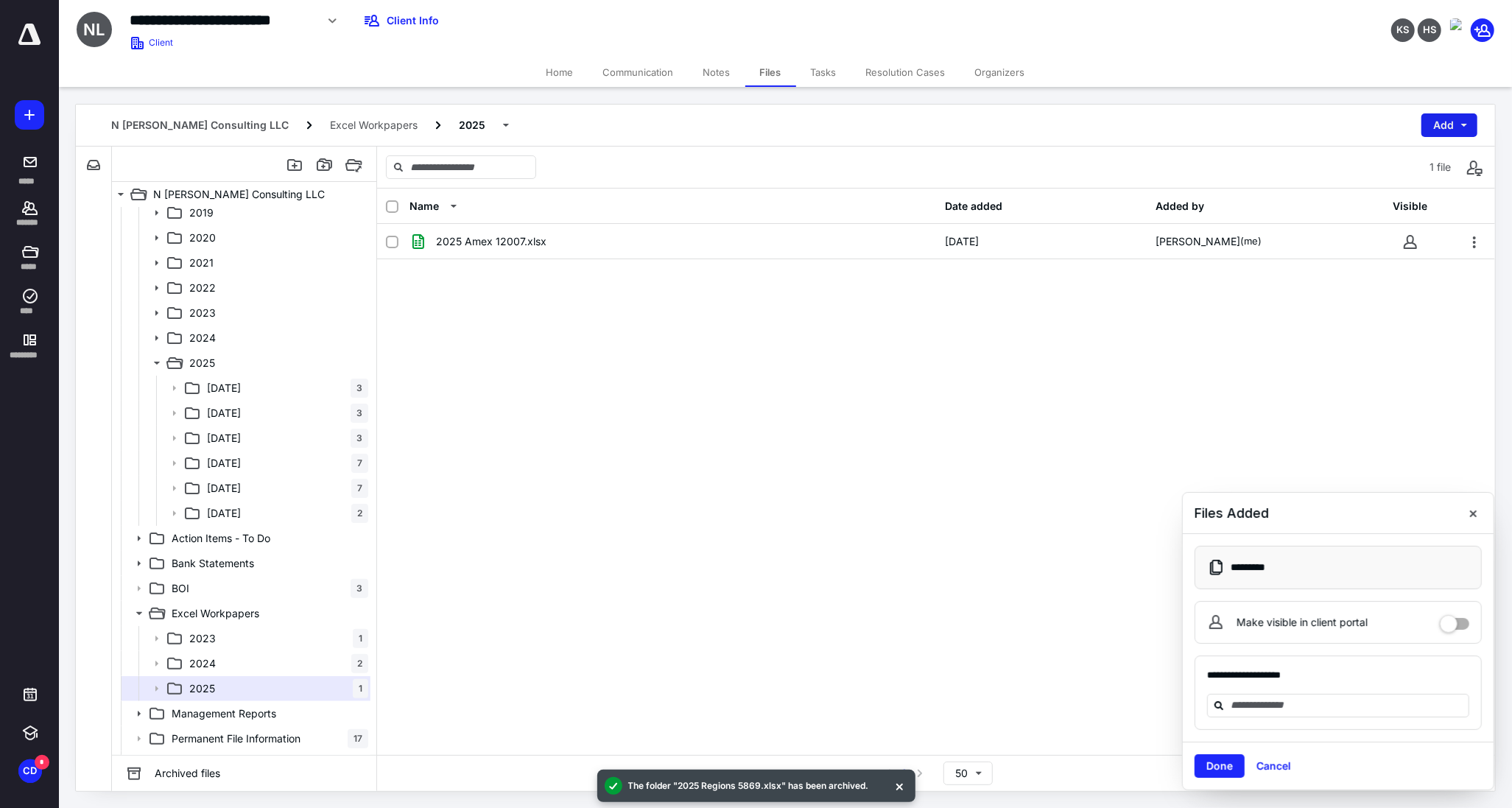 click on "Add" at bounding box center [1449, 125] 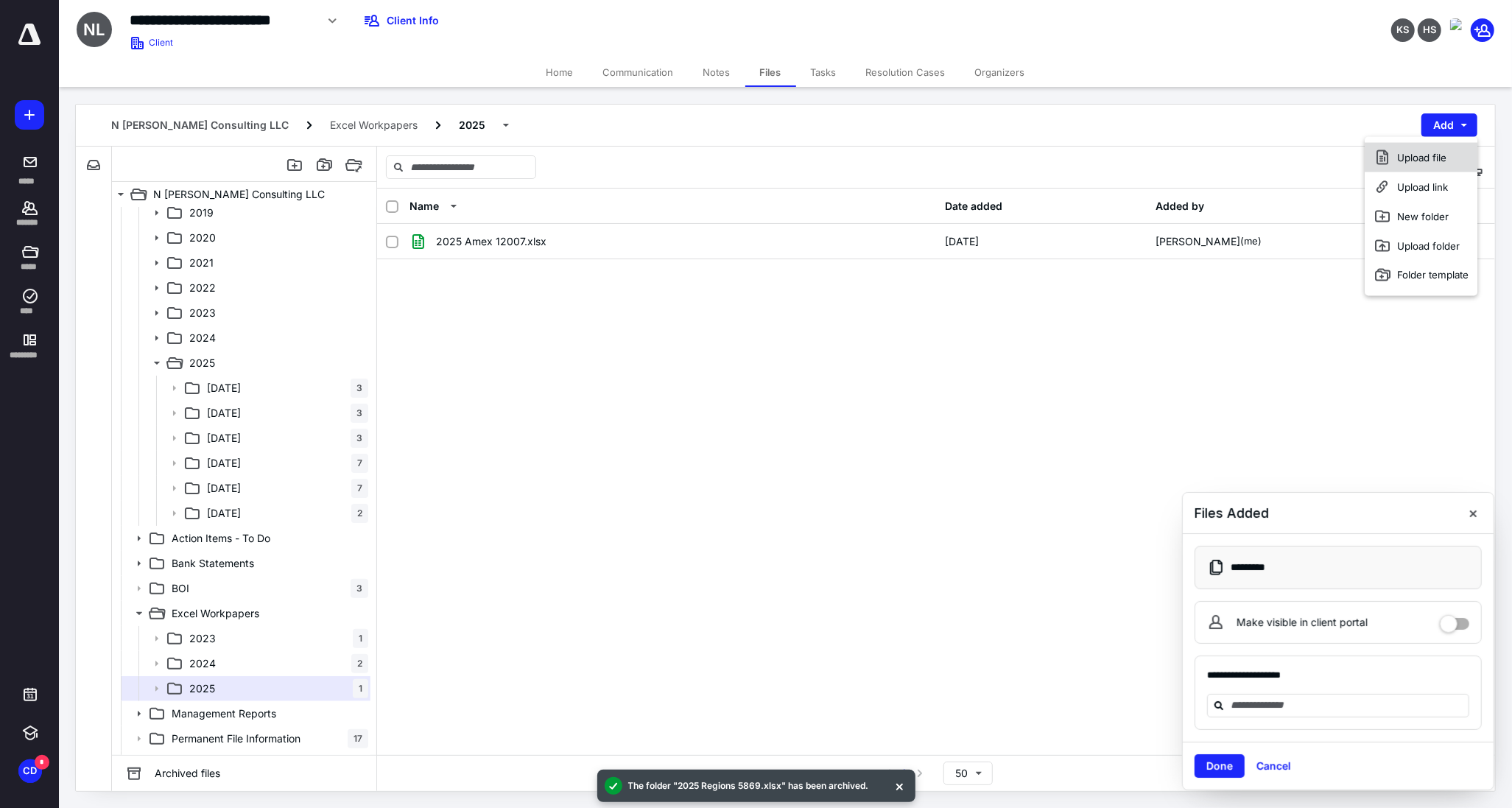 click on "Upload file" at bounding box center [1421, 158] 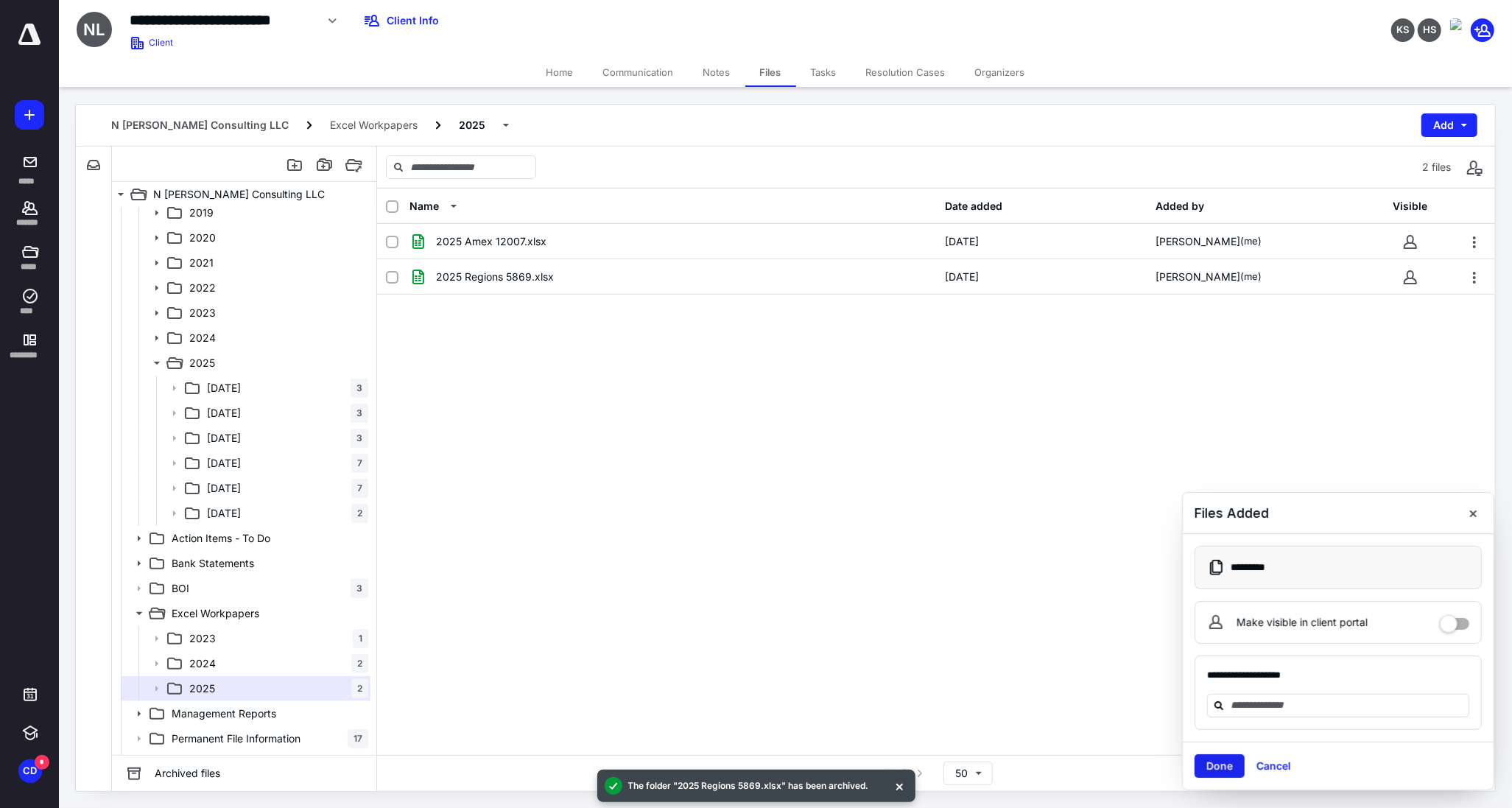 click on "Done" at bounding box center (1220, 766) 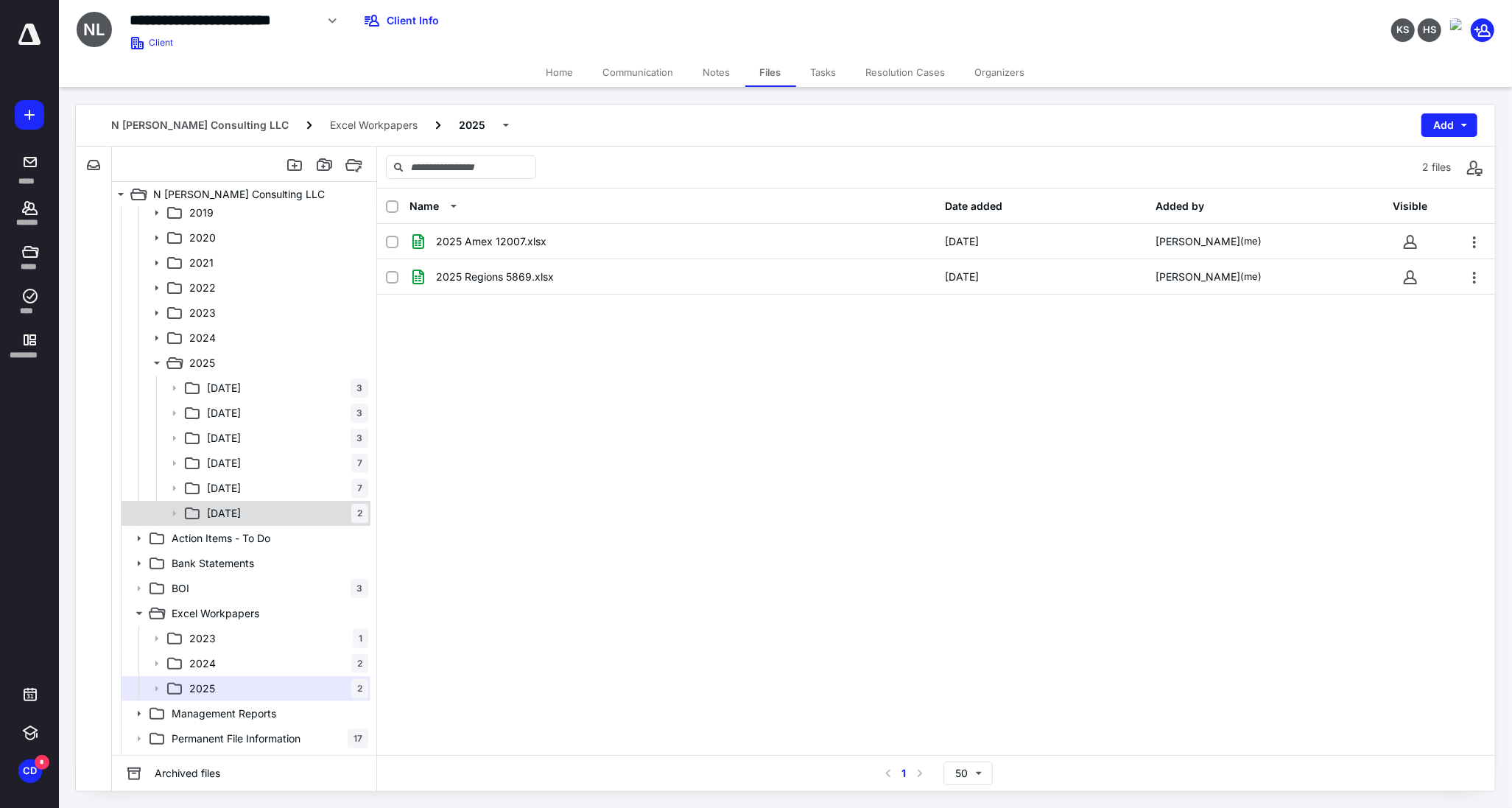 click on "[DATE] 2" at bounding box center (284, 513) 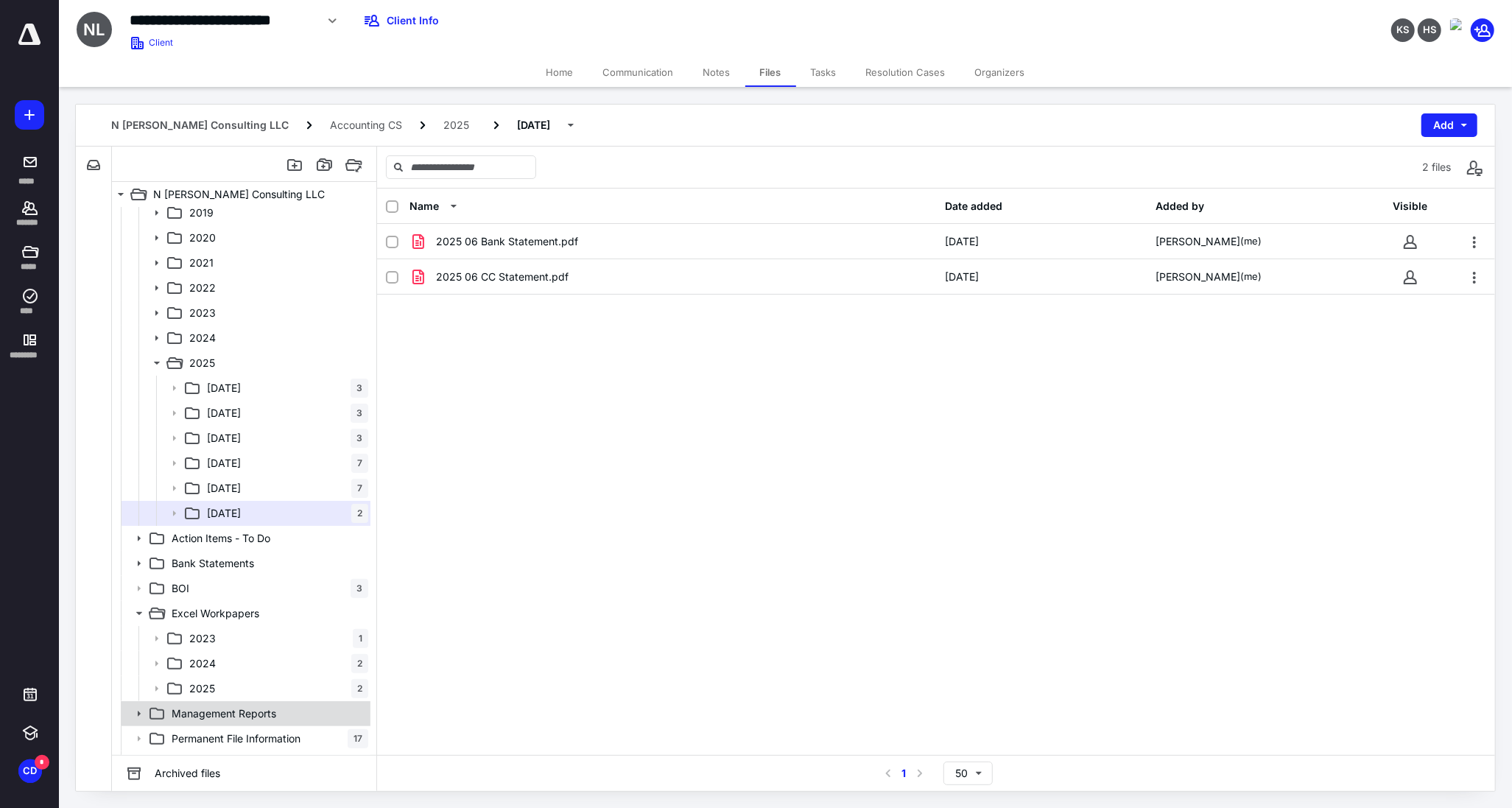 click on "Management Reports" at bounding box center [267, 714] 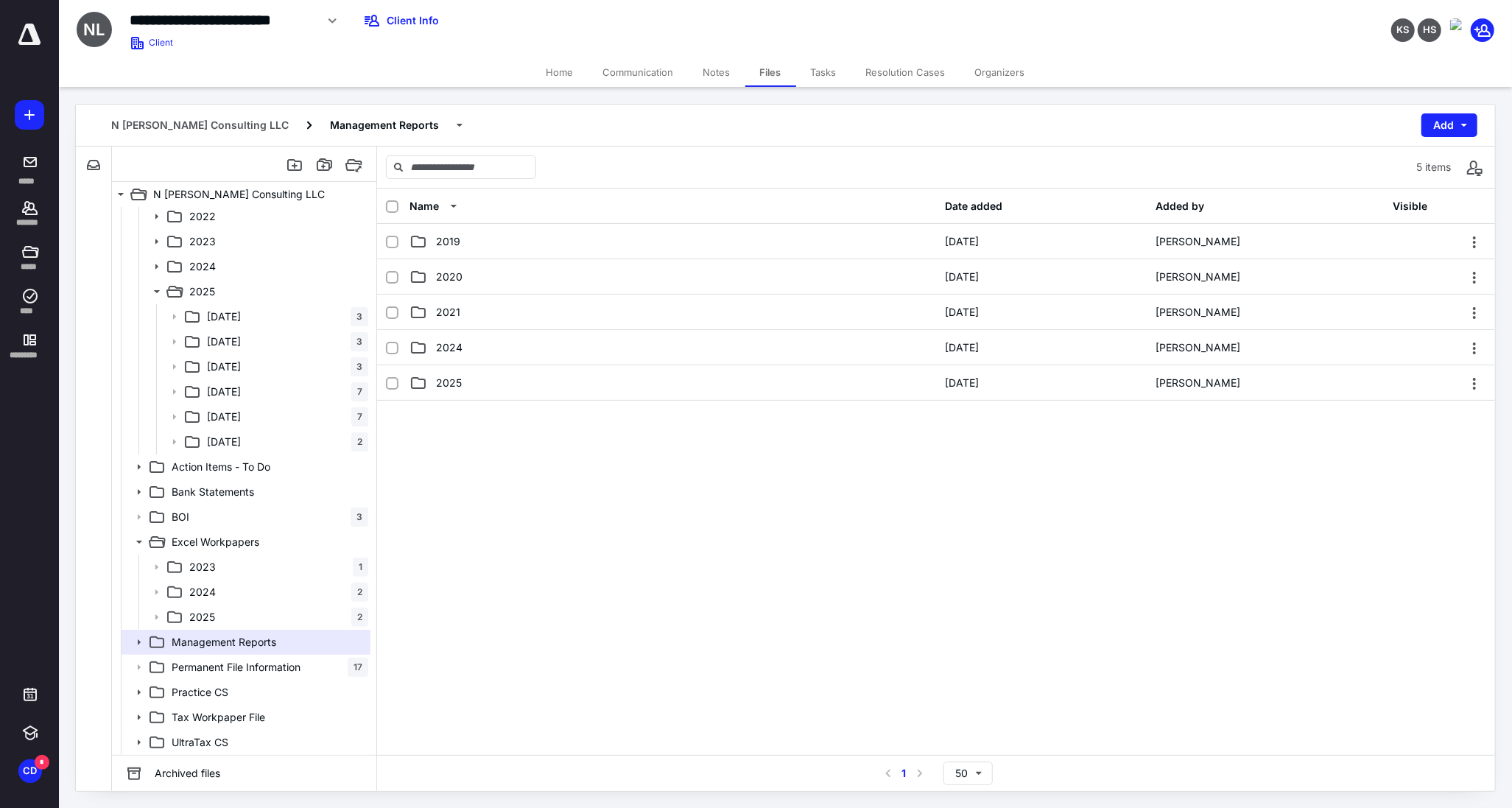 scroll, scrollTop: 164, scrollLeft: 0, axis: vertical 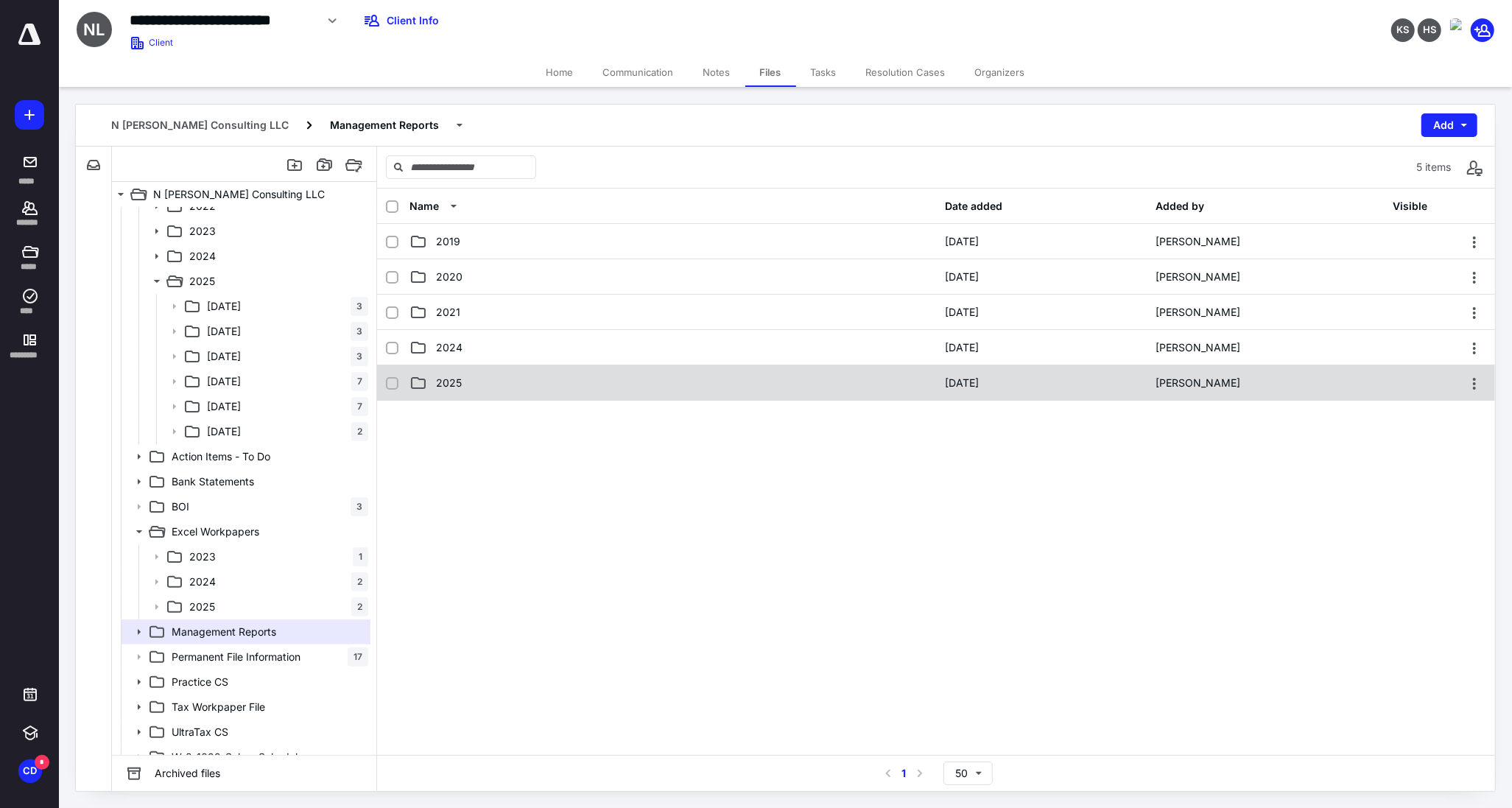 click on "2025" at bounding box center (672, 383) 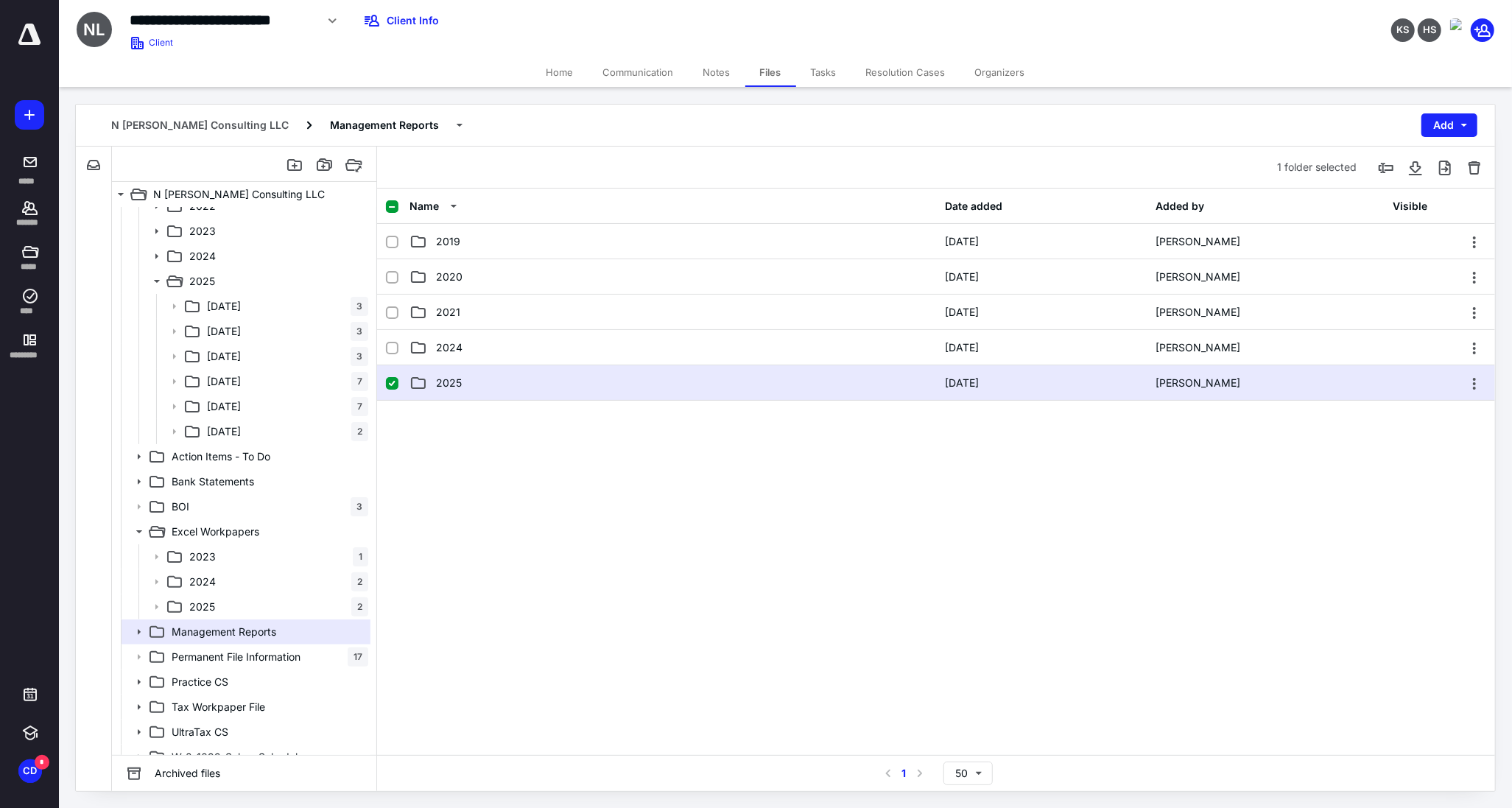 click on "2025" at bounding box center [672, 383] 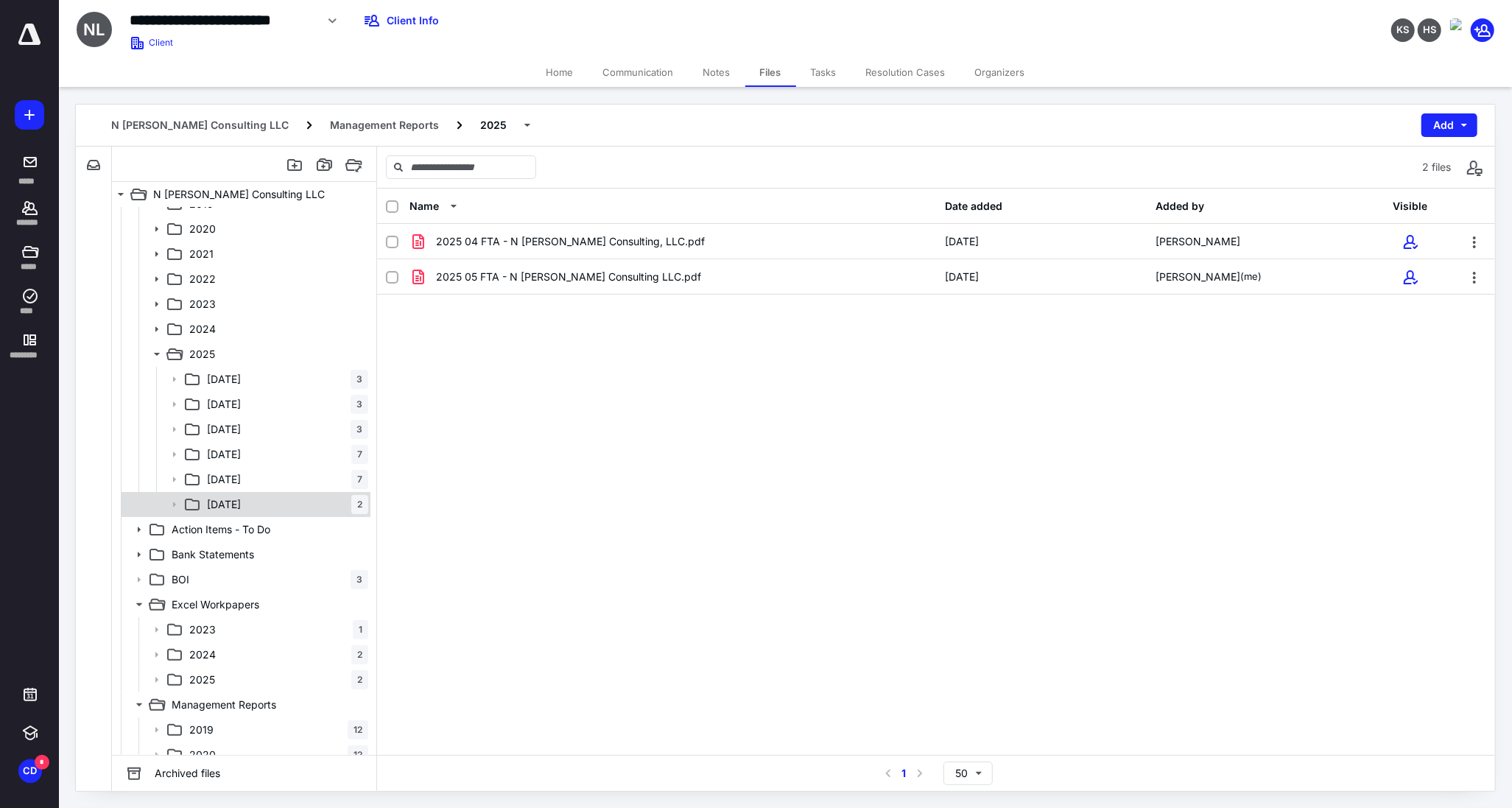 scroll, scrollTop: 82, scrollLeft: 0, axis: vertical 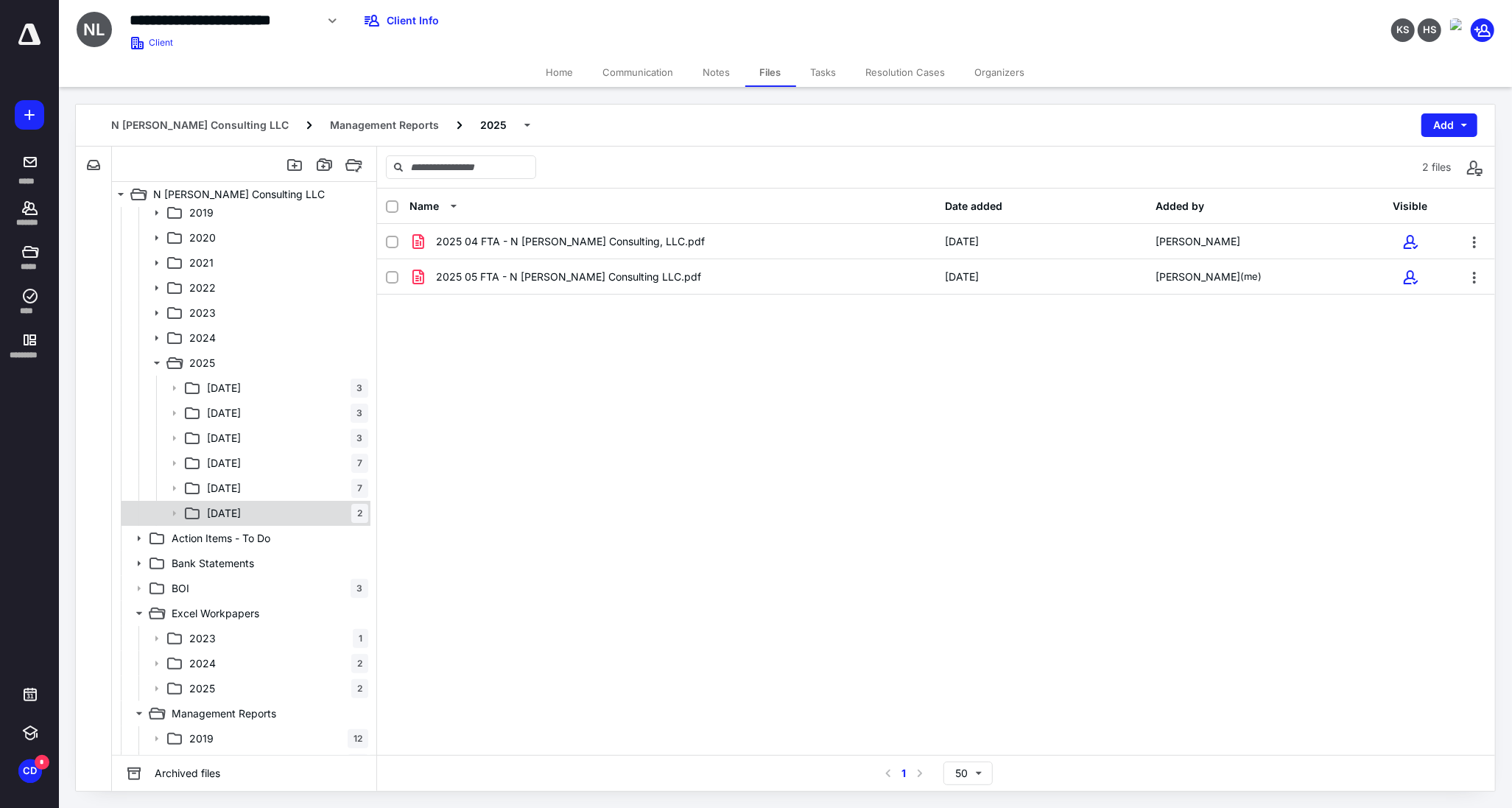 click on "[DATE] 2" at bounding box center [284, 513] 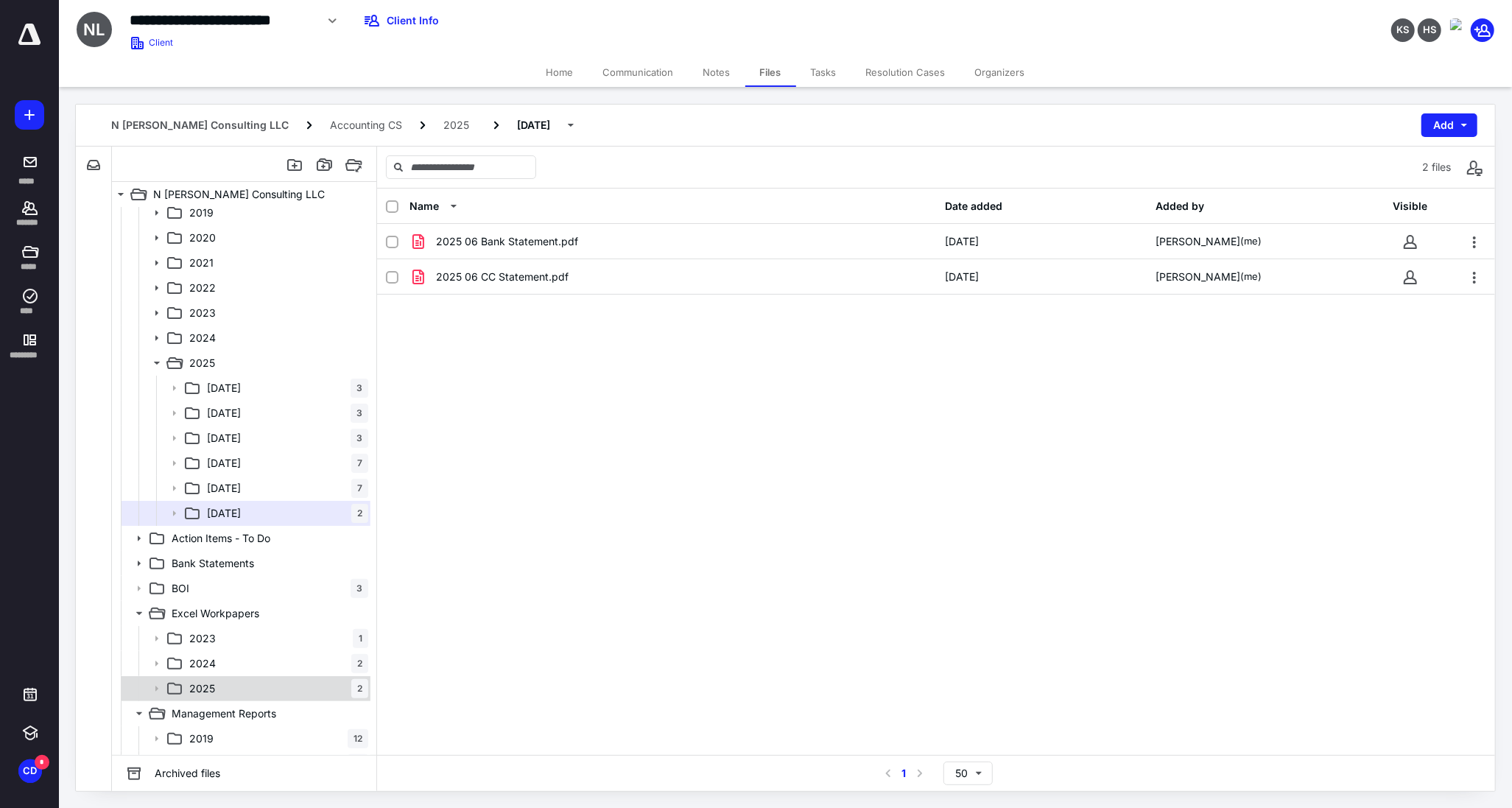 click on "2025 2" at bounding box center [275, 689] 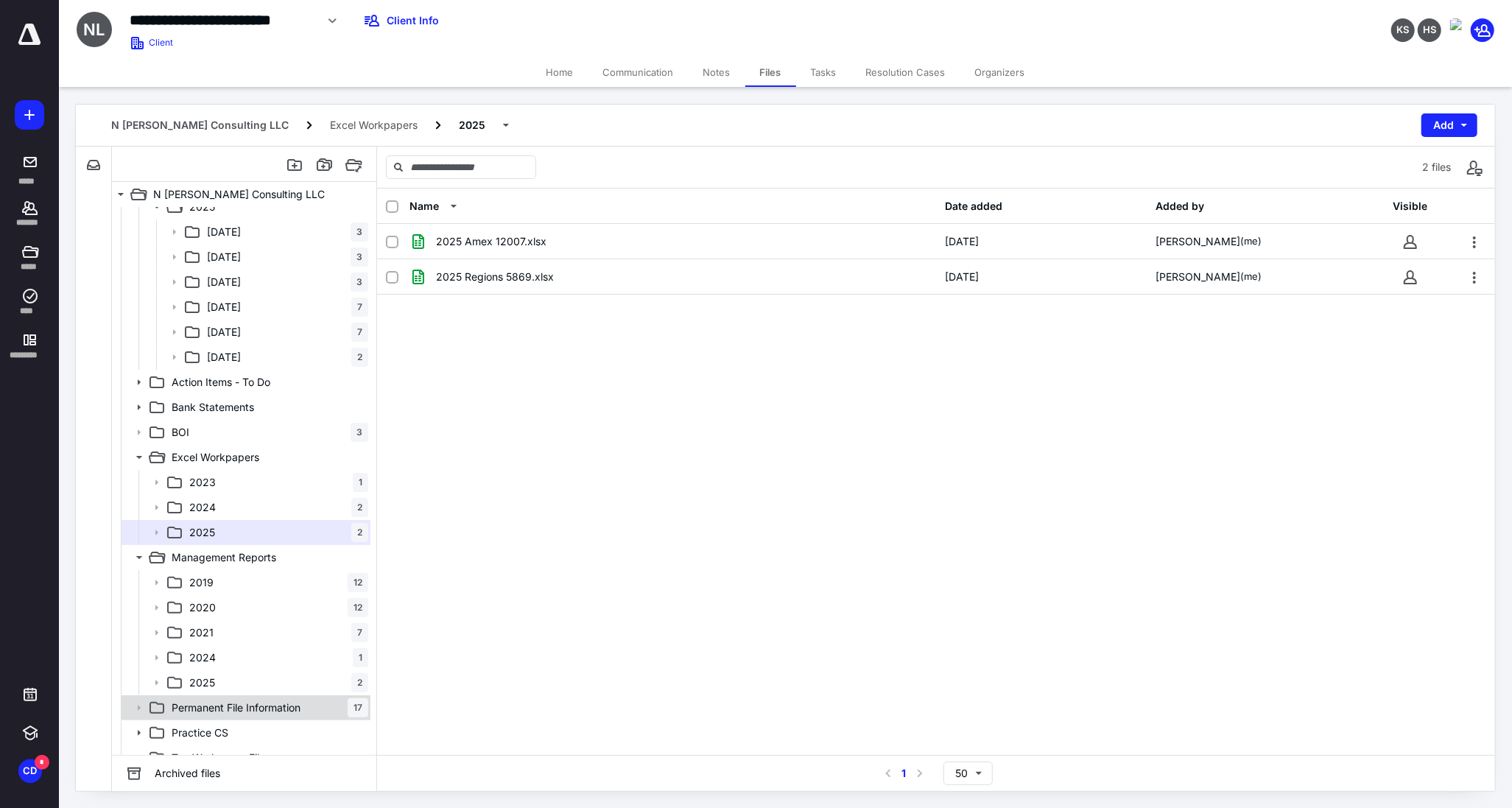 scroll, scrollTop: 245, scrollLeft: 0, axis: vertical 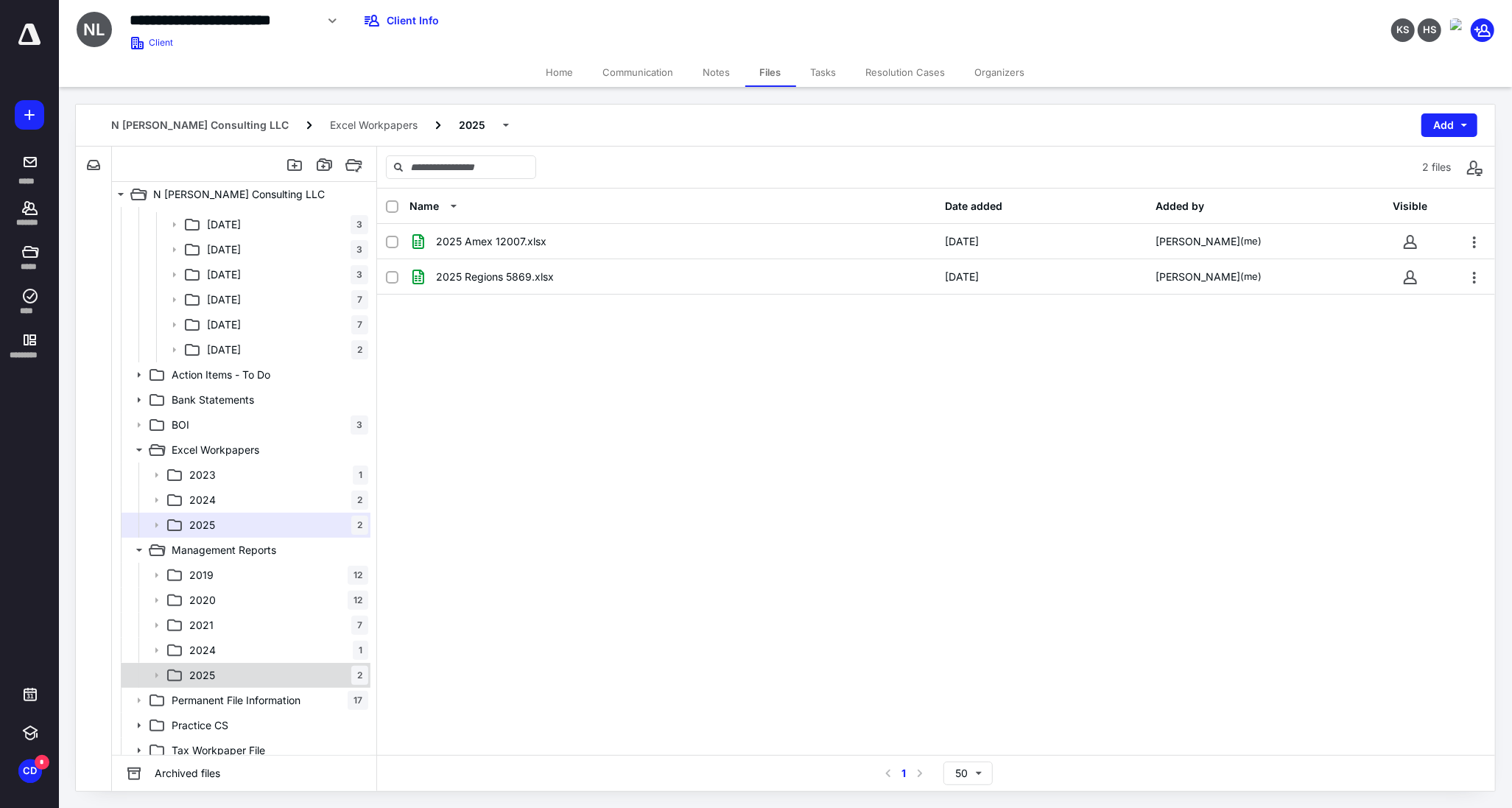 click on "2025 2" at bounding box center [275, 675] 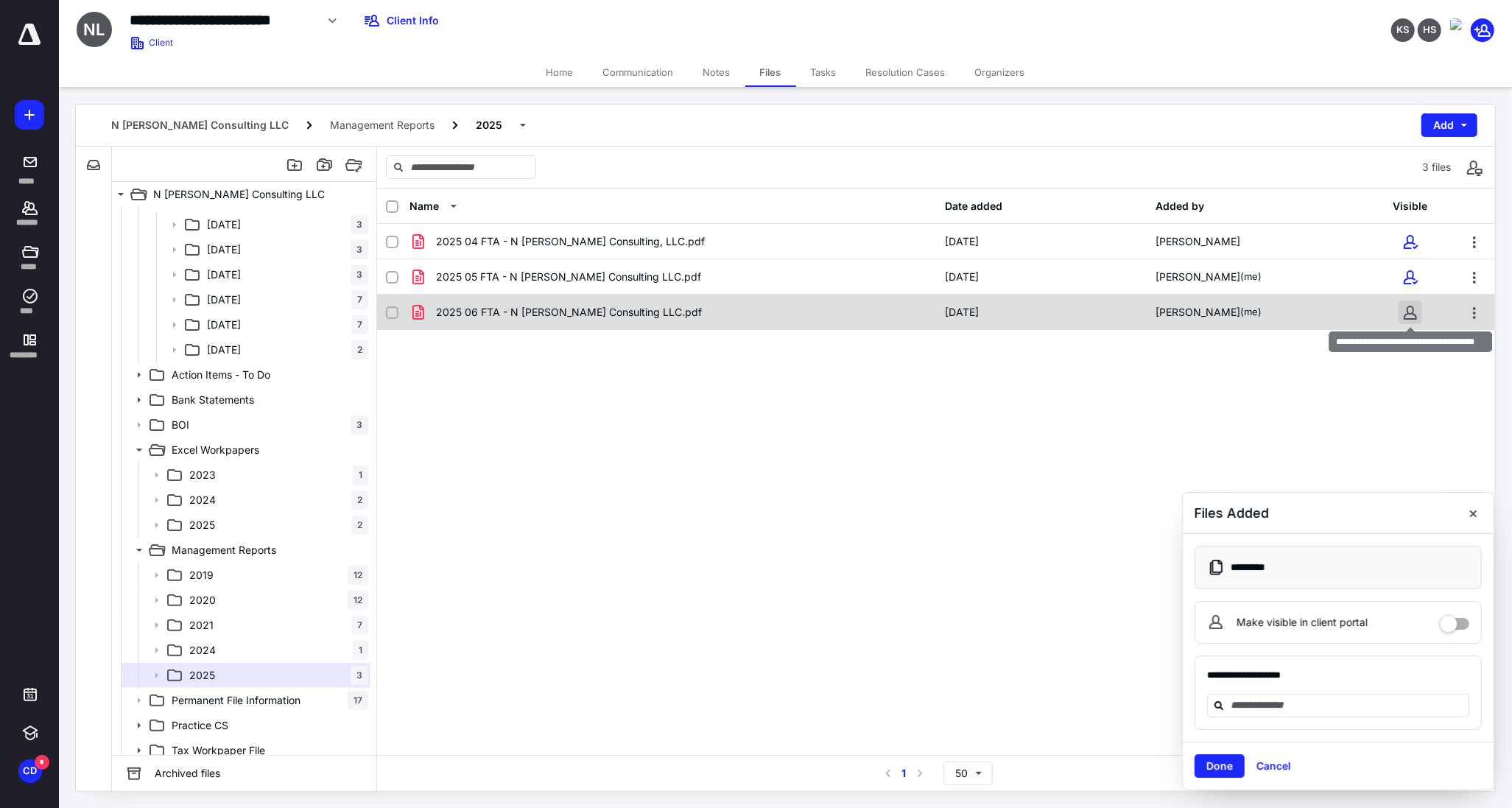 click at bounding box center (1410, 312) 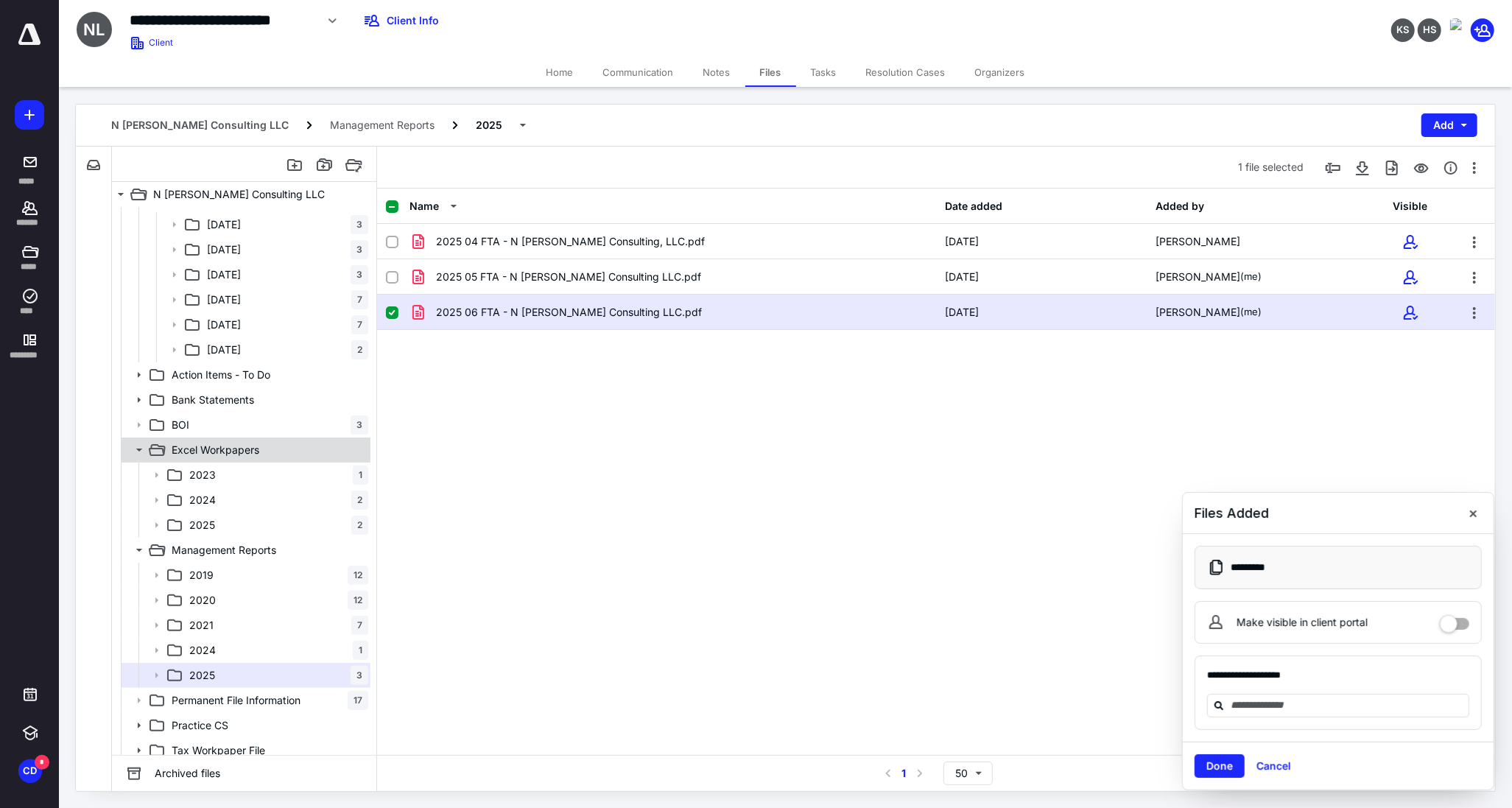 click 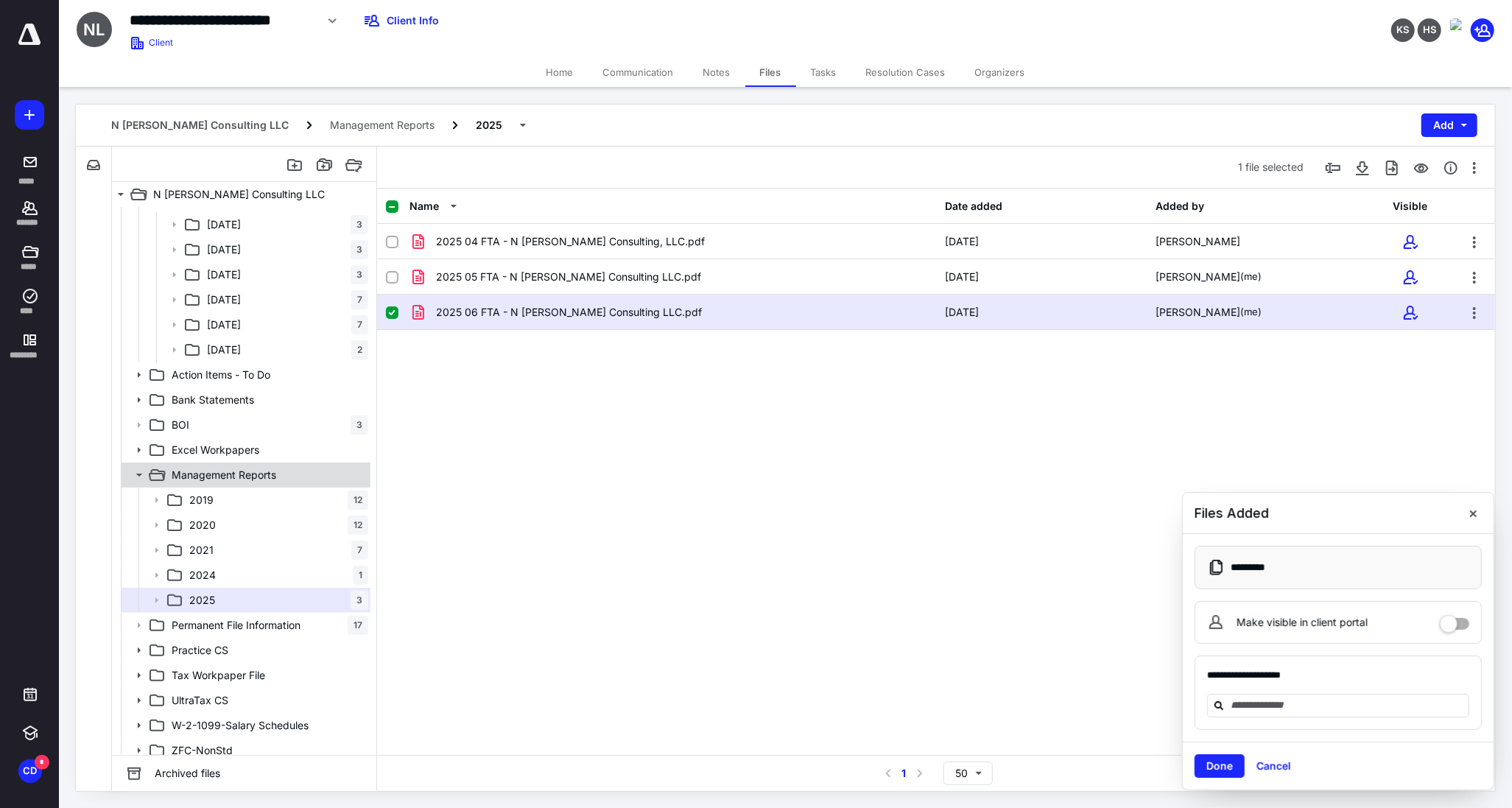click 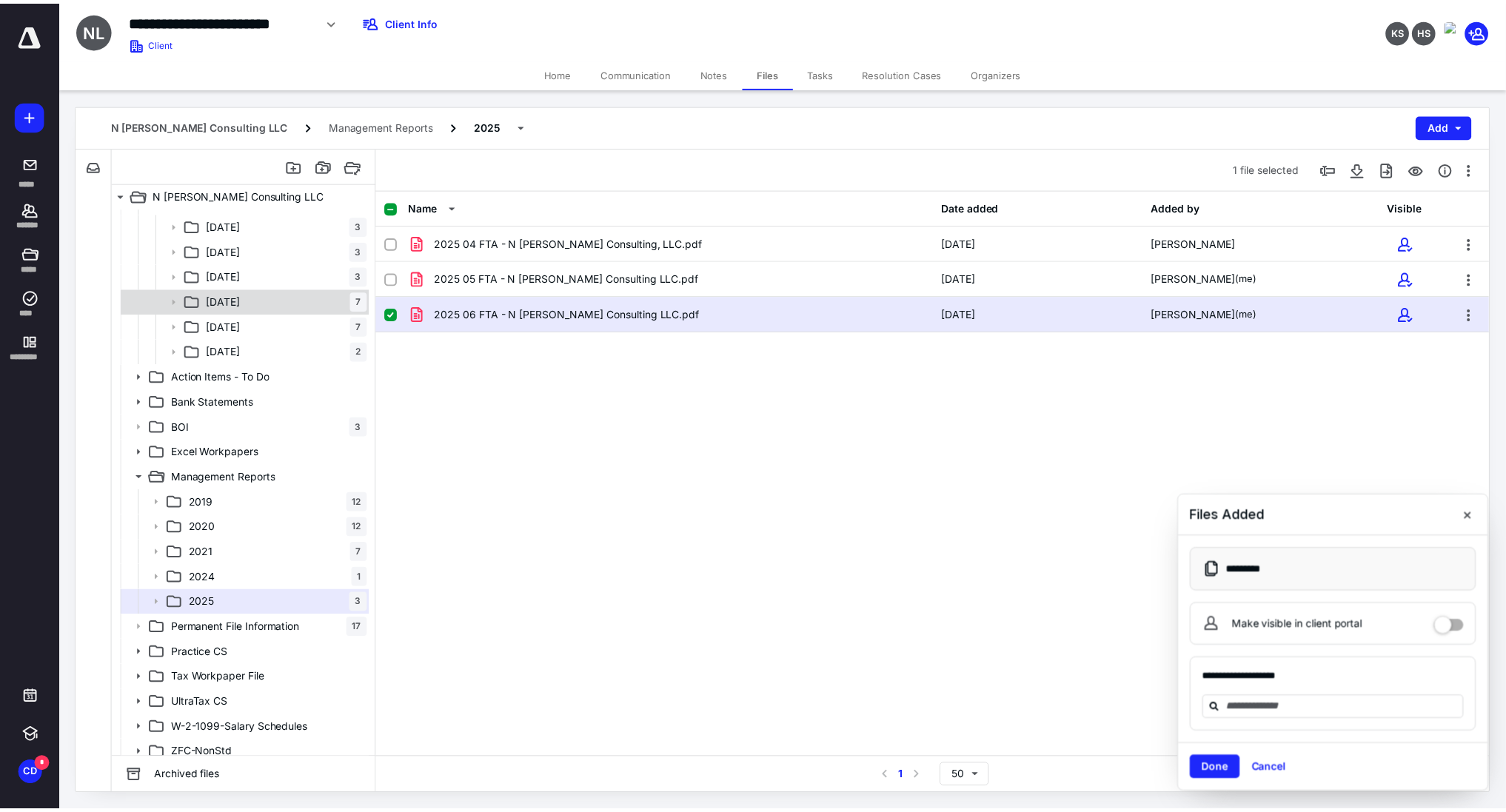 scroll, scrollTop: 128, scrollLeft: 0, axis: vertical 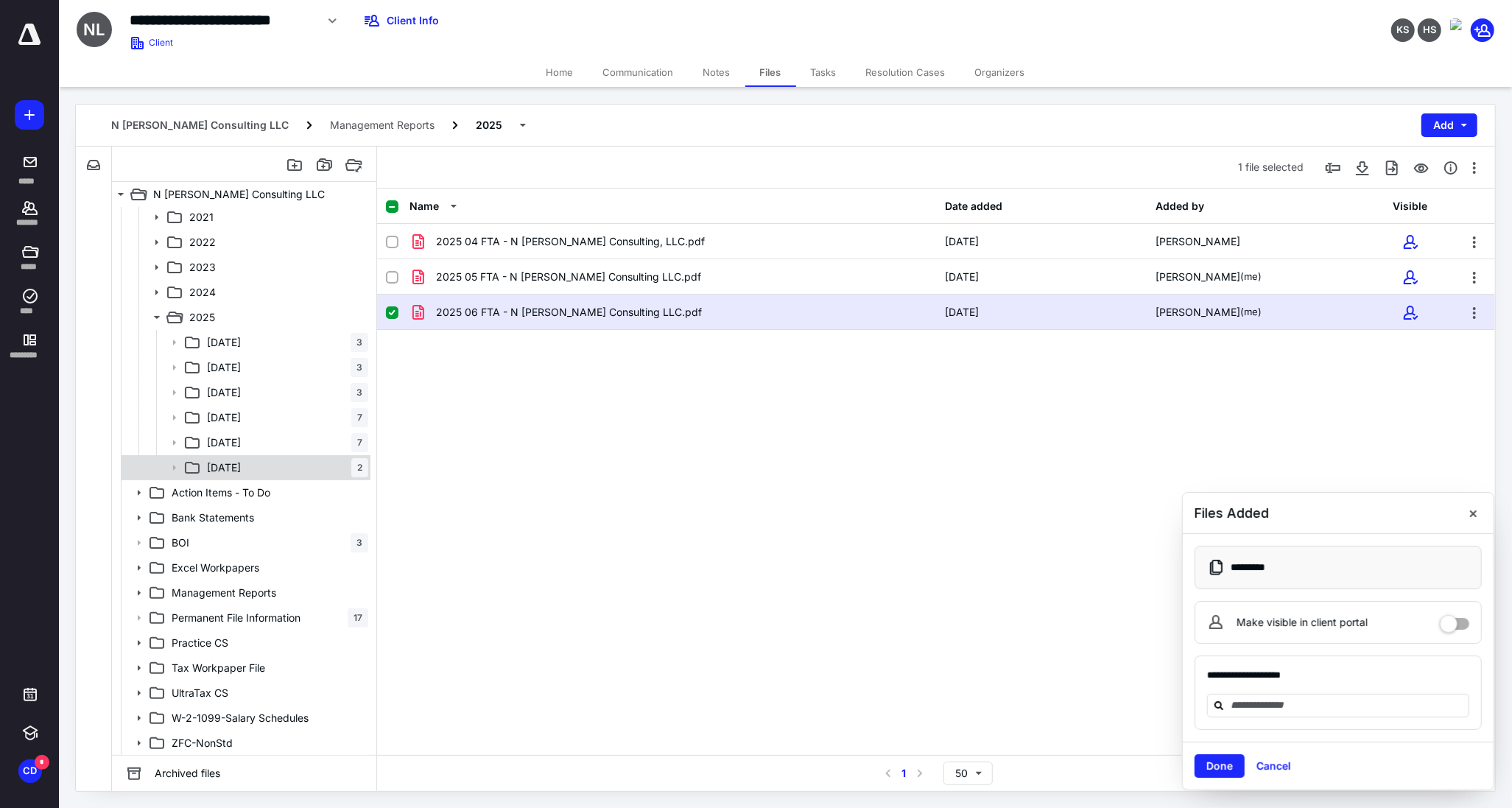 click on "[DATE] 2" at bounding box center (245, 468) 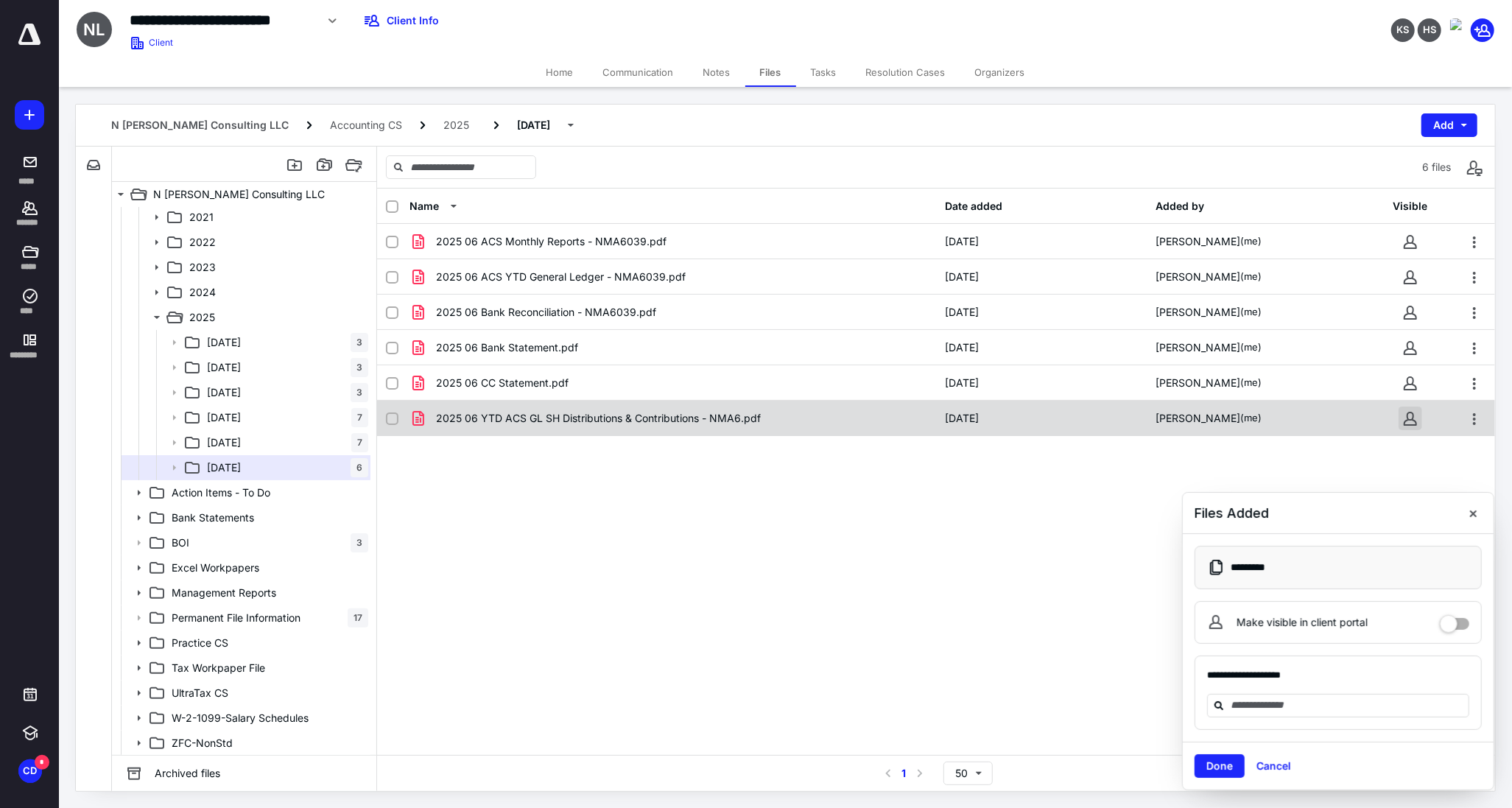 click at bounding box center [1410, 418] 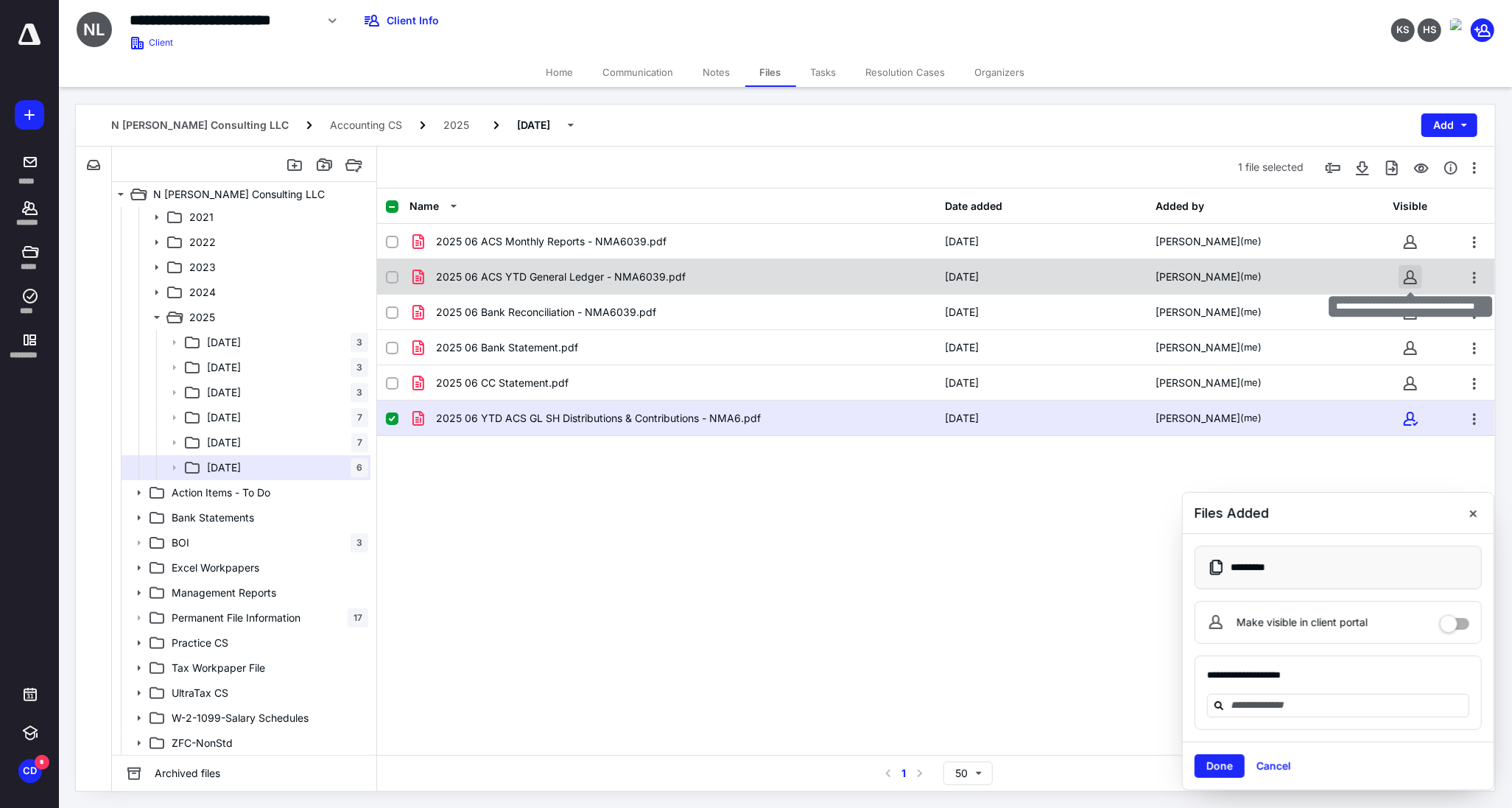 click at bounding box center (1410, 277) 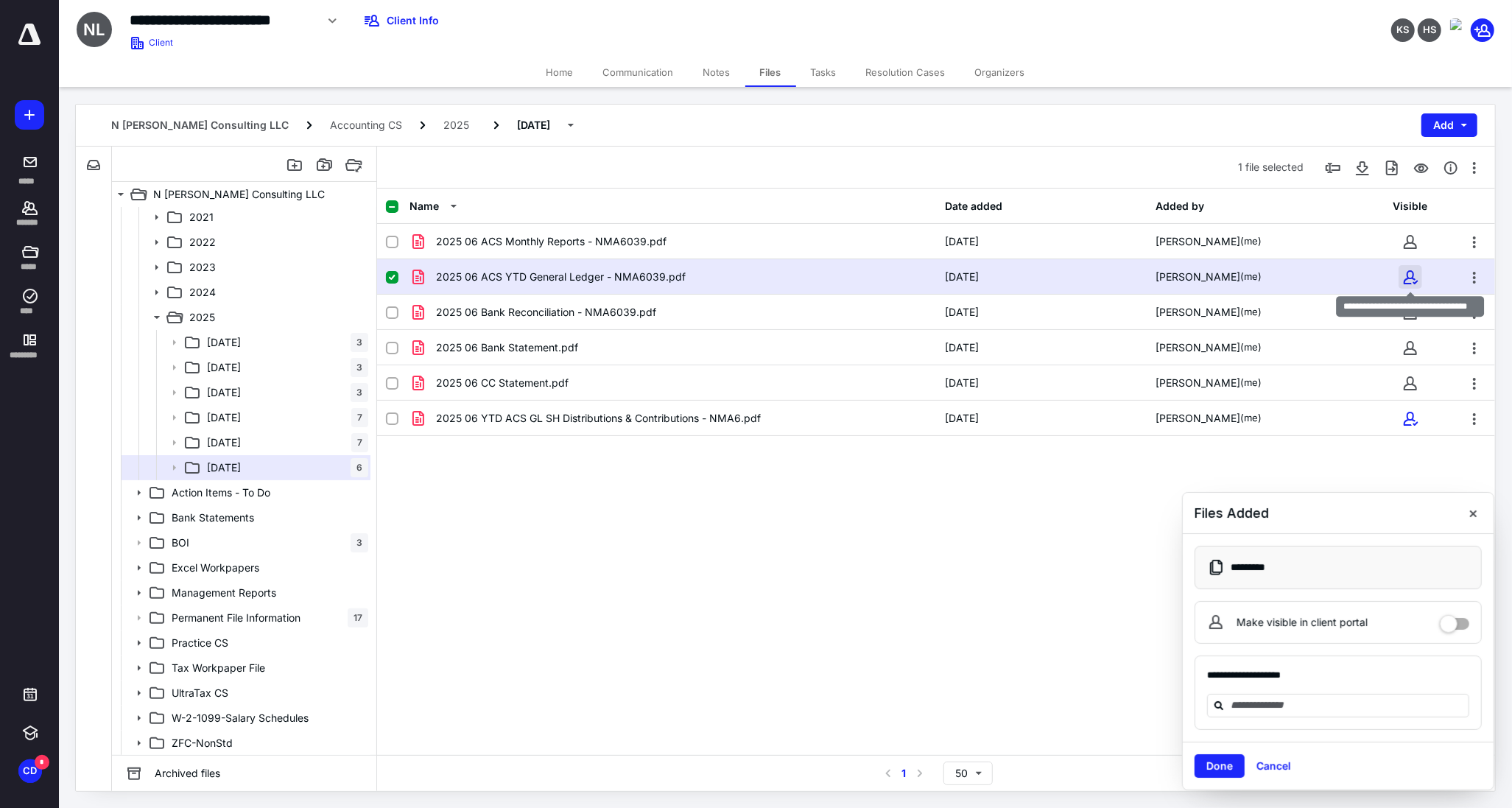click at bounding box center (1410, 277) 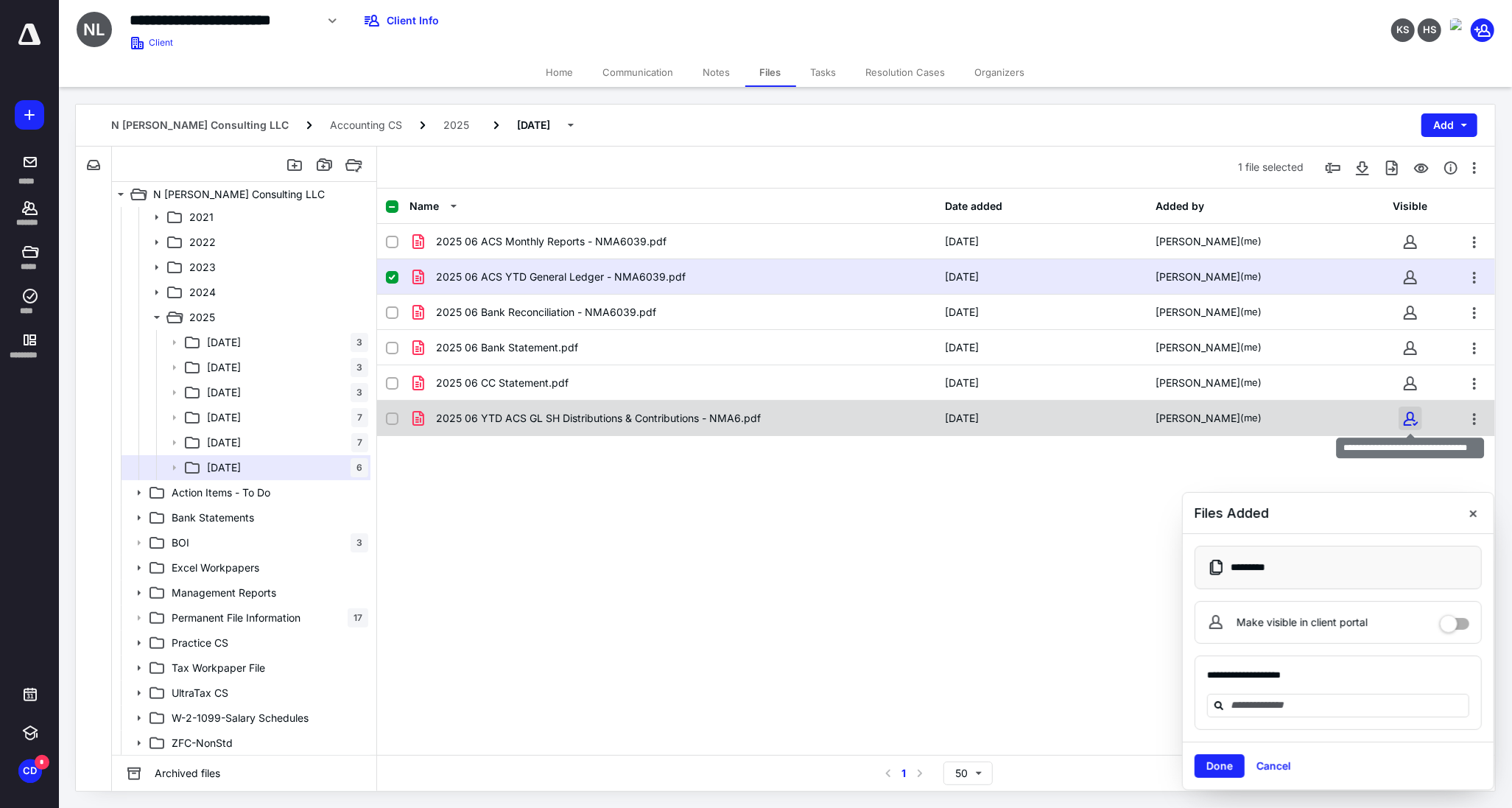 click at bounding box center [1410, 418] 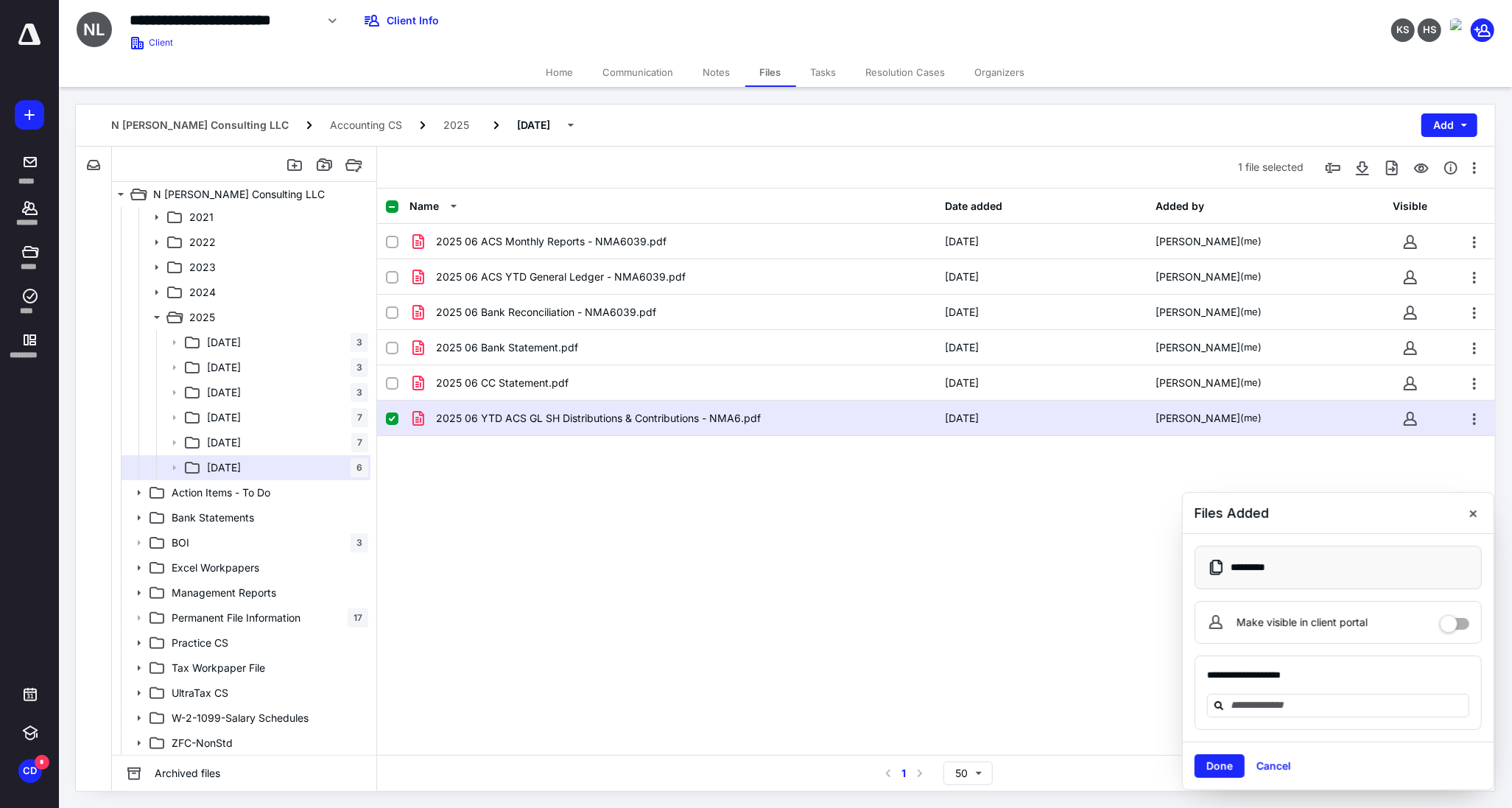 click on "Name Date added Added by Visible 2025 06 ACS Monthly Reports - NMA6039.pdf [DATE] [PERSON_NAME]  (me) 2025 06 ACS YTD General Ledger - NMA6039.pdf [DATE] [PERSON_NAME]  (me) 2025 06 Bank Reconciliation - NMA6039.pdf [DATE] [PERSON_NAME]  (me) 2025 06 Bank Statement.pdf [DATE] [PERSON_NAME]  (me) 2025 06 CC Statement.pdf [DATE] [PERSON_NAME]  (me) 2025 06 YTD ACS GL SH Distributions & Contributions - NMA6.pdf [DATE] [PERSON_NAME]  (me)" at bounding box center [936, 471] 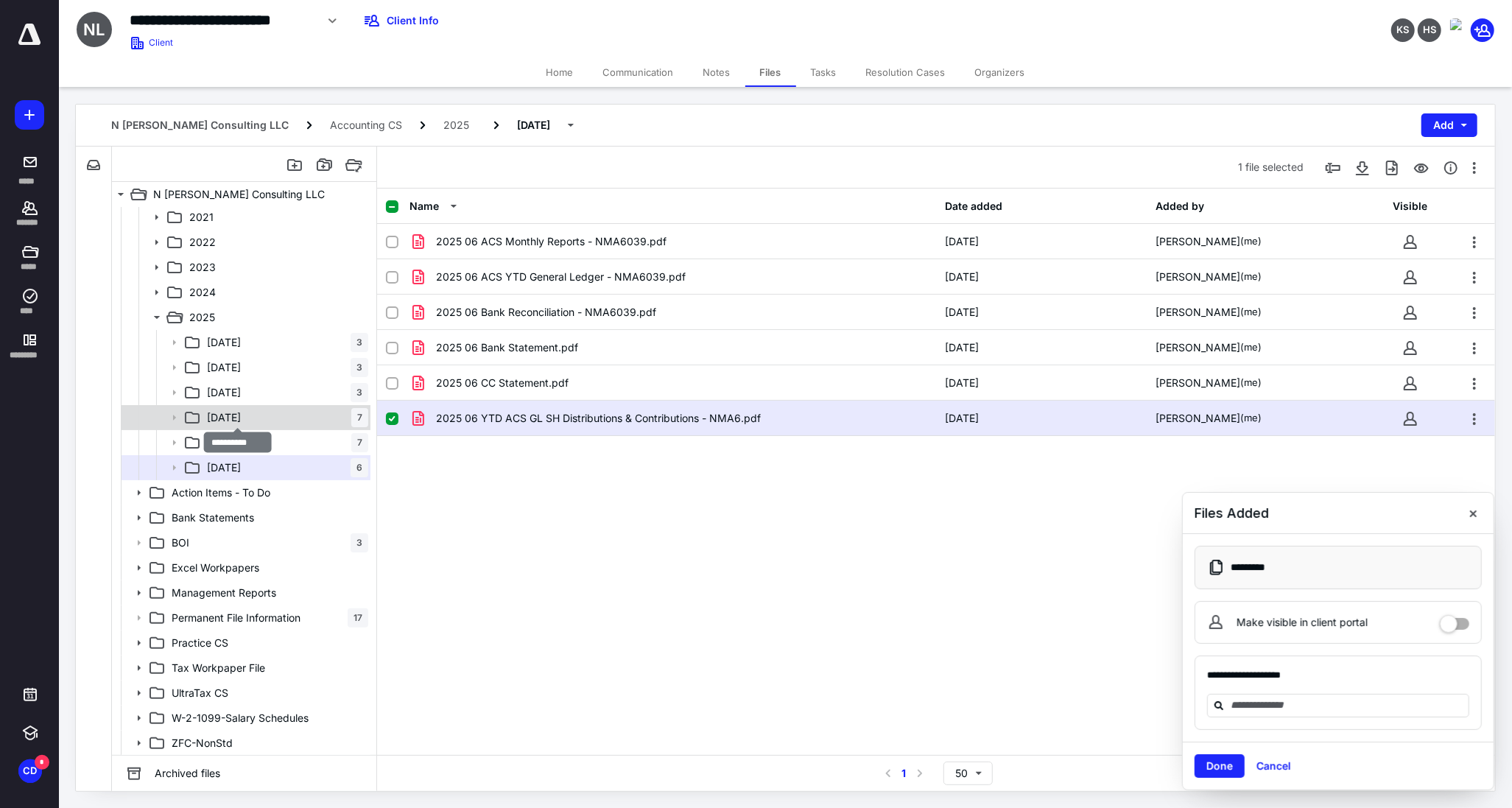 click on "[DATE]" at bounding box center [224, 418] 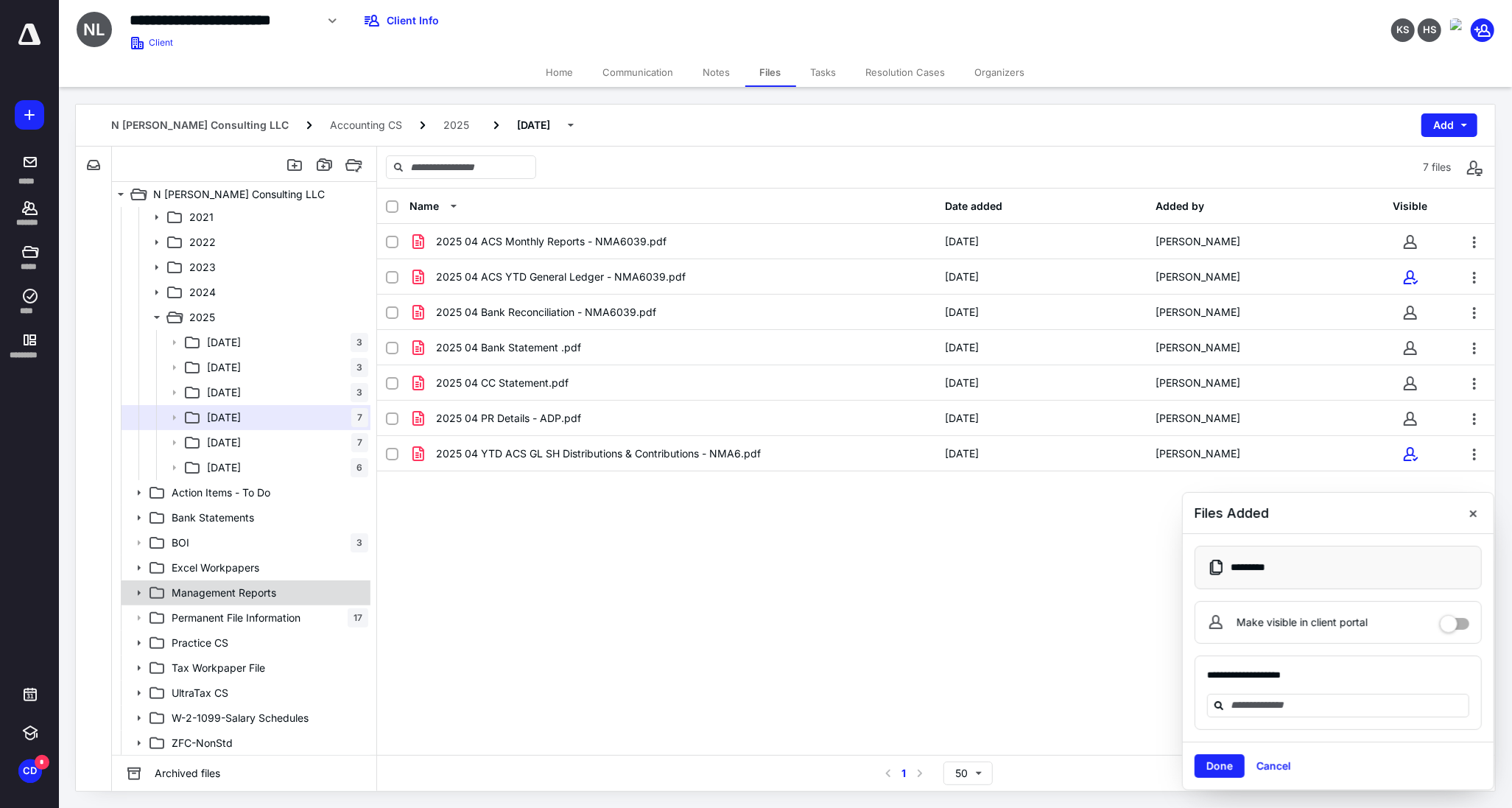click on "Management Reports" at bounding box center [267, 593] 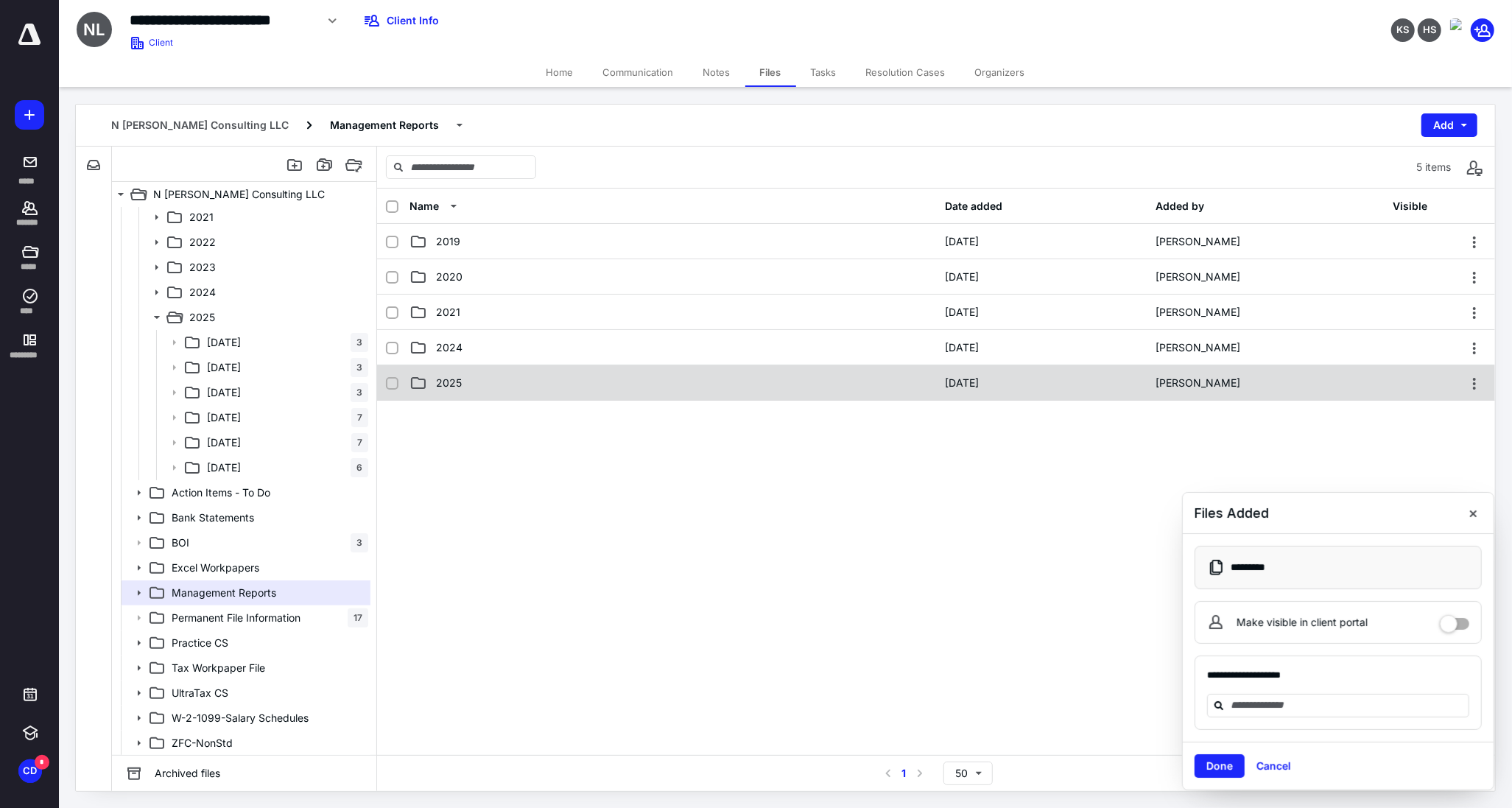 click on "[DATE]" at bounding box center (1041, 383) 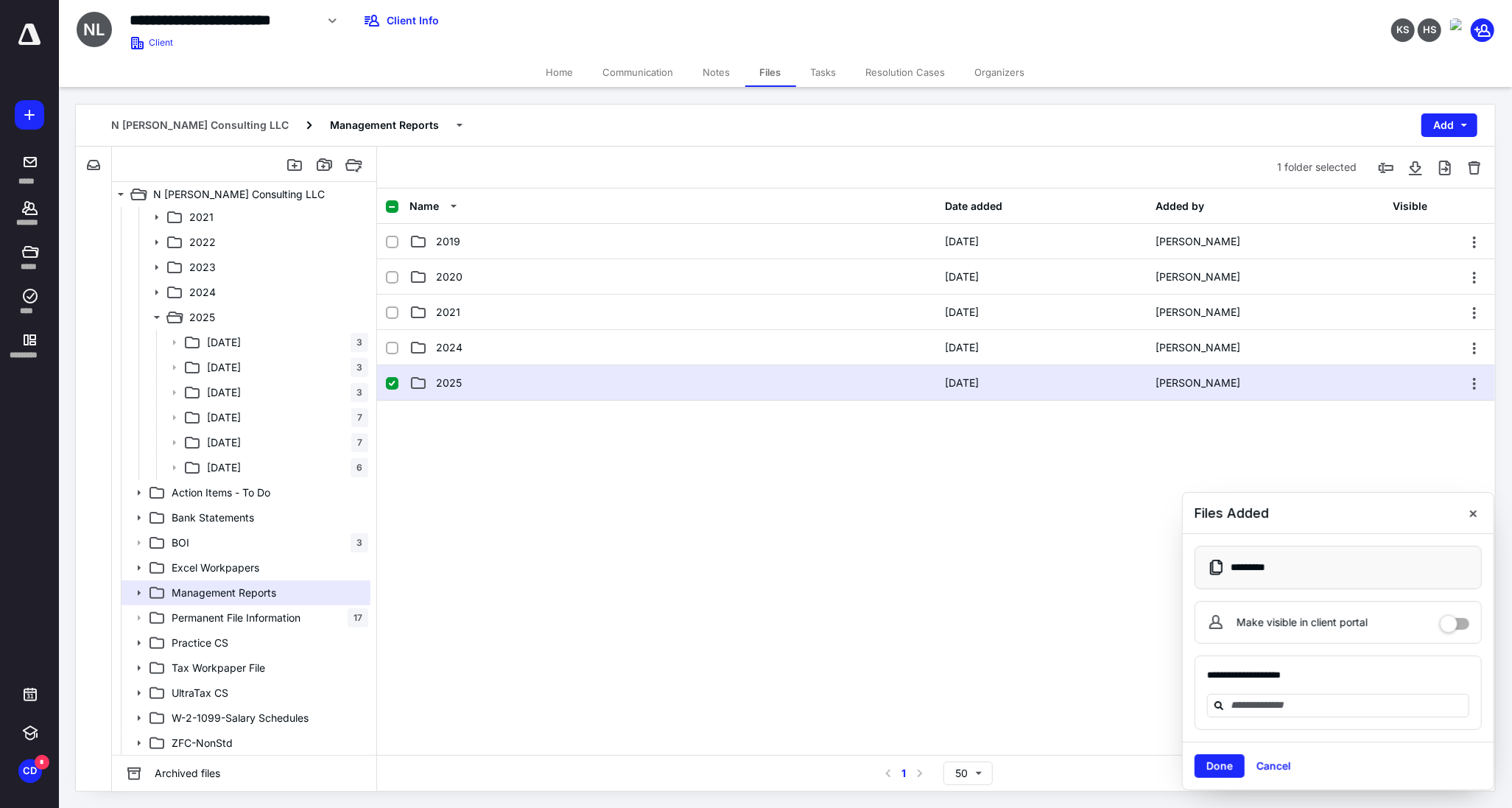 click on "[DATE]" at bounding box center (1041, 383) 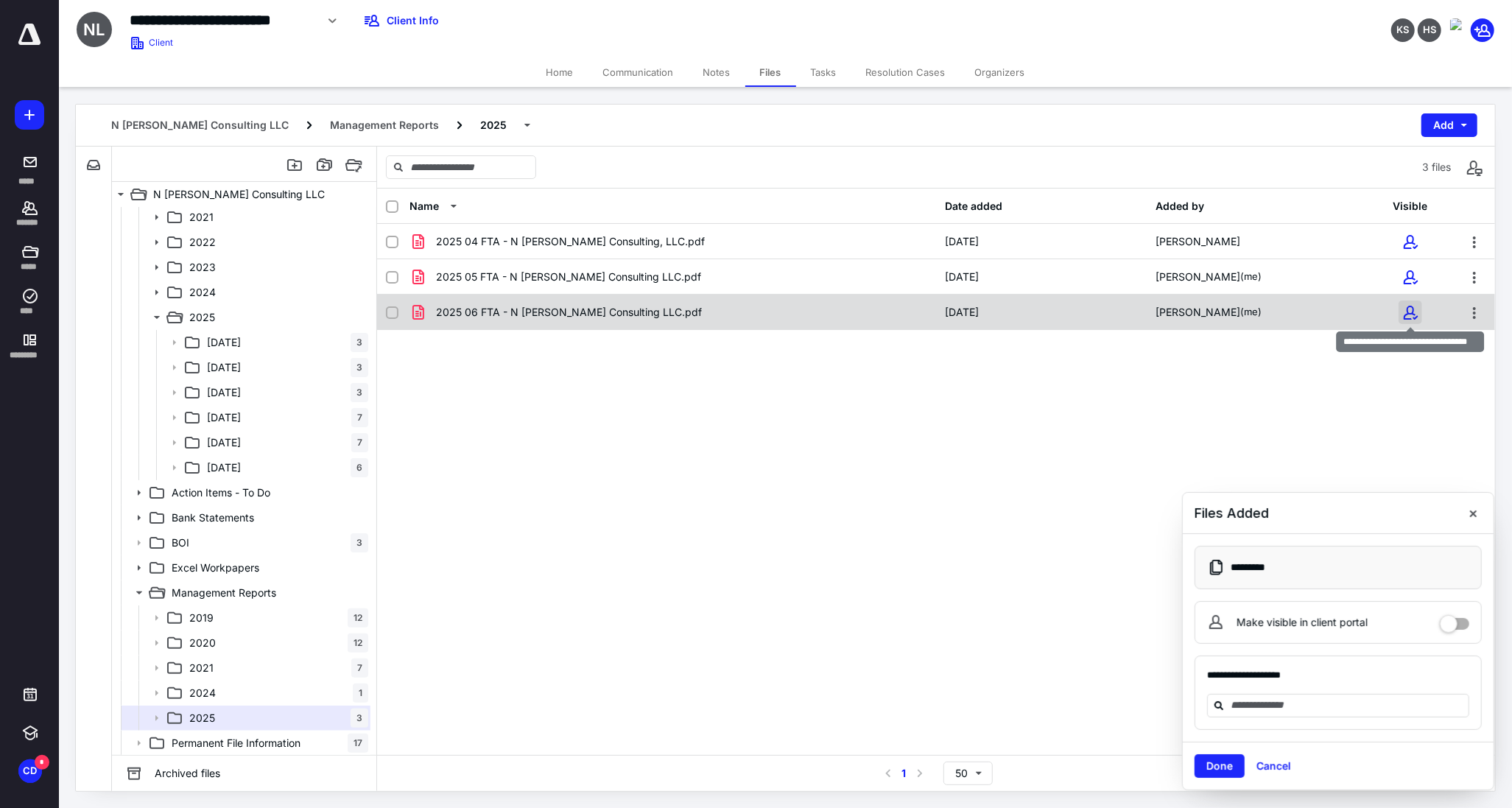 click at bounding box center (1410, 312) 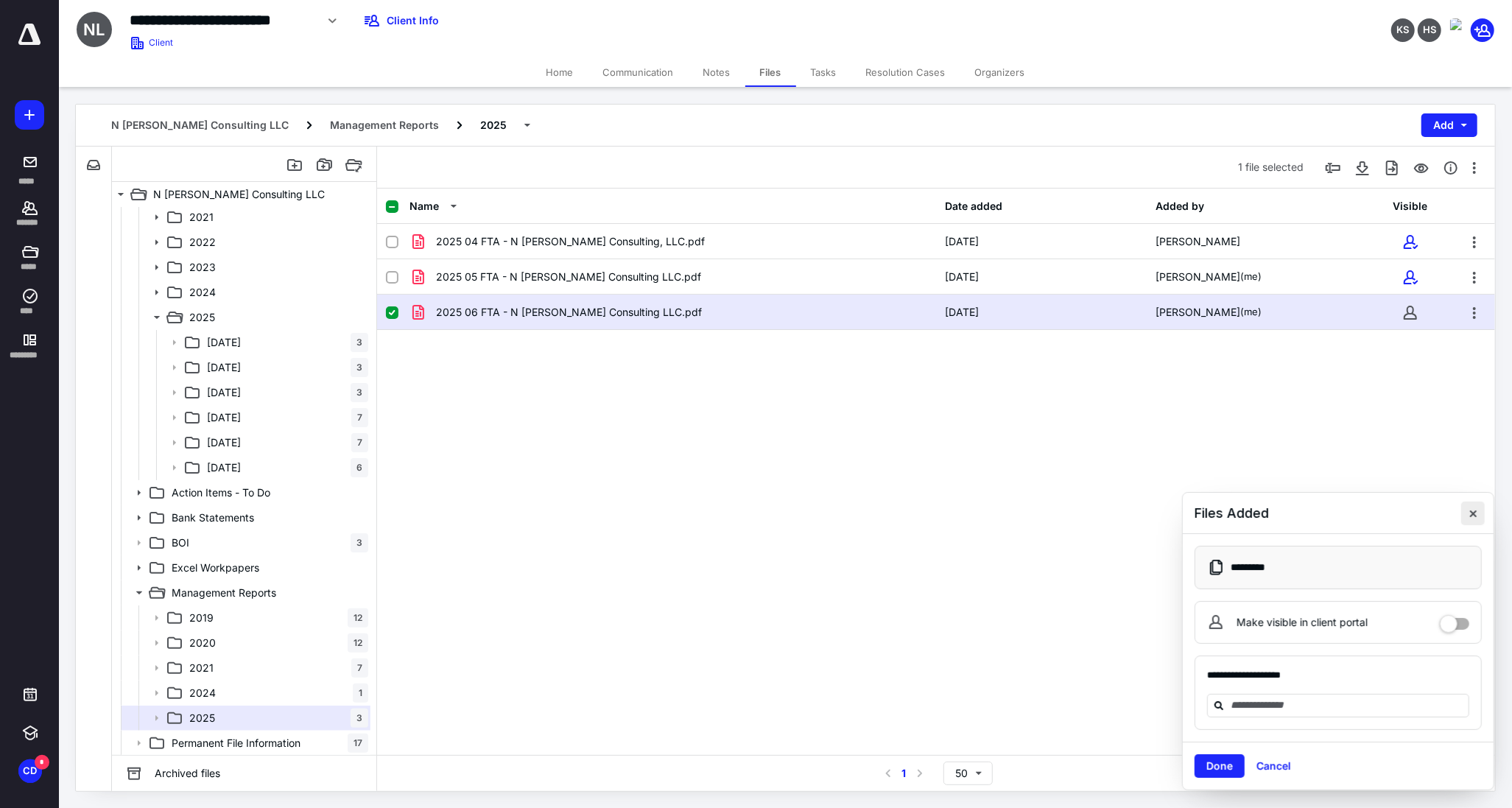 click at bounding box center (1473, 513) 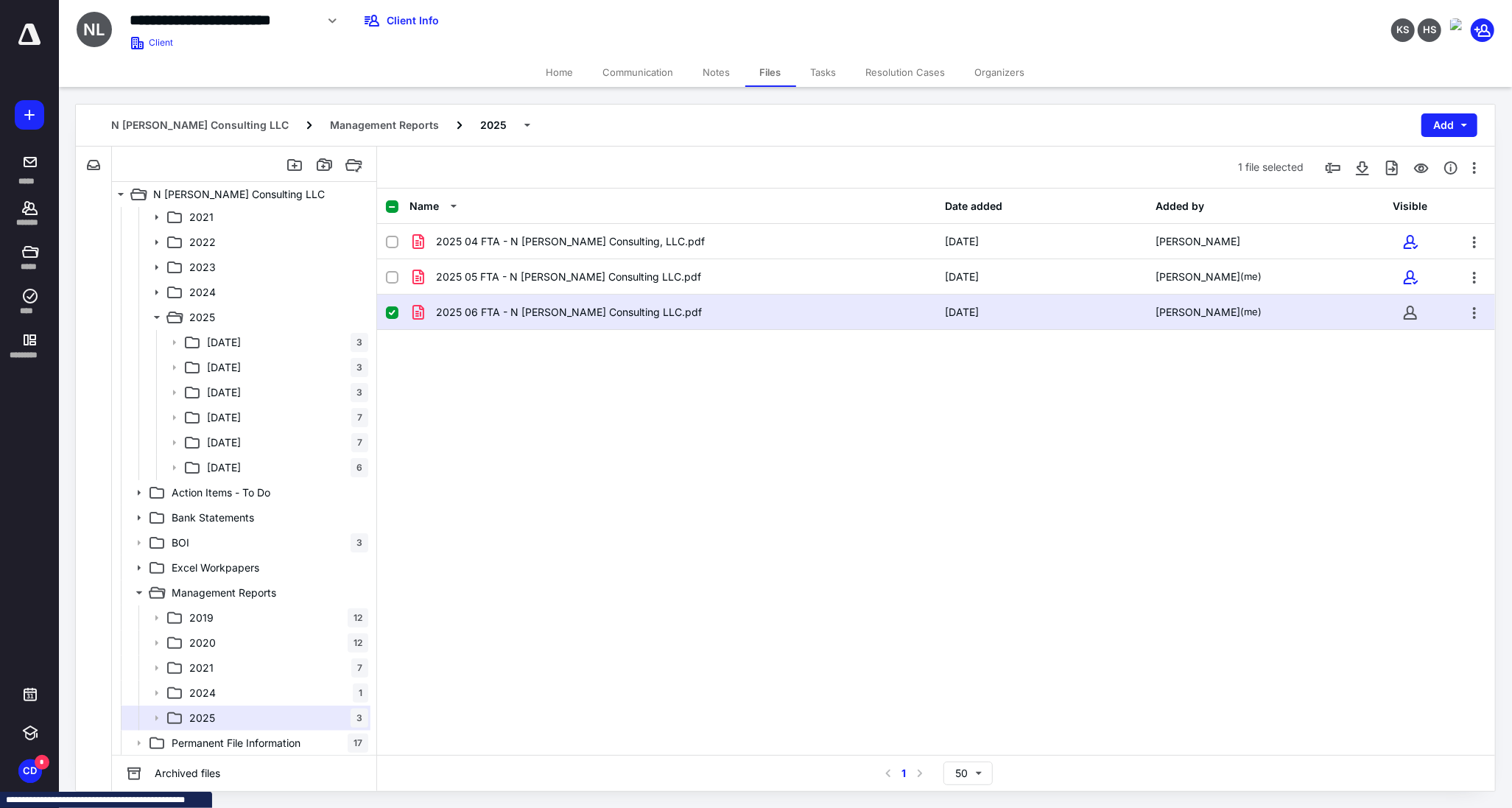 click on "Tasks" at bounding box center (823, 72) 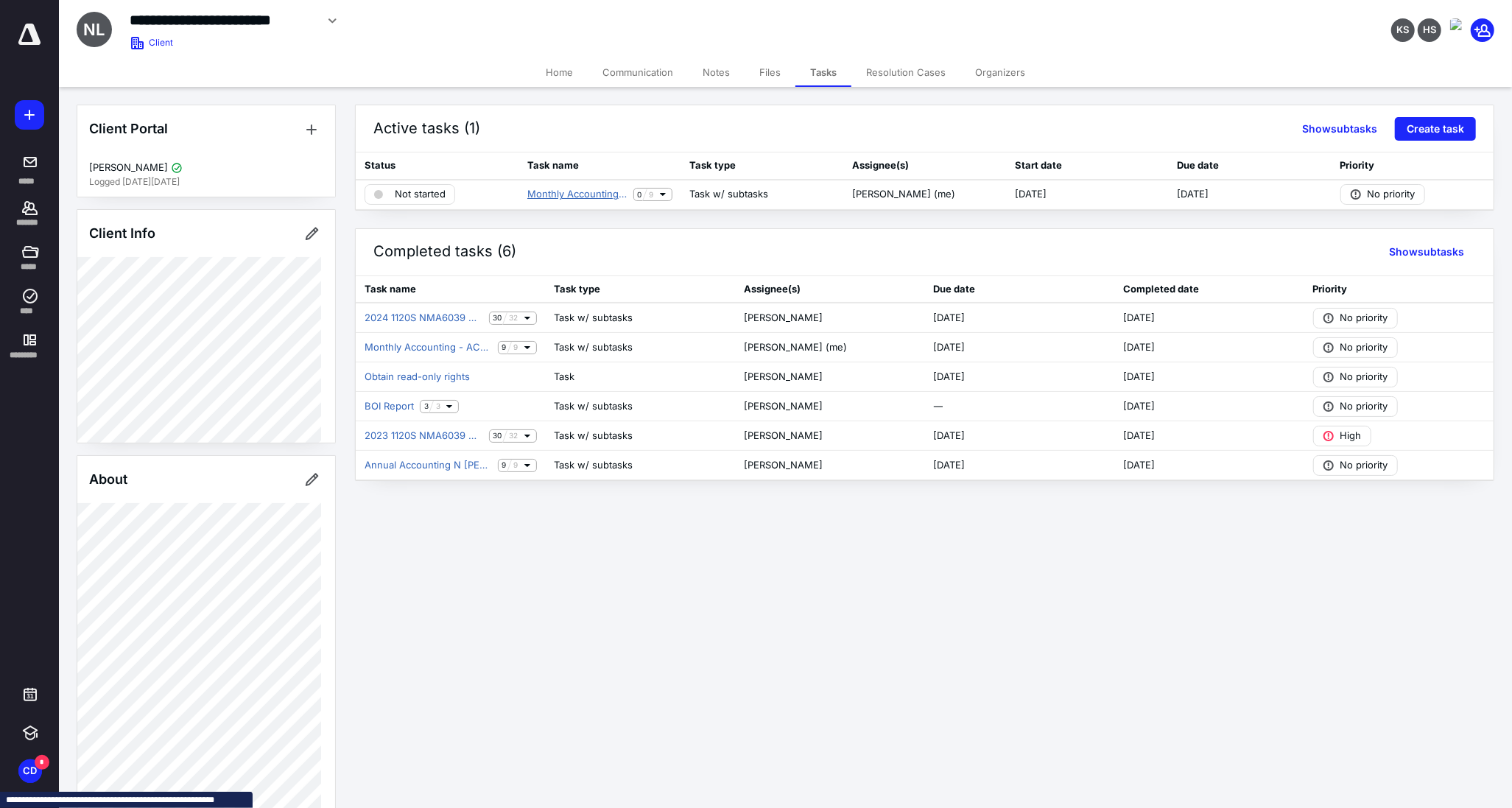 click on "Monthly Accounting - ACS N [PERSON_NAME] Consulting LLC ([PERSON_NAME])" at bounding box center (577, 194) 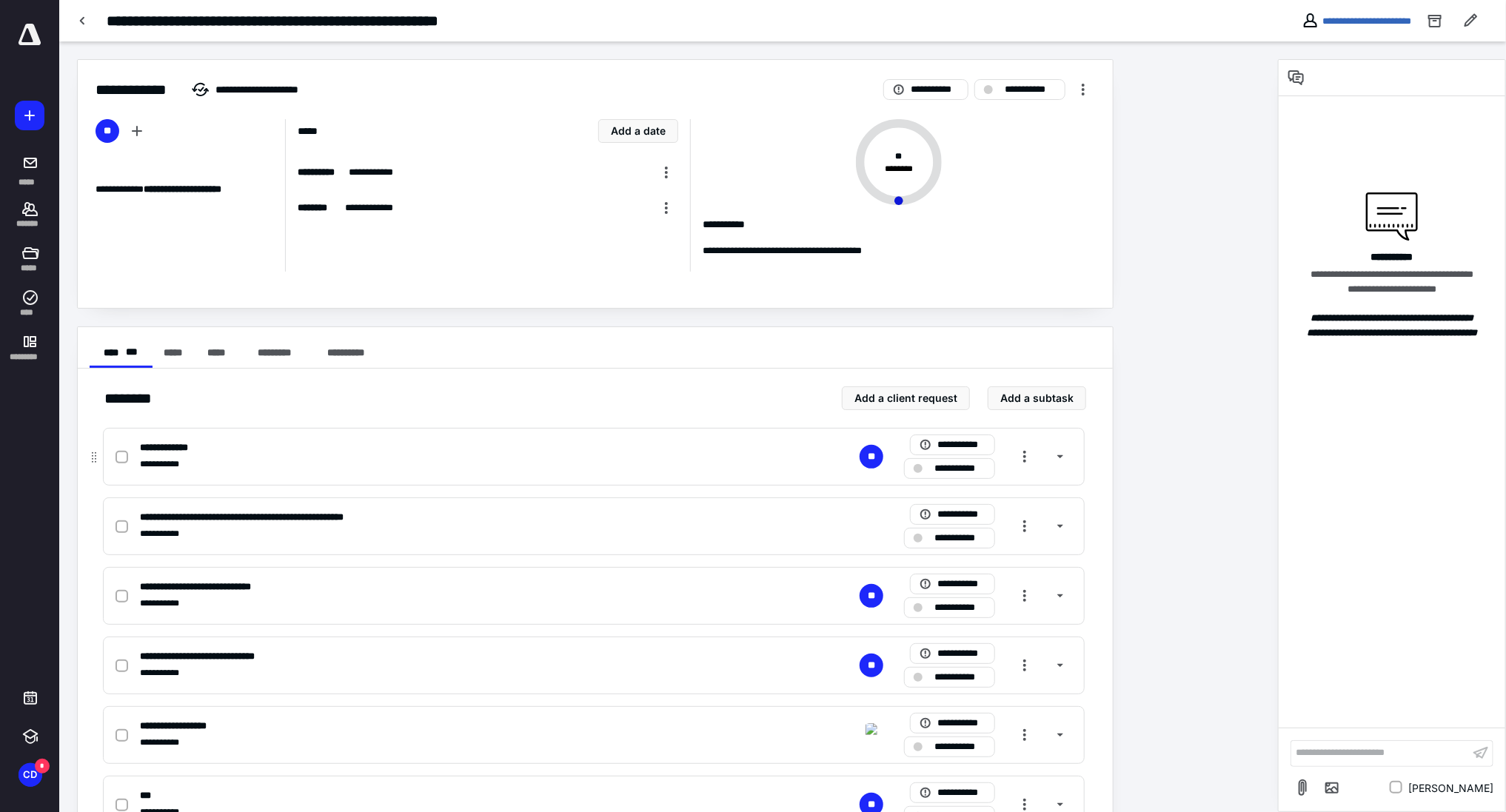click at bounding box center [124, 457] 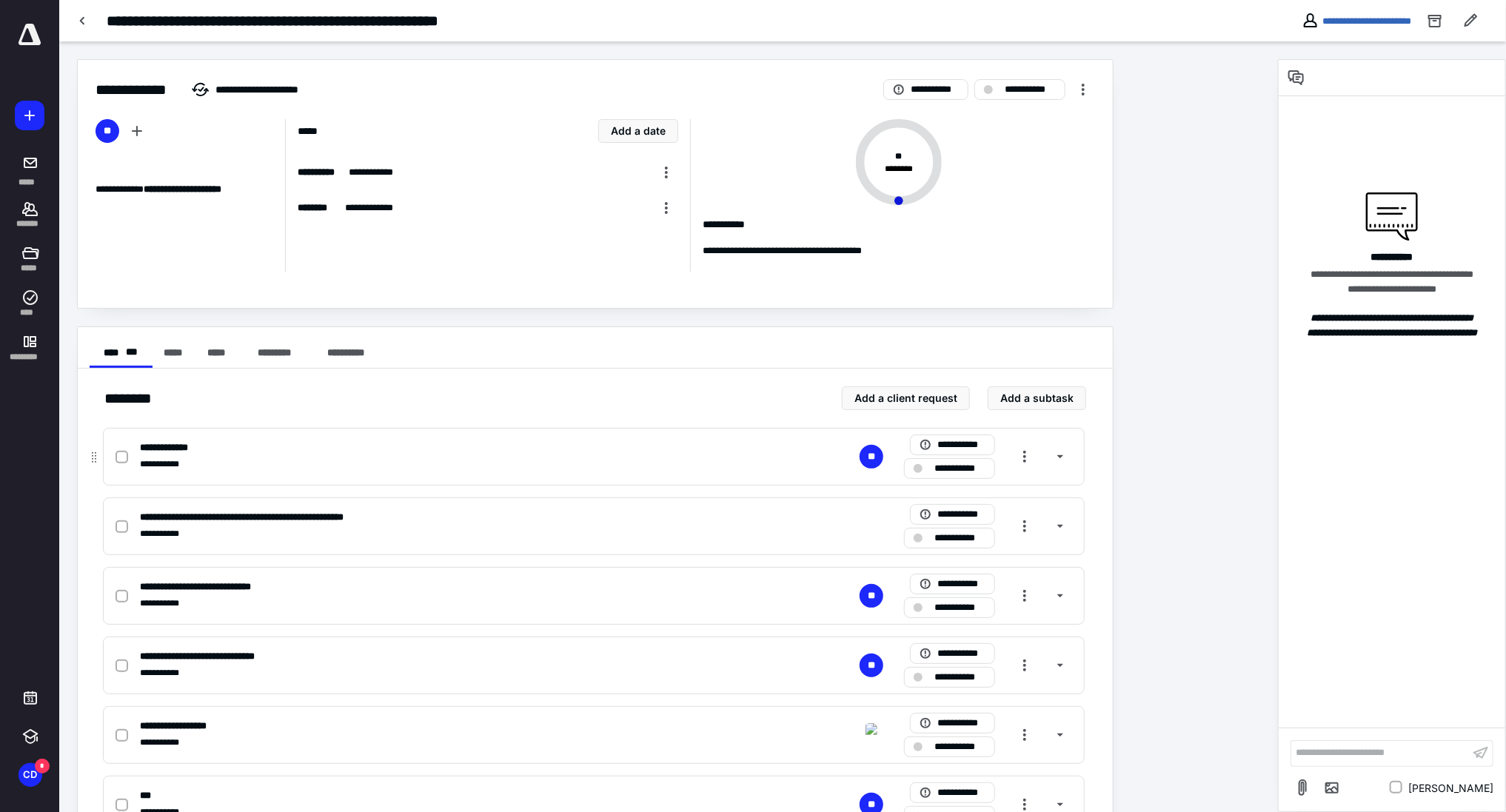 click at bounding box center [121, 457] 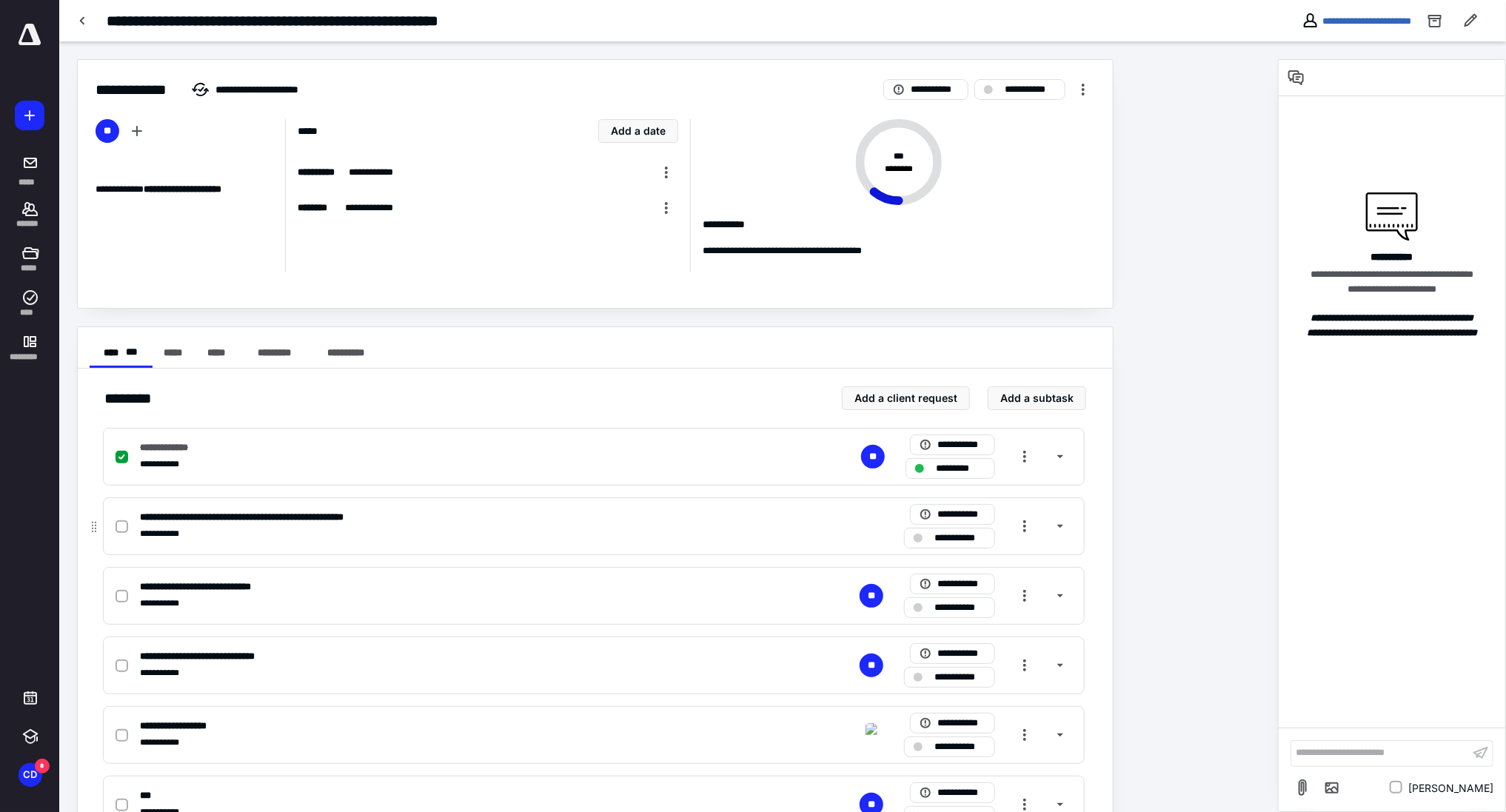 click at bounding box center [124, 526] 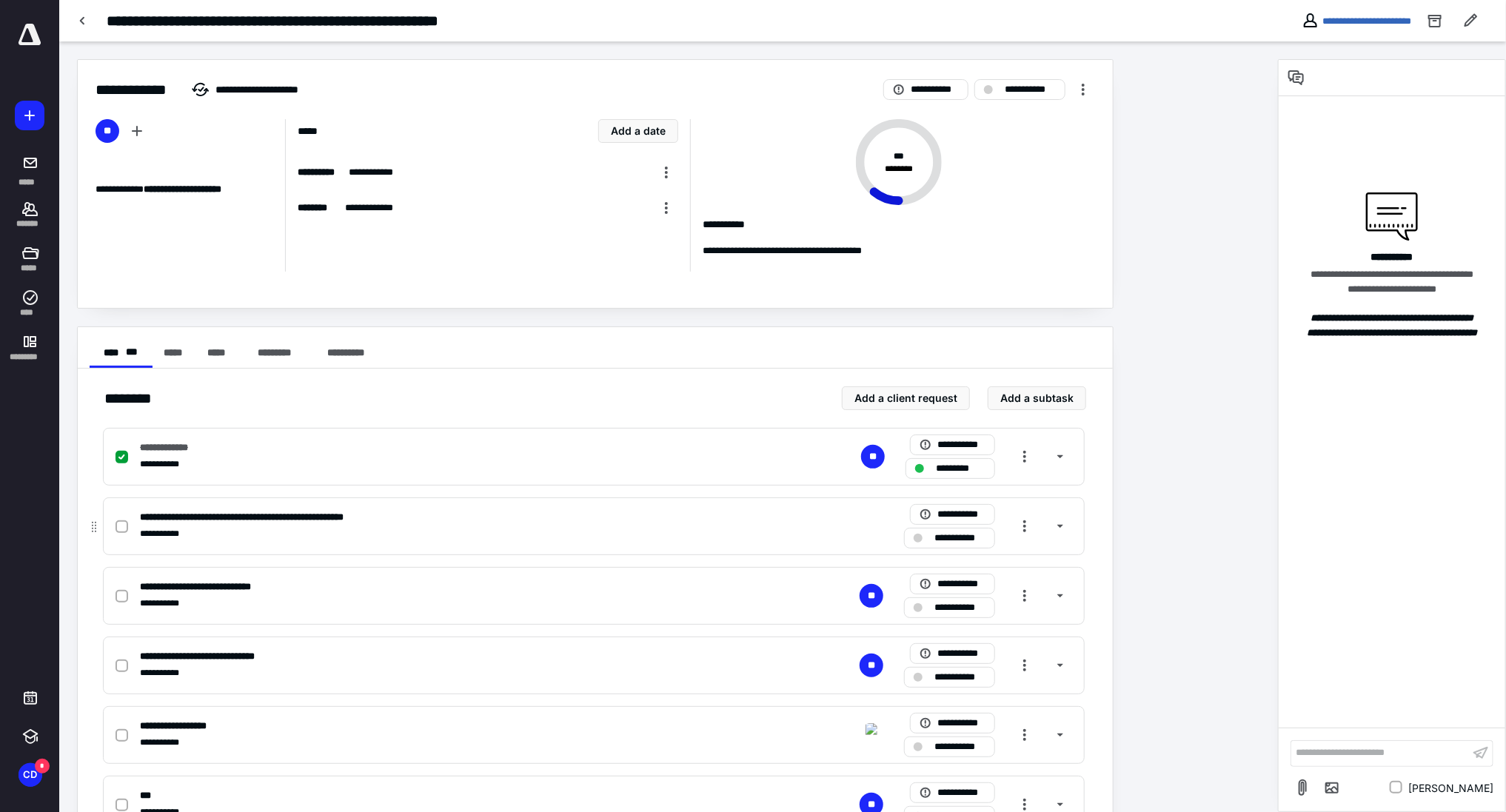 click at bounding box center [121, 527] 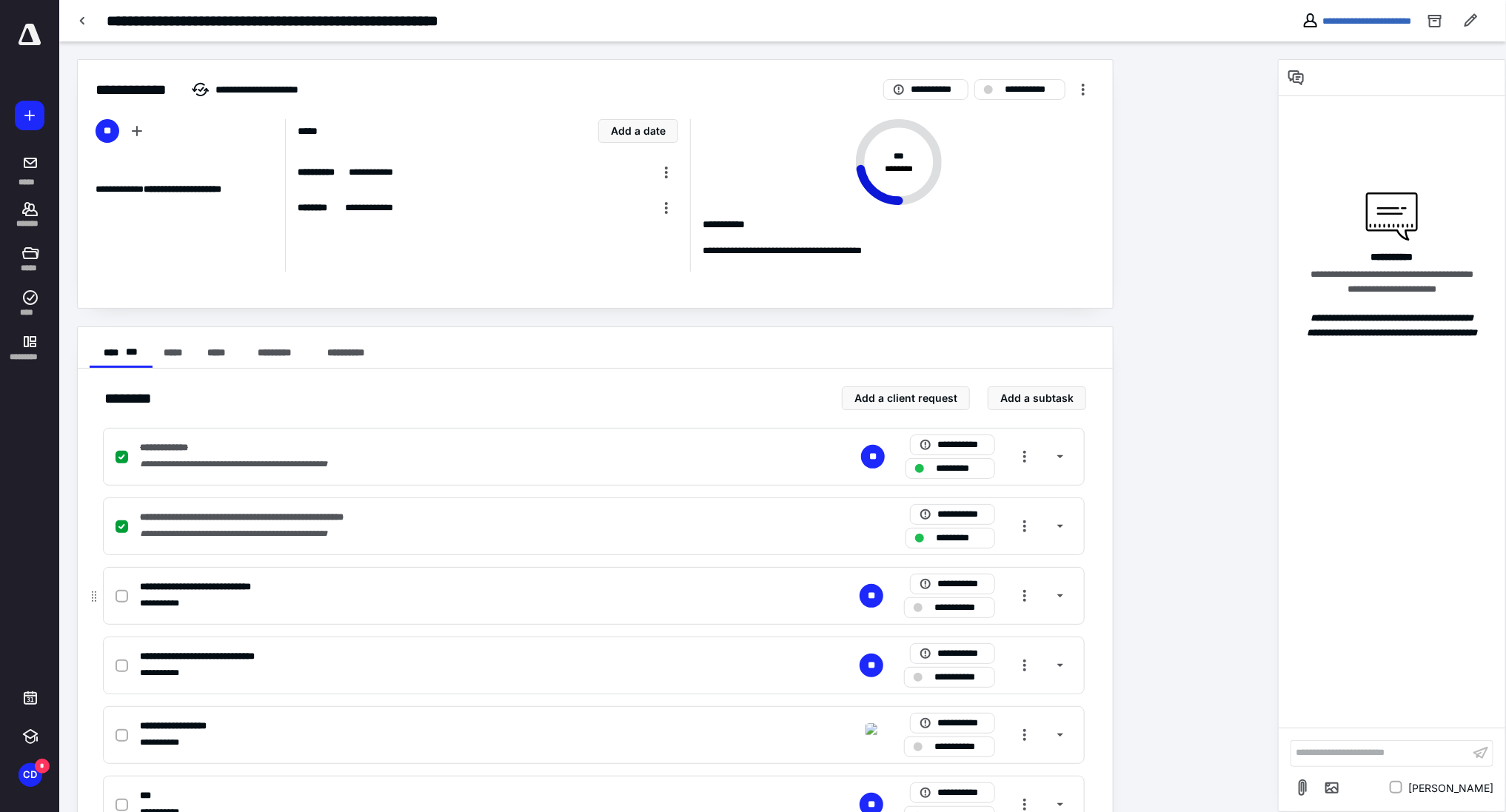 click at bounding box center [121, 597] 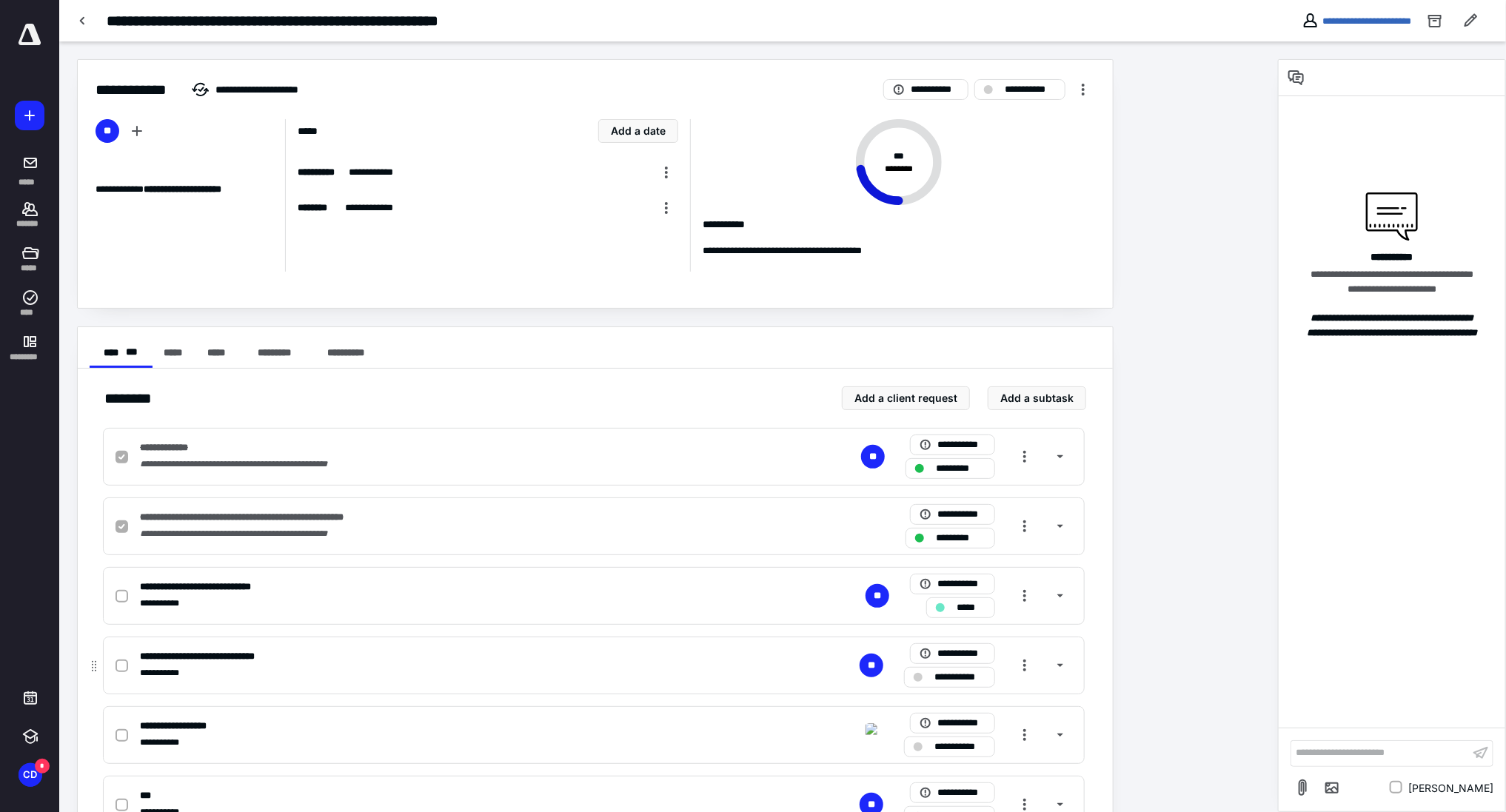 checkbox on "true" 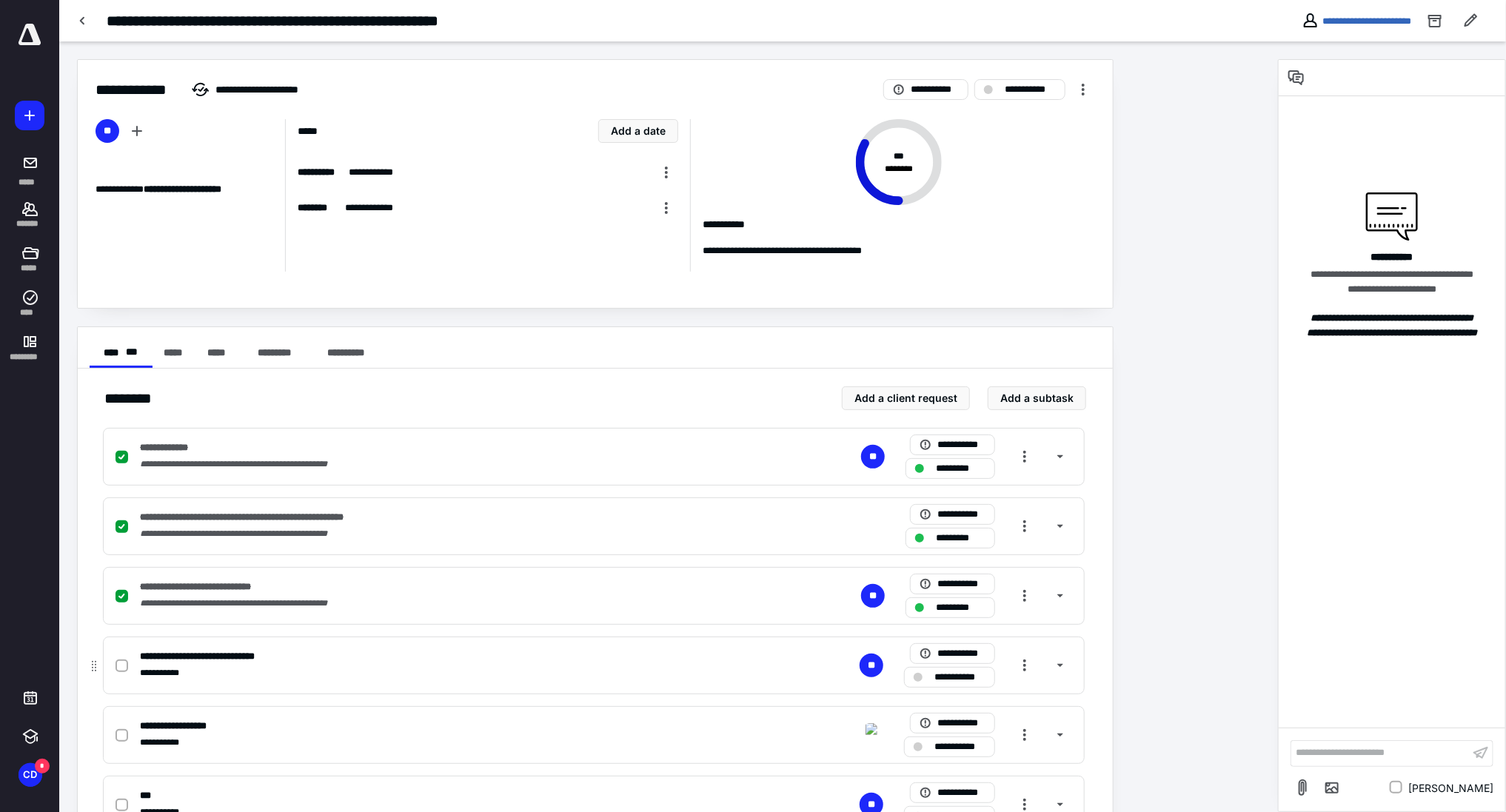 click at bounding box center (124, 665) 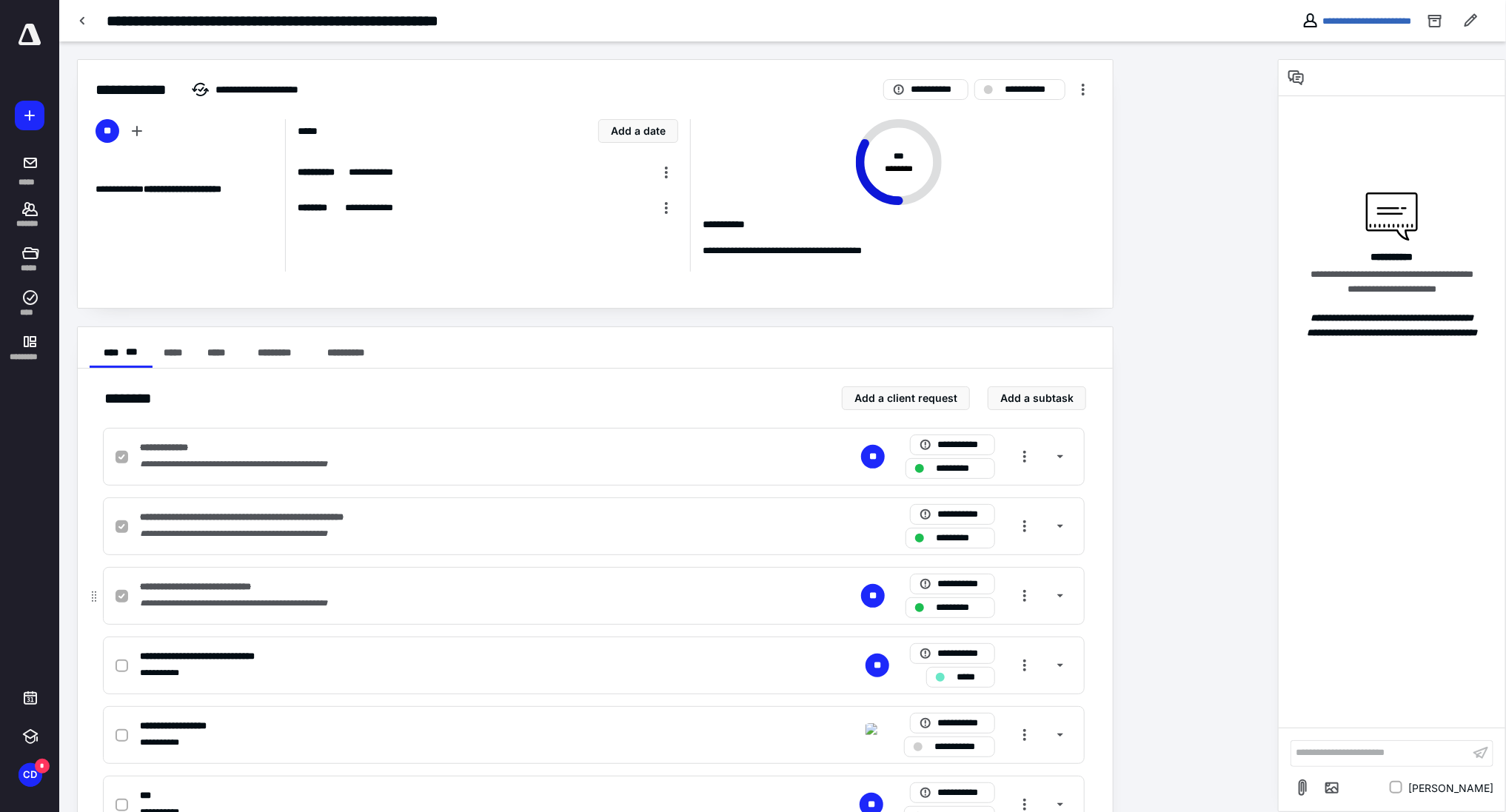 checkbox on "true" 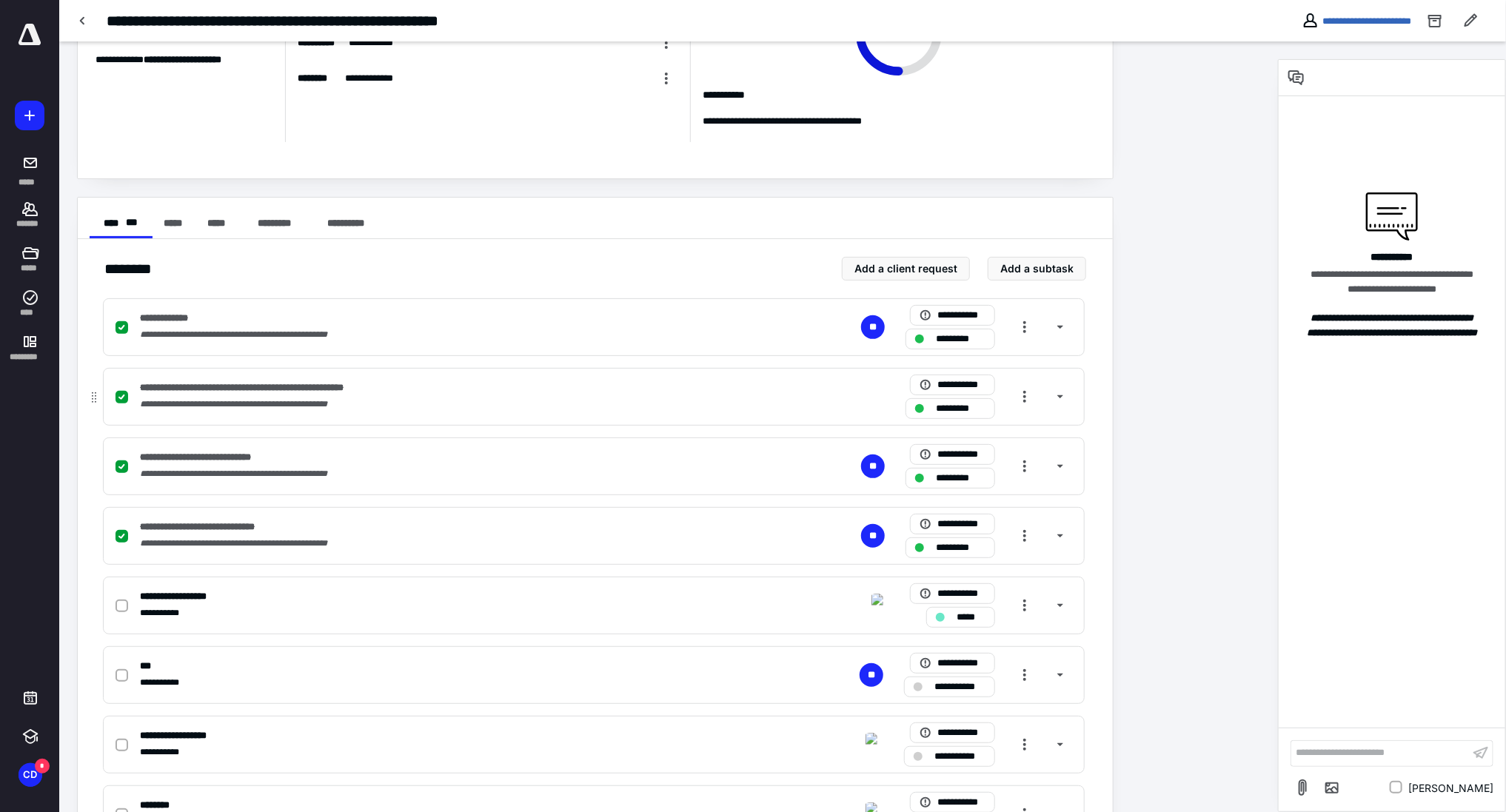 scroll, scrollTop: 0, scrollLeft: 0, axis: both 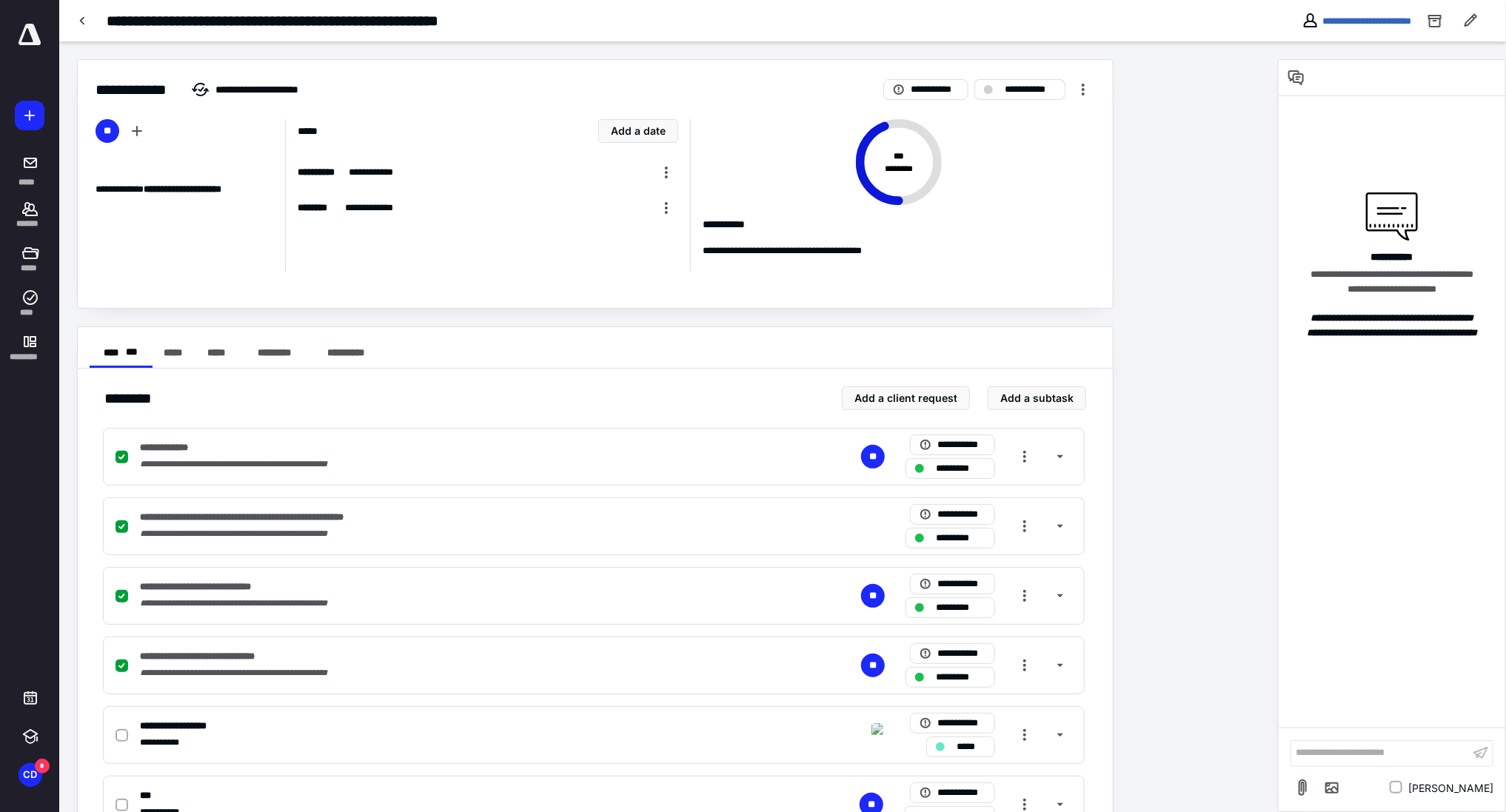 click on "**********" at bounding box center (1020, 90) 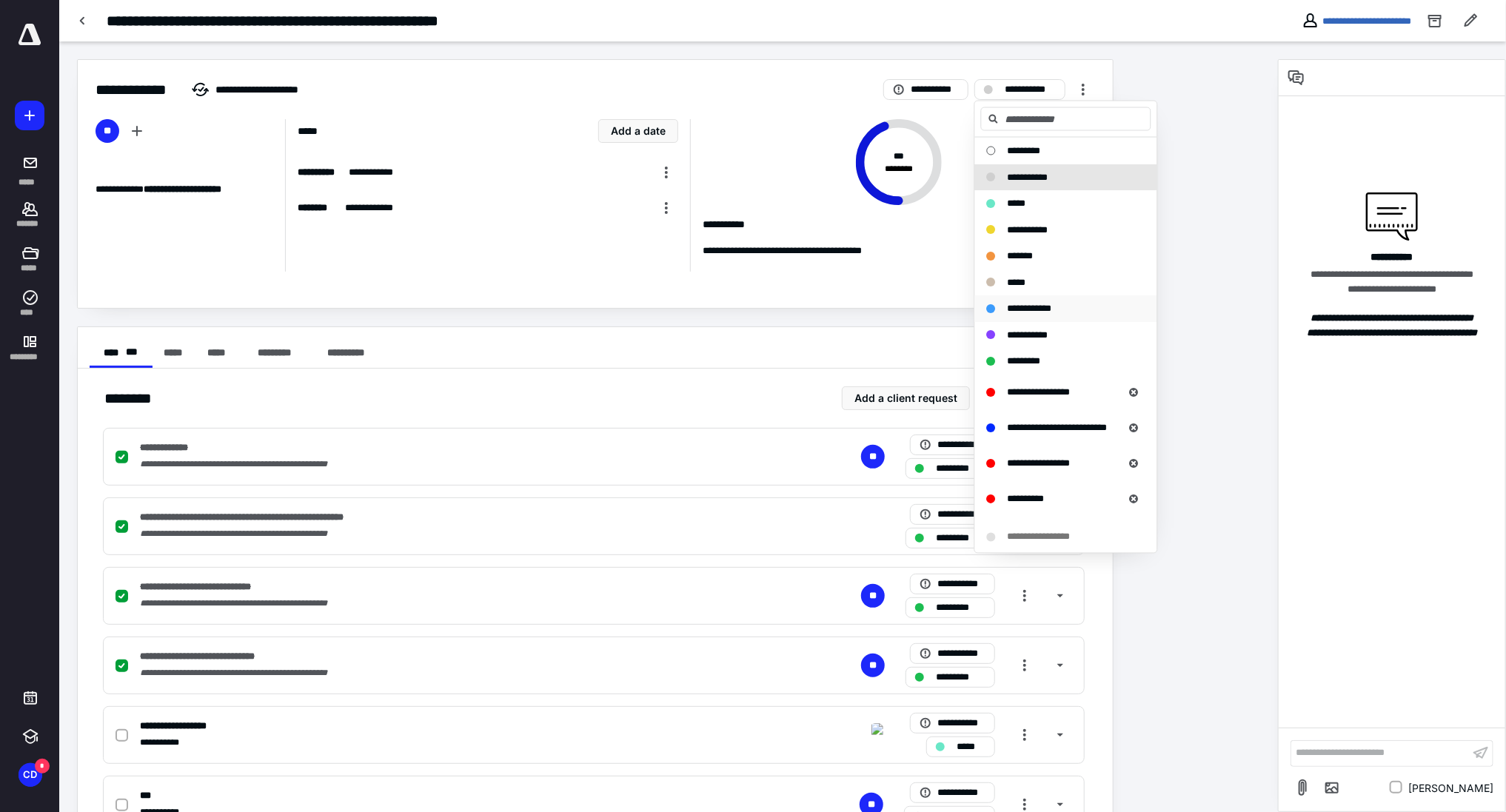 click on "**********" at bounding box center [1030, 308] 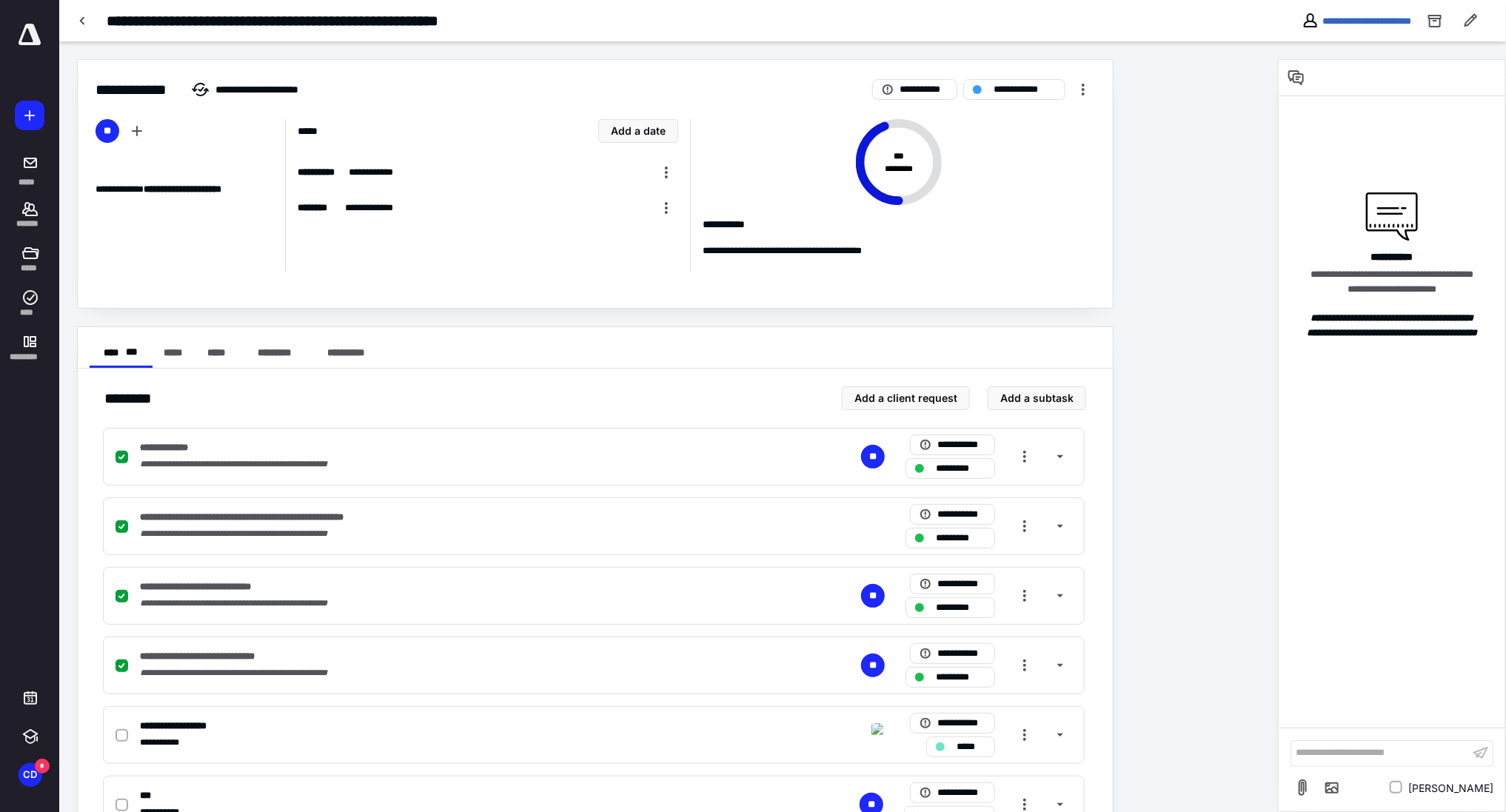 click on "**********" at bounding box center [669, 560] 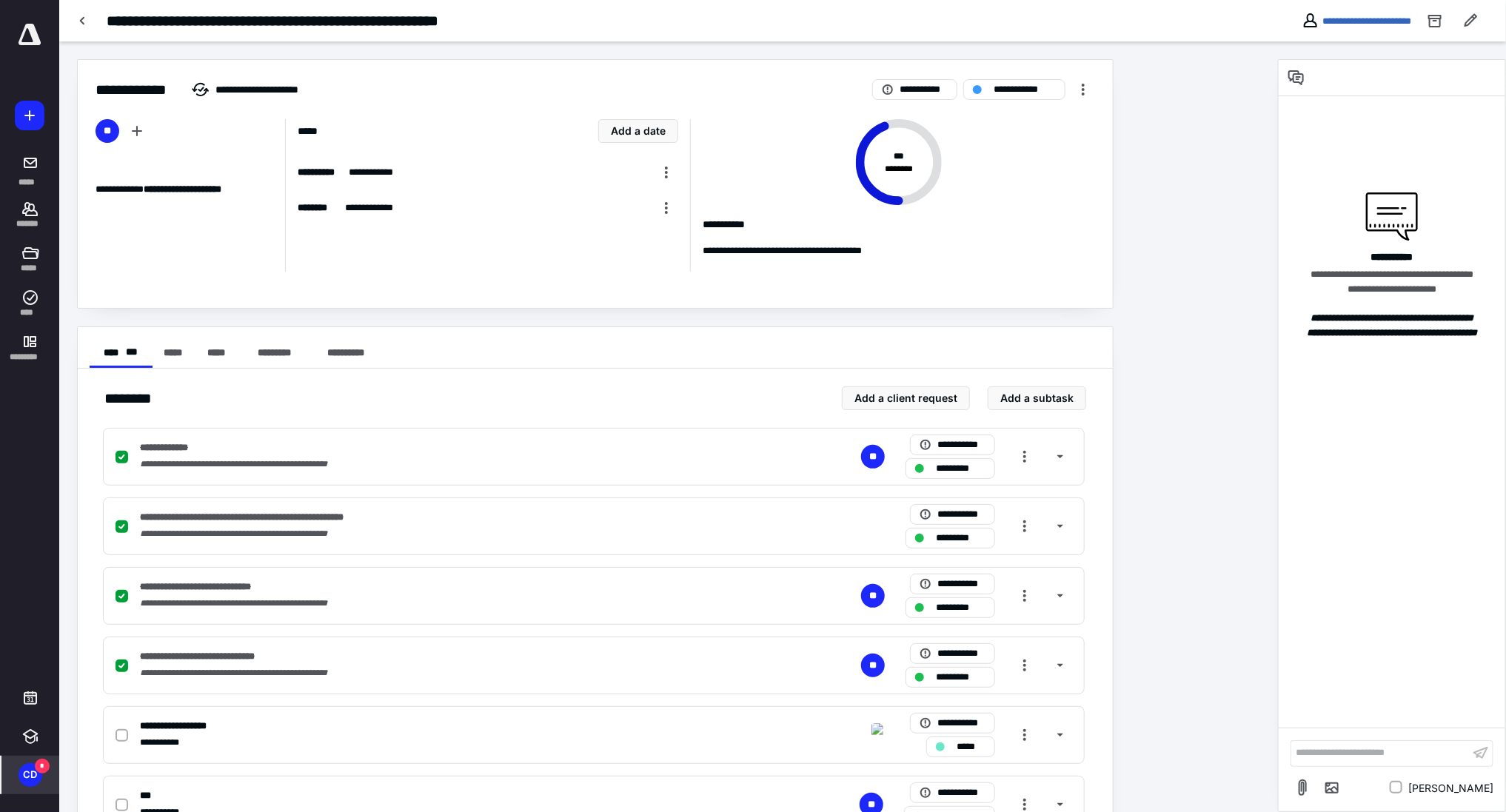 click on "CD *" at bounding box center (30, 775) 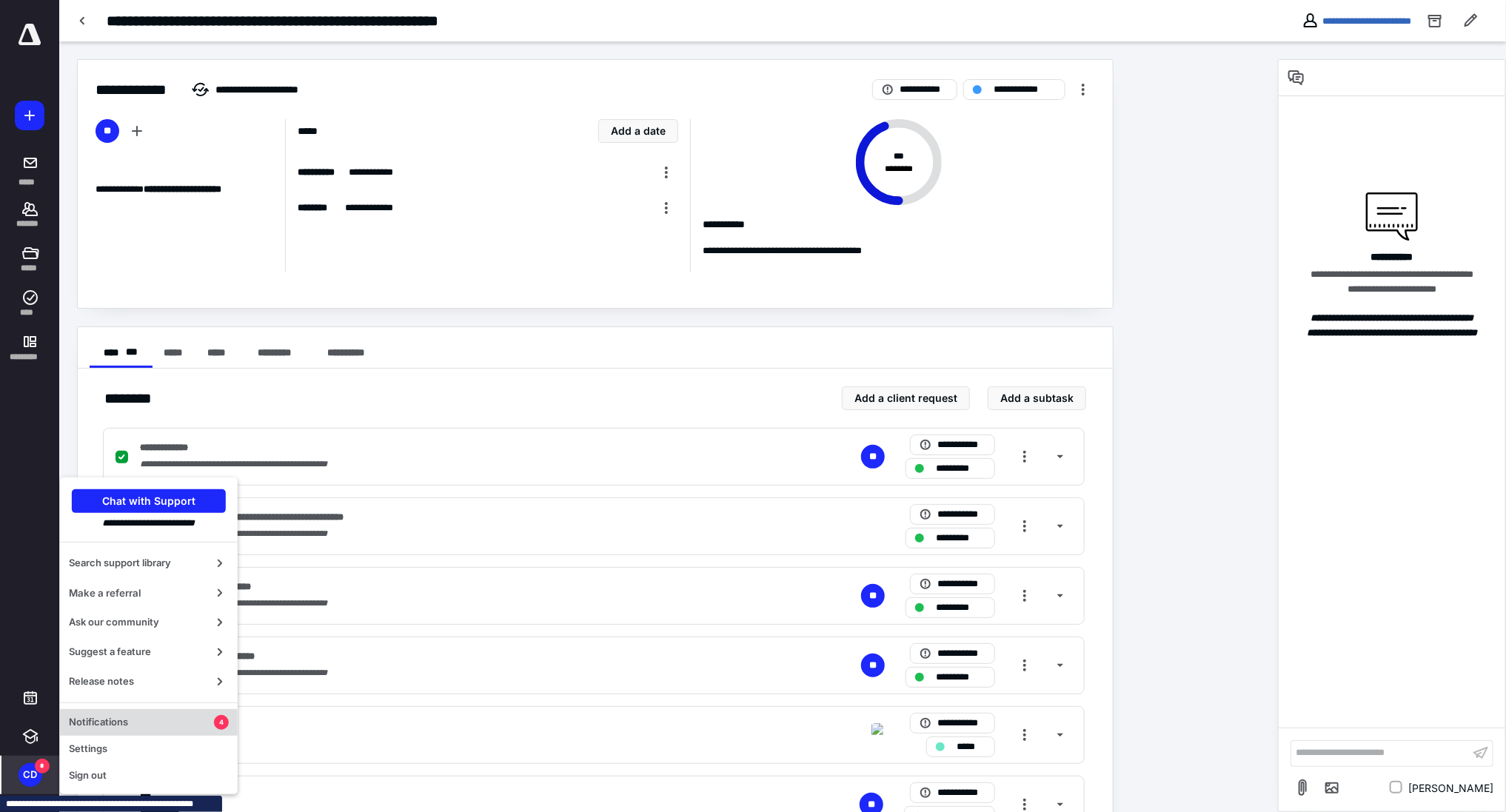 click on "Notifications" at bounding box center (141, 722) 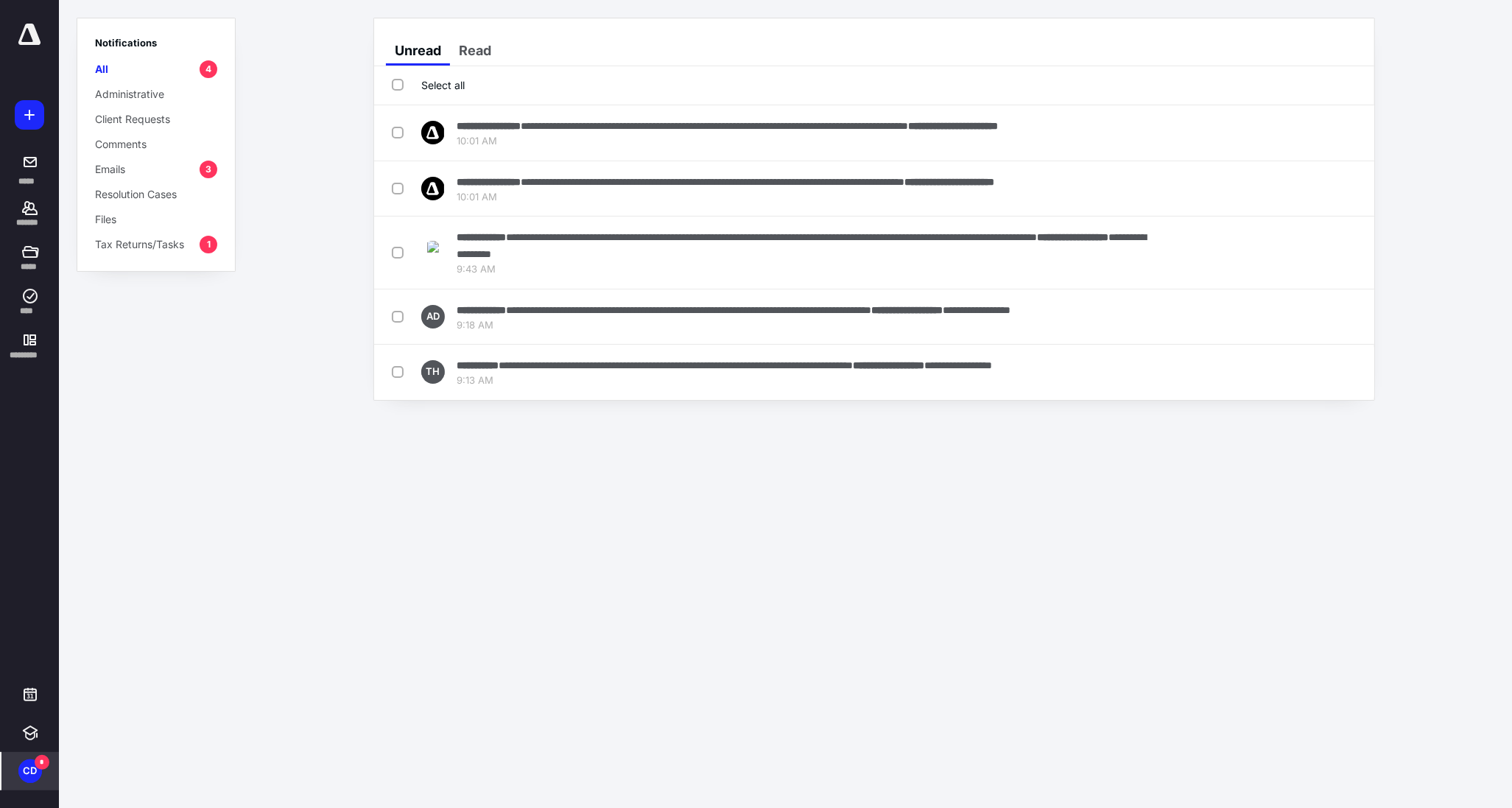 click on "Select all" at bounding box center (428, 85) 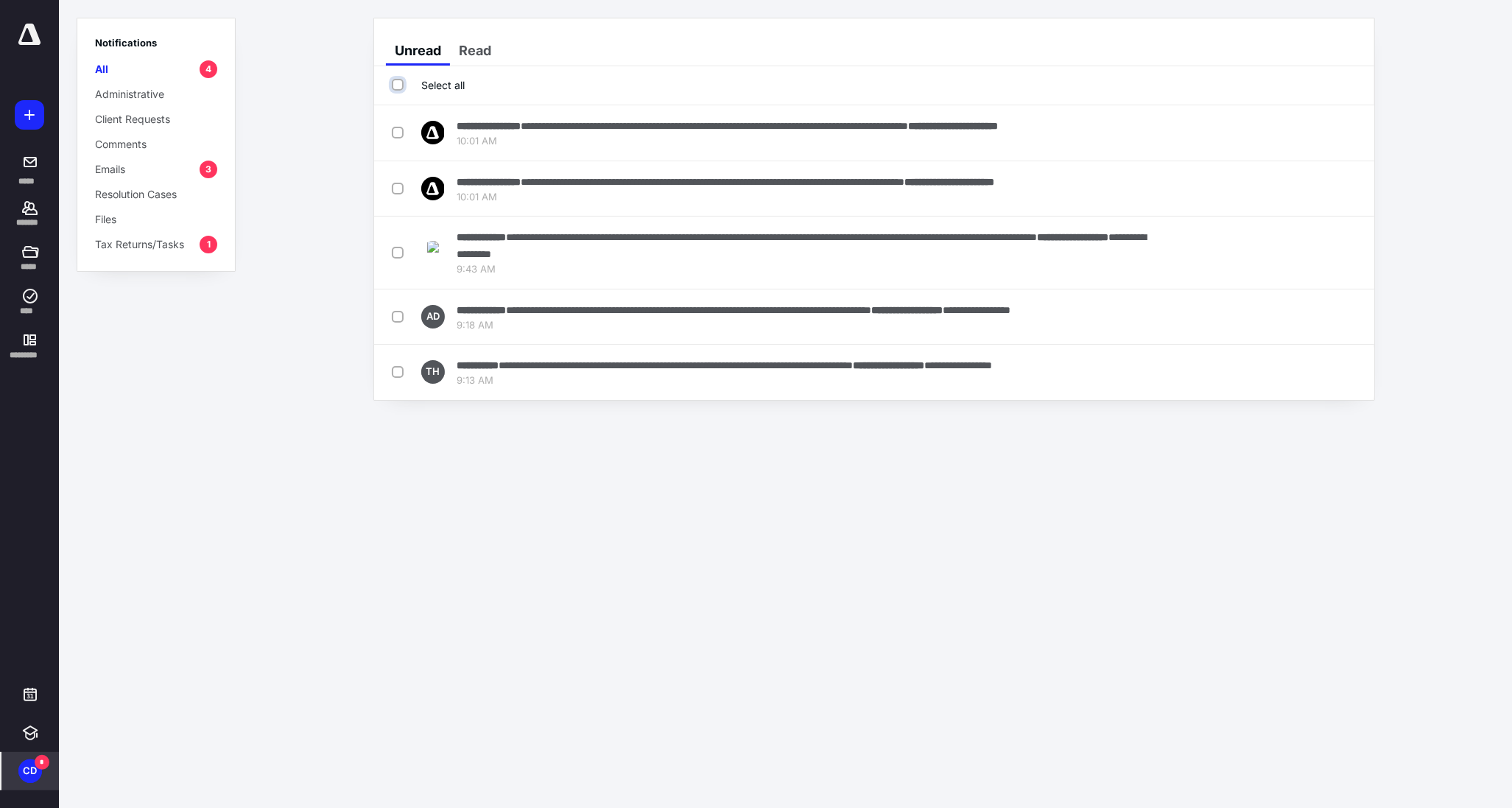 checkbox on "true" 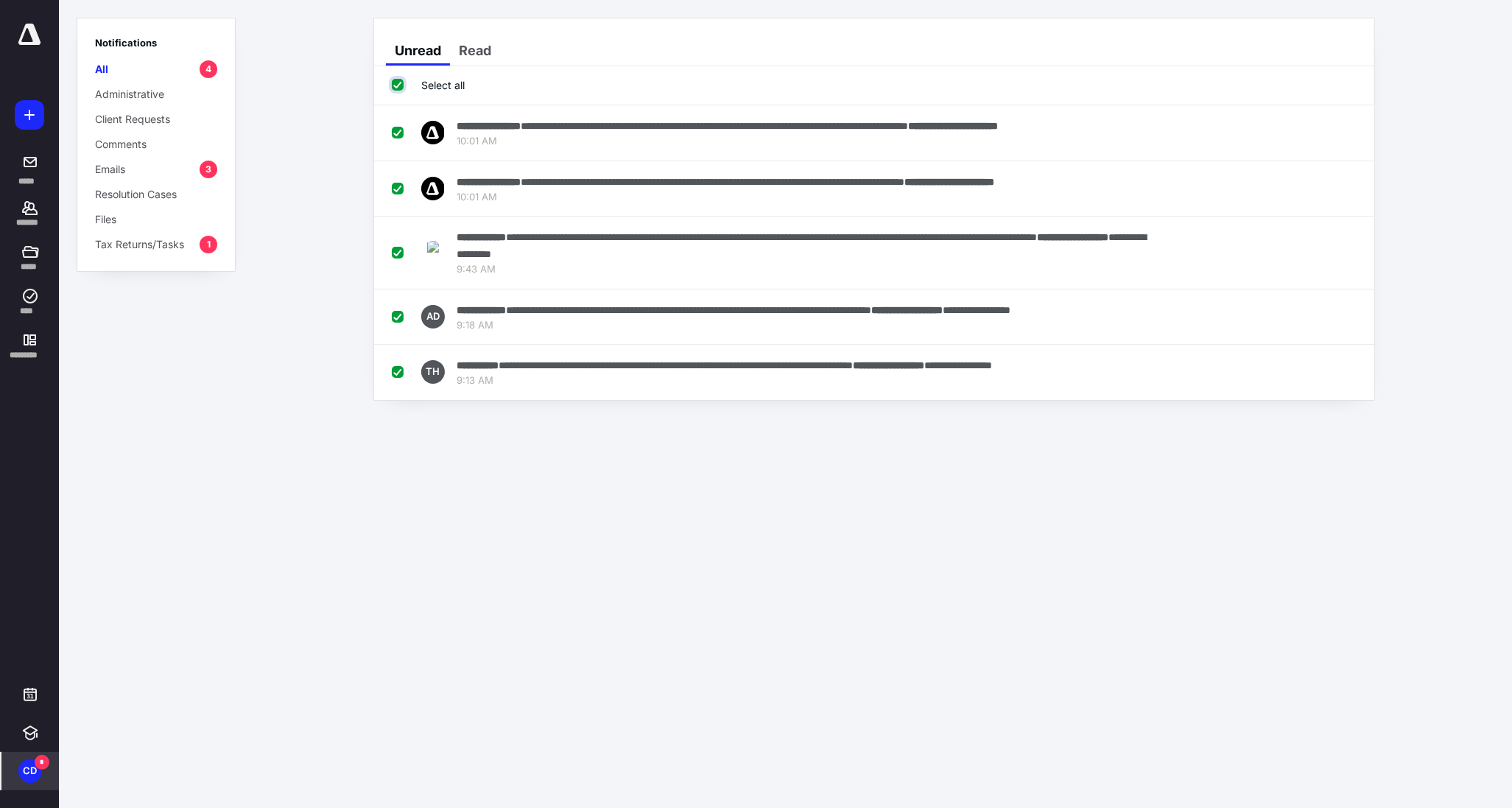 checkbox on "true" 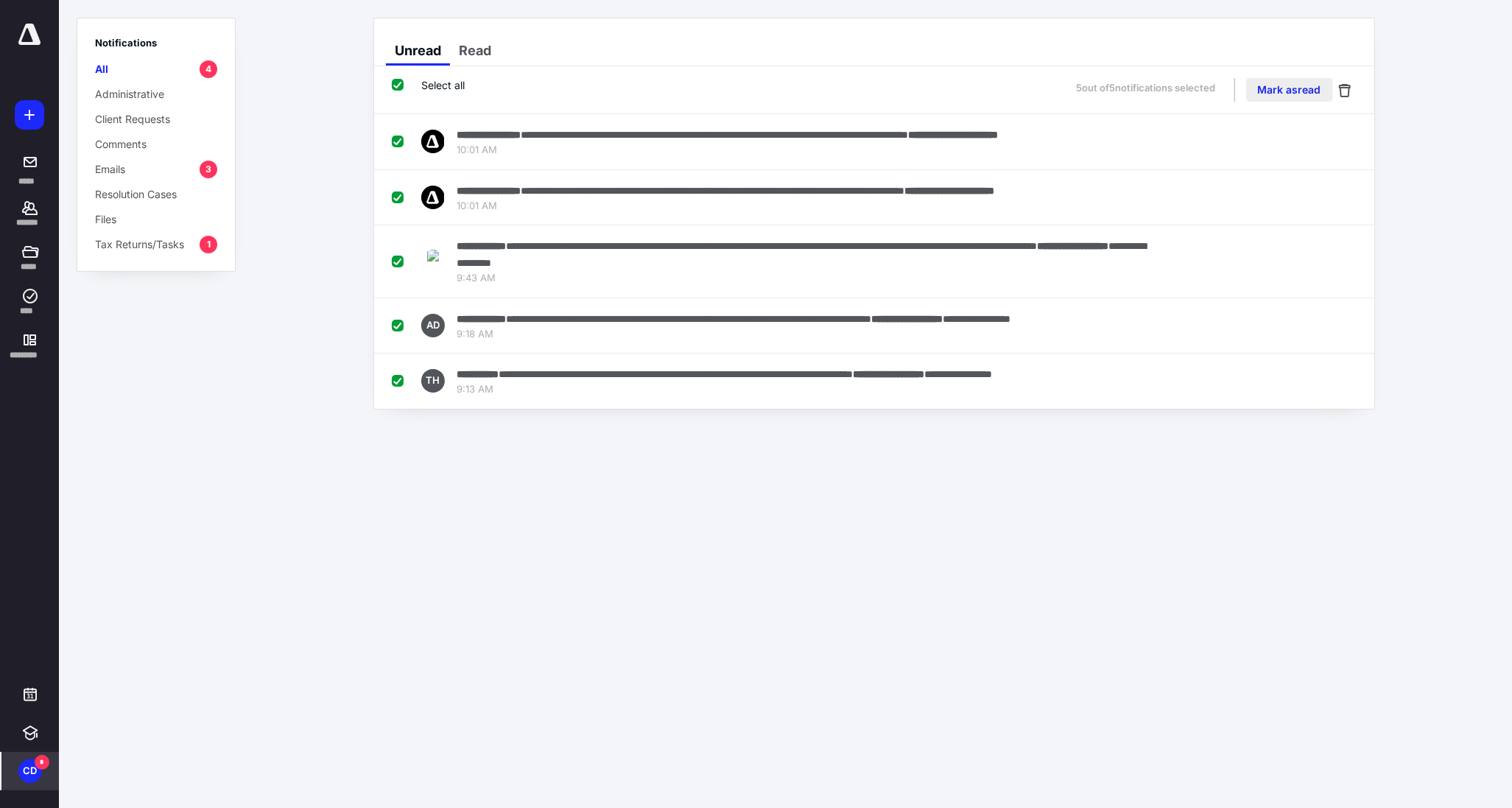 click on "Mark as  read" at bounding box center [1290, 90] 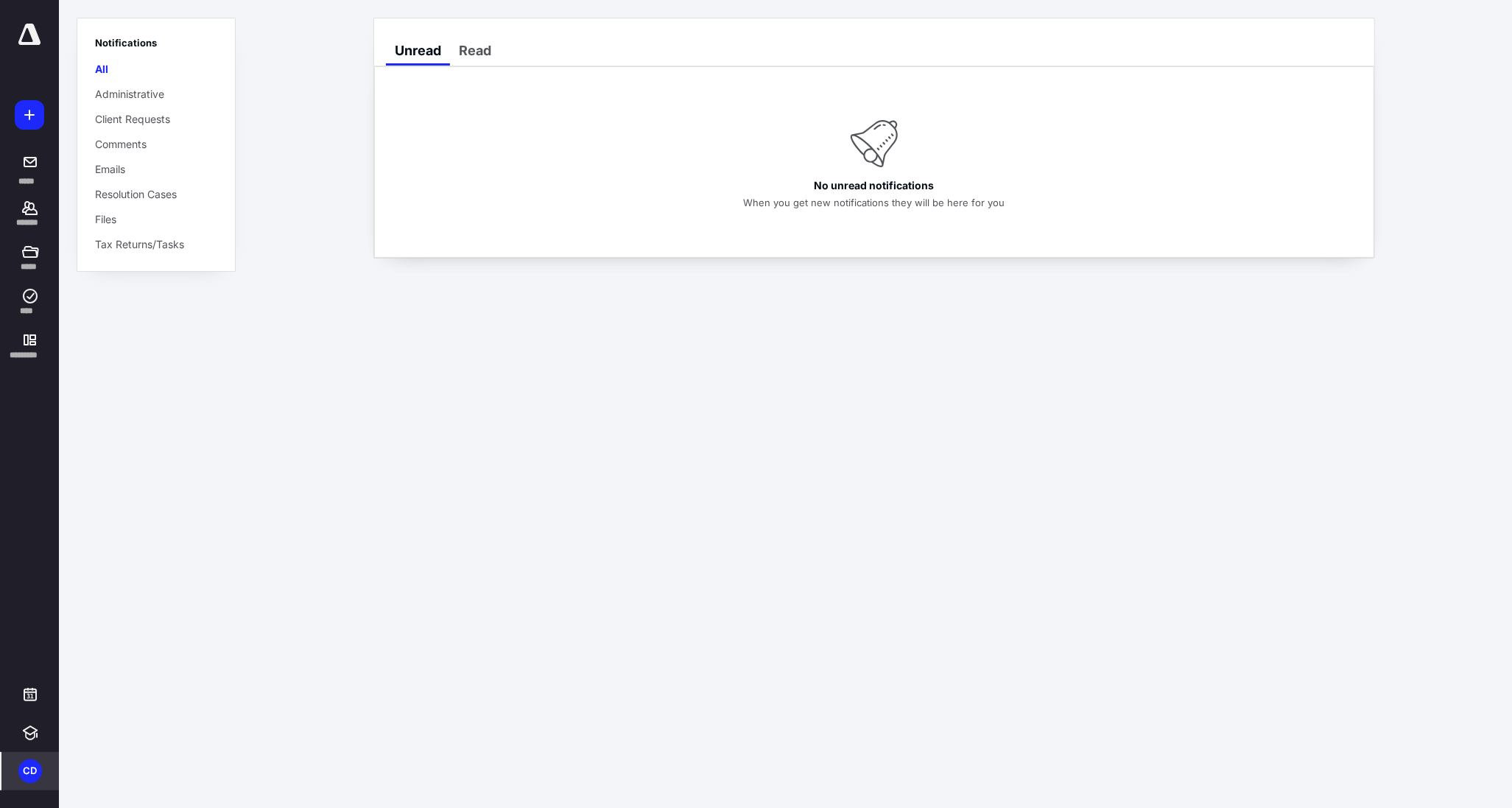 click on "CD" at bounding box center [30, 771] 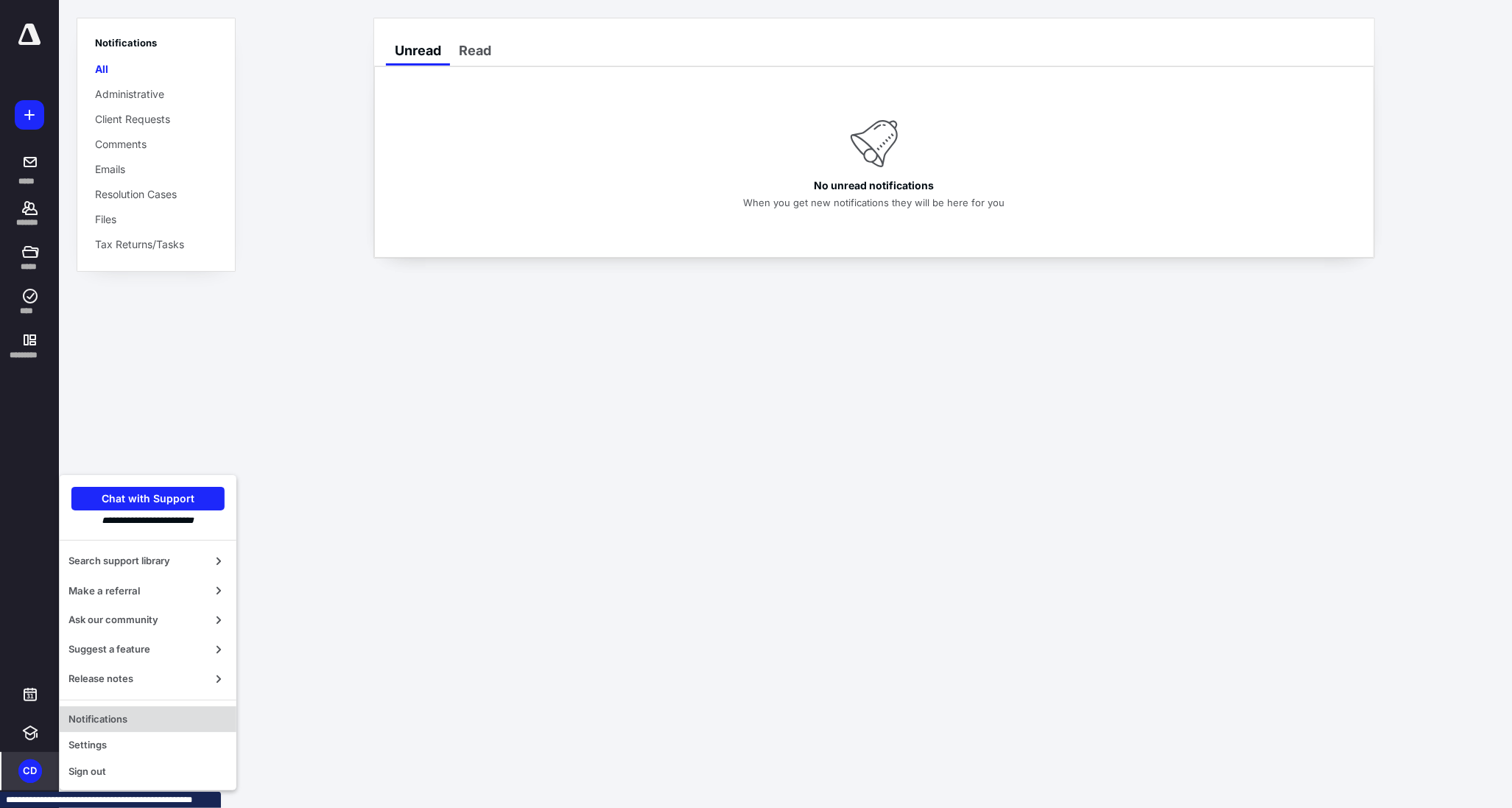 click on "Notifications" at bounding box center [148, 720] 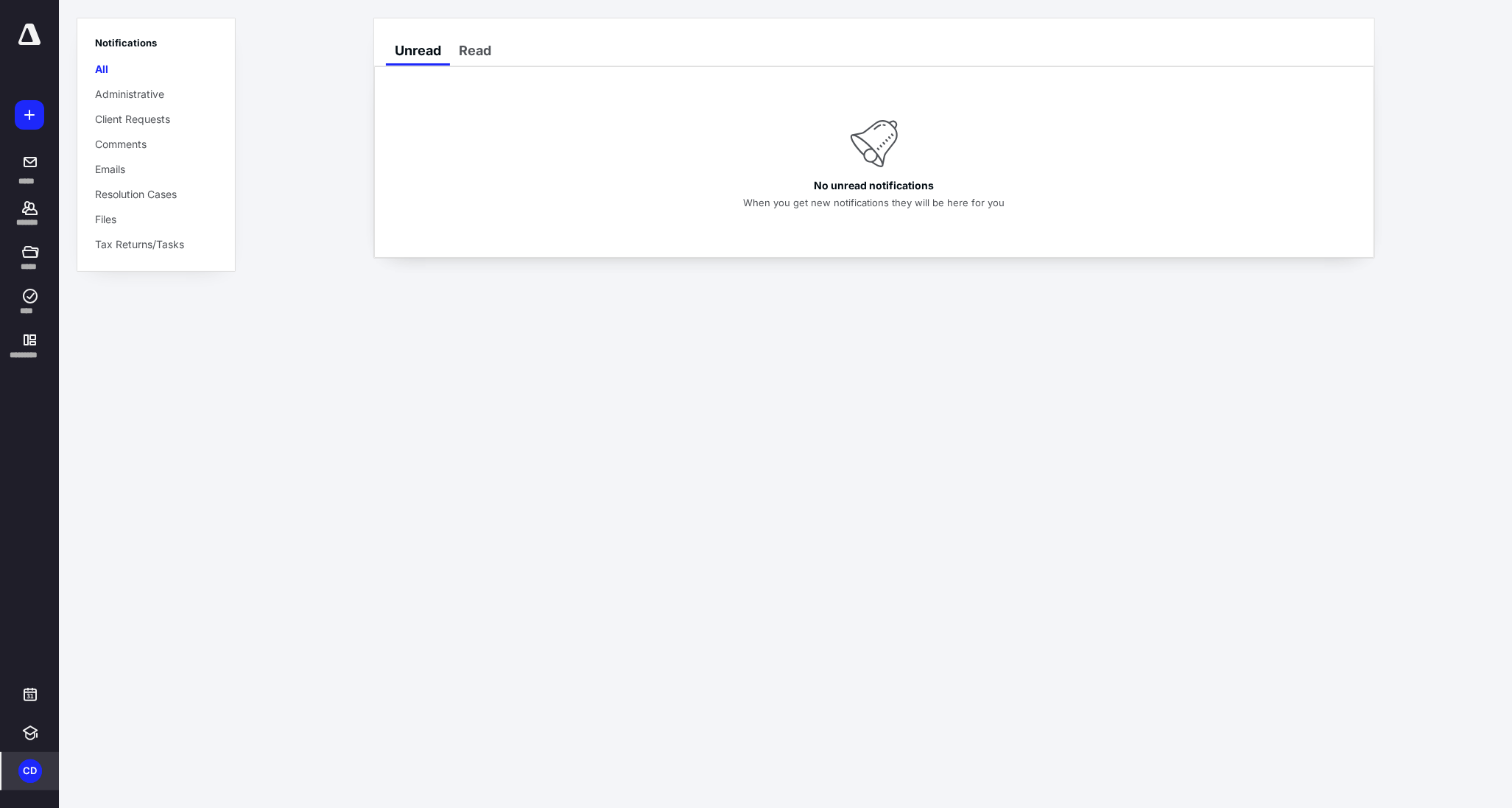 click on "CD" at bounding box center [30, 771] 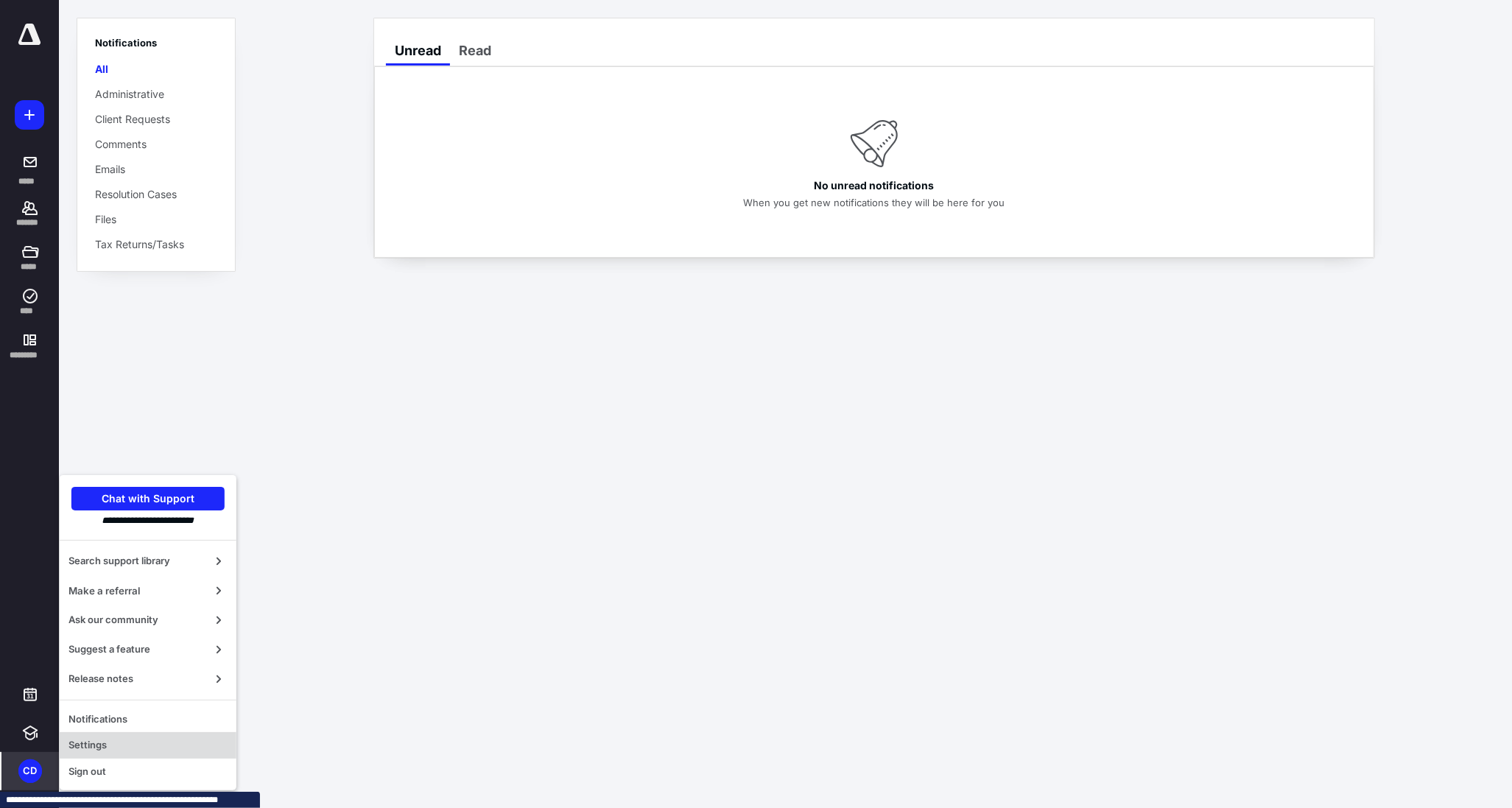 click on "Settings" at bounding box center (148, 745) 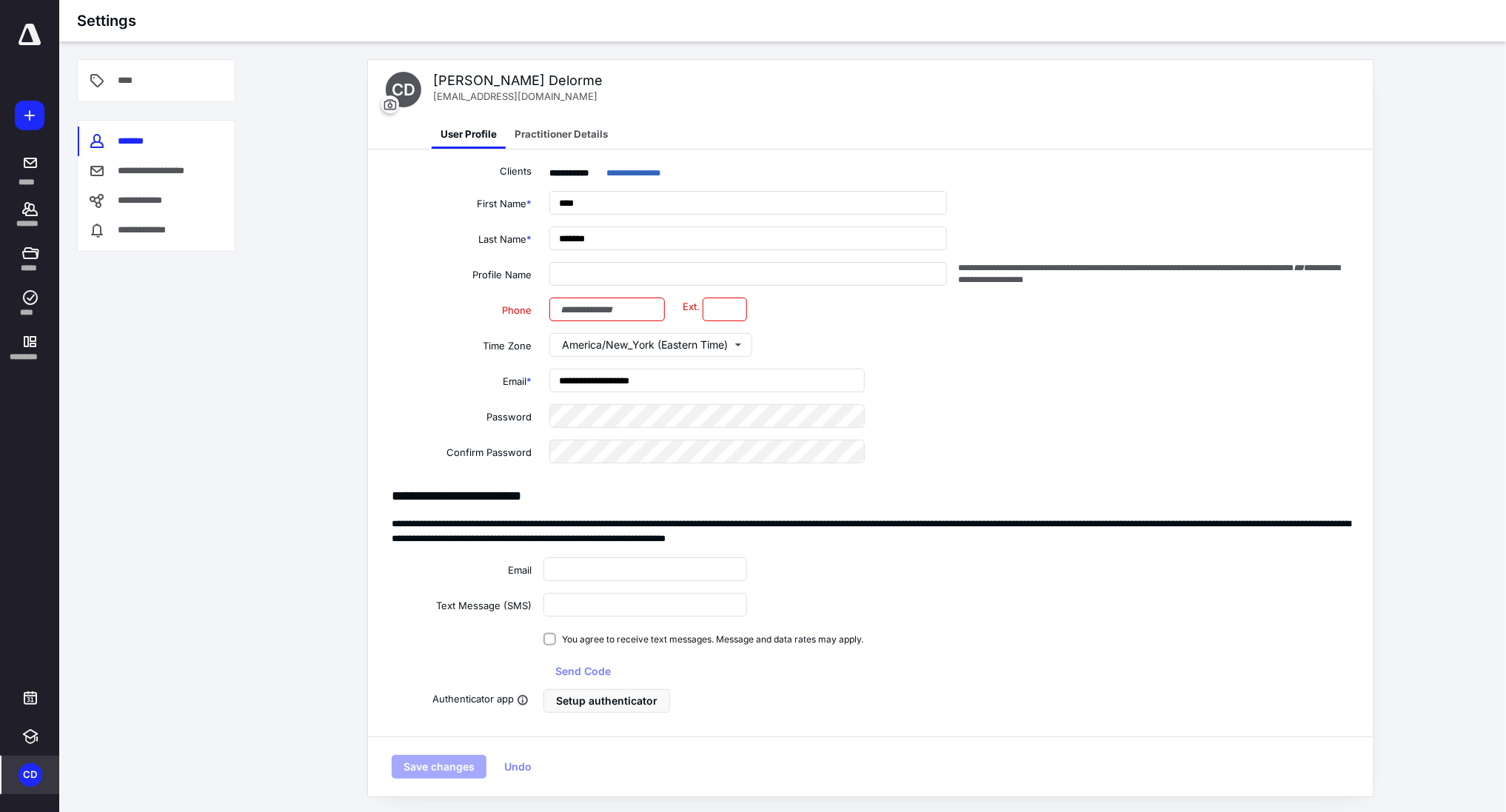 type on "**********" 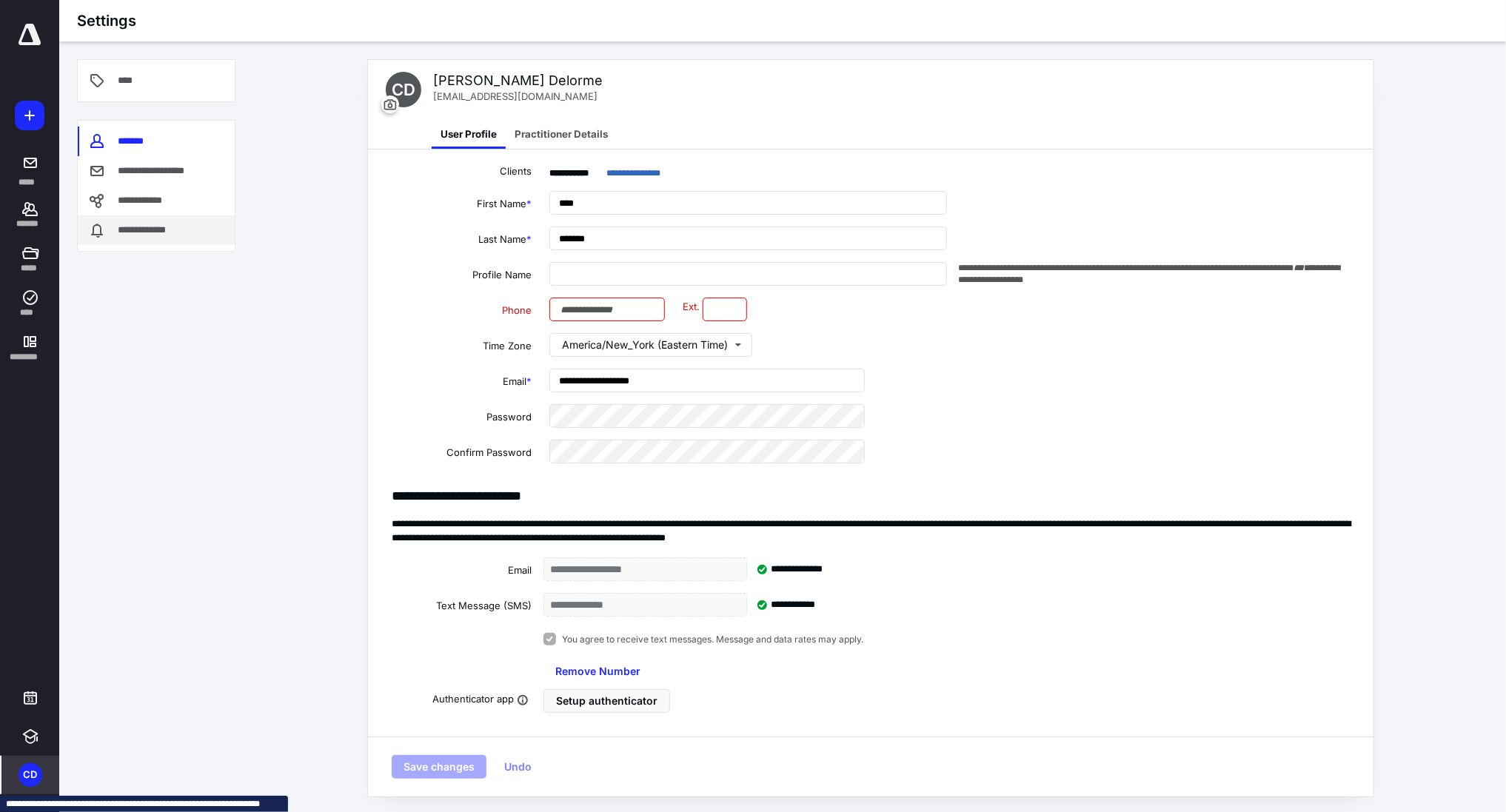 click on "**********" at bounding box center (147, 229) 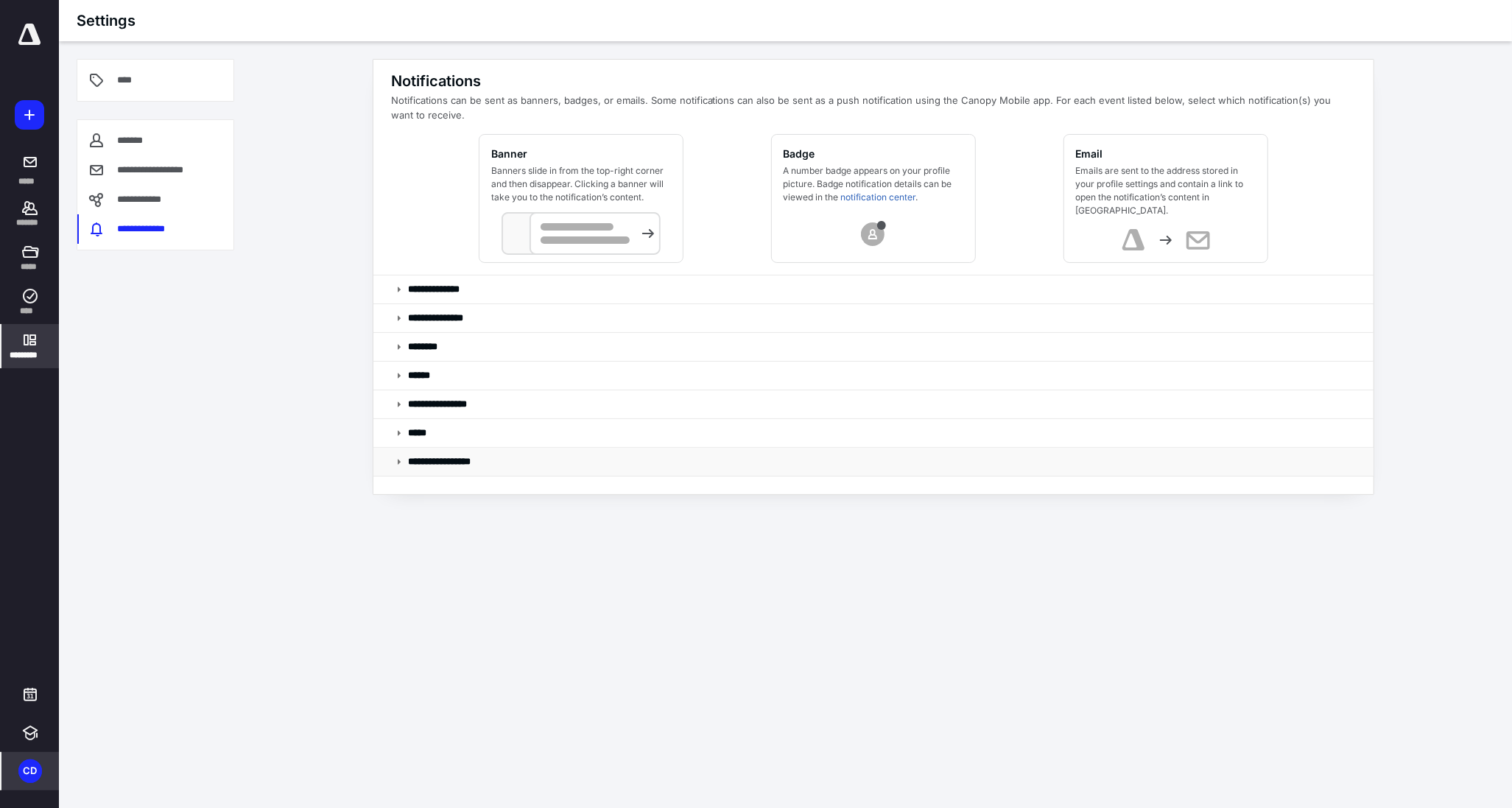 click on "**********" at bounding box center [443, 462] 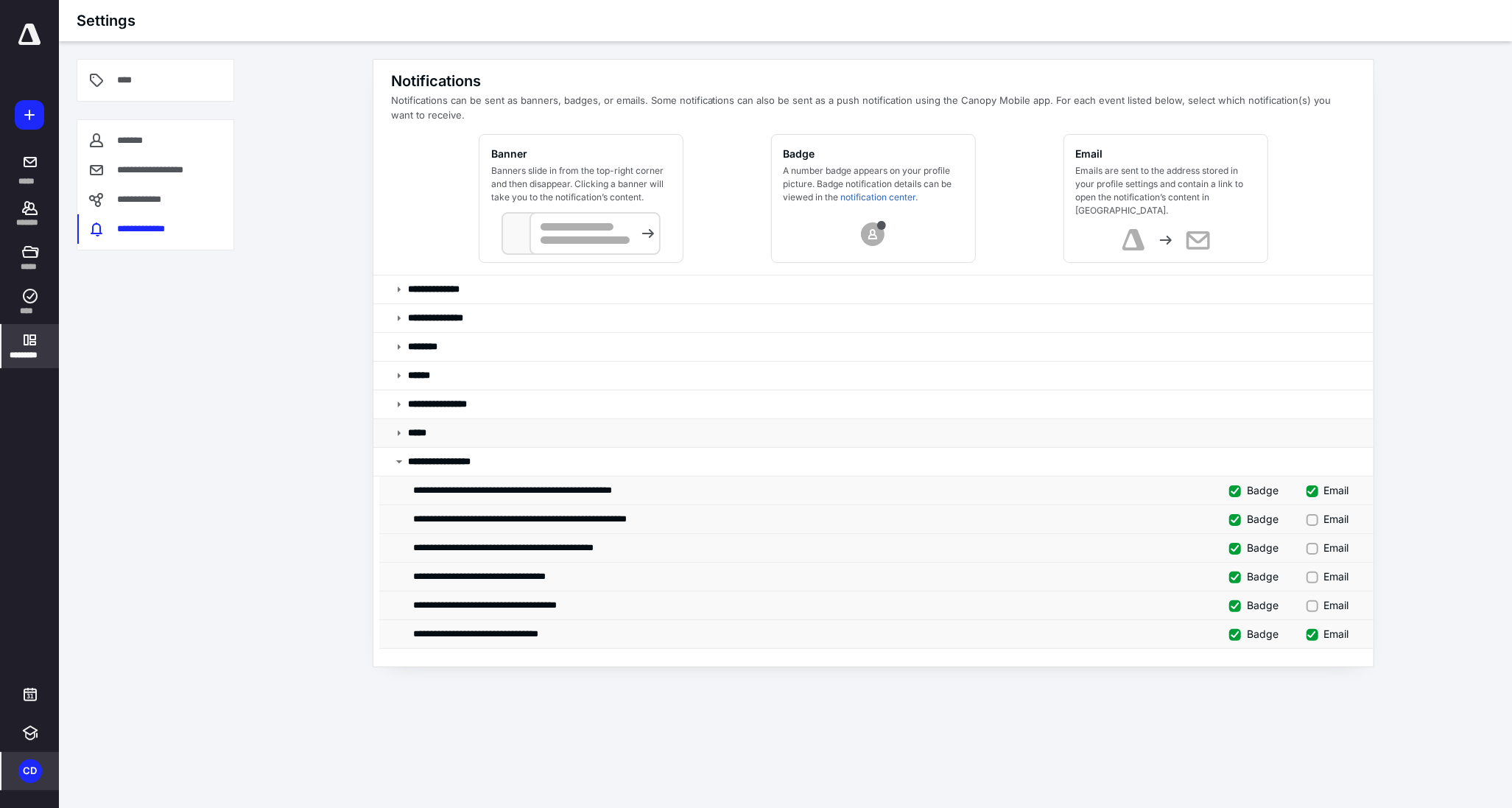 click on "*****" at bounding box center [873, 433] 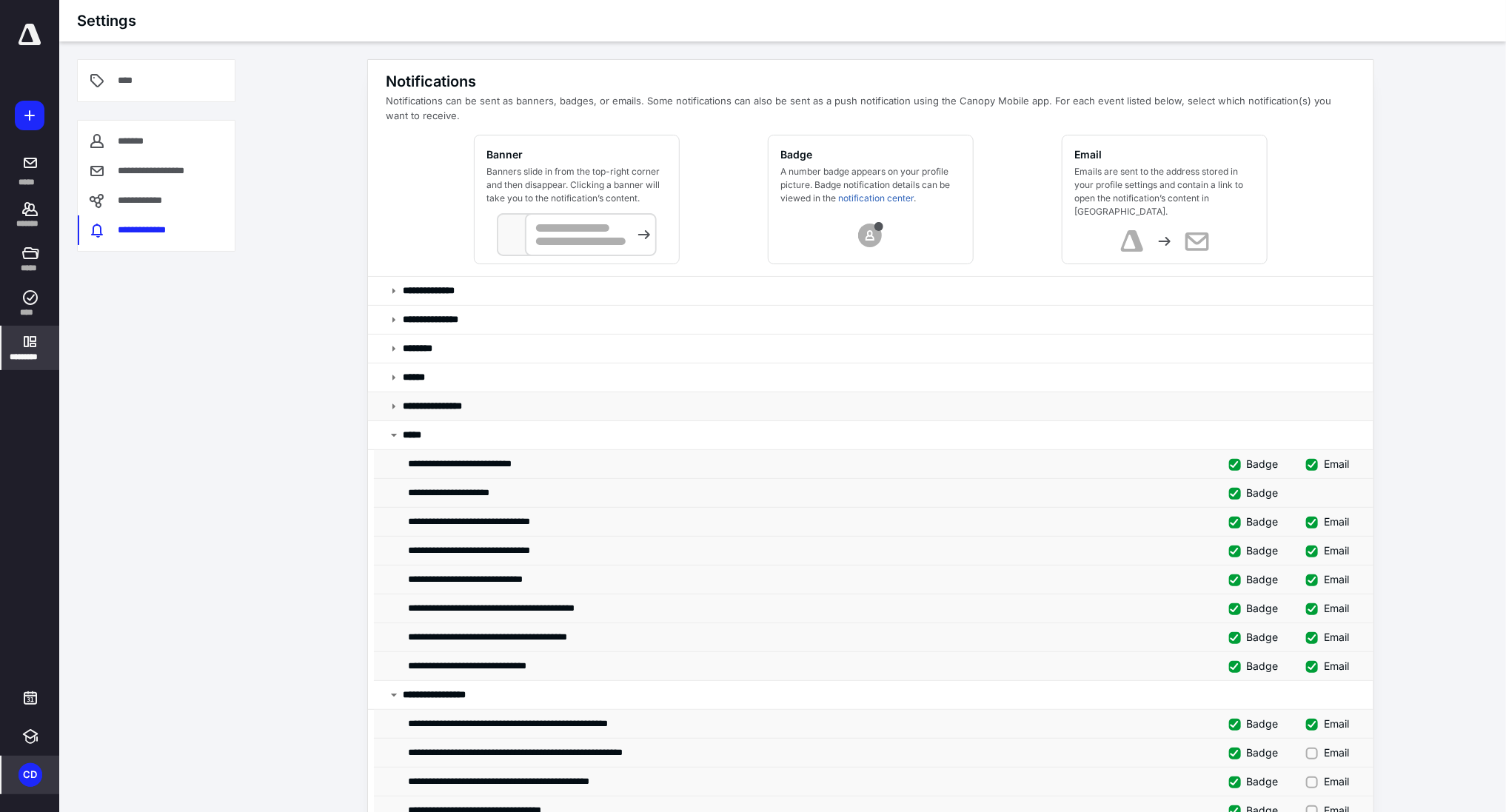 click on "**********" at bounding box center [444, 406] 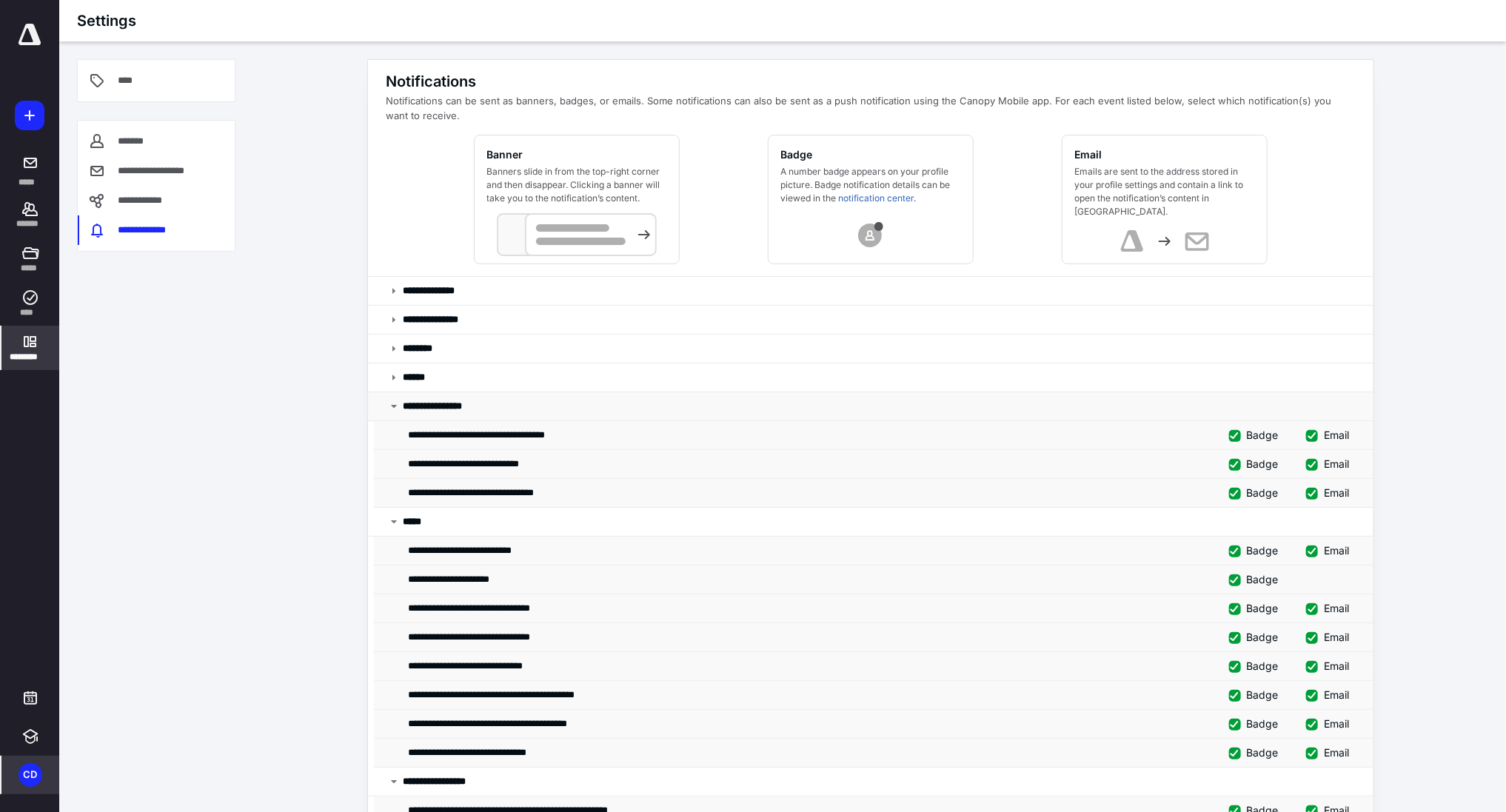 click on "**********" at bounding box center [444, 406] 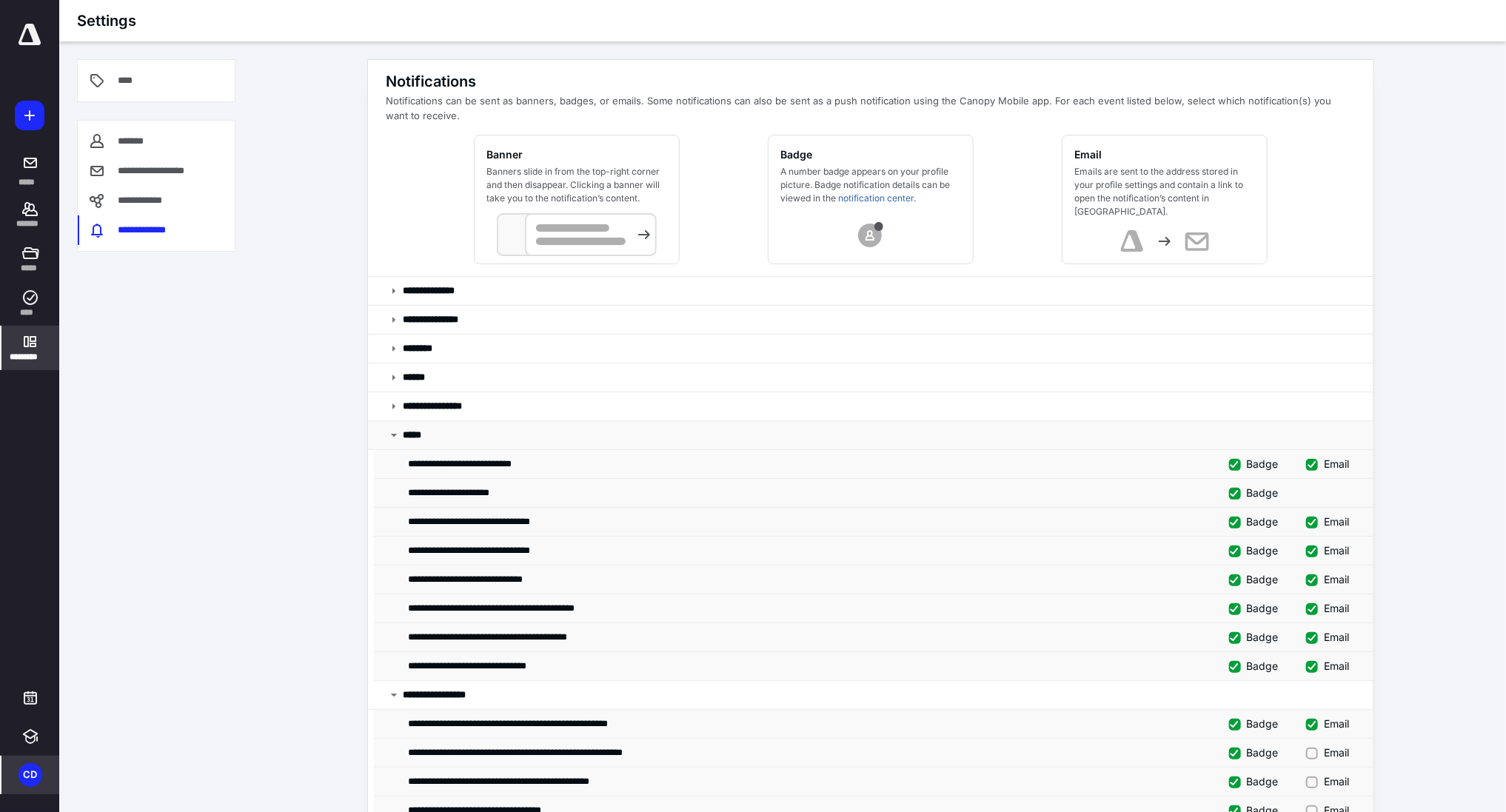 click on "*****" at bounding box center (871, 435) 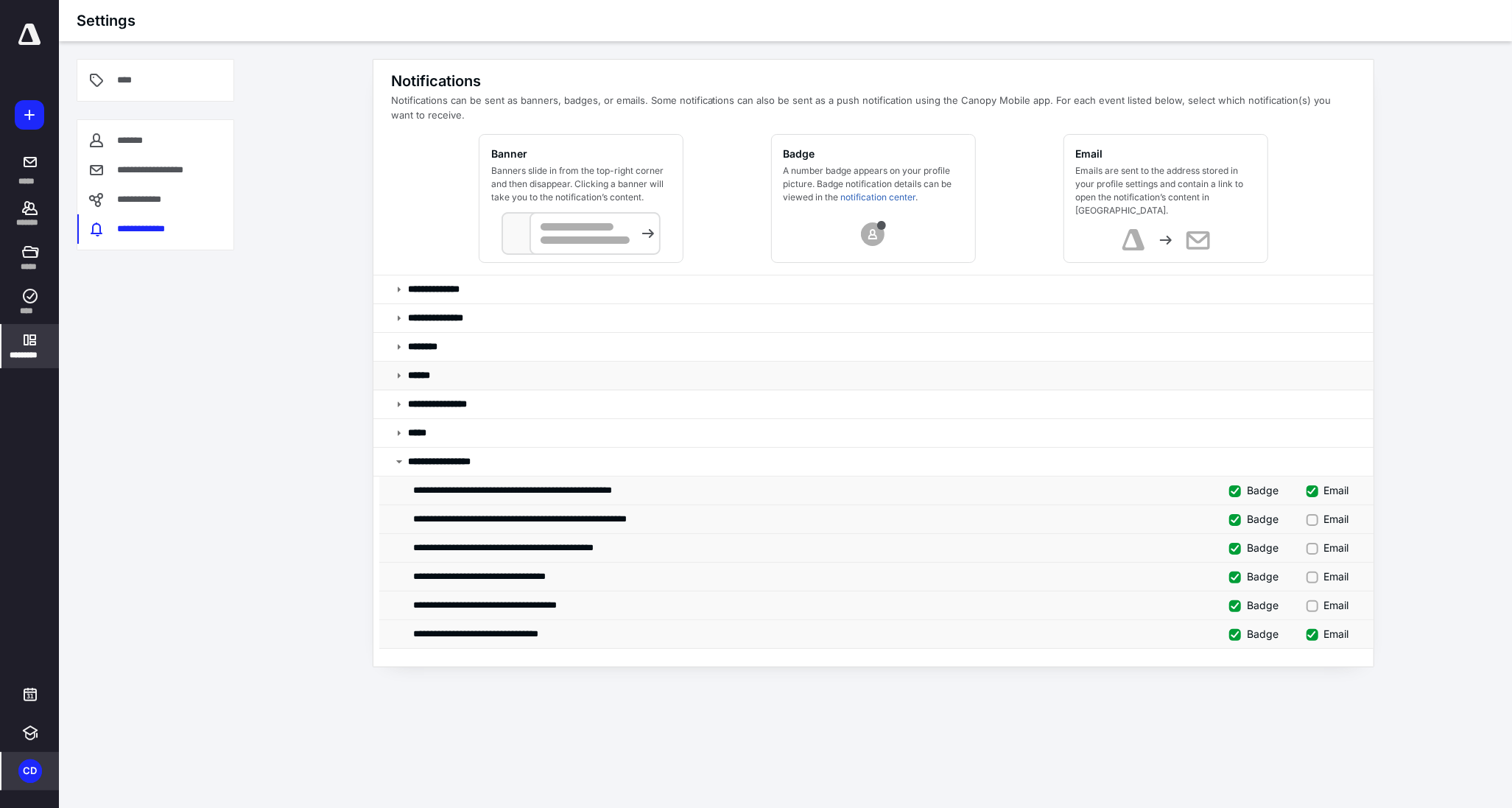 click on "******" at bounding box center (873, 376) 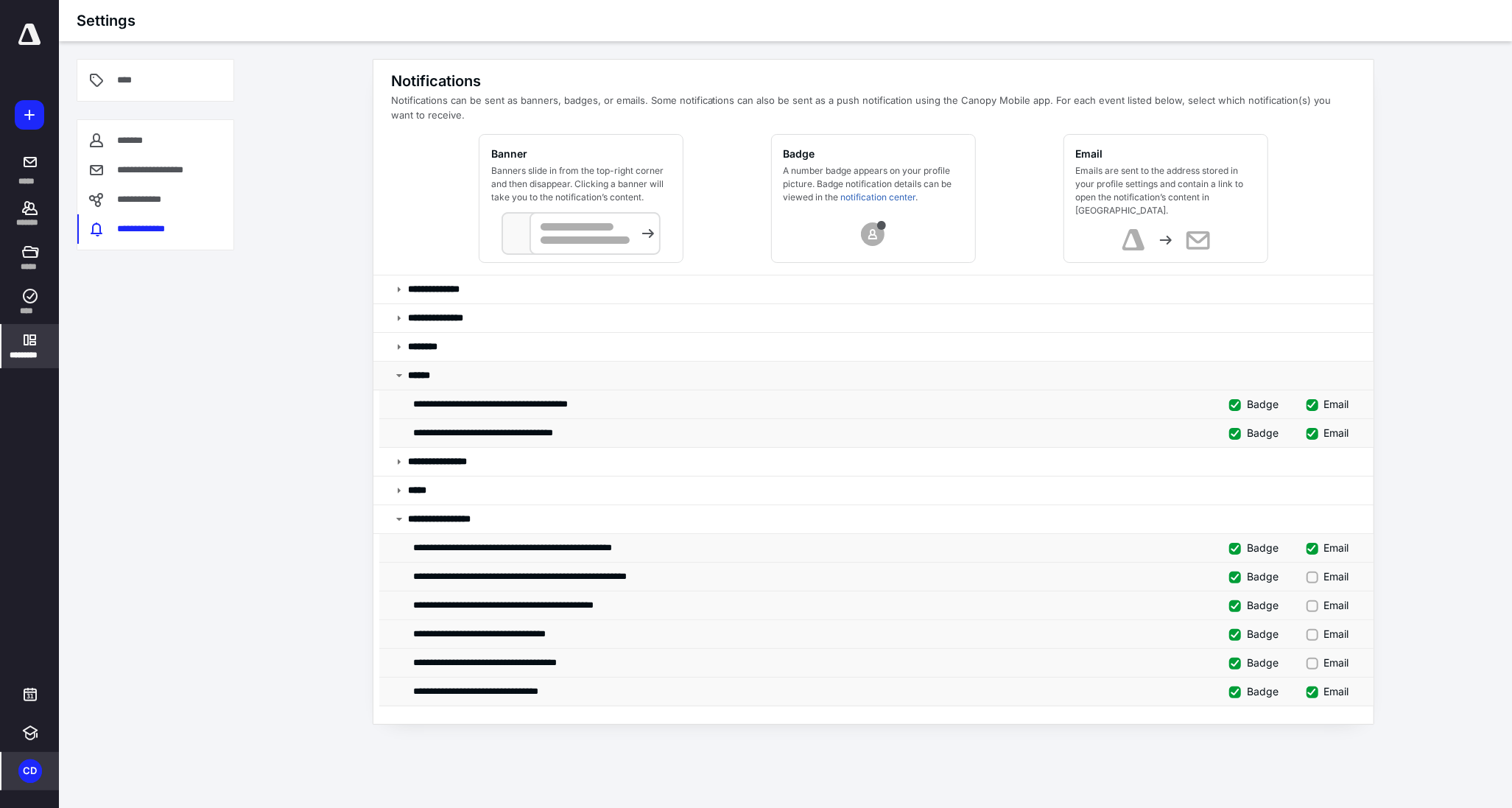 click on "******" at bounding box center (873, 376) 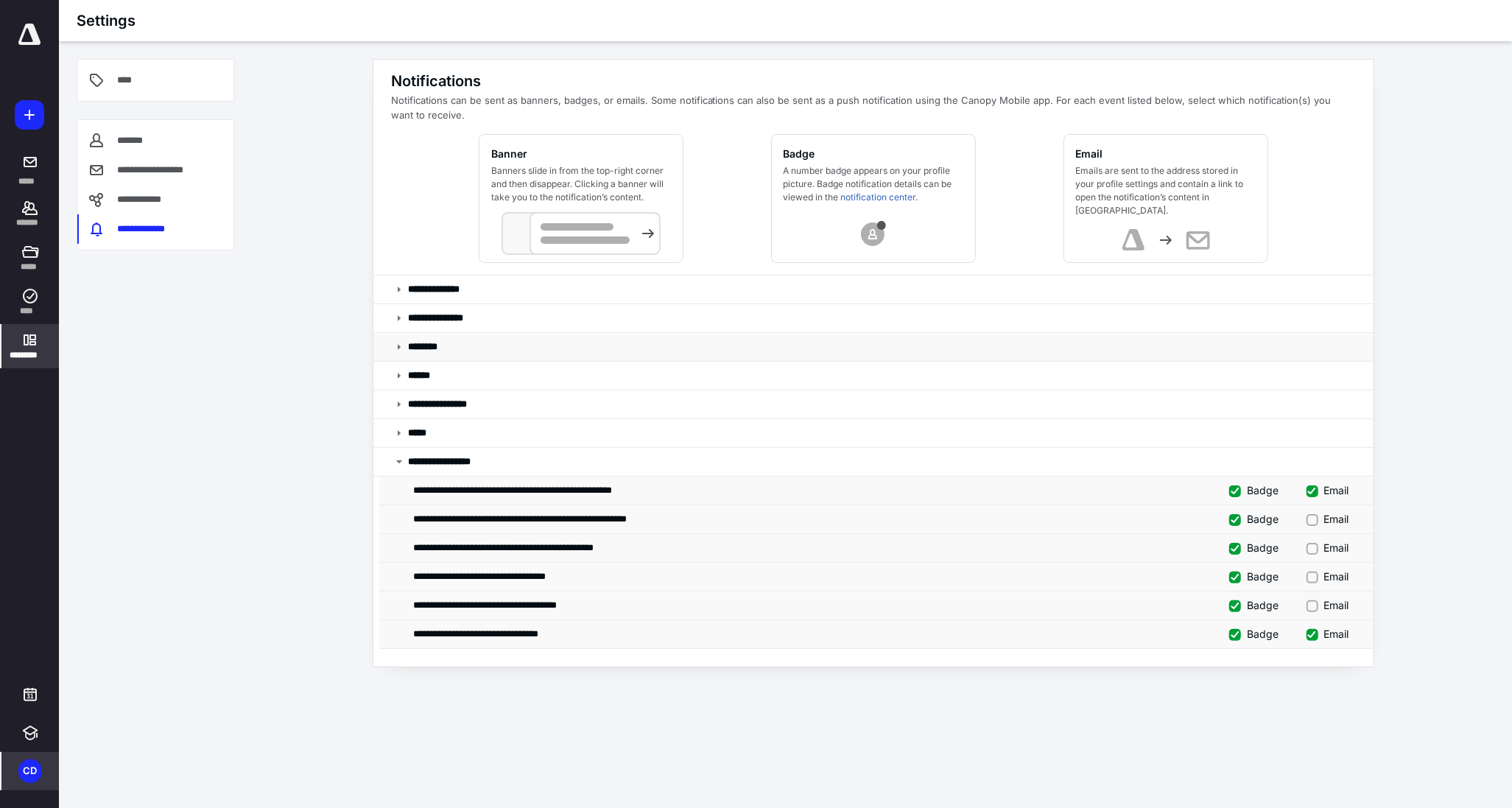 click on "********" at bounding box center (433, 346) 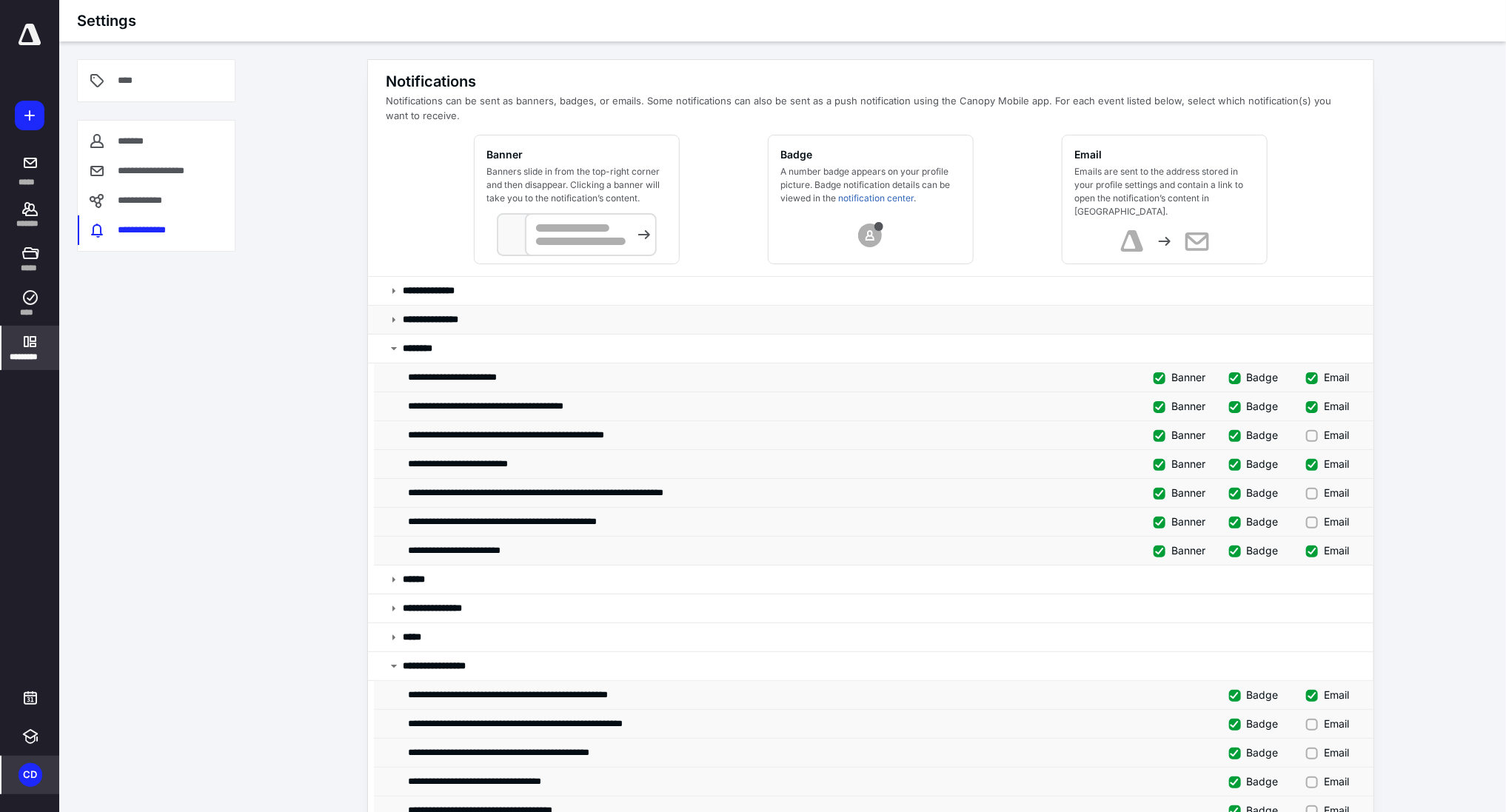 click on "**********" at bounding box center [431, 320] 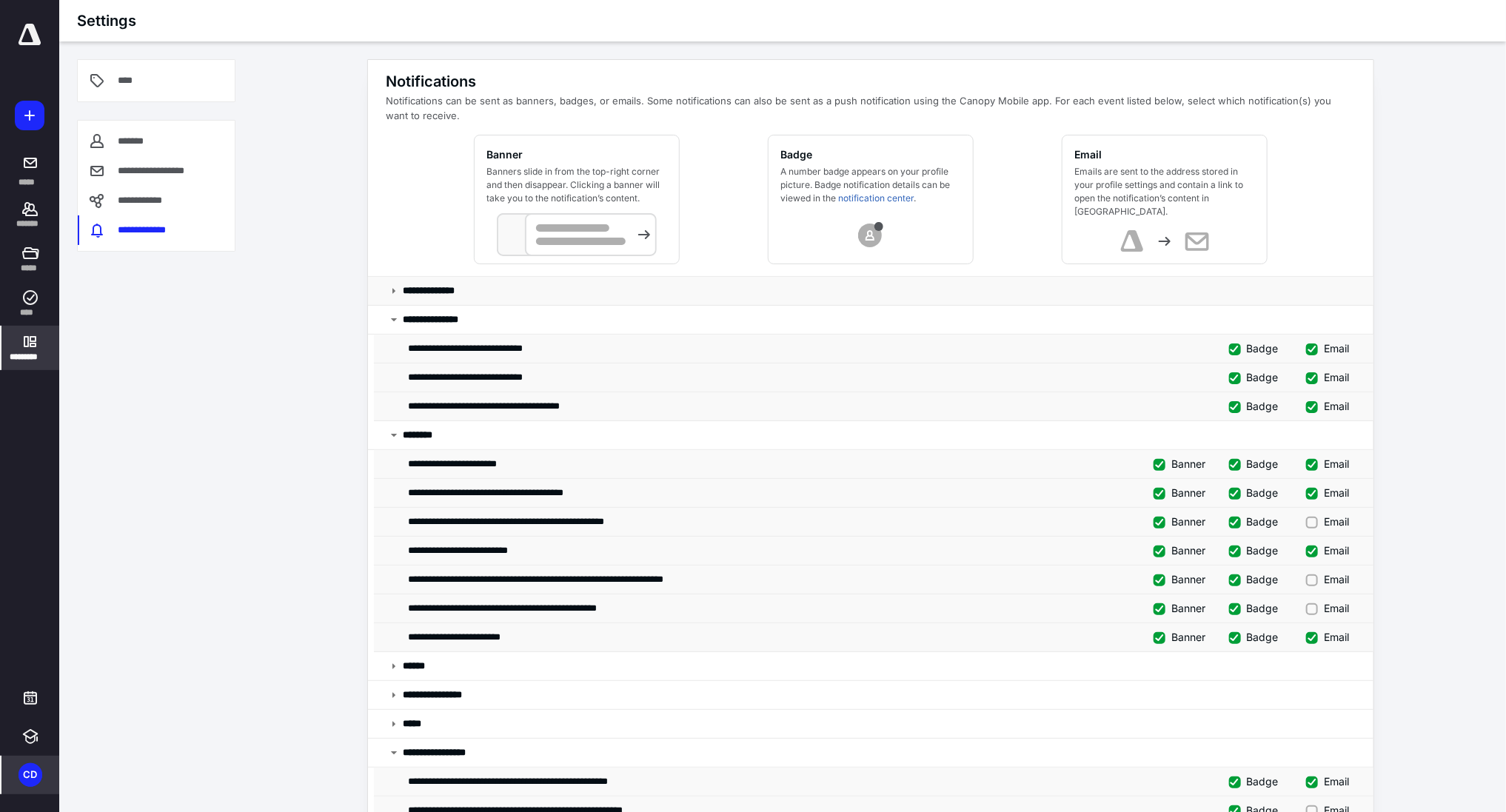 click on "**********" at bounding box center (437, 290) 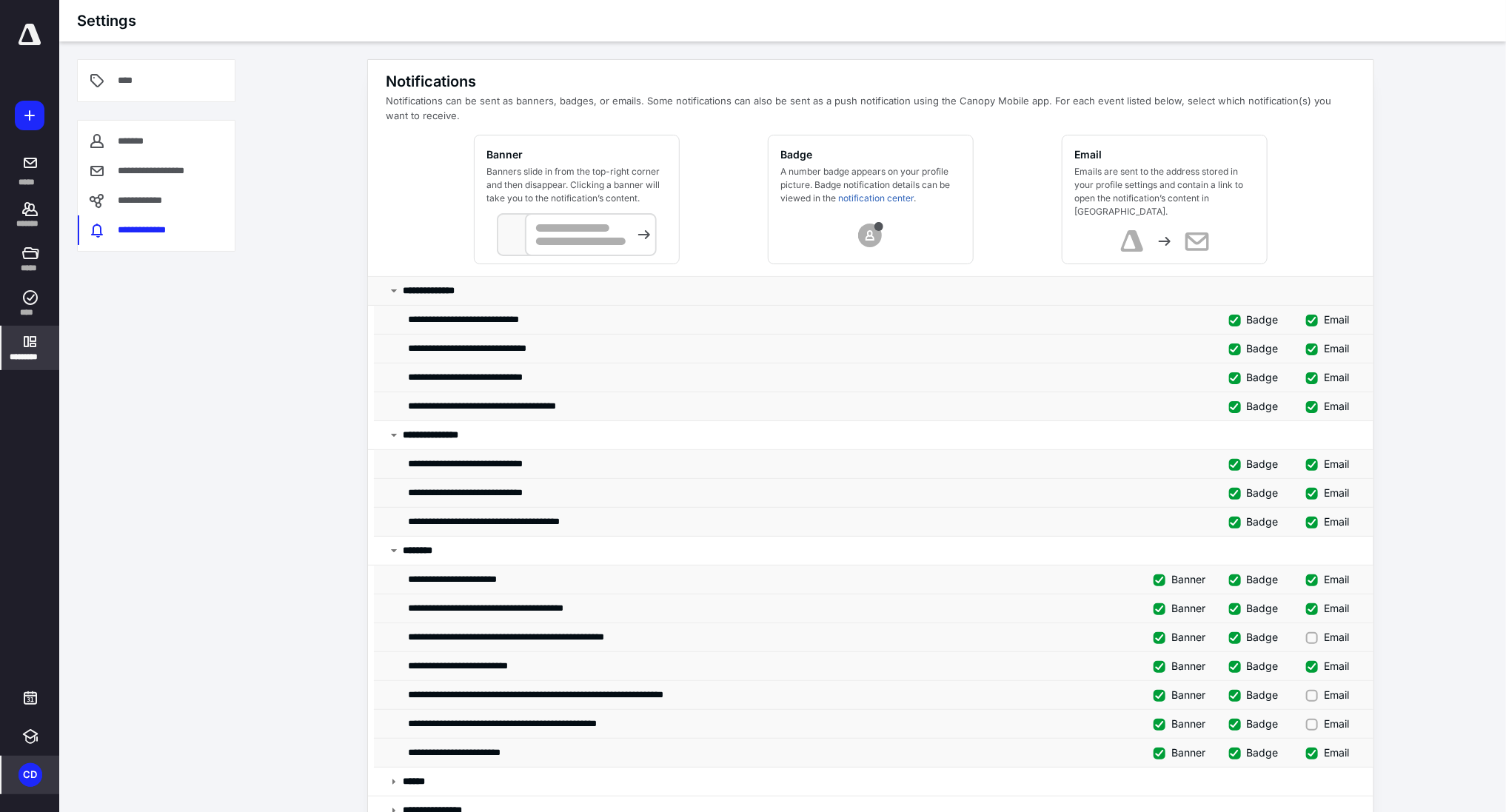 click on "**********" at bounding box center [437, 290] 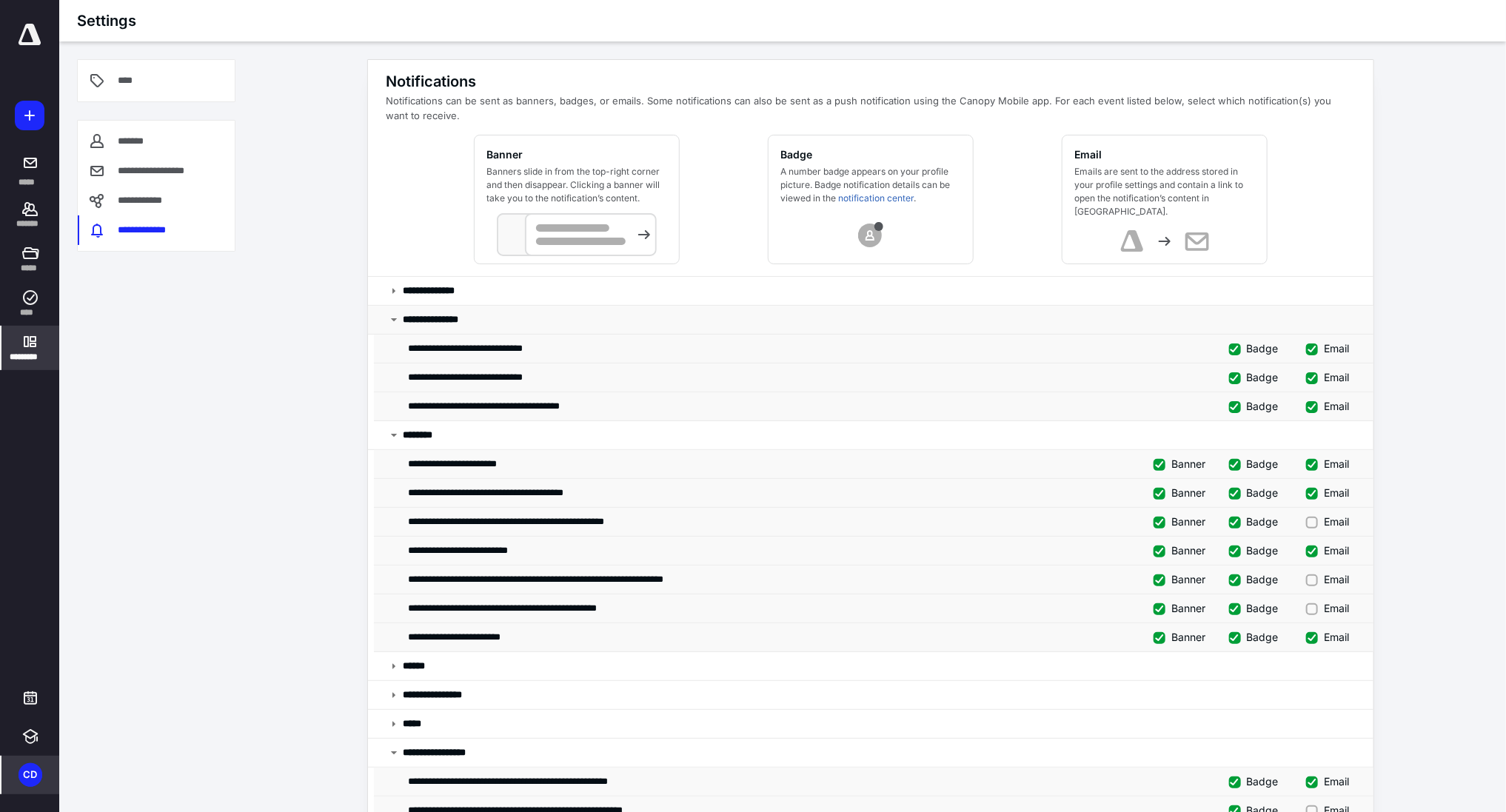 click on "**********" at bounding box center (431, 320) 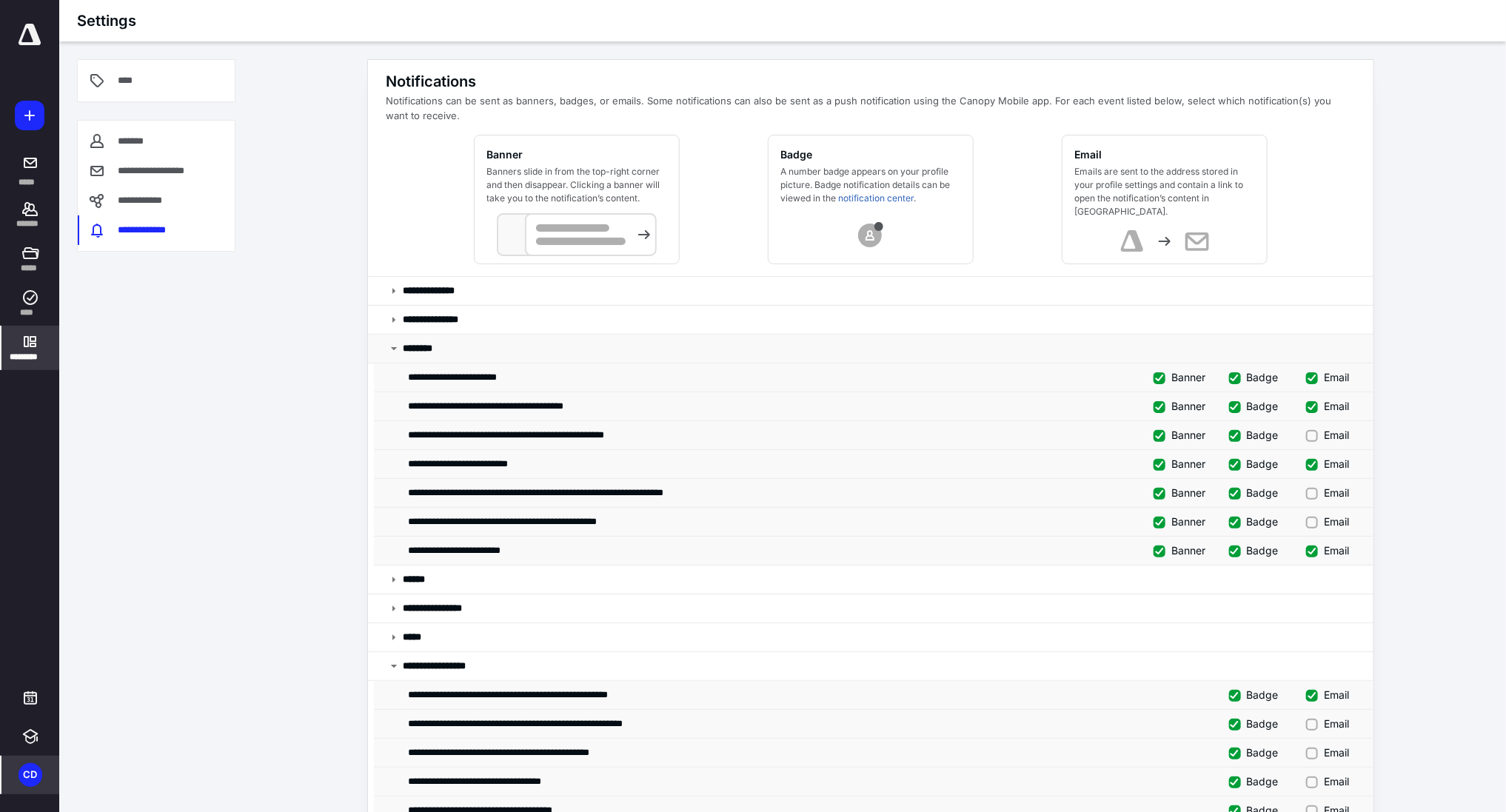 click on "********" at bounding box center [419, 349] 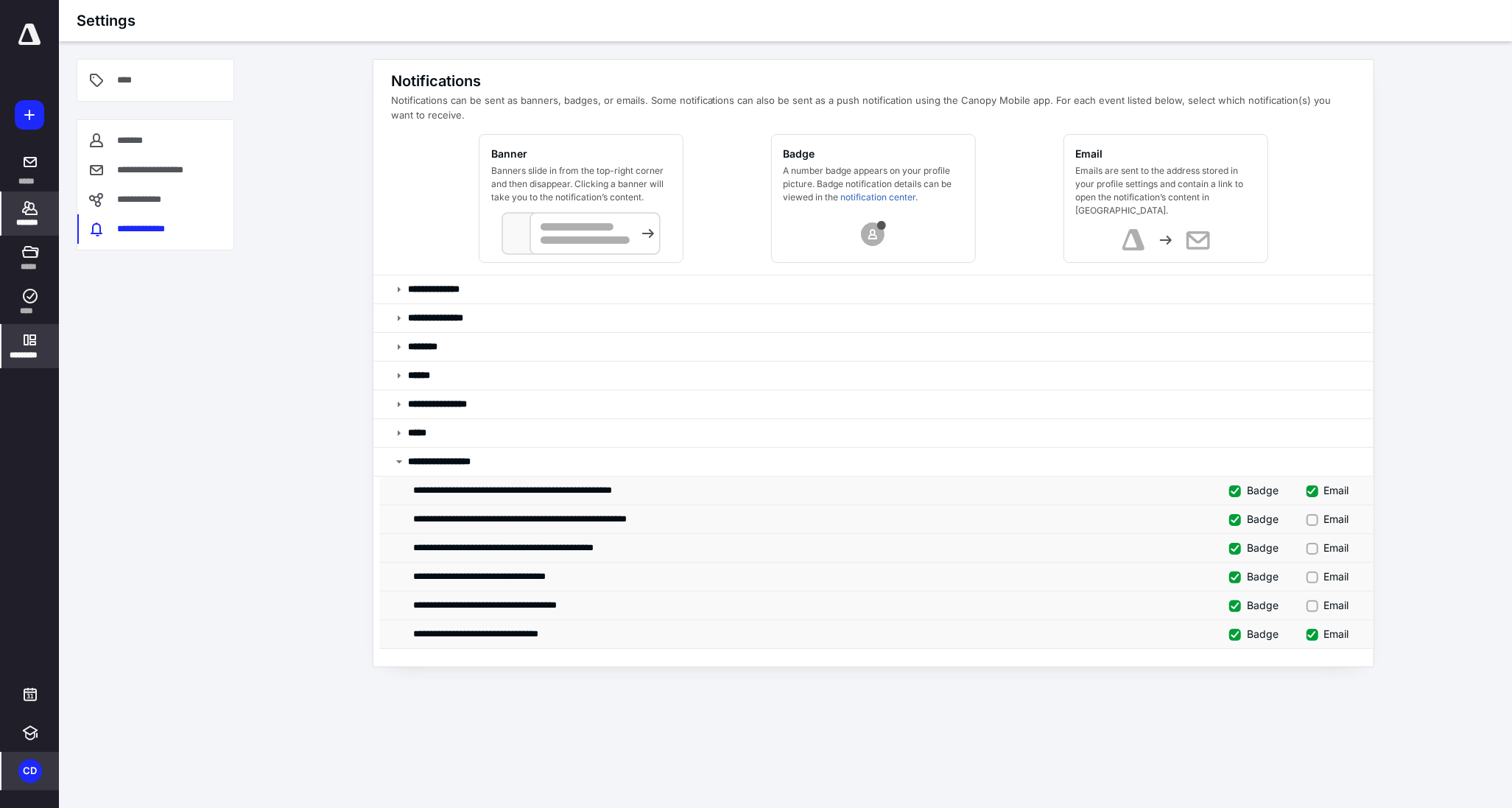 click 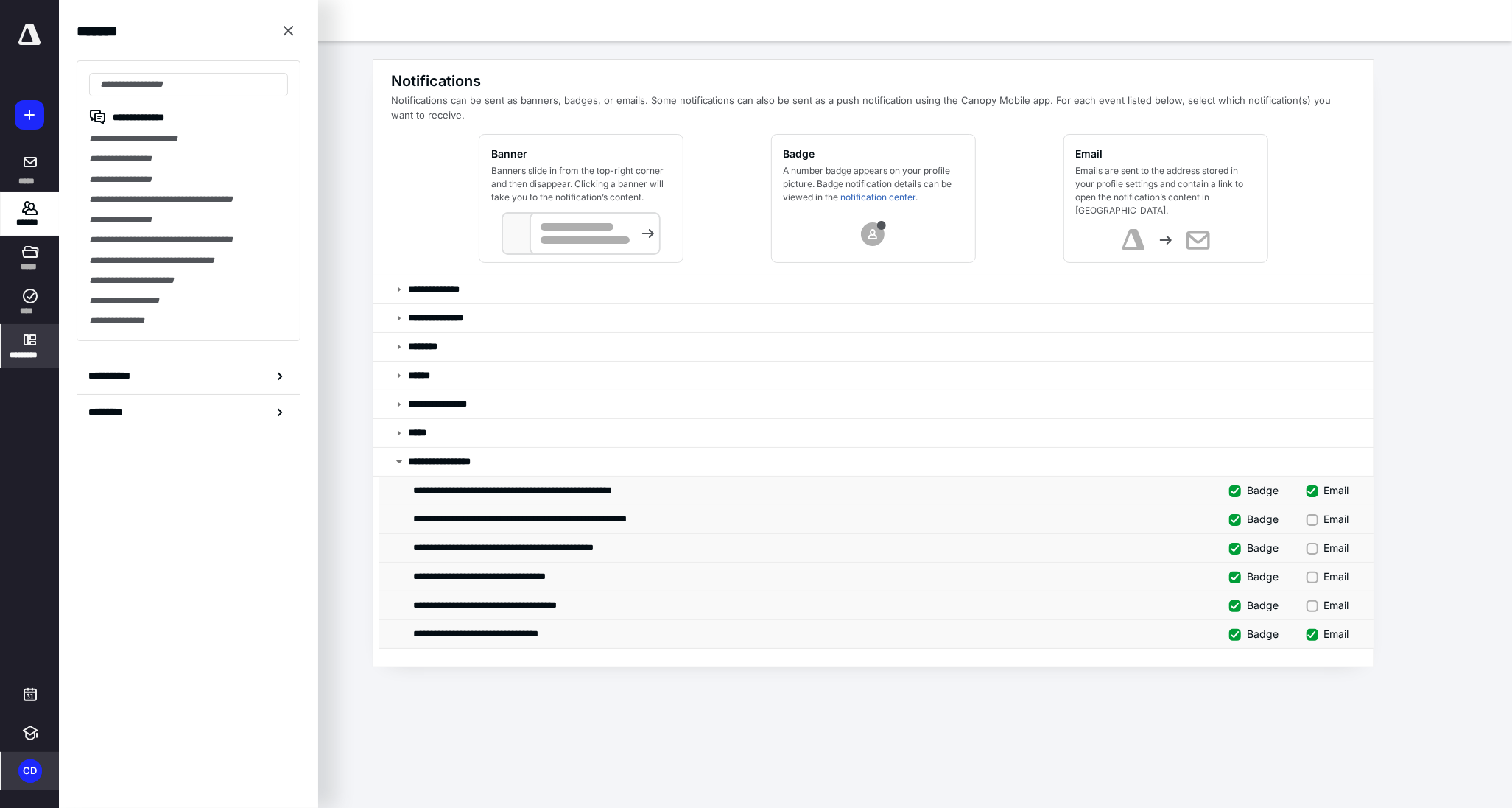 click 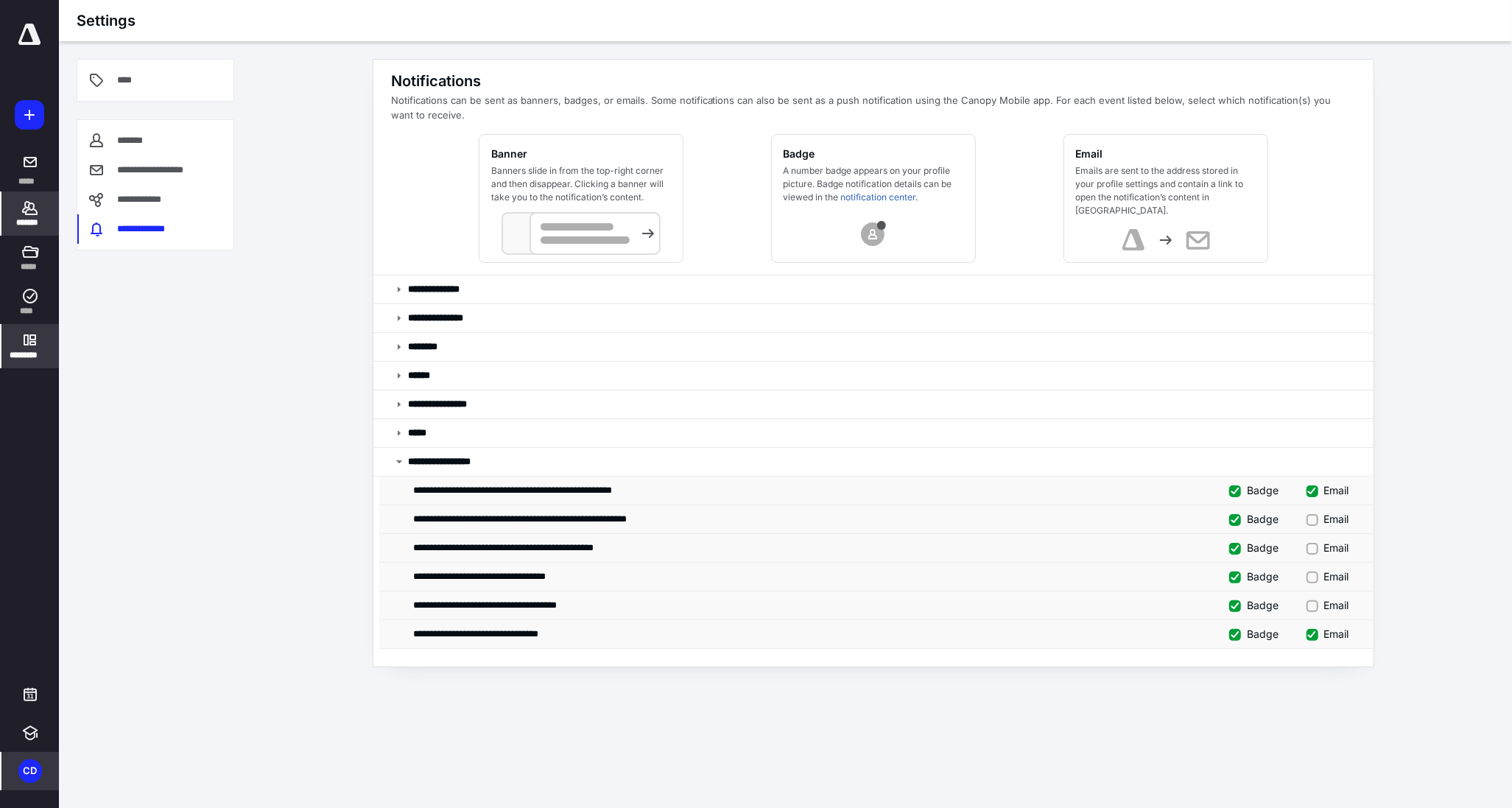 click on "*******" at bounding box center (30, 222) 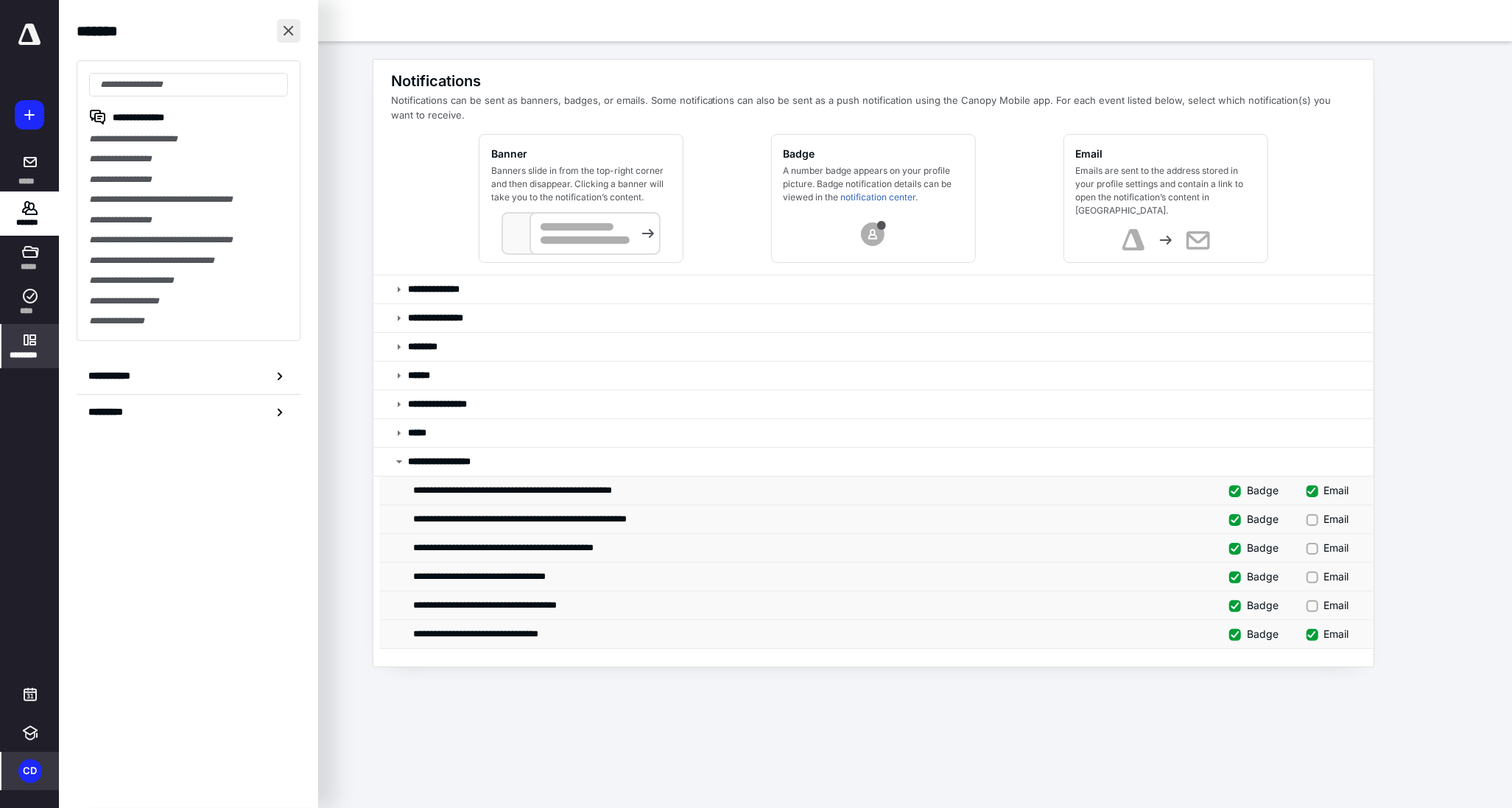 click at bounding box center (289, 31) 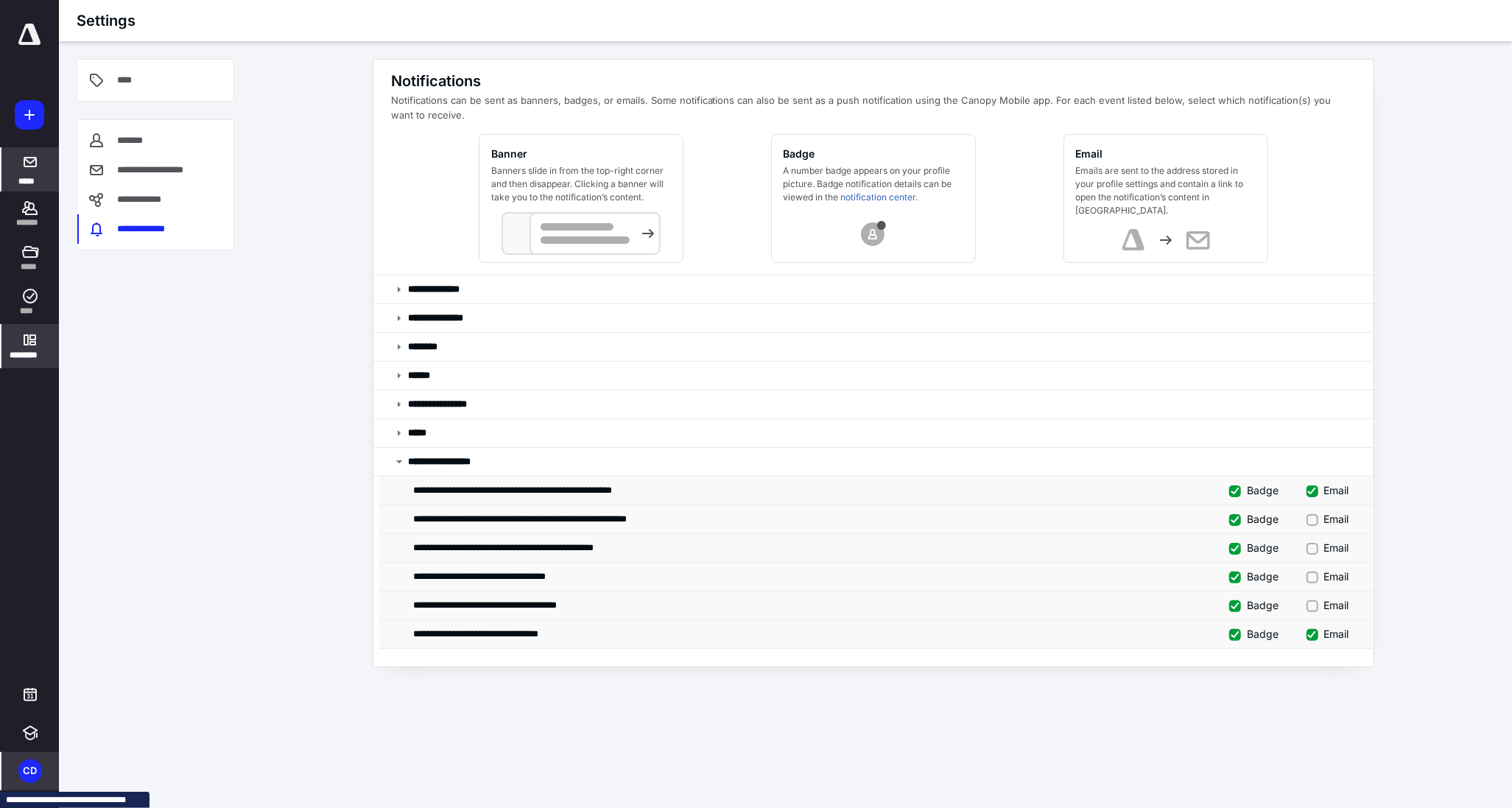 click at bounding box center [30, 162] 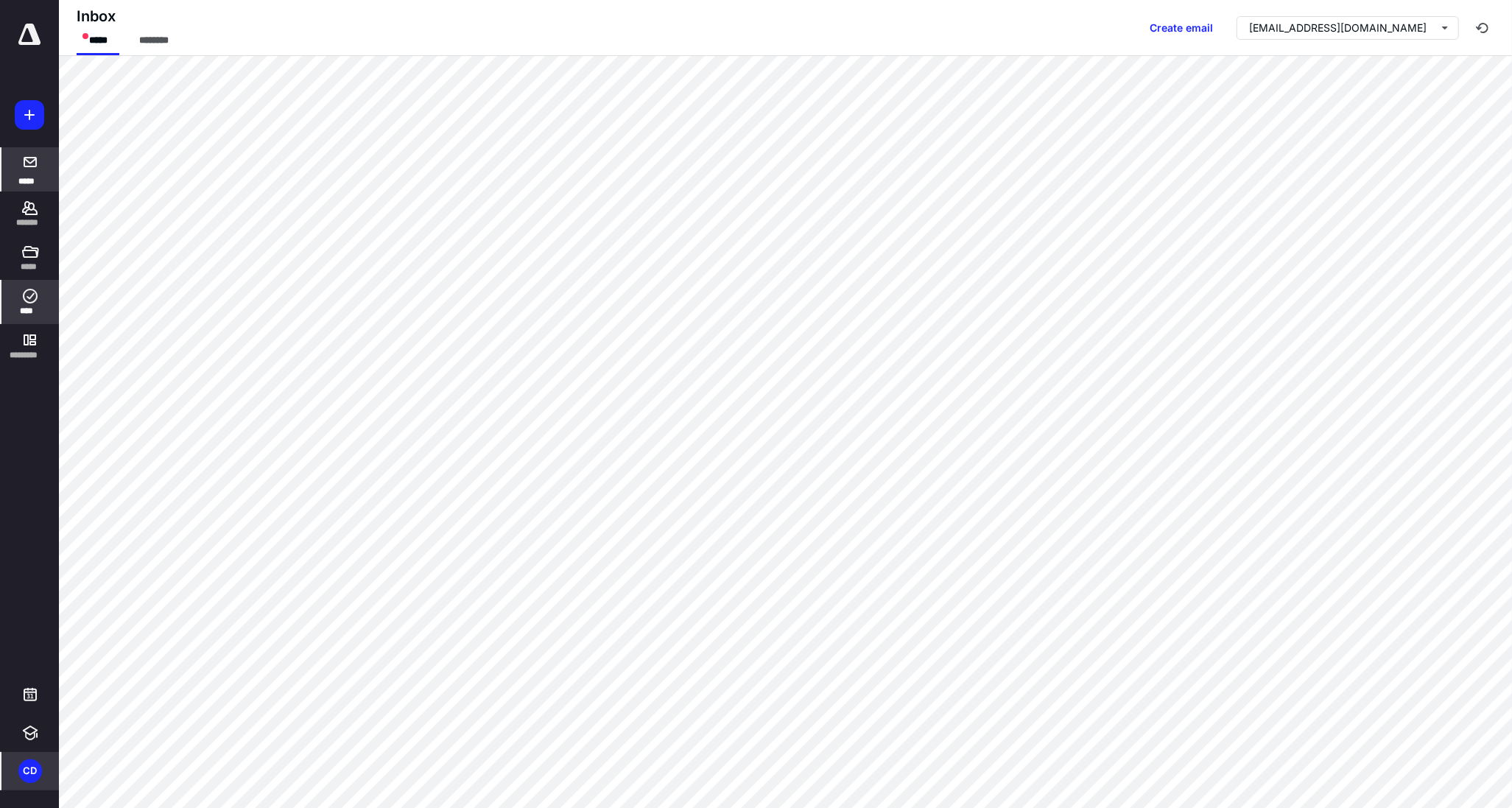 click on "****" at bounding box center (30, 302) 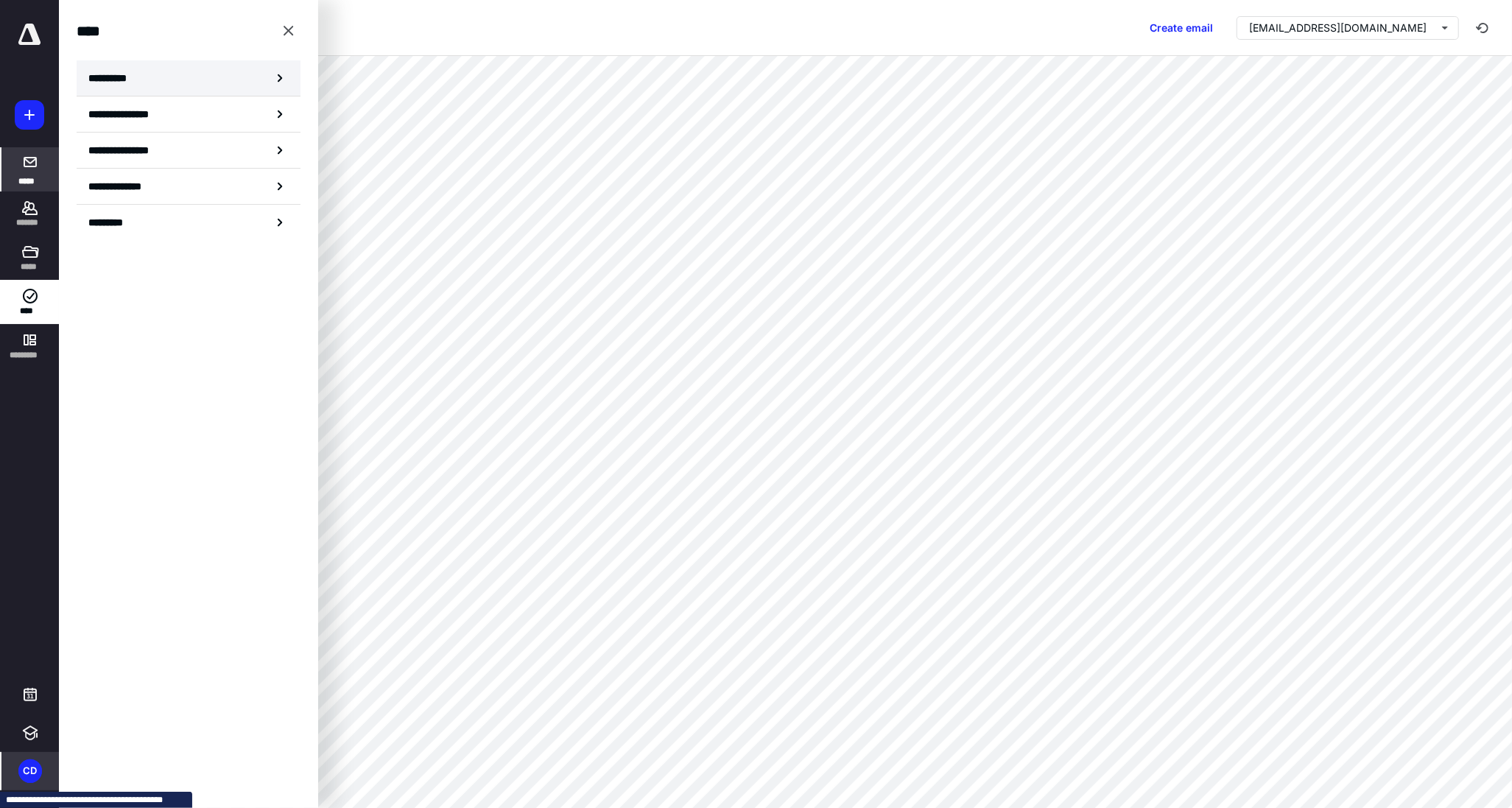 click on "**********" at bounding box center (189, 78) 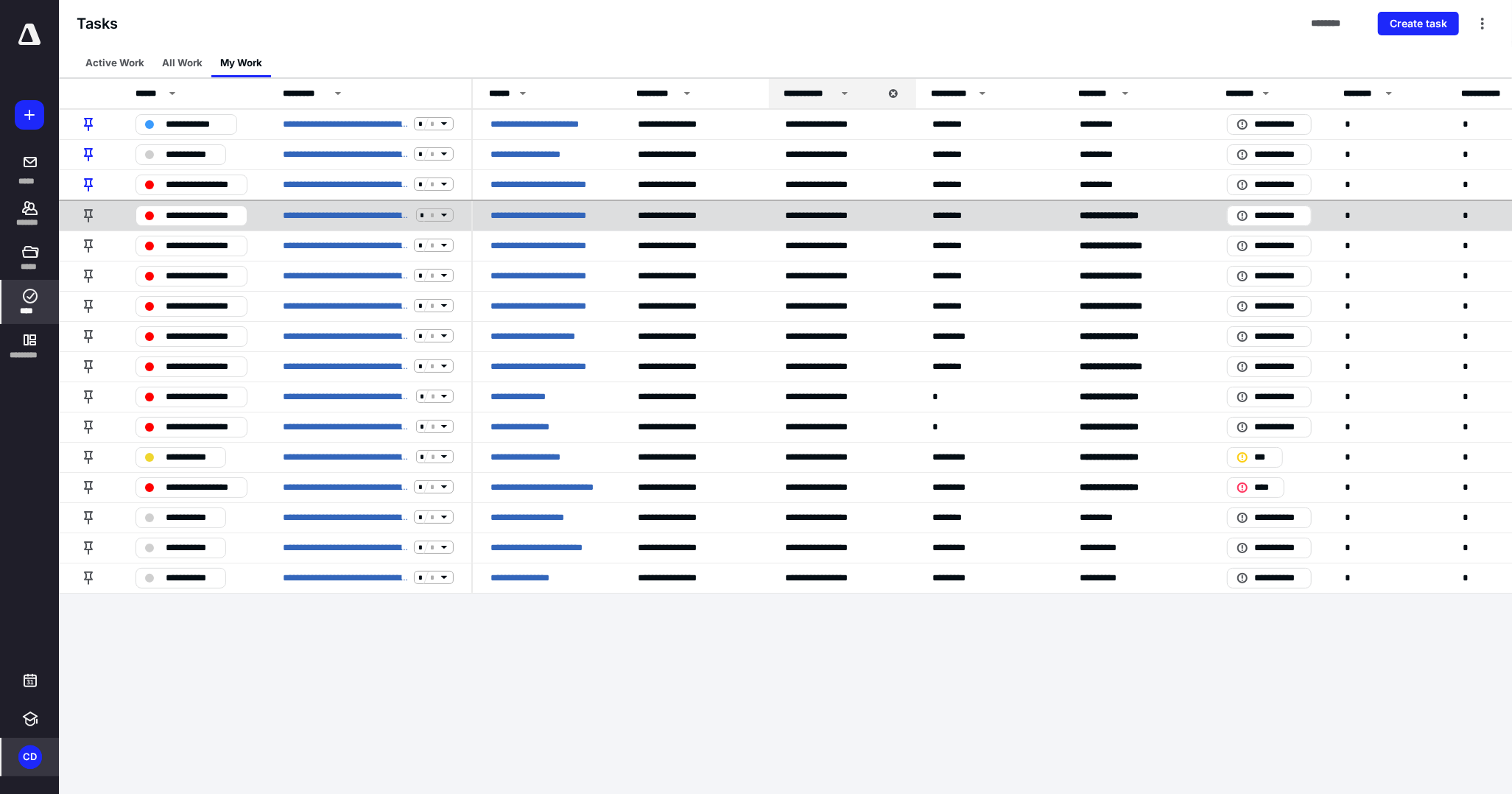click on "**********" at bounding box center [546, 215] 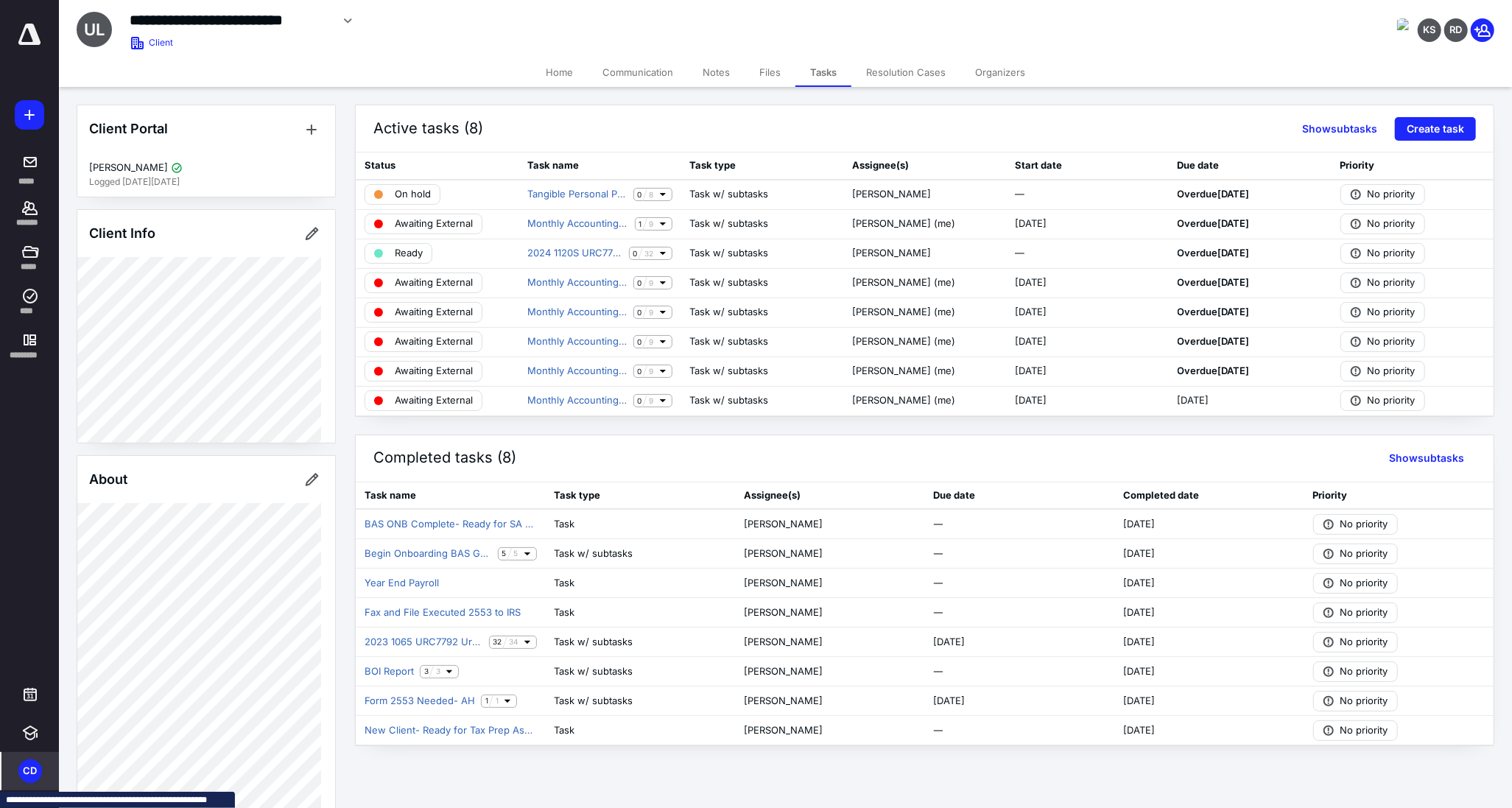 click on "Files" at bounding box center (770, 72) 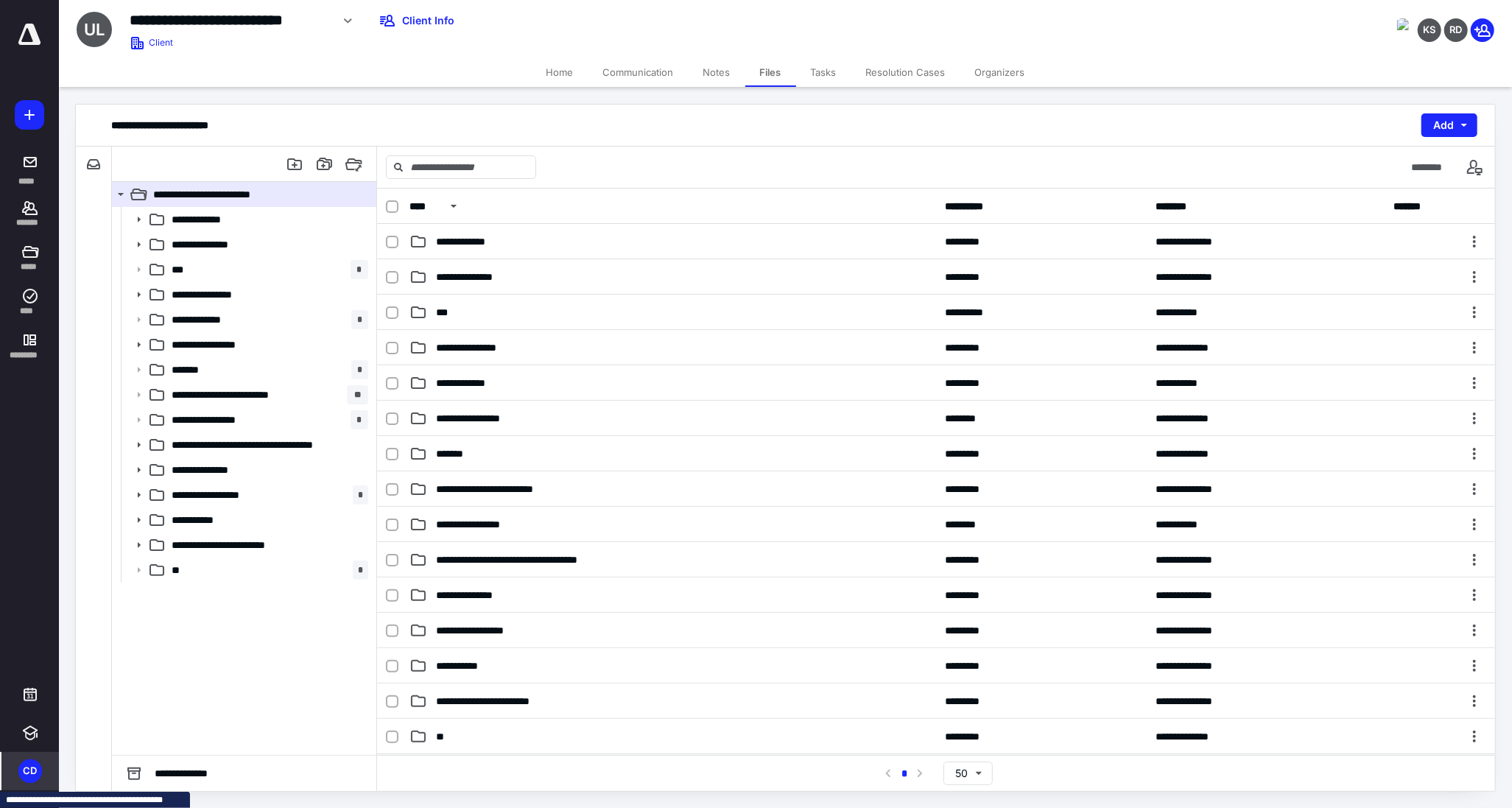 click on "Home" at bounding box center (560, 72) 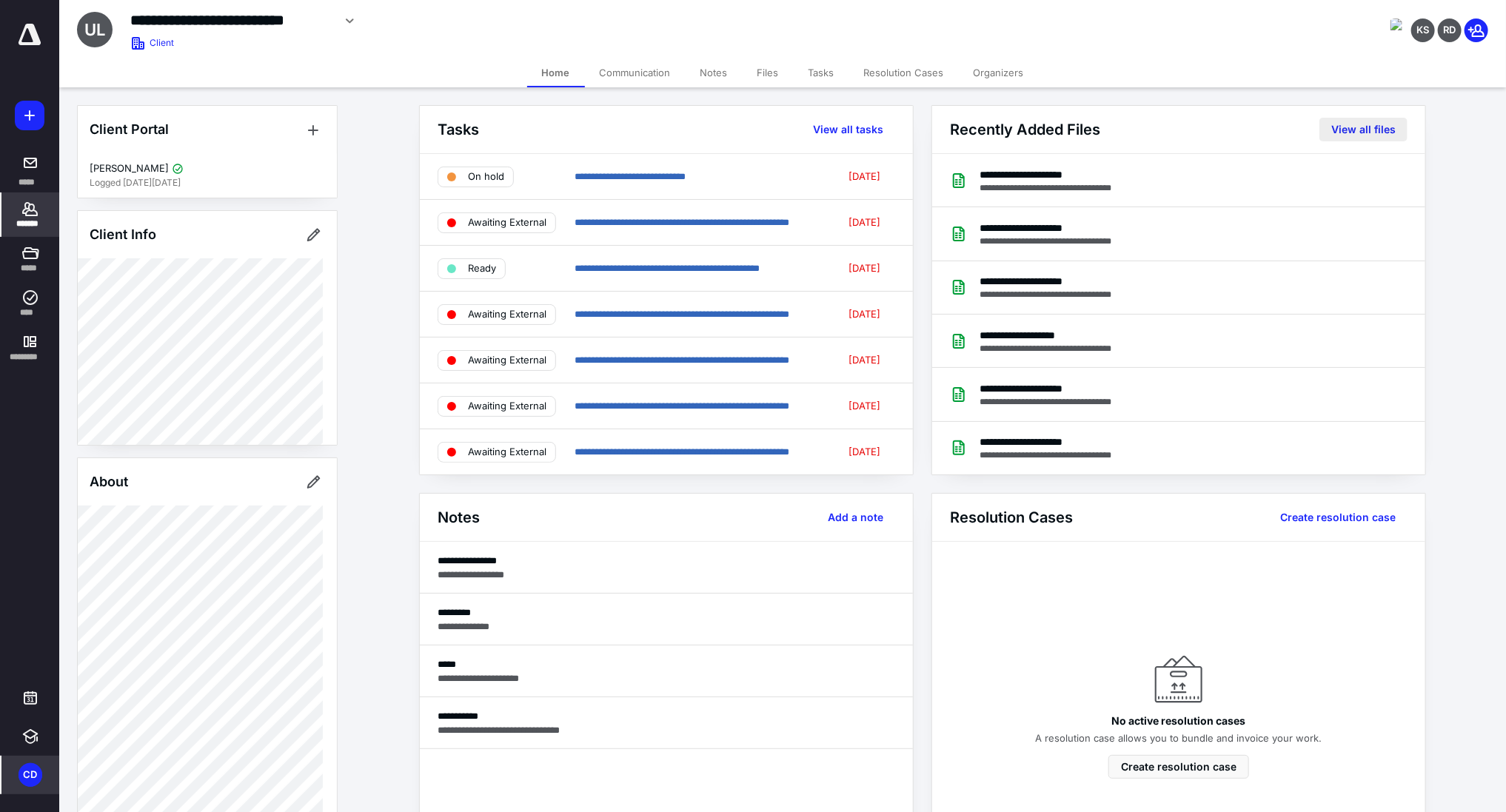 click on "View all files" at bounding box center [1363, 130] 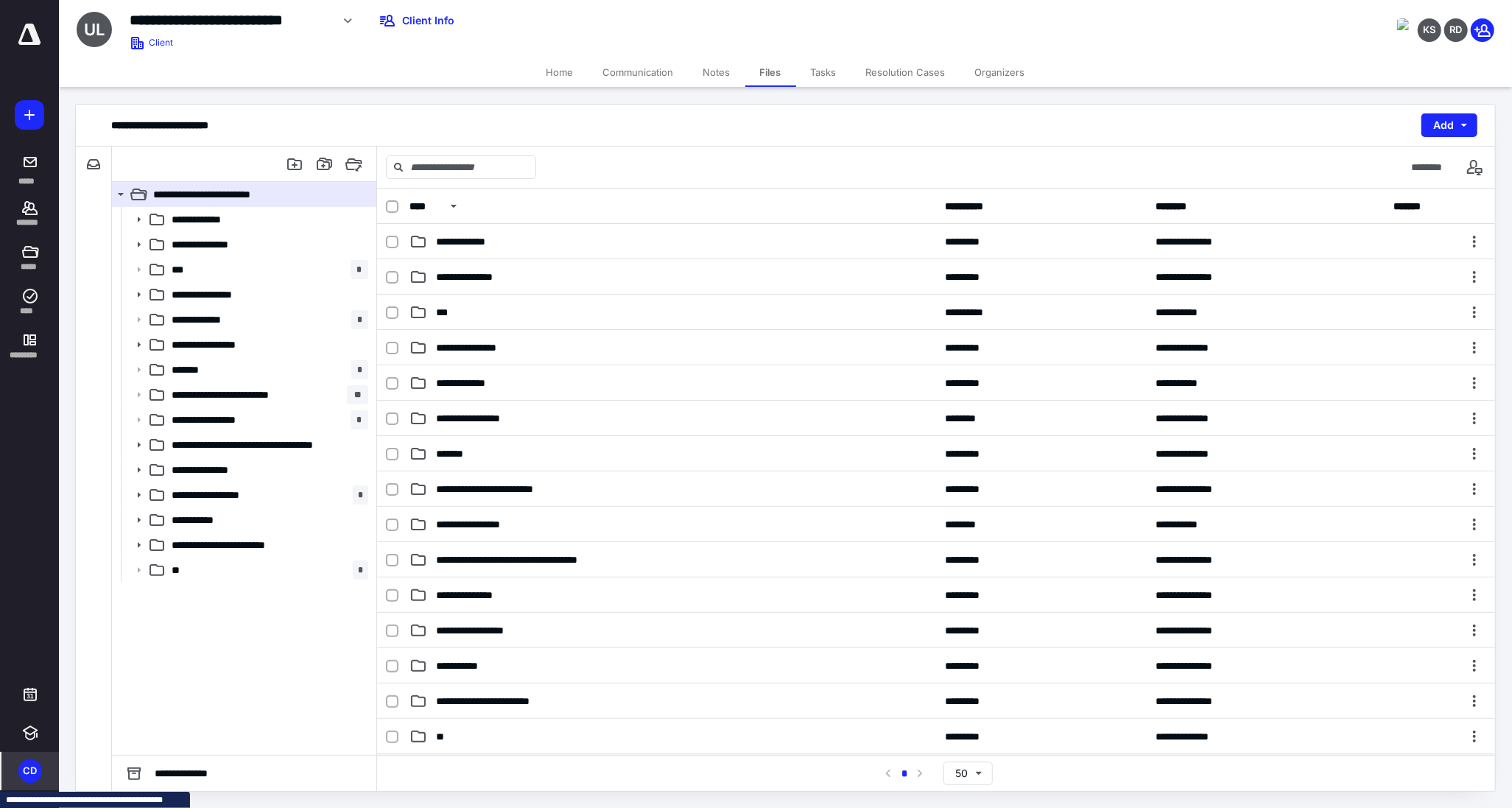 click on "Home" at bounding box center [560, 72] 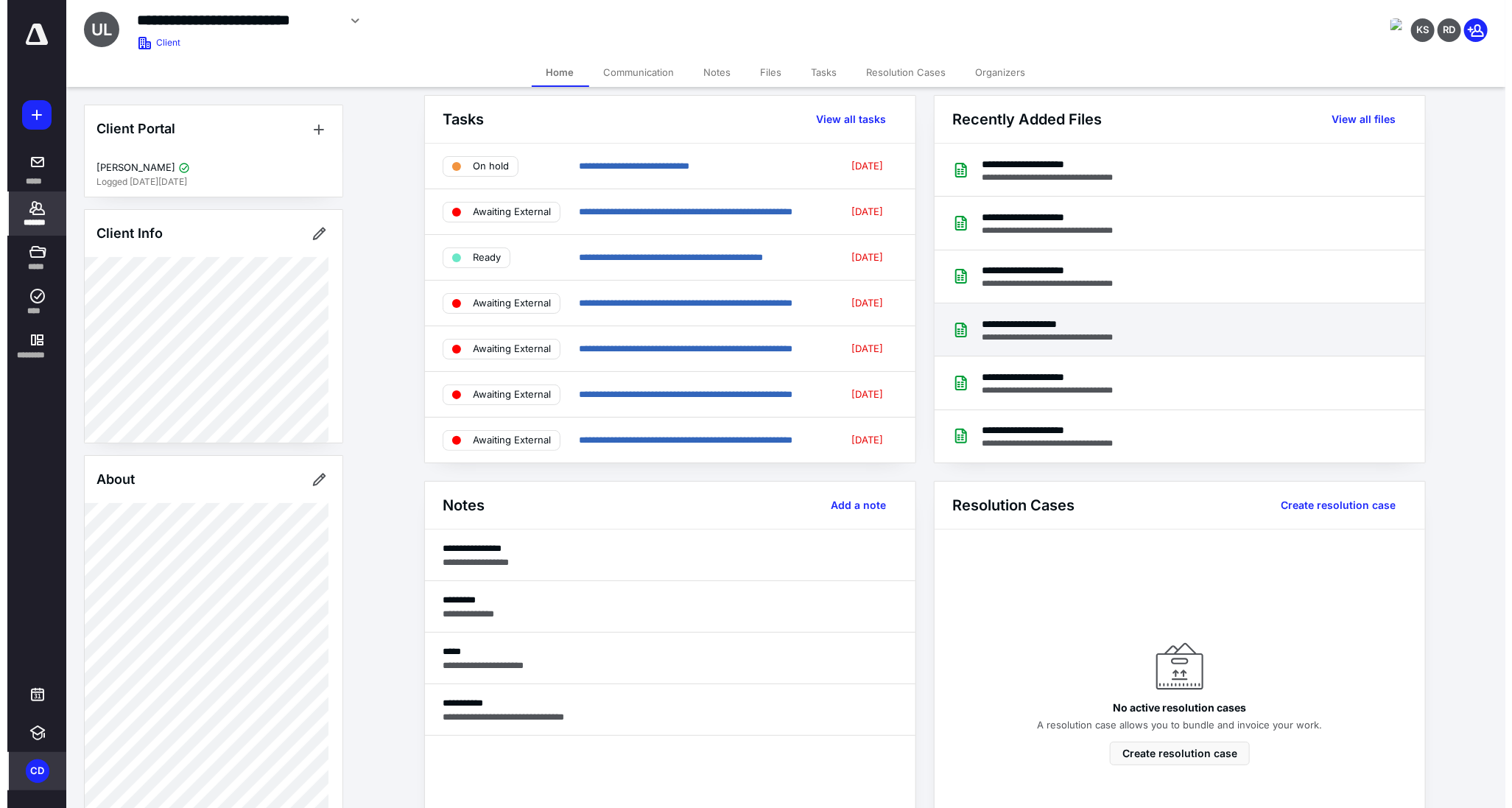 scroll, scrollTop: 0, scrollLeft: 0, axis: both 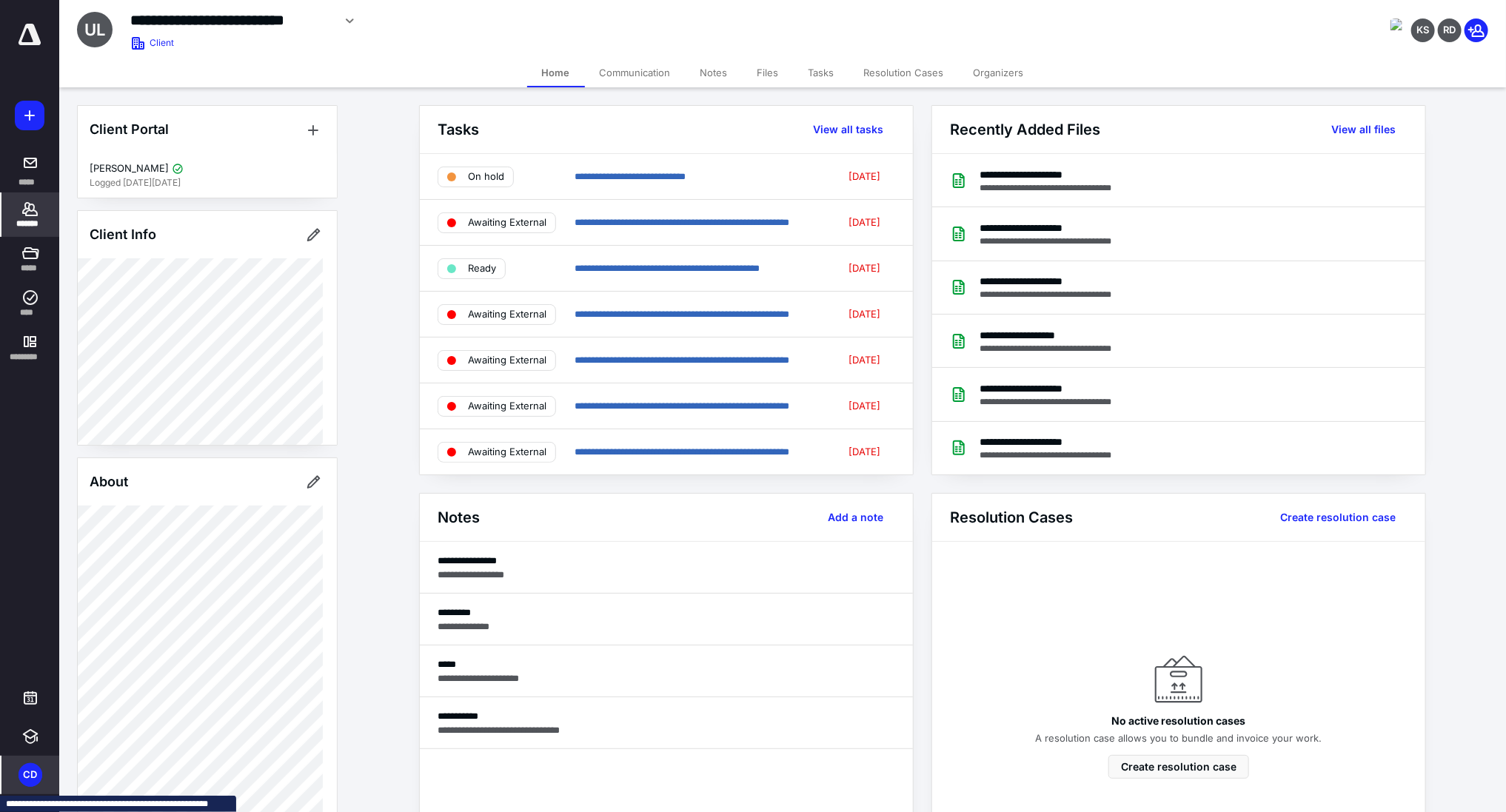 click on "Files" at bounding box center [768, 73] 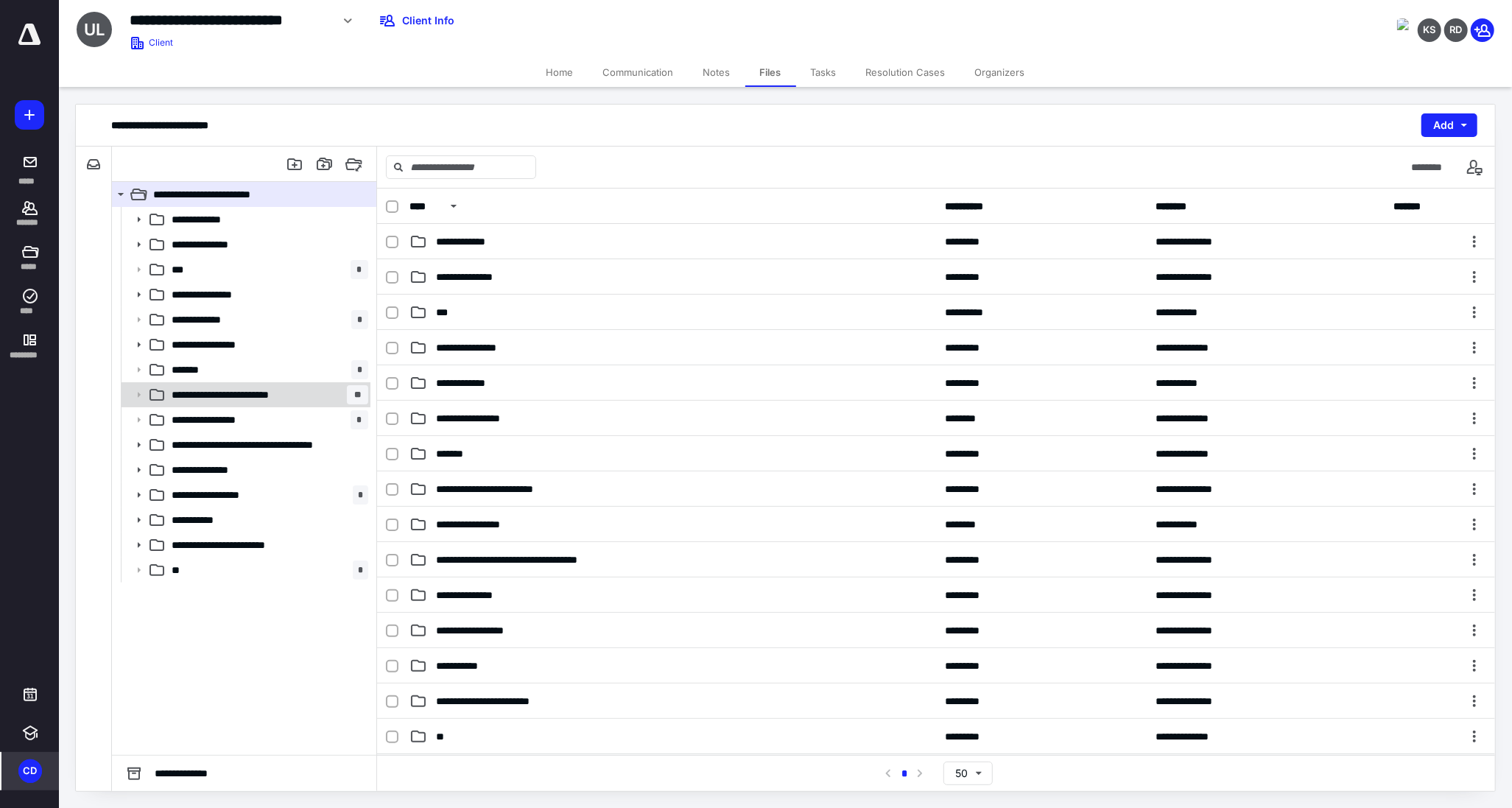 click on "**********" at bounding box center (267, 395) 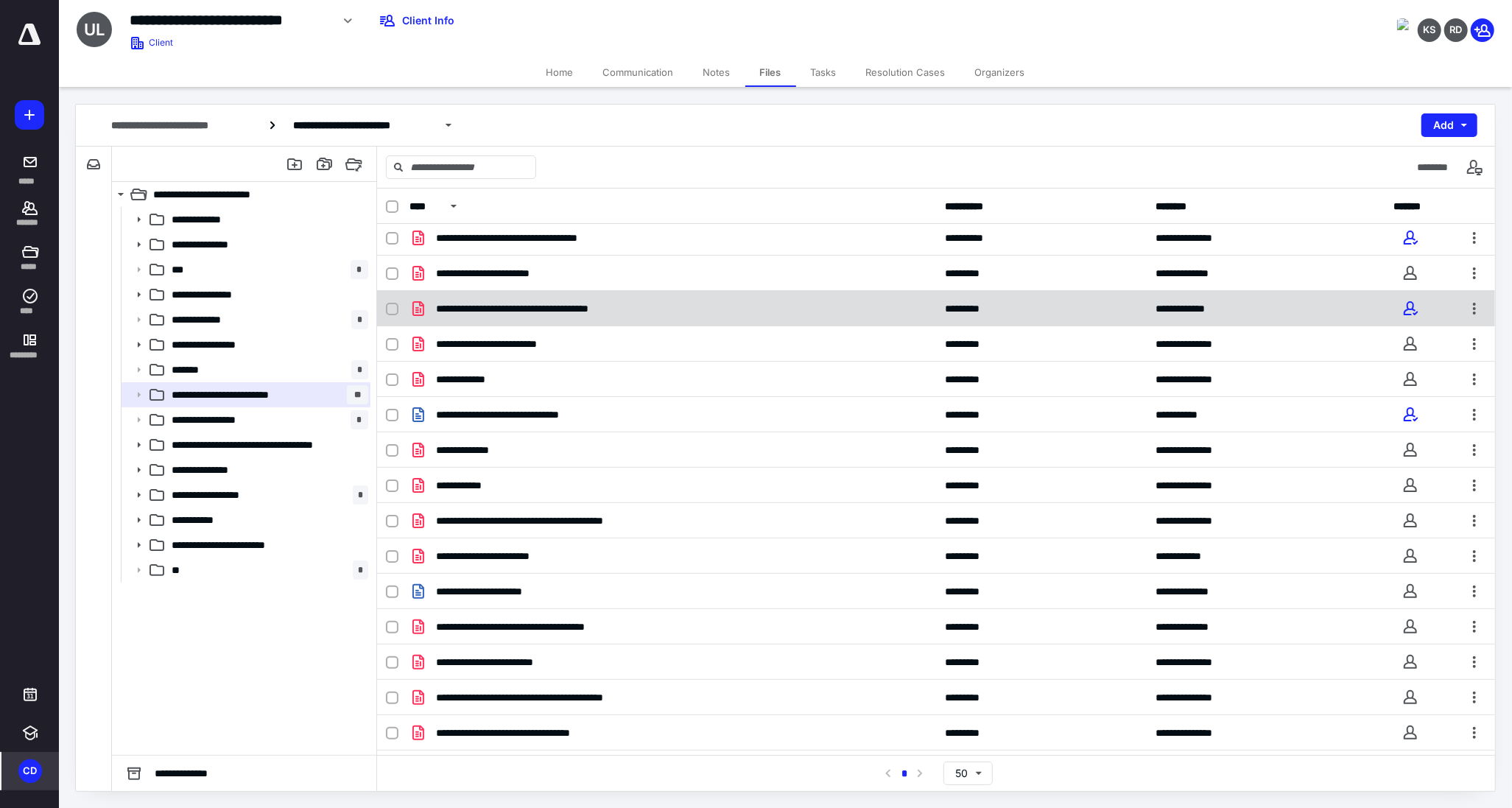 scroll, scrollTop: 106, scrollLeft: 0, axis: vertical 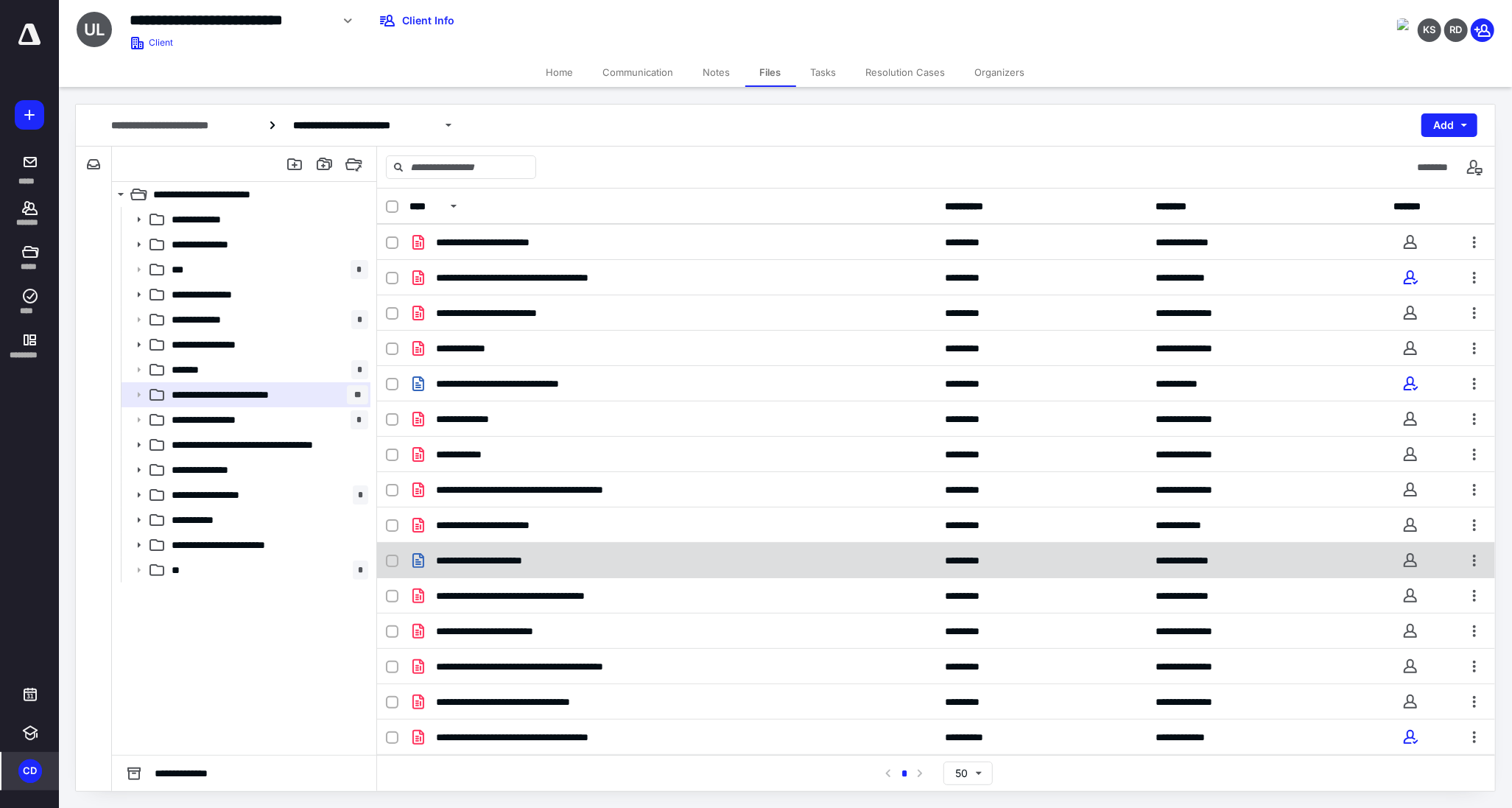 click on "**********" at bounding box center (672, 561) 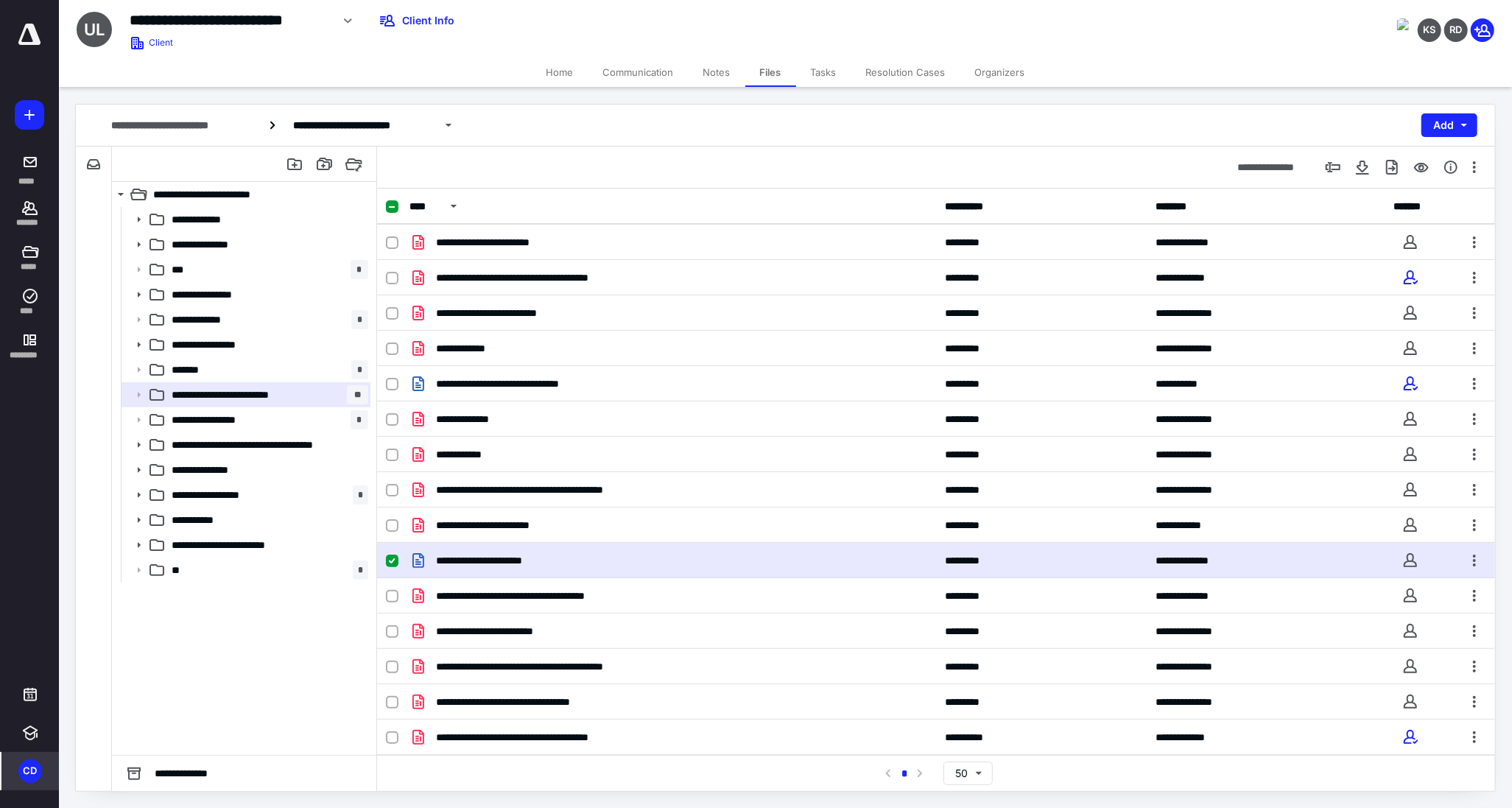 click on "**********" at bounding box center (672, 561) 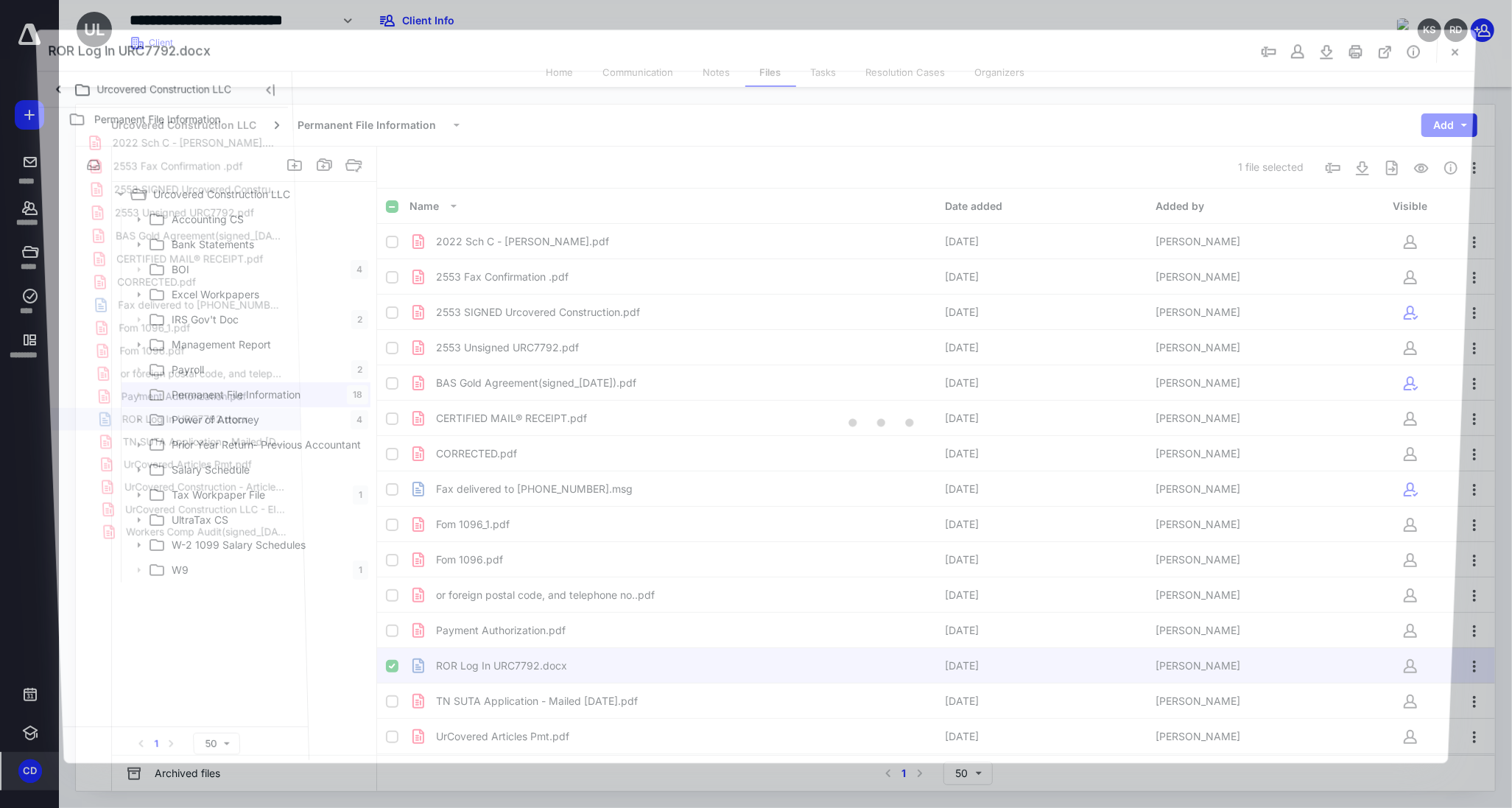 scroll, scrollTop: 106, scrollLeft: 0, axis: vertical 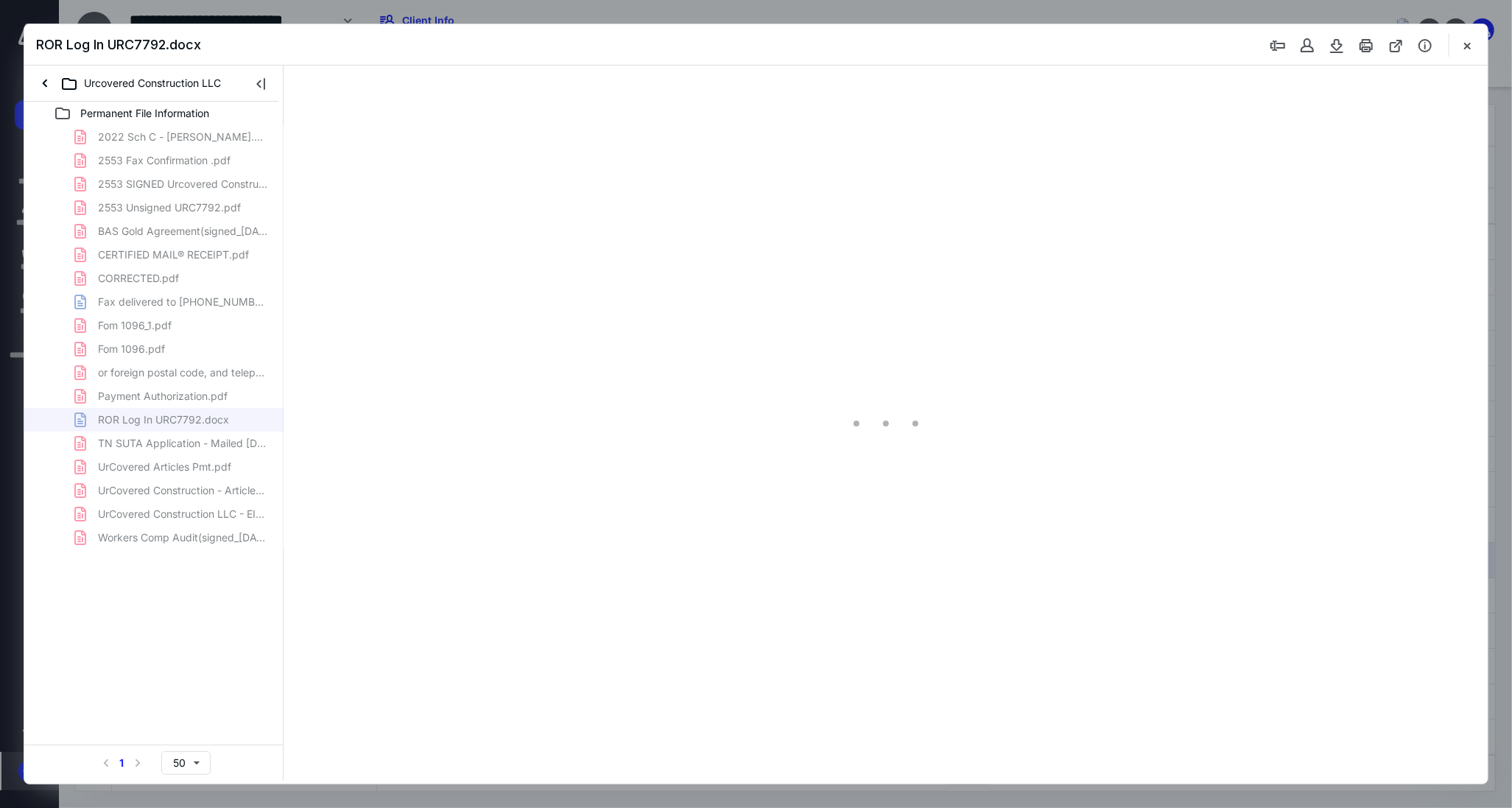 type on "117" 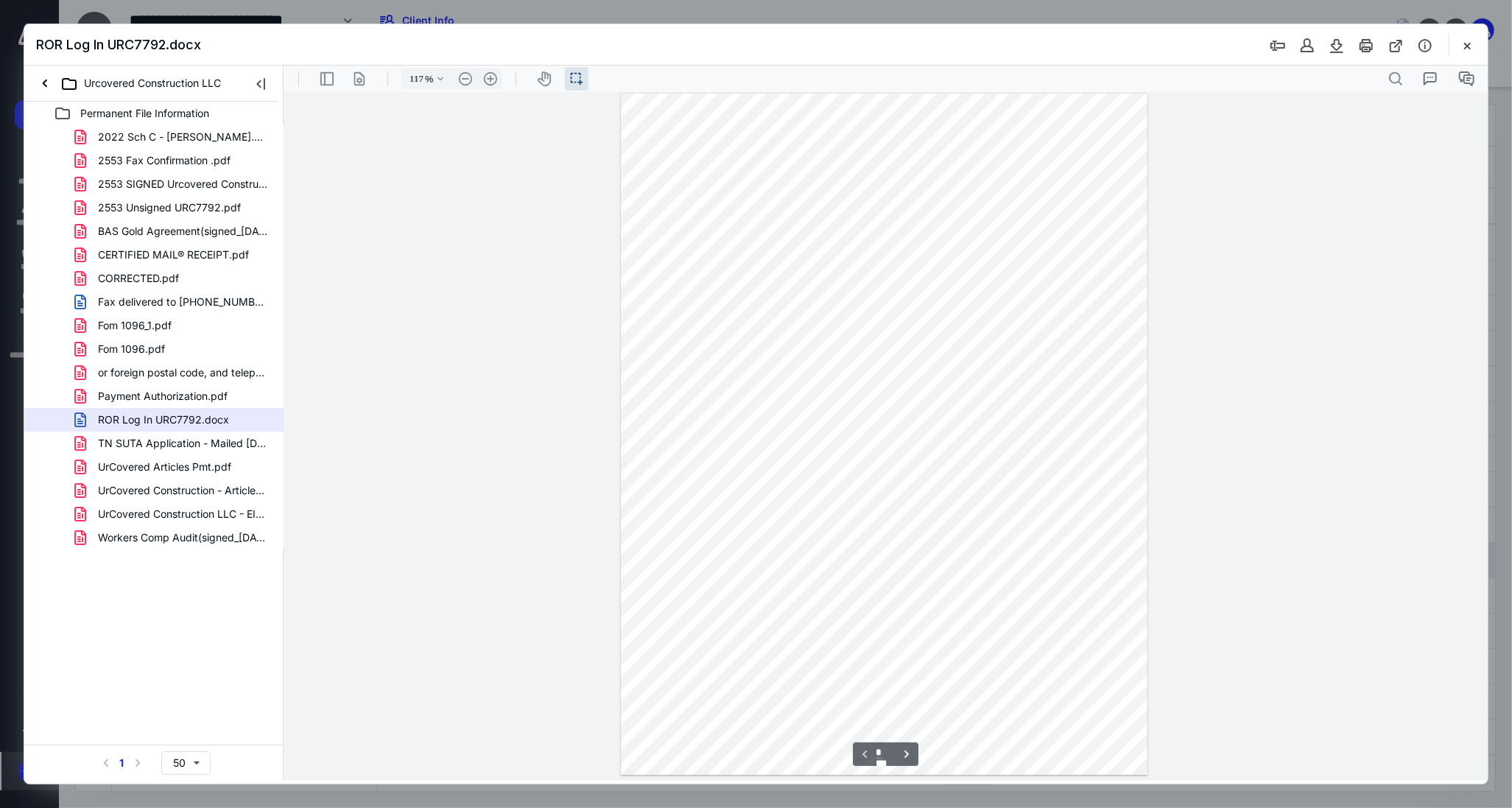 scroll, scrollTop: 0, scrollLeft: 0, axis: both 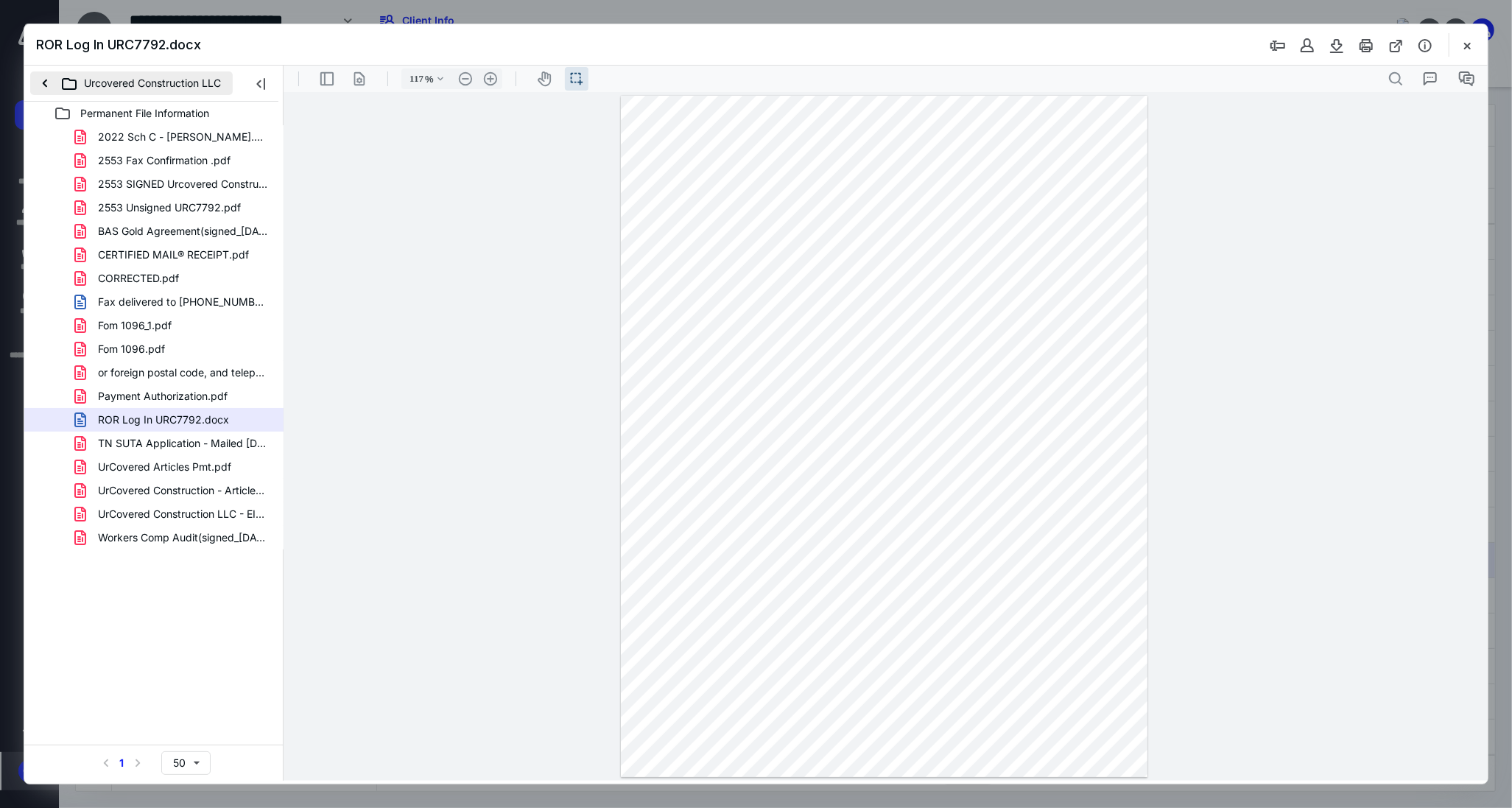 click on "Urcovered Construction LLC" at bounding box center [131, 83] 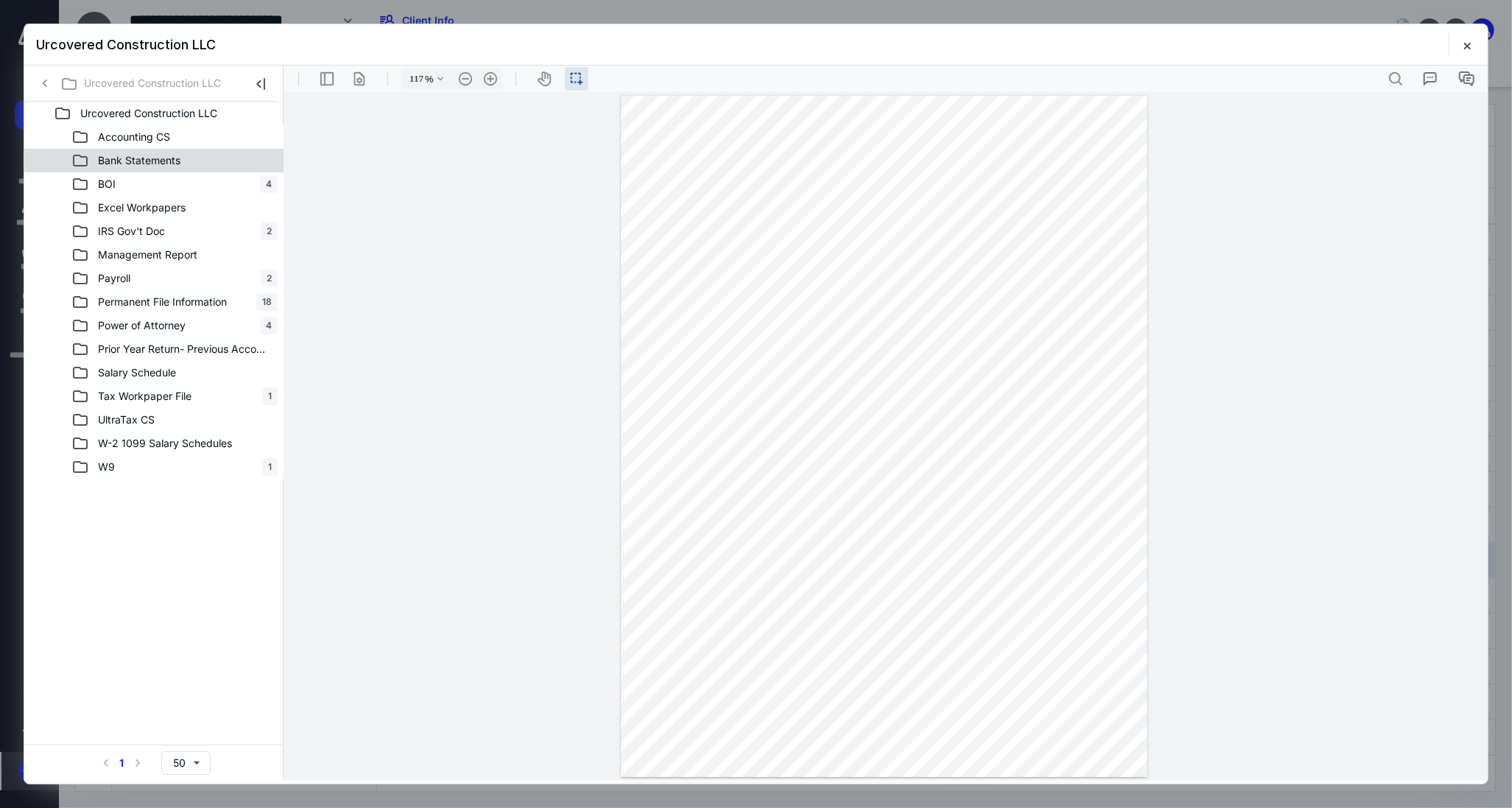 click on "Bank Statements" at bounding box center (175, 161) 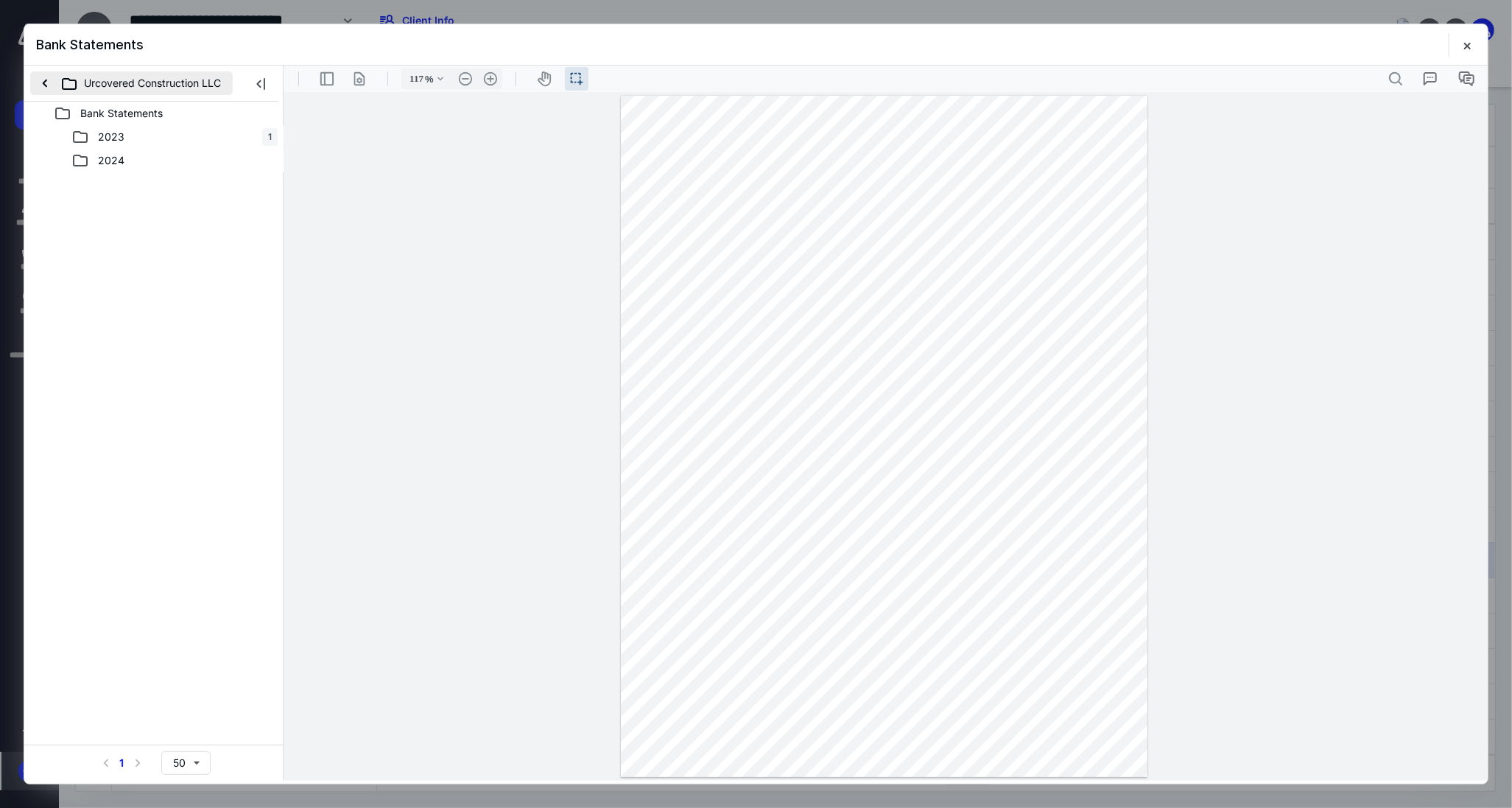 click on "Urcovered Construction LLC" at bounding box center [131, 83] 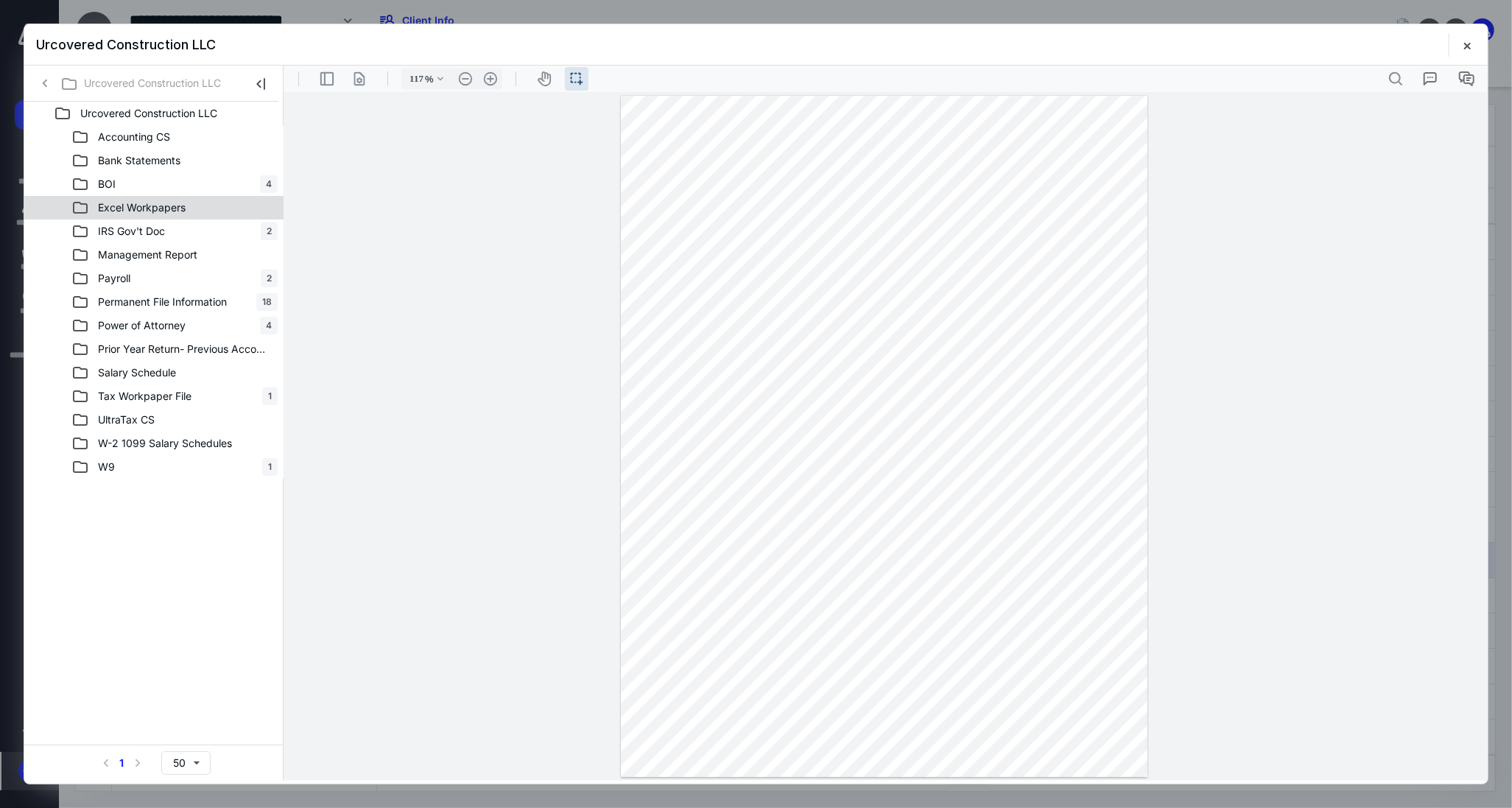 click on "Excel Workpapers" at bounding box center [141, 208] 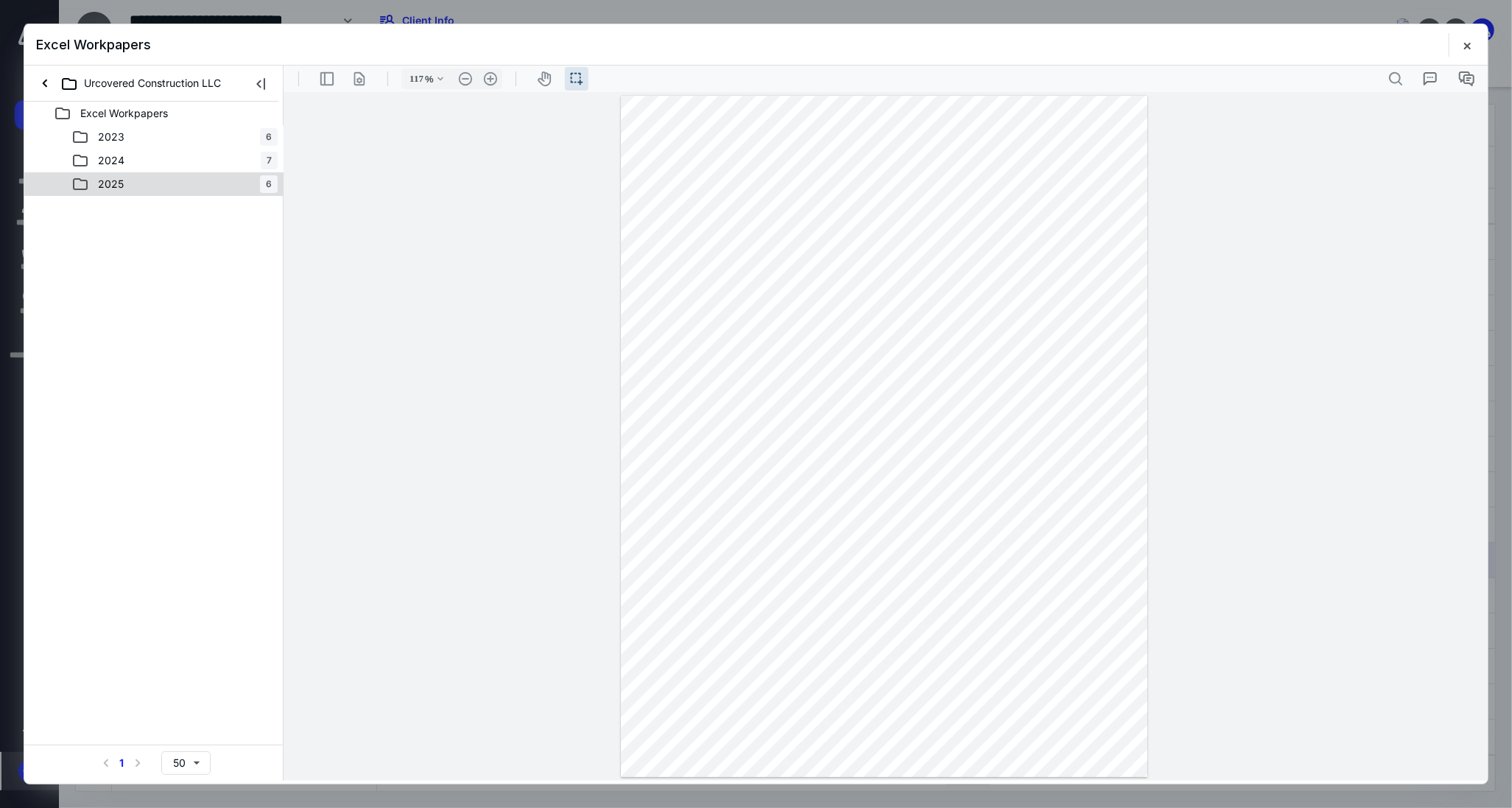 click on "2025 6" at bounding box center (175, 184) 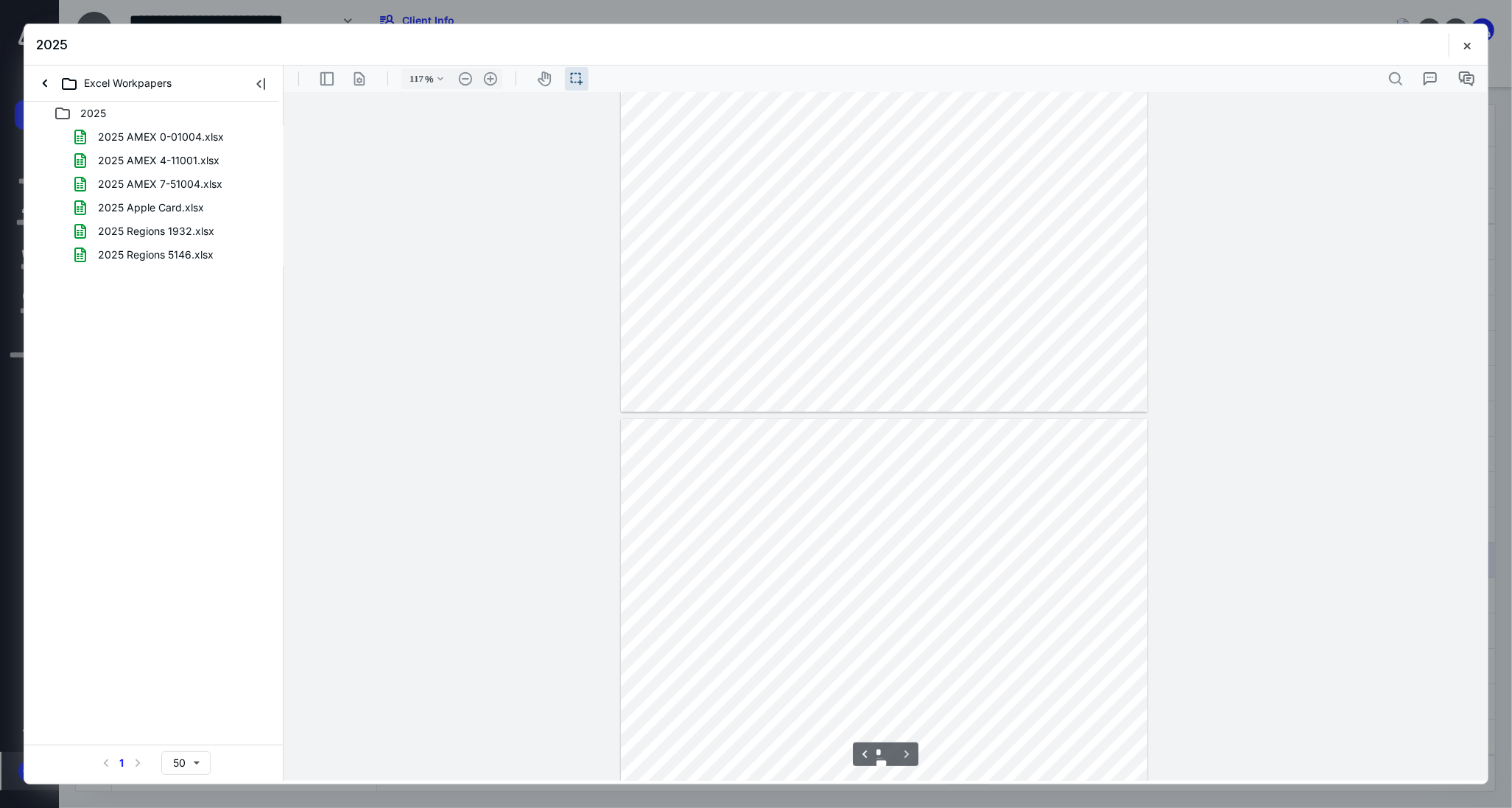 scroll, scrollTop: 409, scrollLeft: 0, axis: vertical 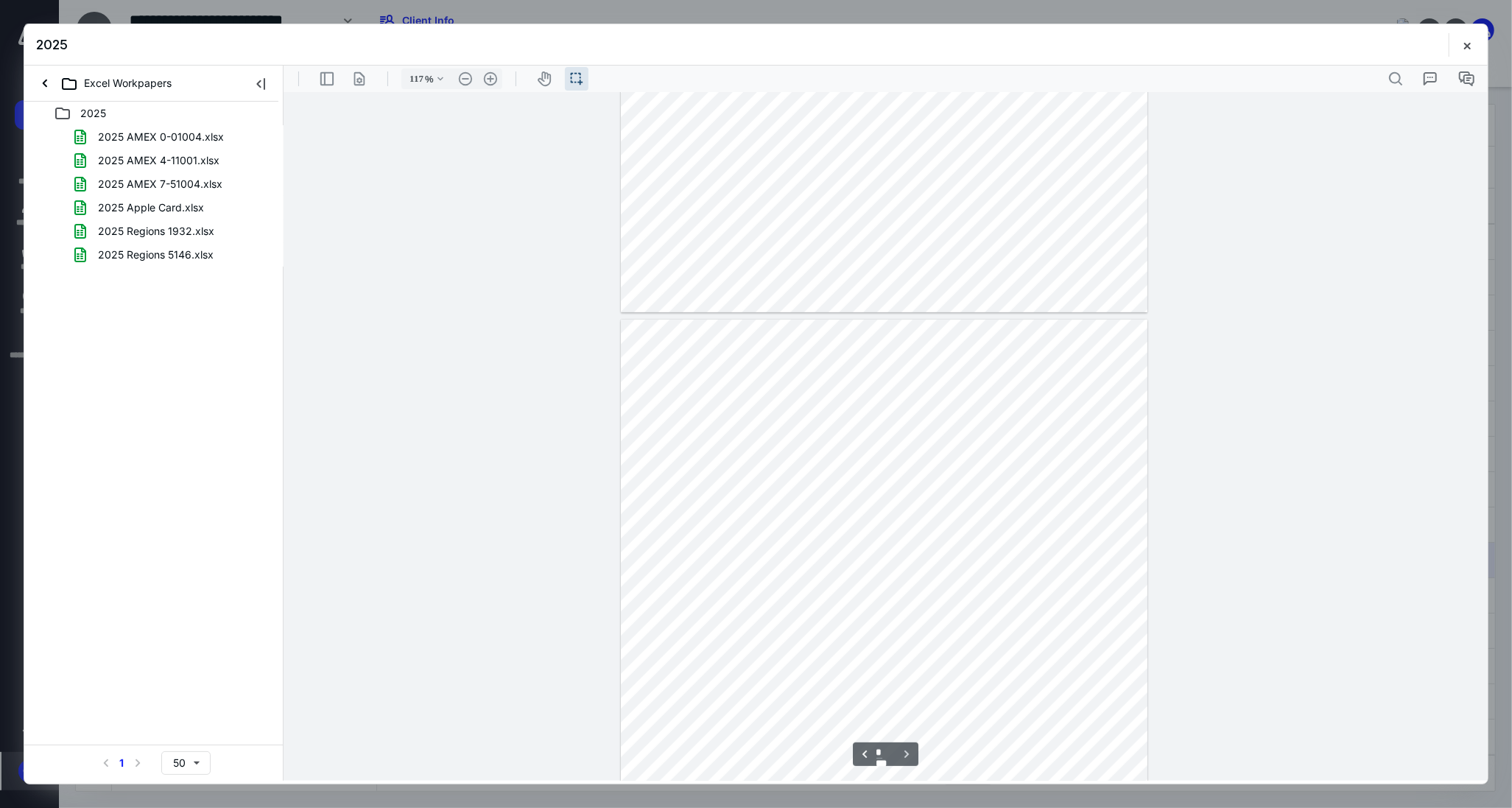 type on "*" 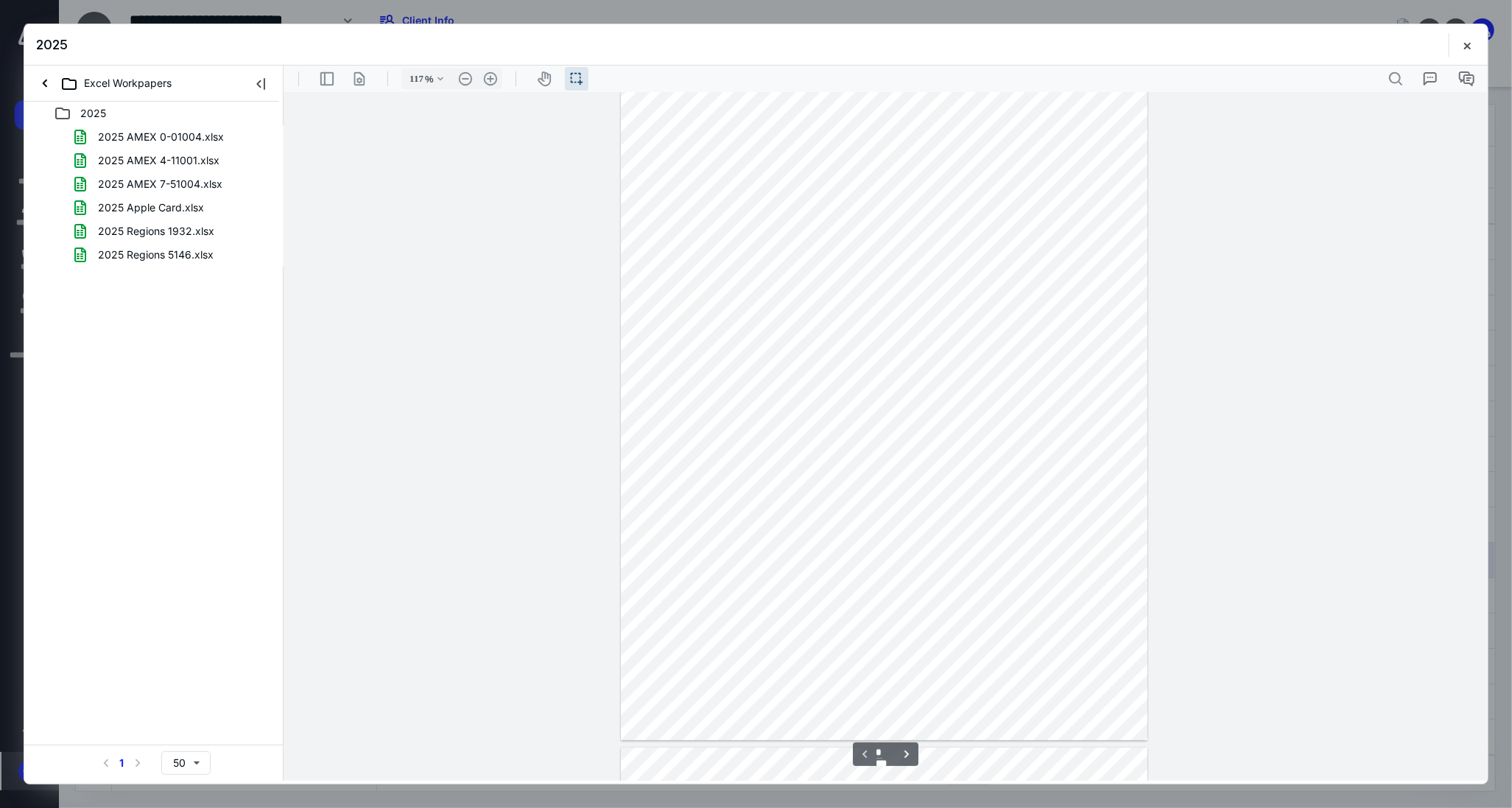 scroll, scrollTop: 0, scrollLeft: 0, axis: both 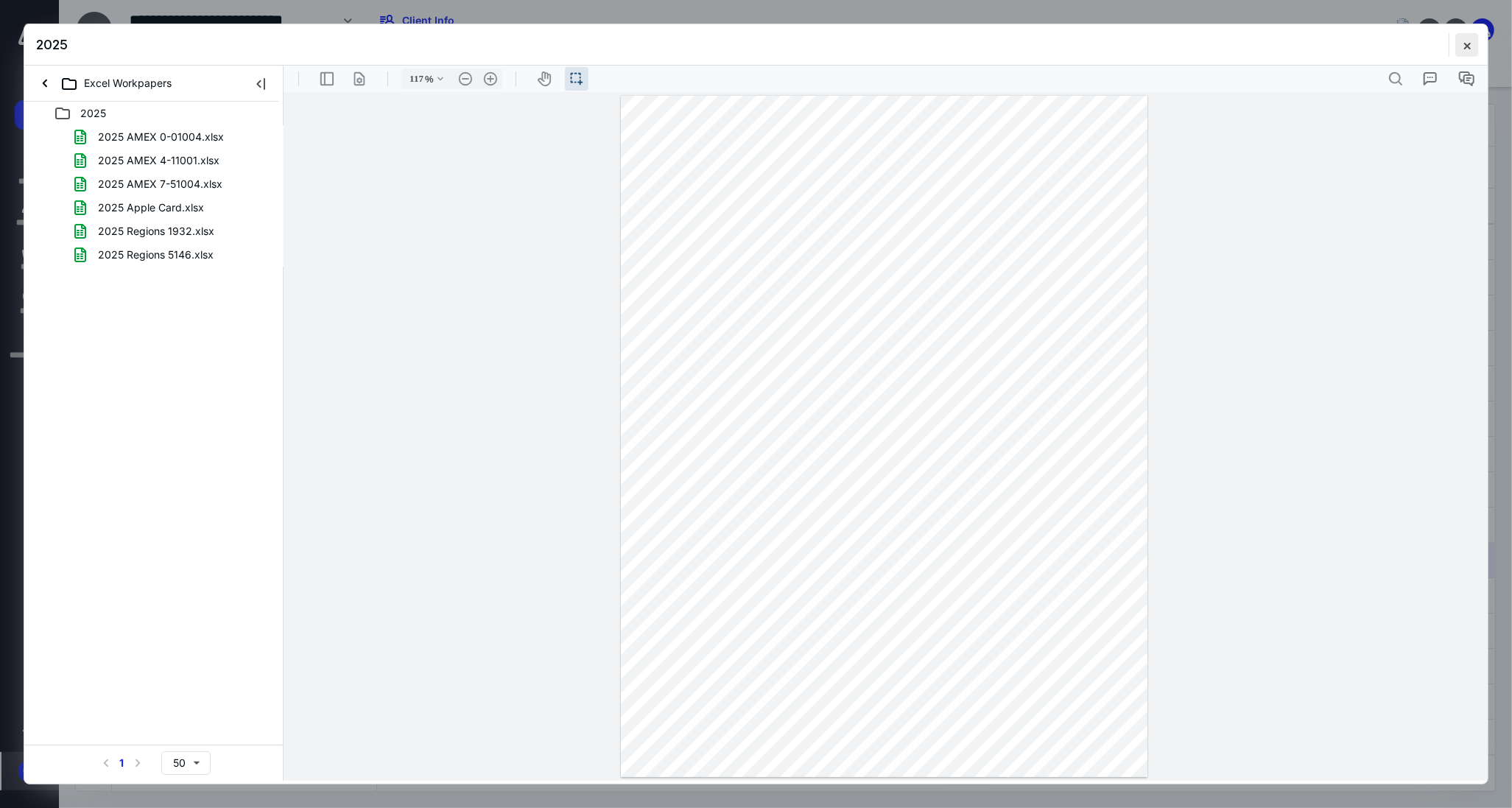 click at bounding box center (1467, 45) 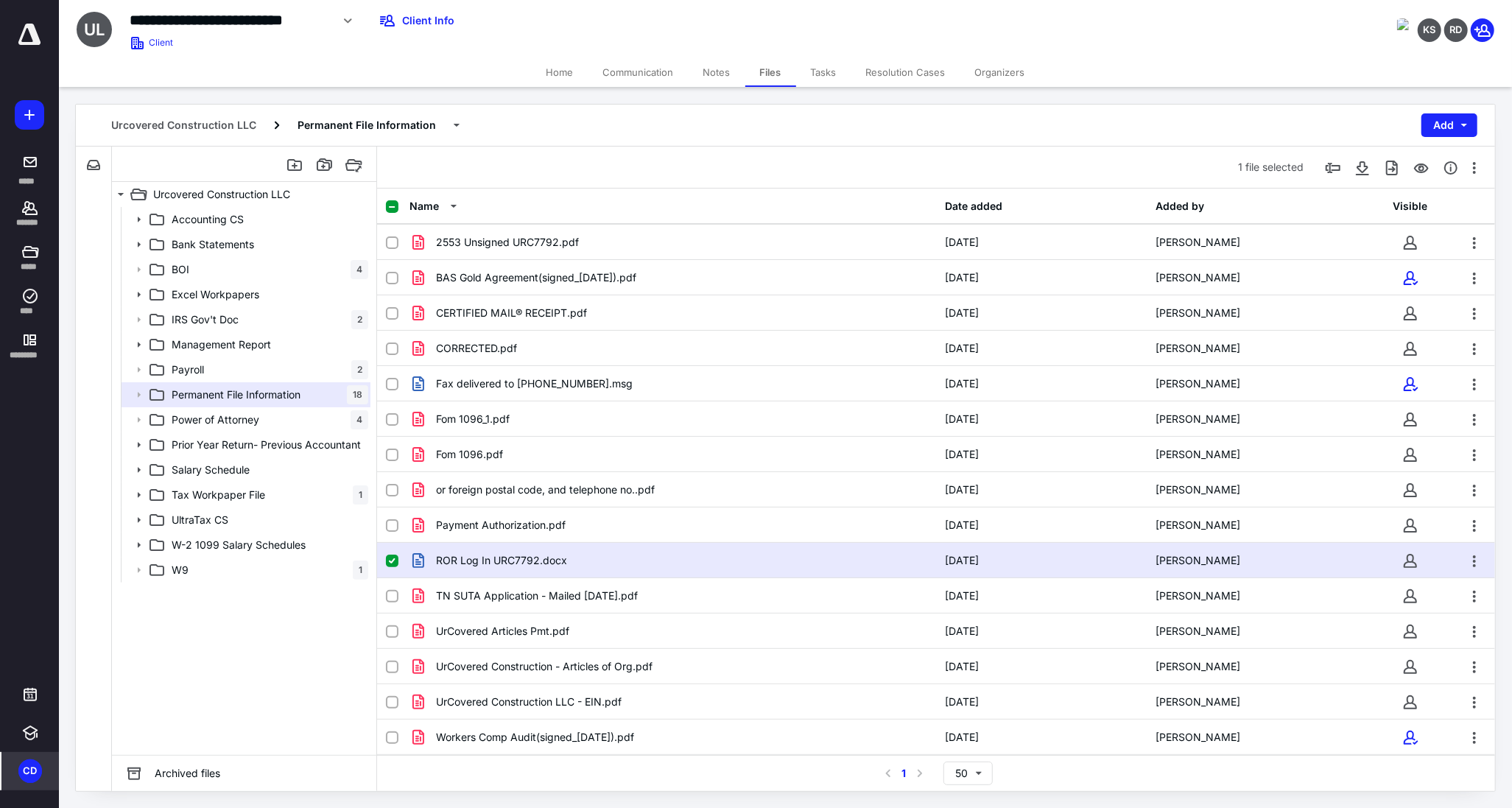 click on "Accounting CS" at bounding box center (208, 219) 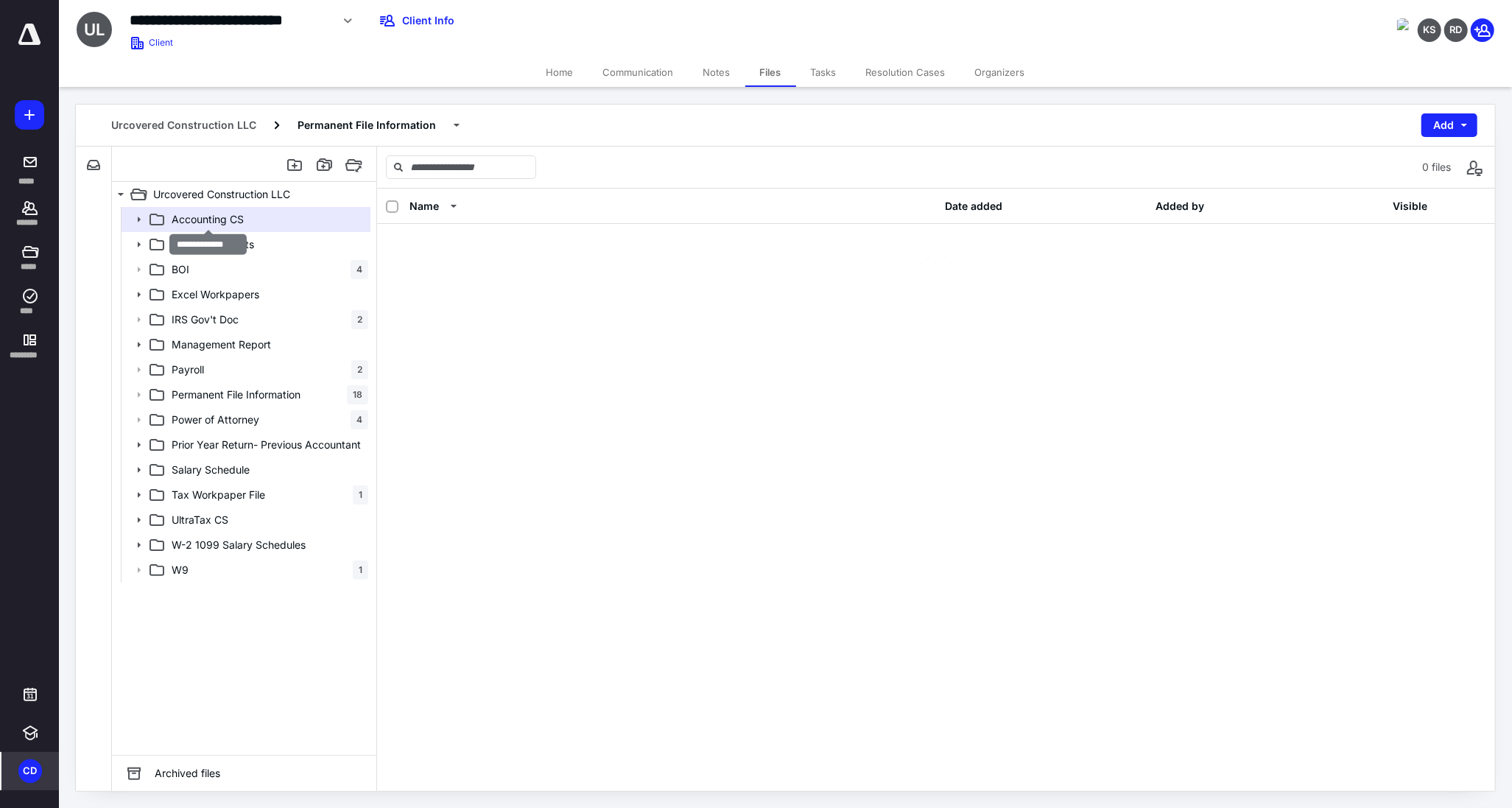 scroll, scrollTop: 0, scrollLeft: 0, axis: both 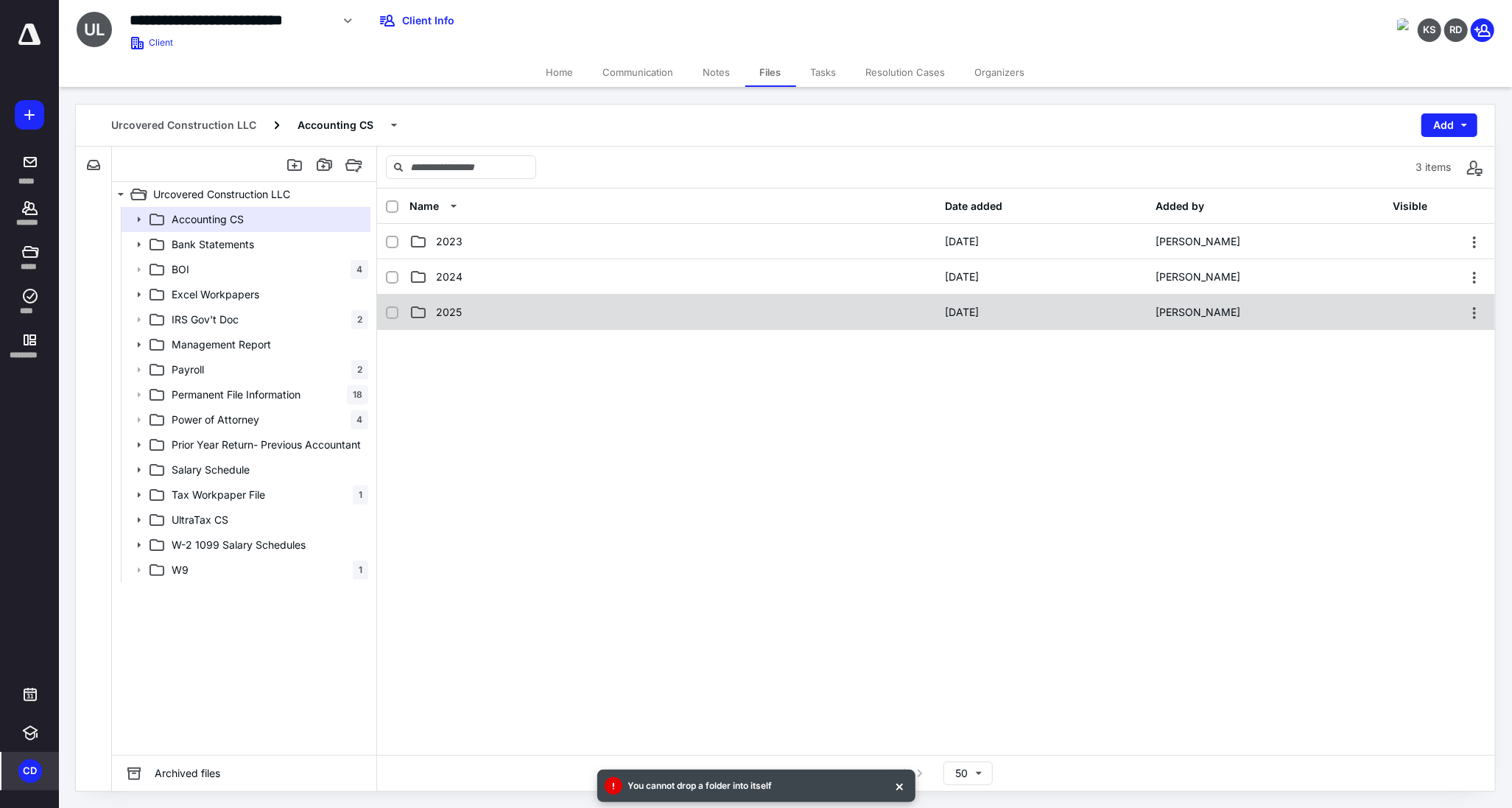 click on "2025" at bounding box center [672, 312] 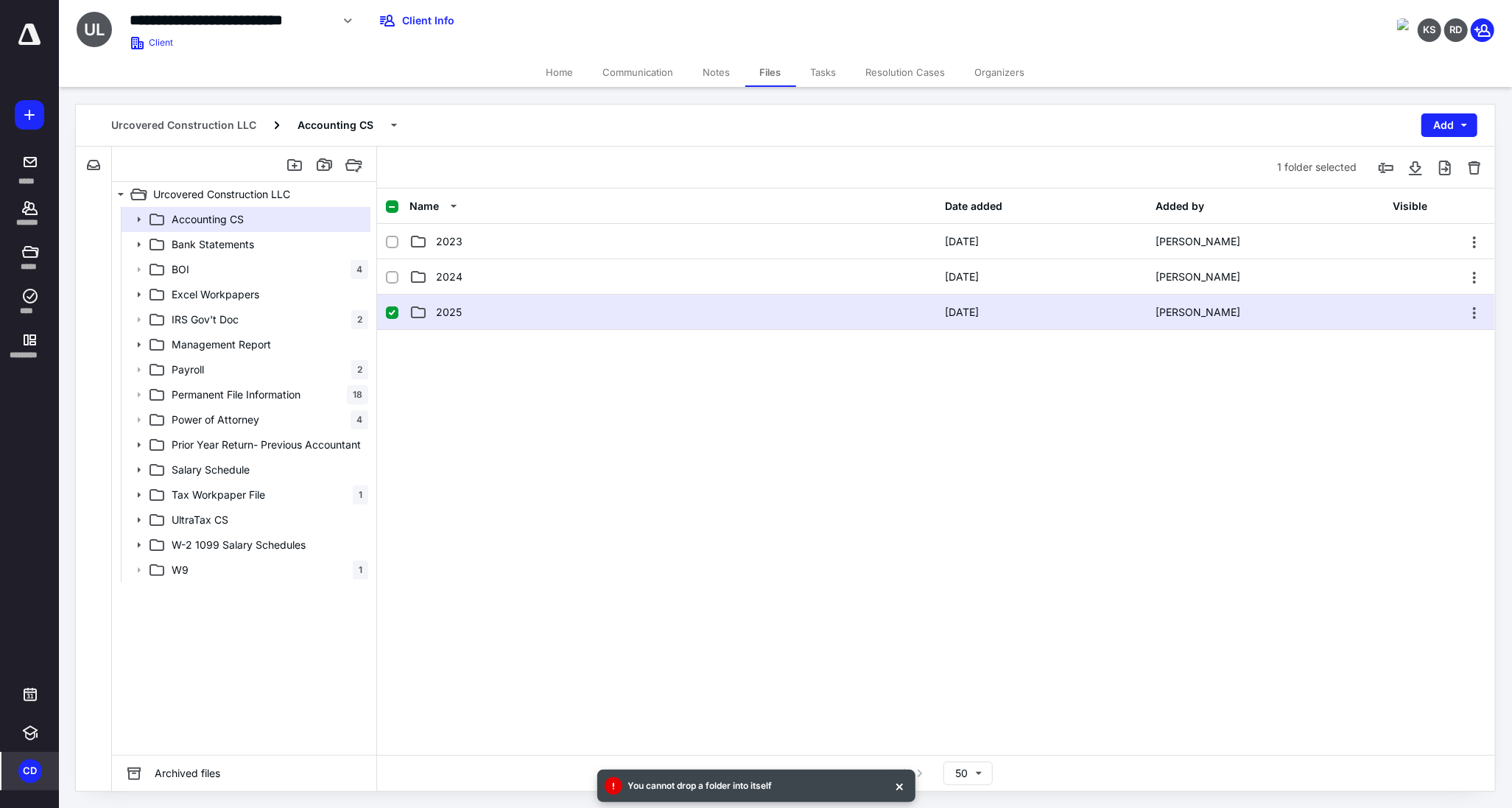 click on "2025" at bounding box center [672, 312] 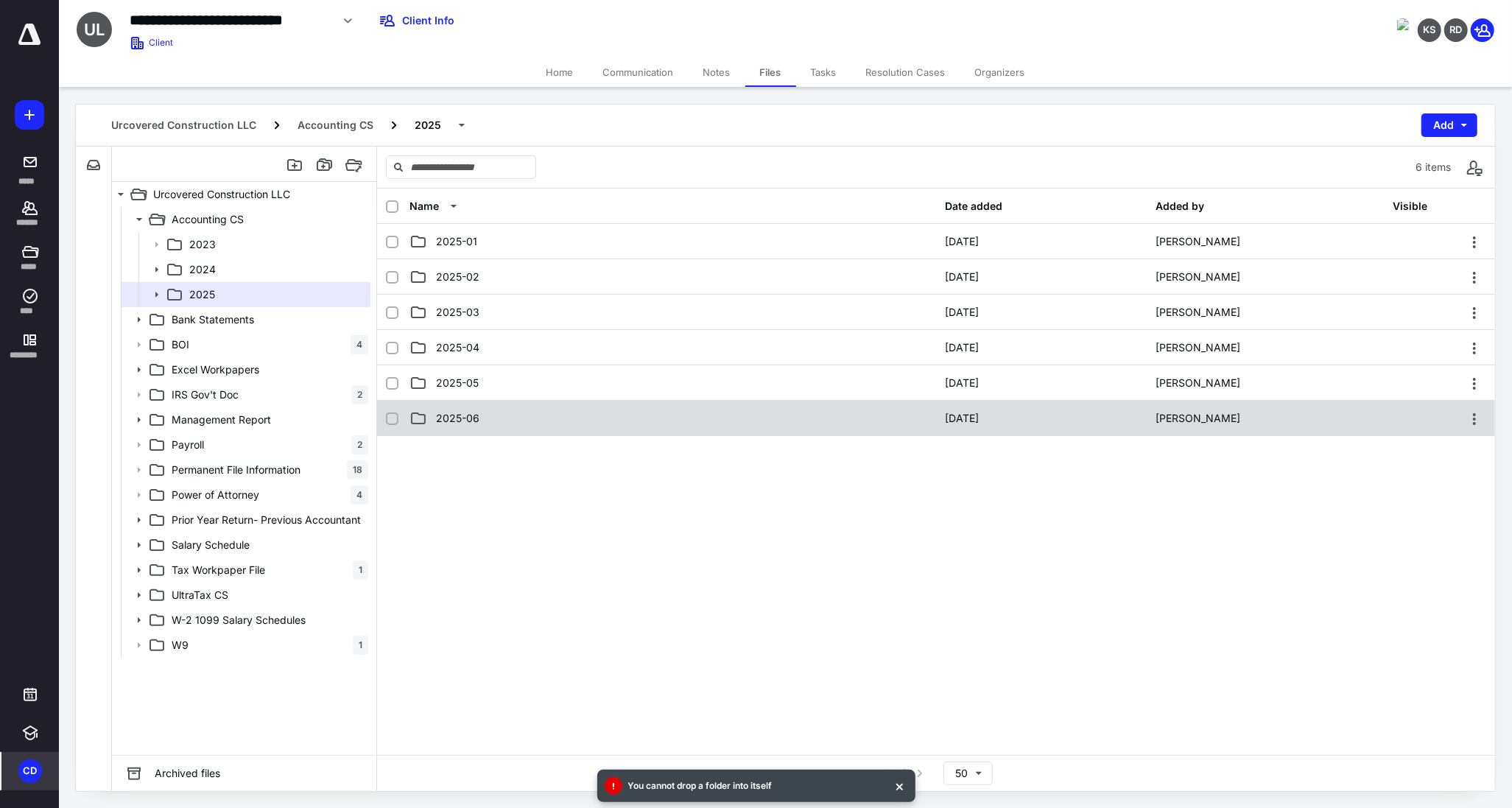 click on "2025-06 [DATE] [PERSON_NAME]" at bounding box center (936, 418) 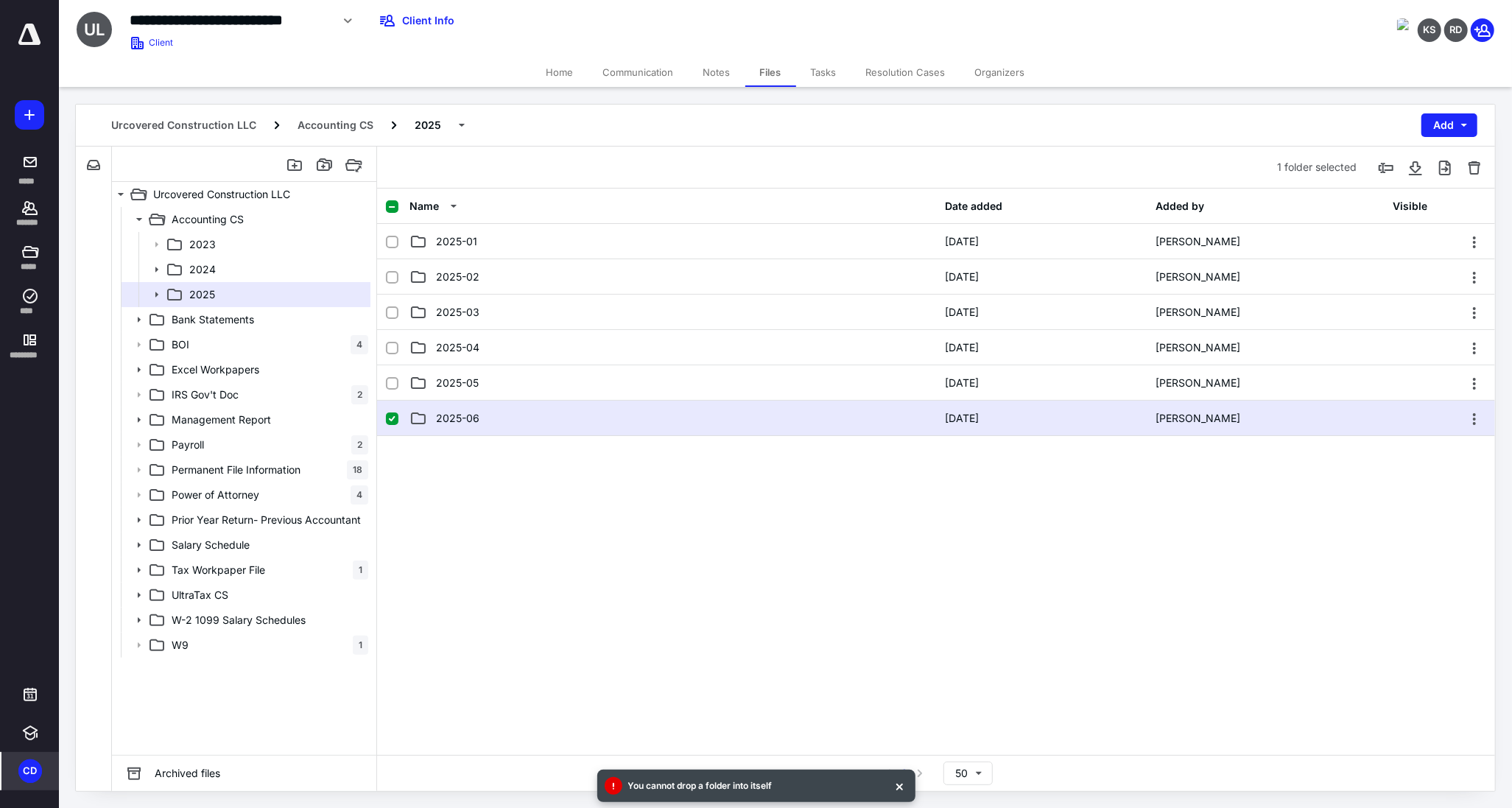 click on "2025-06 [DATE] [PERSON_NAME]" at bounding box center [936, 418] 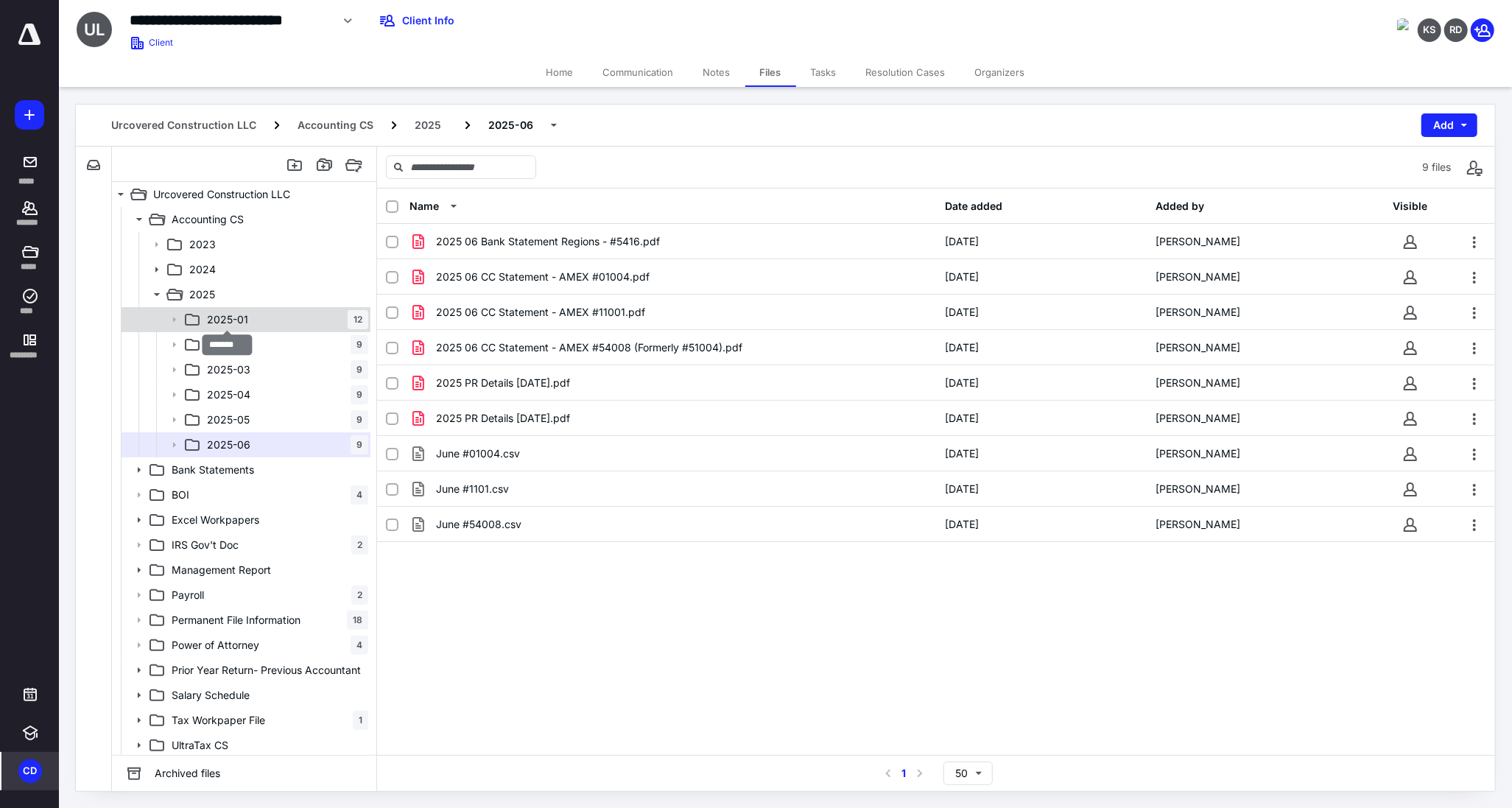 click on "2025-01" at bounding box center (228, 320) 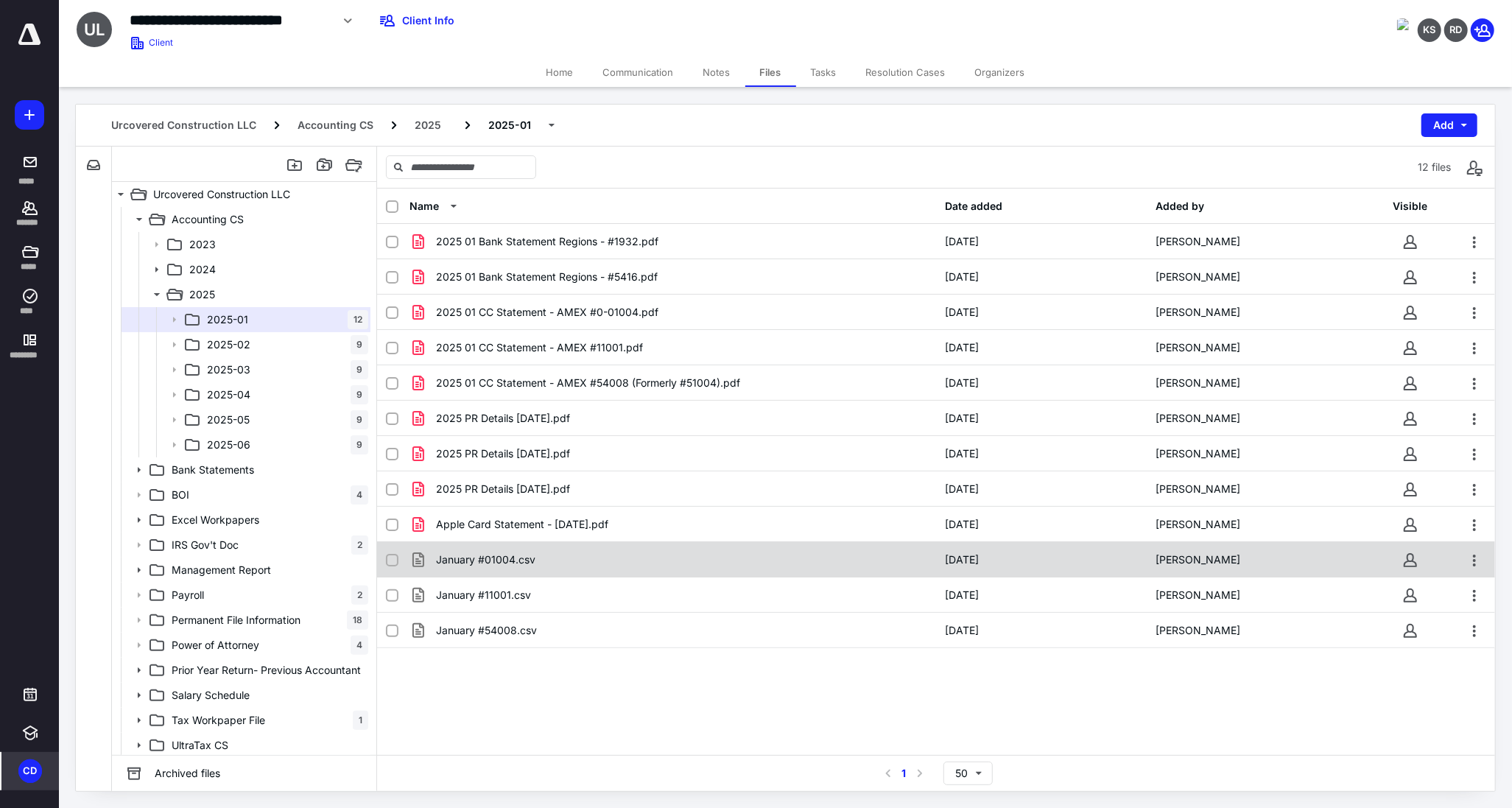 click on "January #01004.csv" at bounding box center [672, 560] 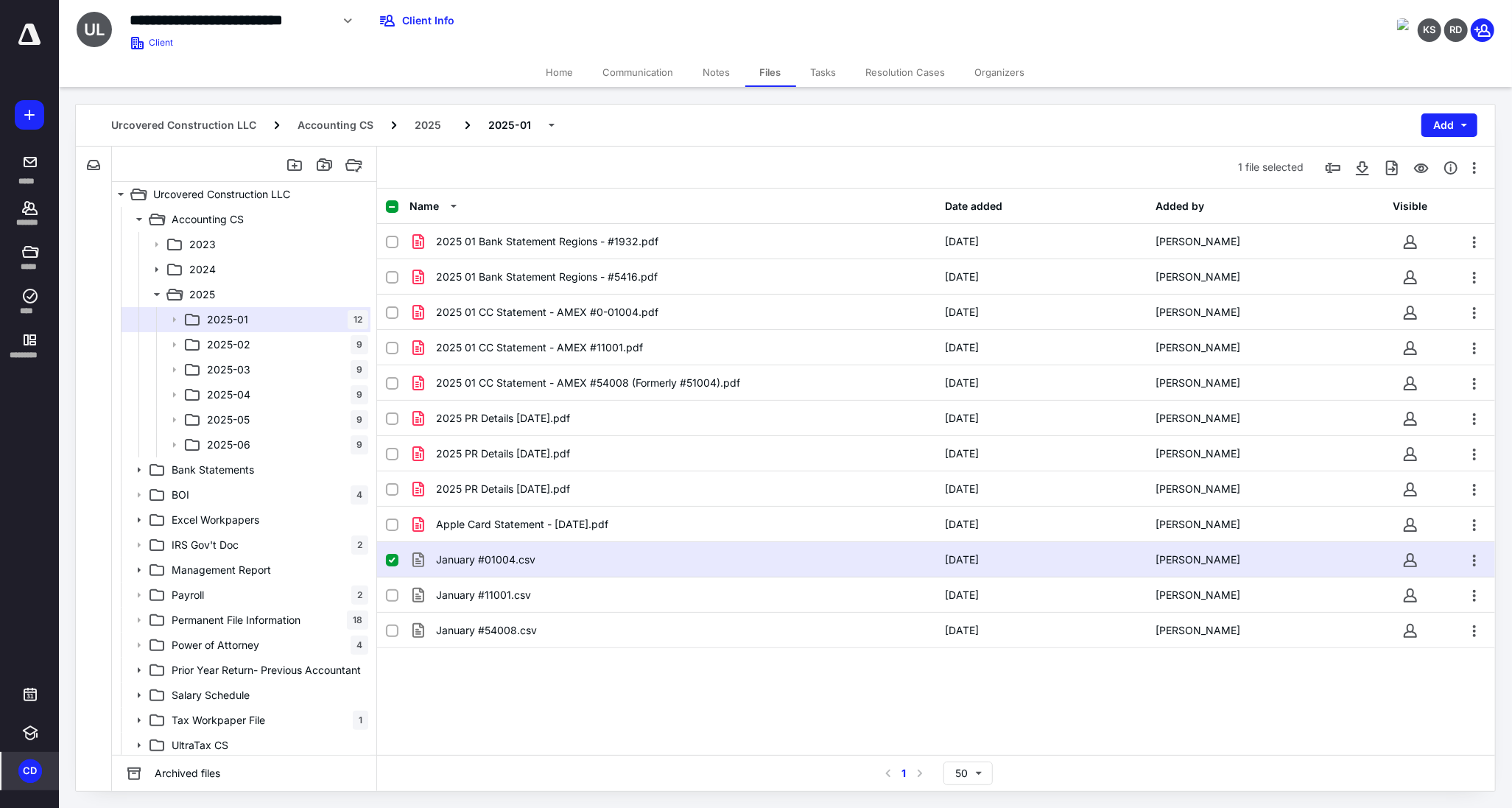 click on "January #01004.csv" at bounding box center (672, 560) 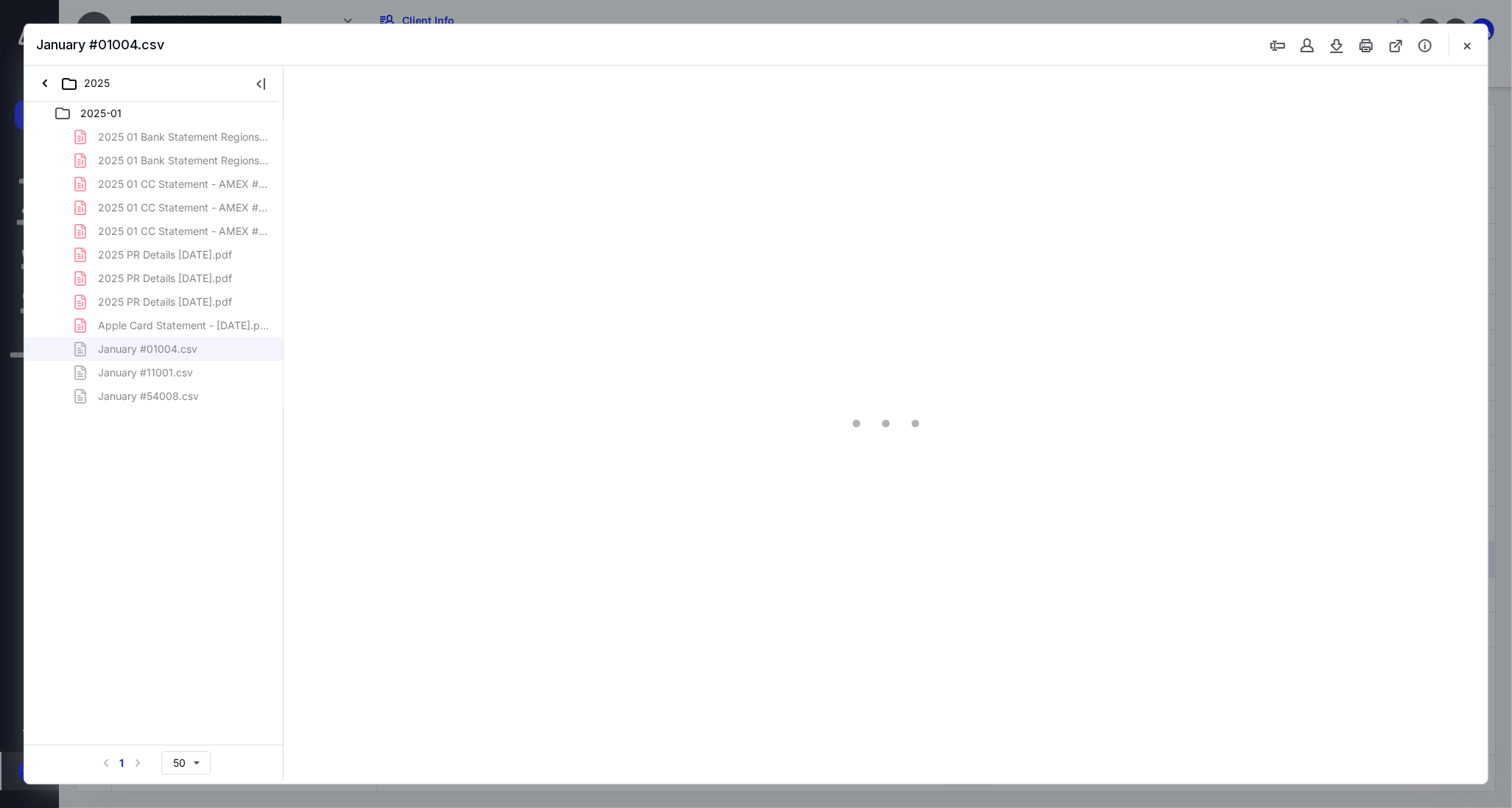 scroll, scrollTop: 0, scrollLeft: 0, axis: both 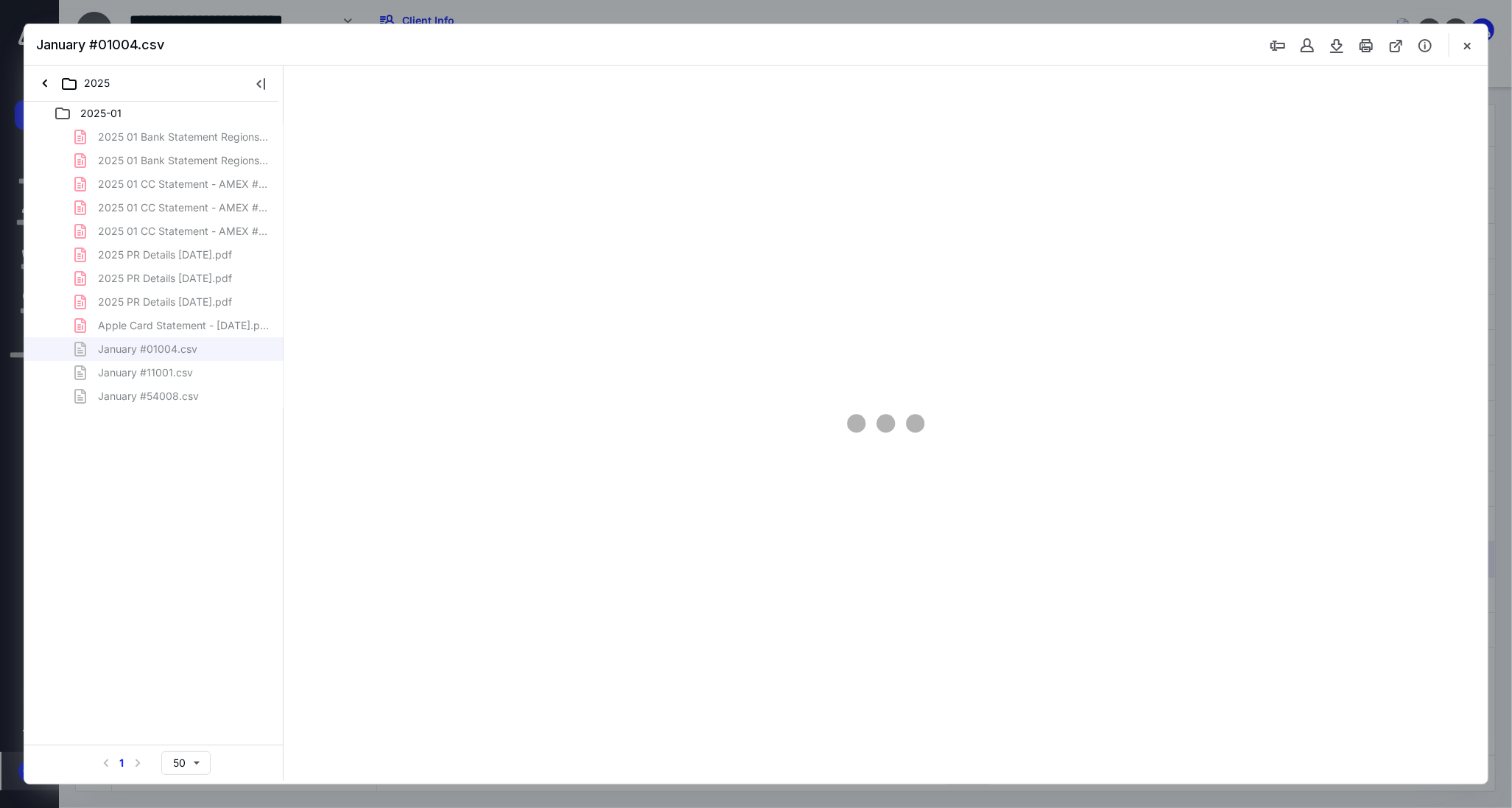 type on "117" 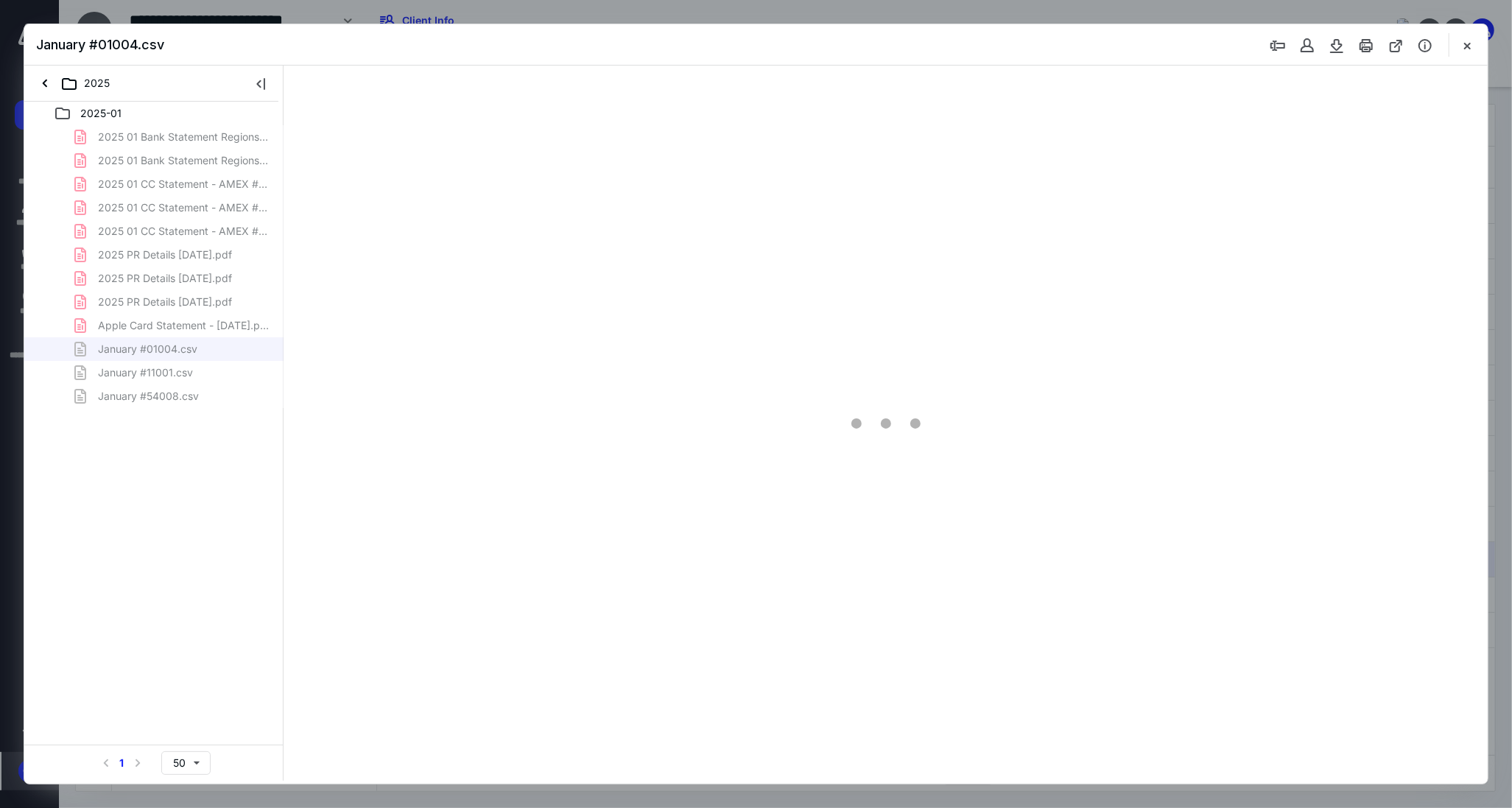 scroll, scrollTop: 29, scrollLeft: 0, axis: vertical 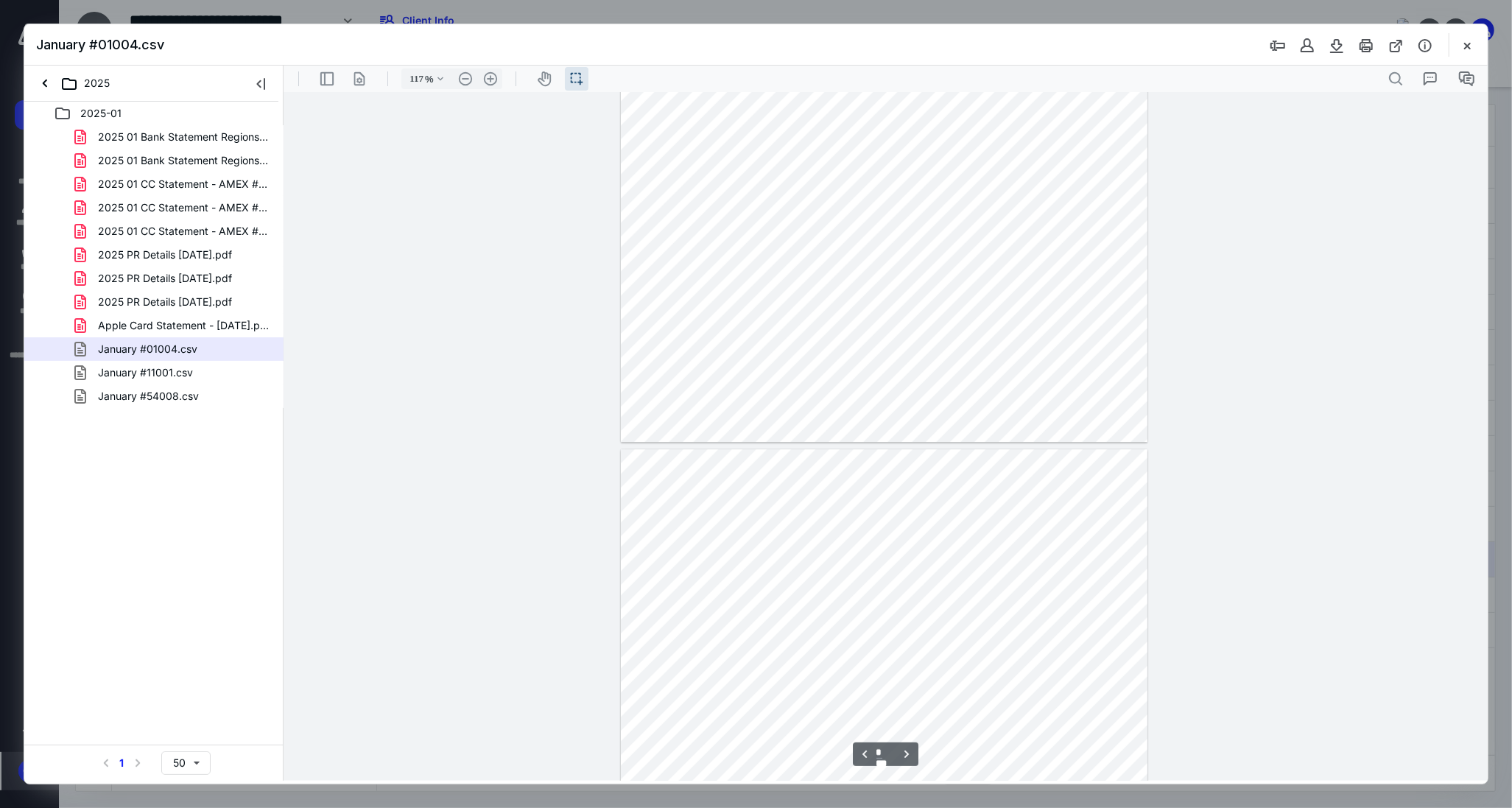 type on "*" 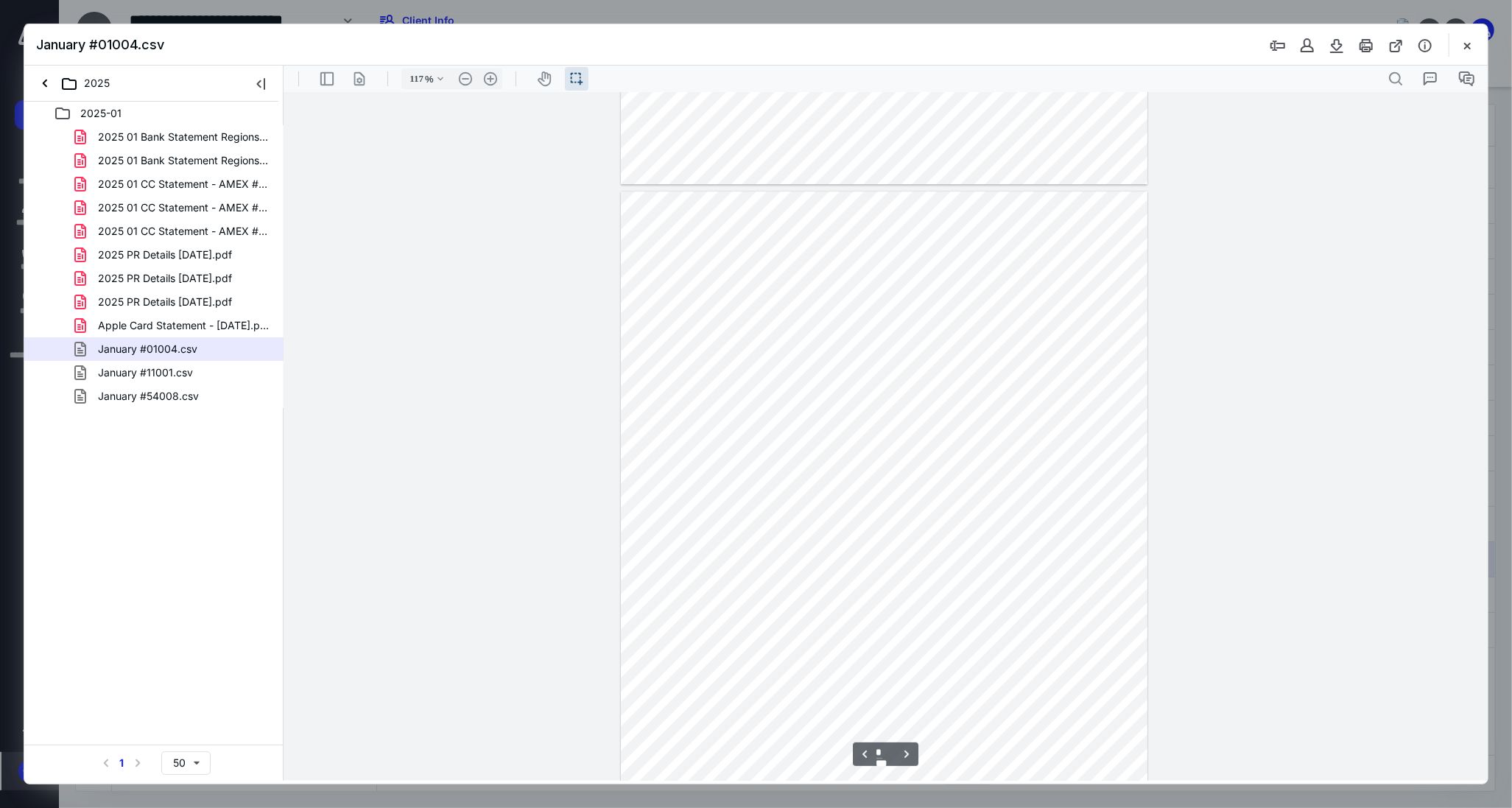 scroll, scrollTop: 4039, scrollLeft: 0, axis: vertical 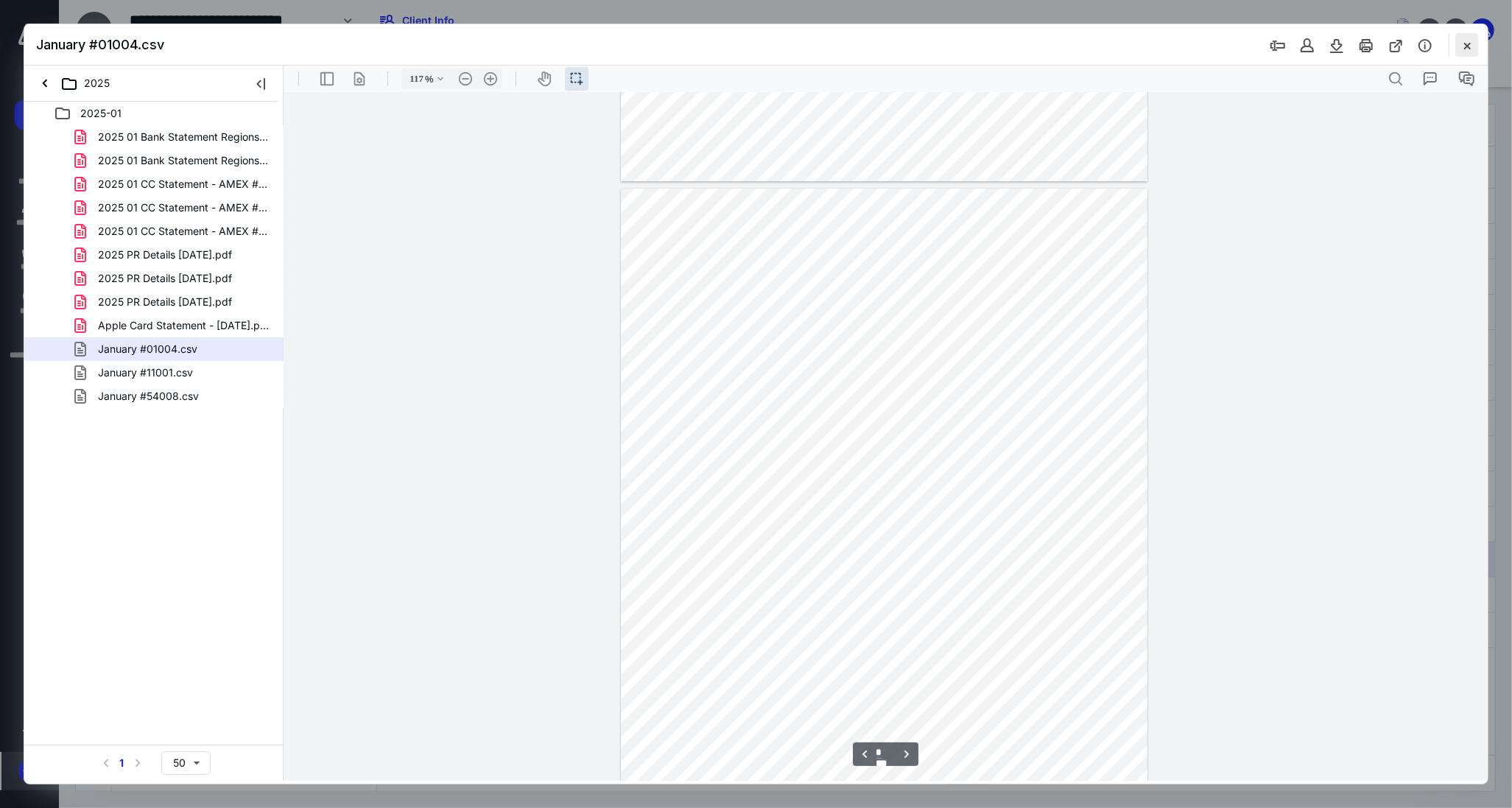 click at bounding box center [1467, 45] 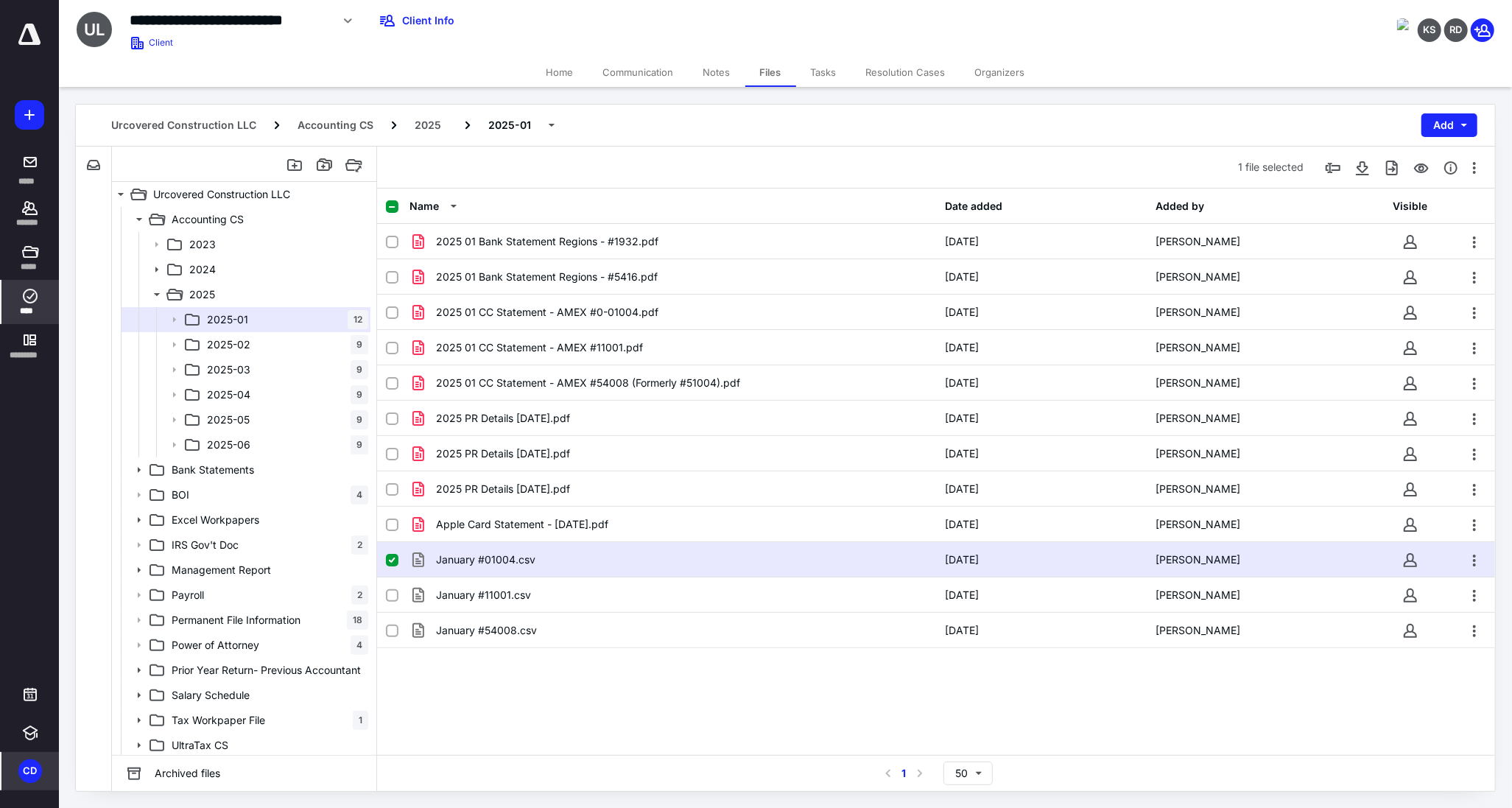 click on "****" at bounding box center [30, 302] 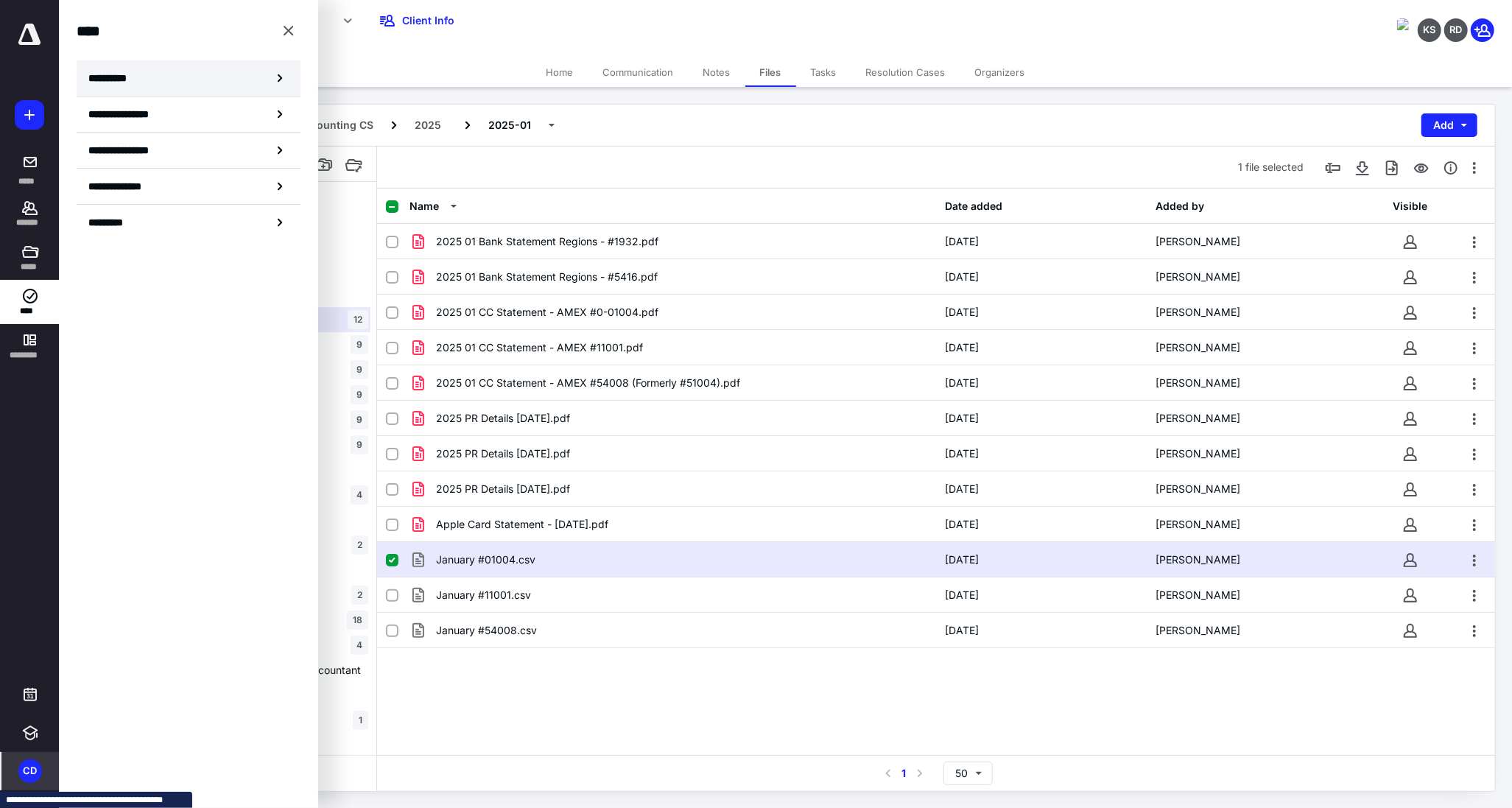 click on "**********" at bounding box center (189, 78) 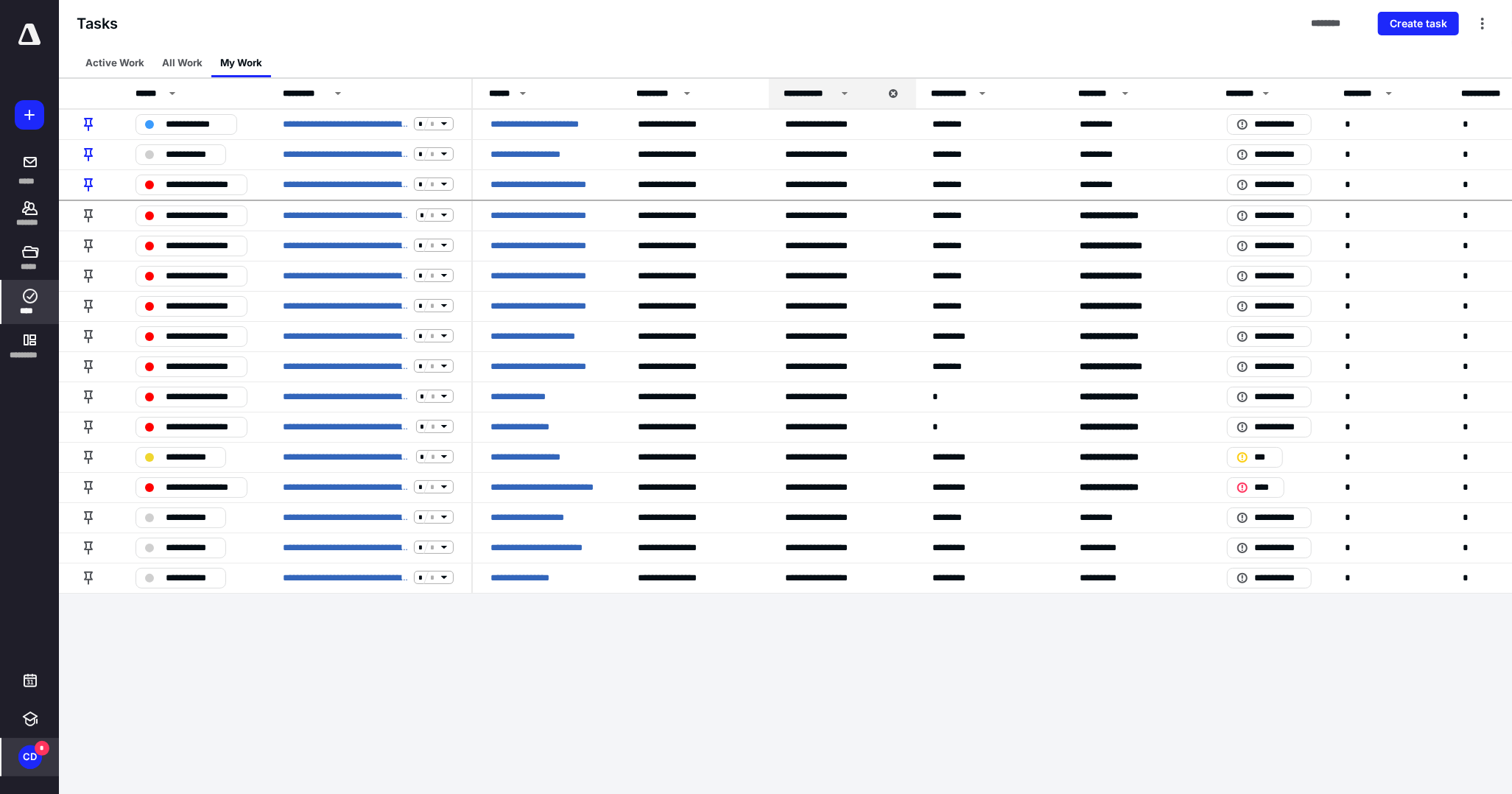 click on "CD *" at bounding box center [30, 757] 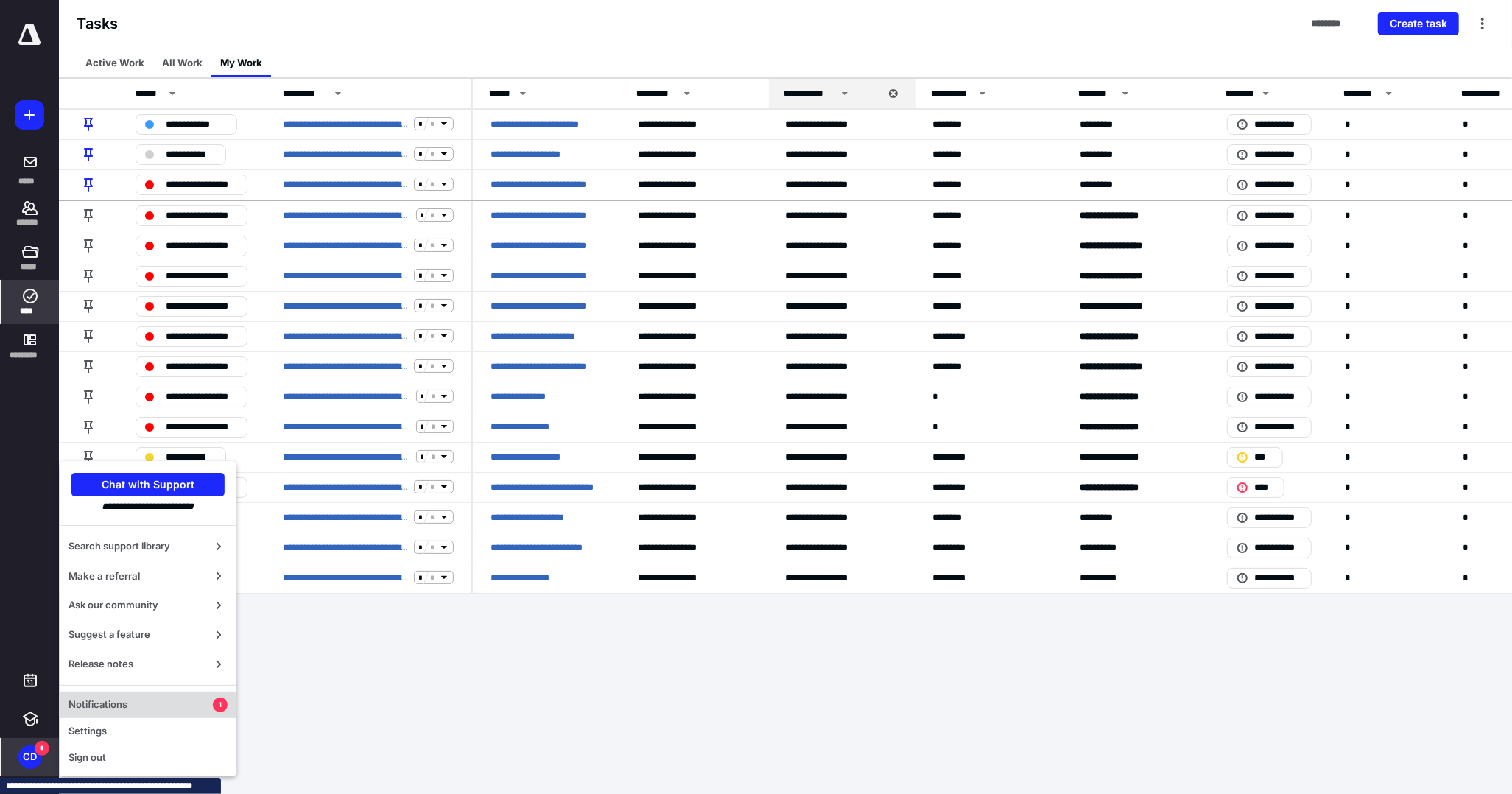 click on "Notifications" at bounding box center (141, 705) 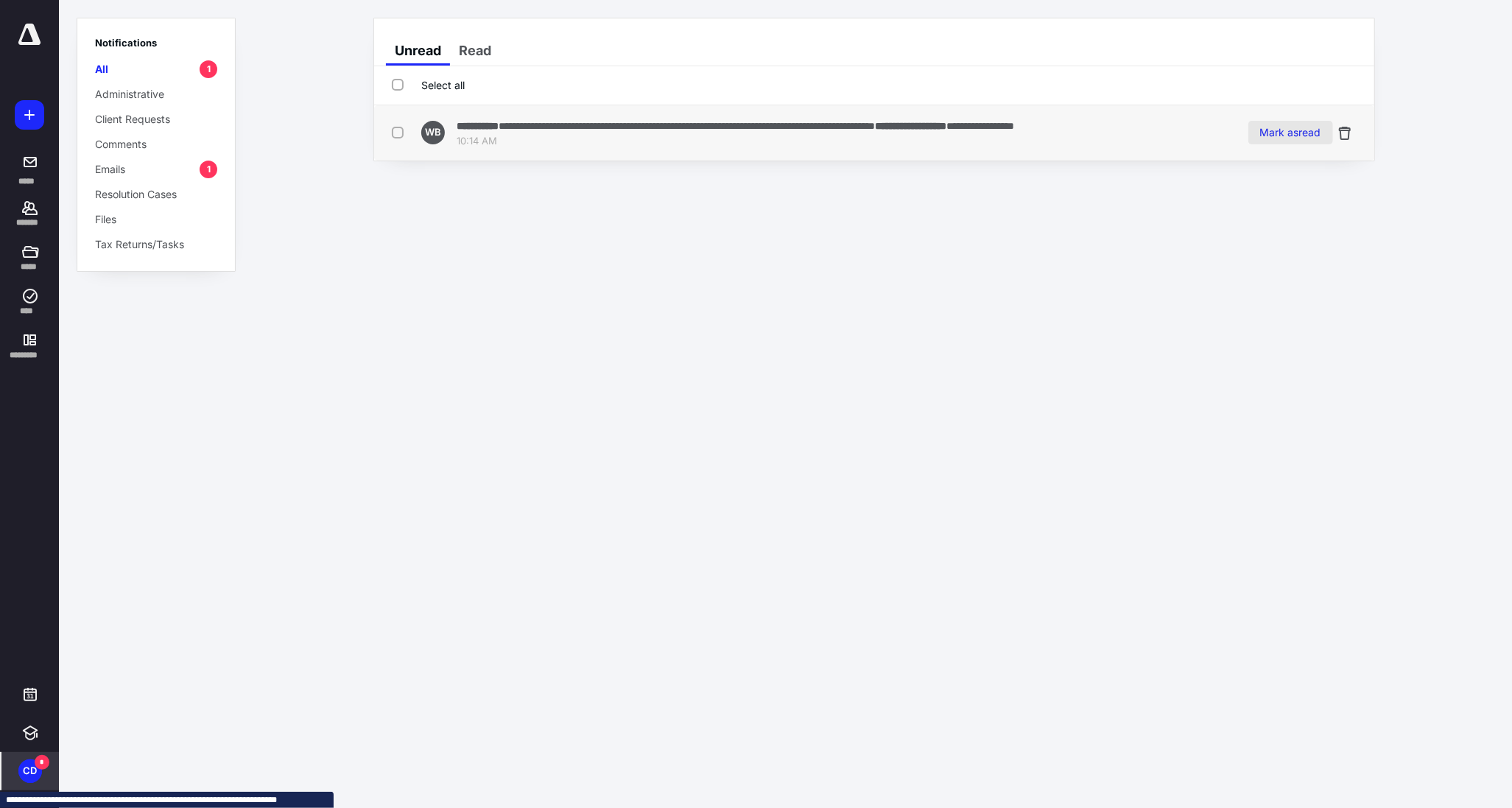 click on "Mark as  read" at bounding box center [1290, 133] 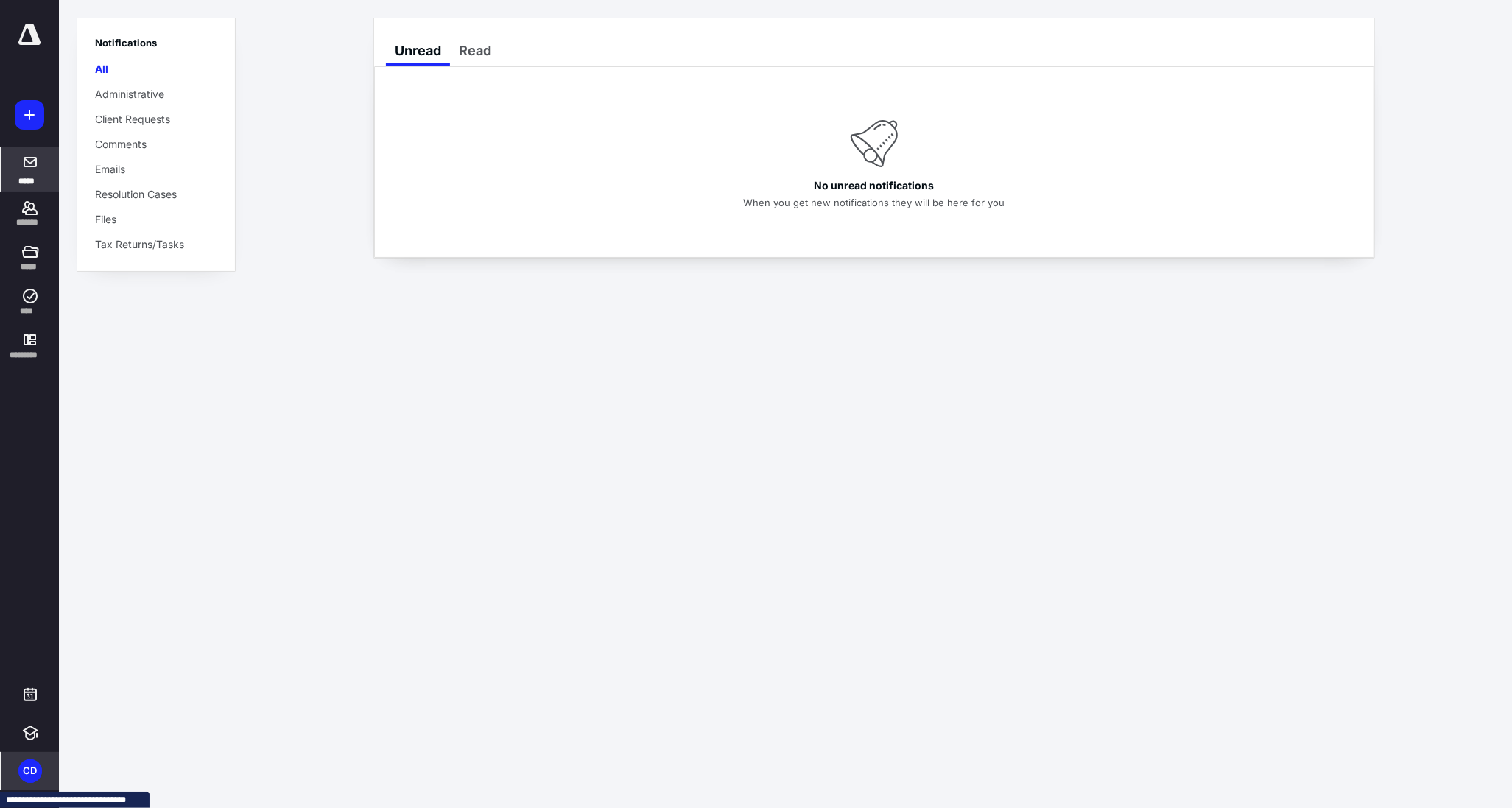 click on "*****" at bounding box center [27, 180] 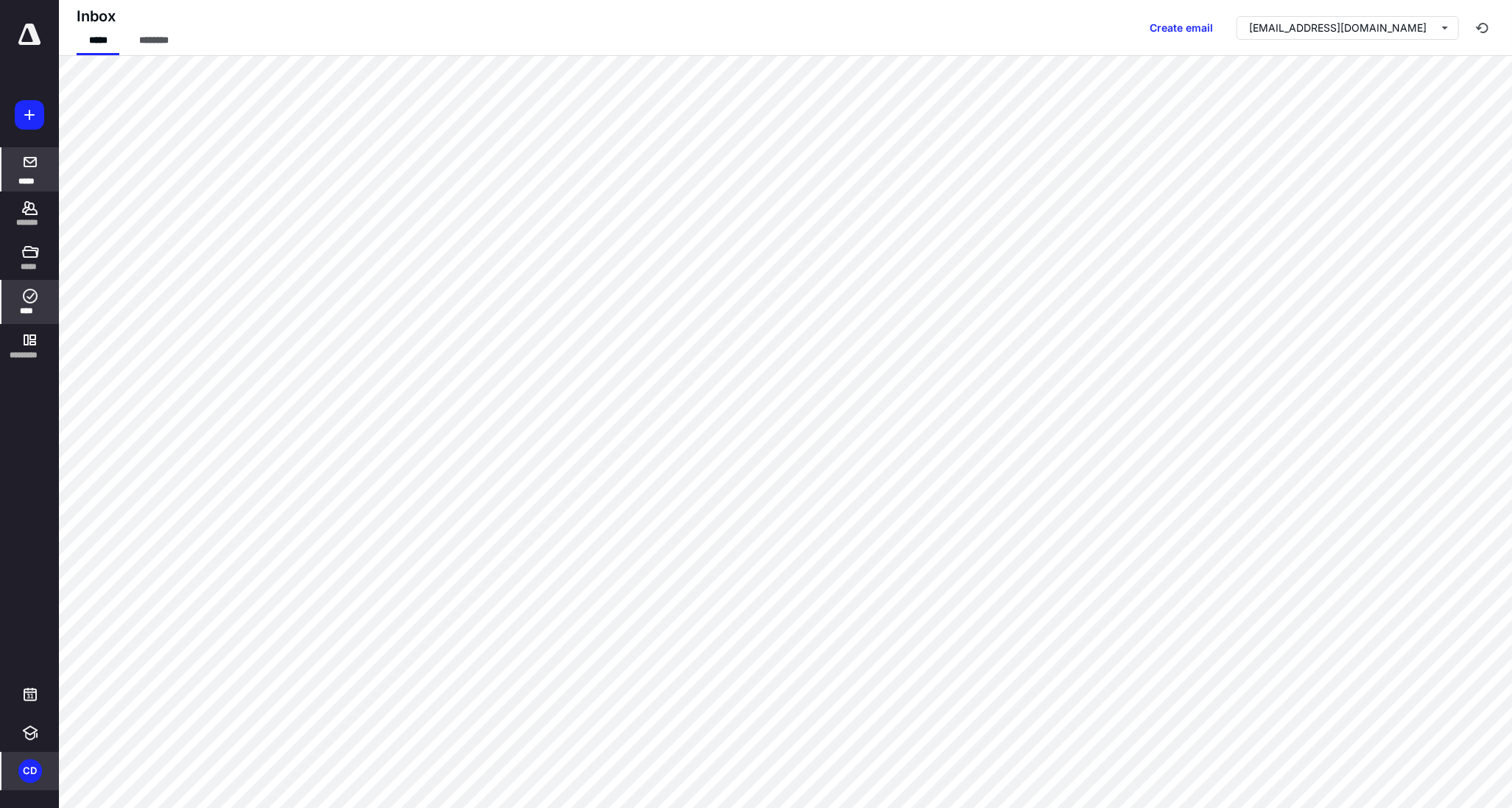 click 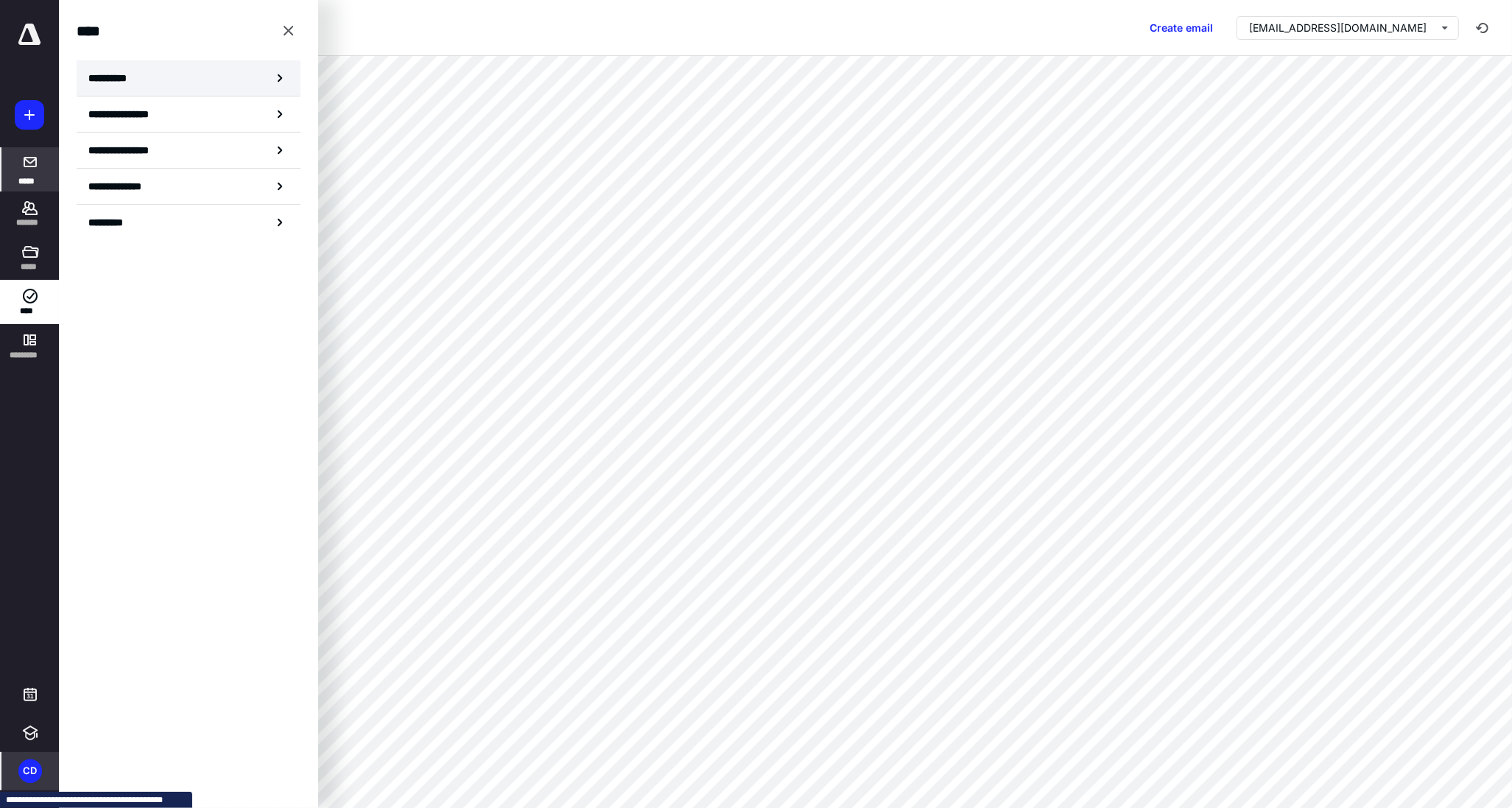 click on "**********" at bounding box center [189, 78] 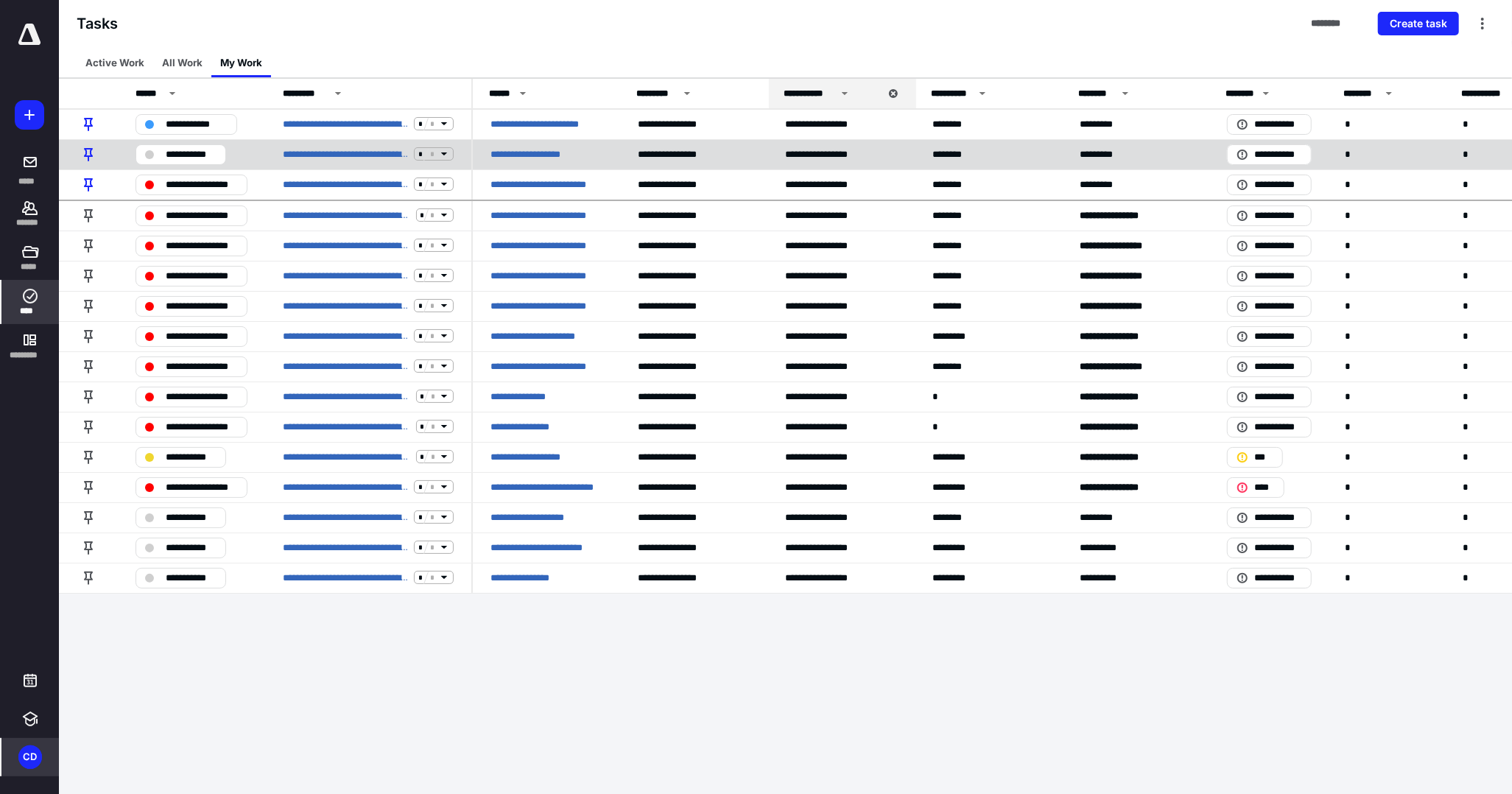 click on "**********" at bounding box center (538, 154) 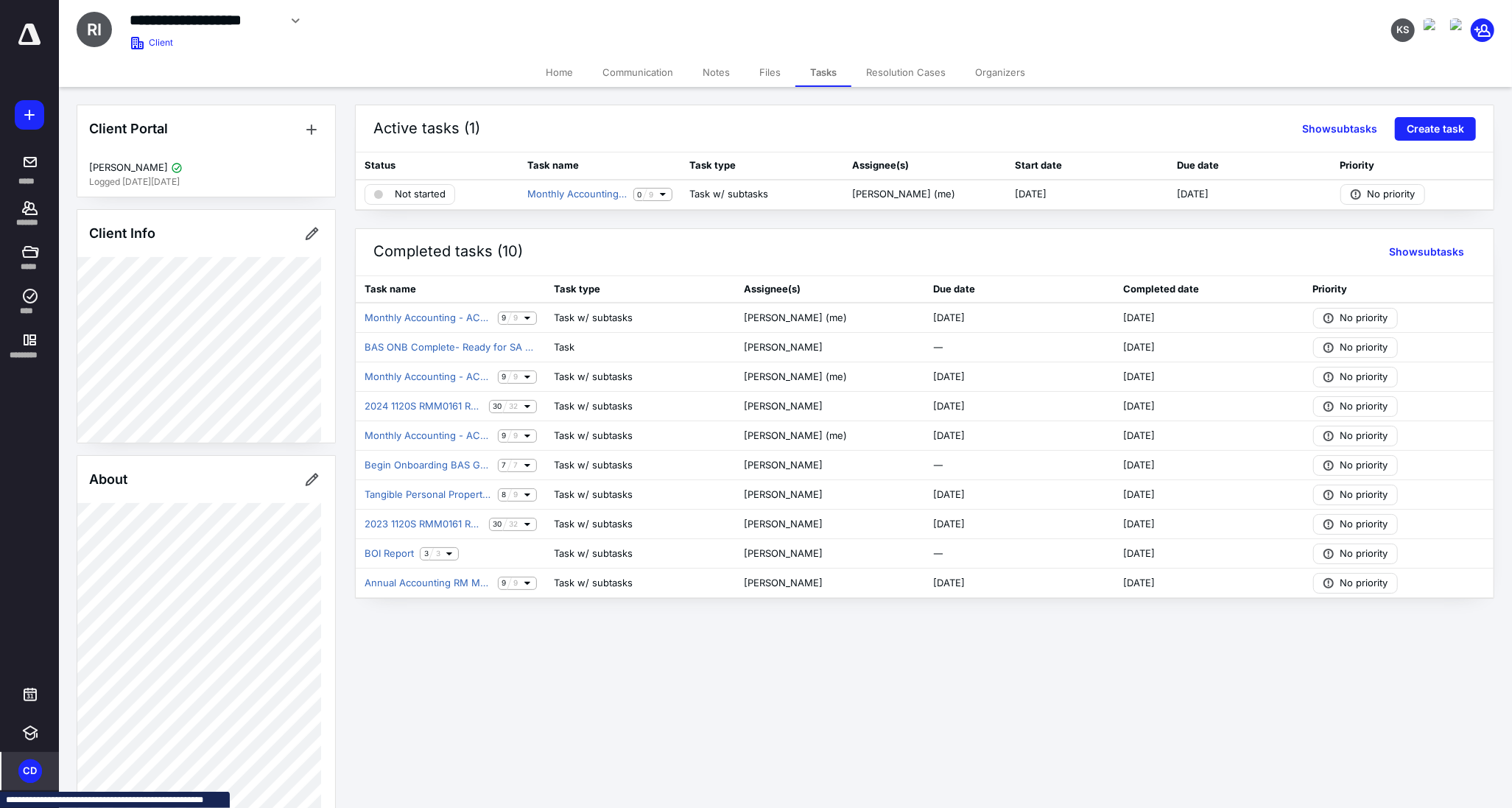 click on "Files" at bounding box center (770, 72) 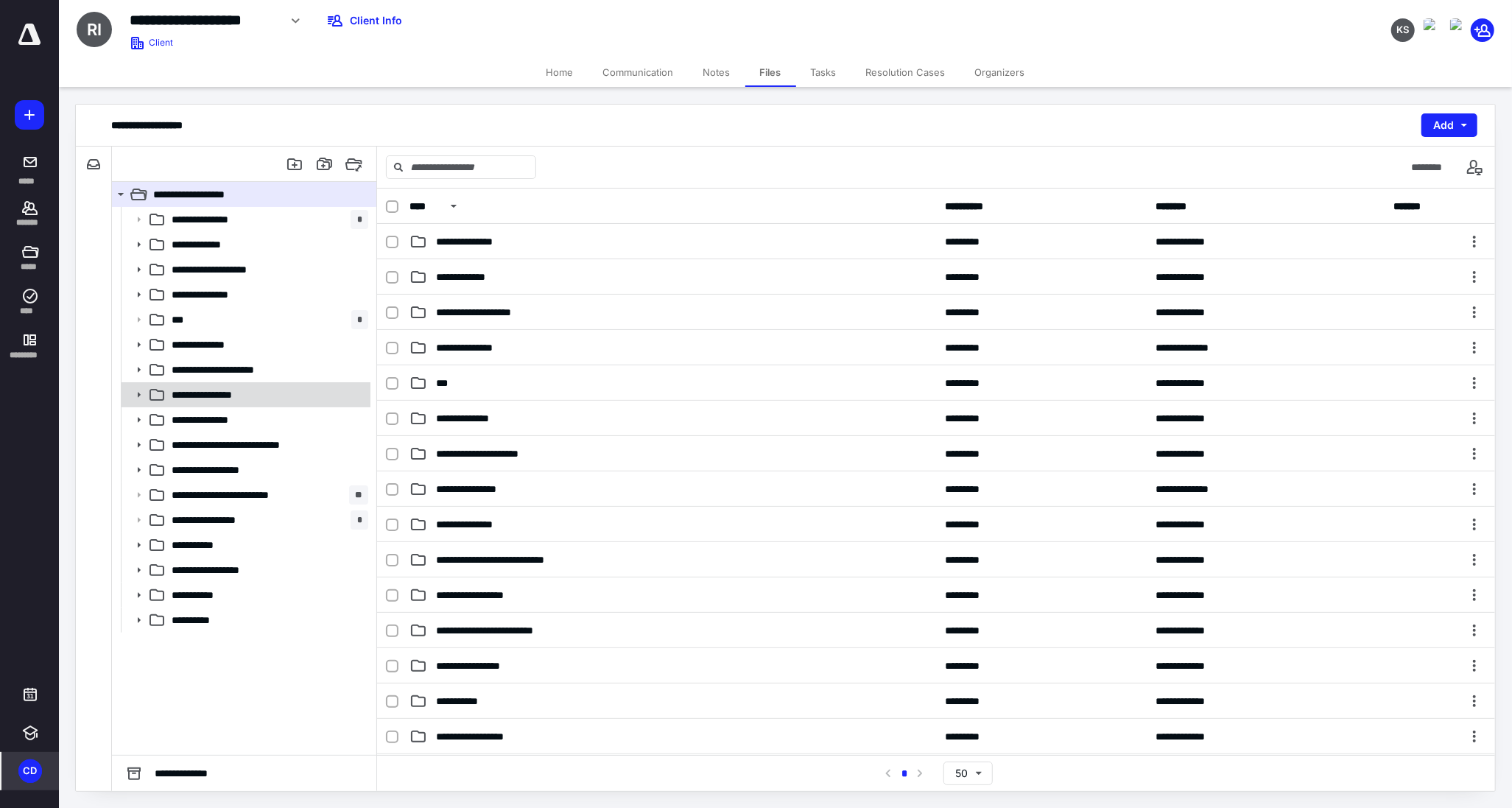 click on "**********" at bounding box center (267, 395) 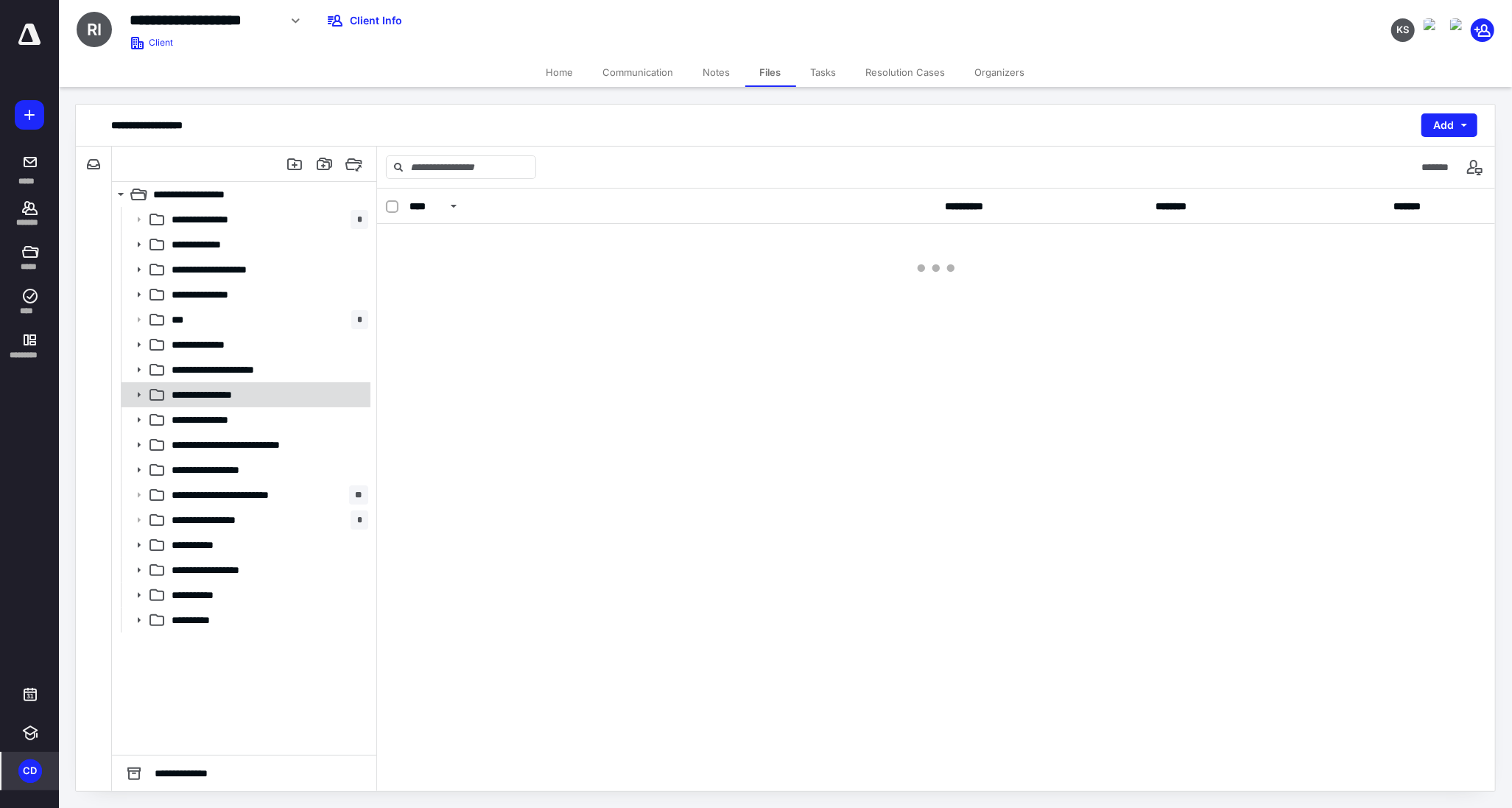 click on "**********" at bounding box center (267, 395) 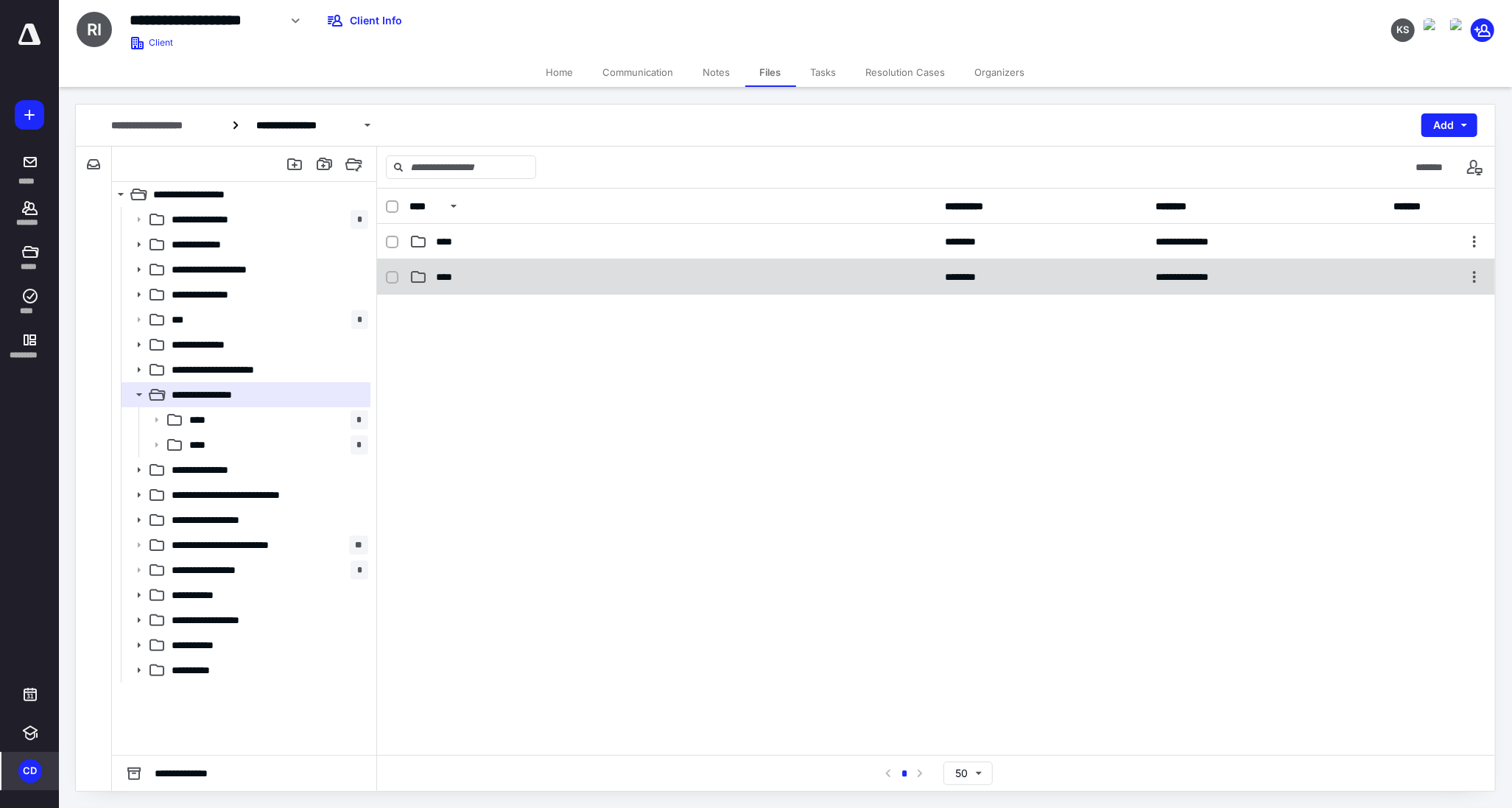 click on "****" at bounding box center (672, 277) 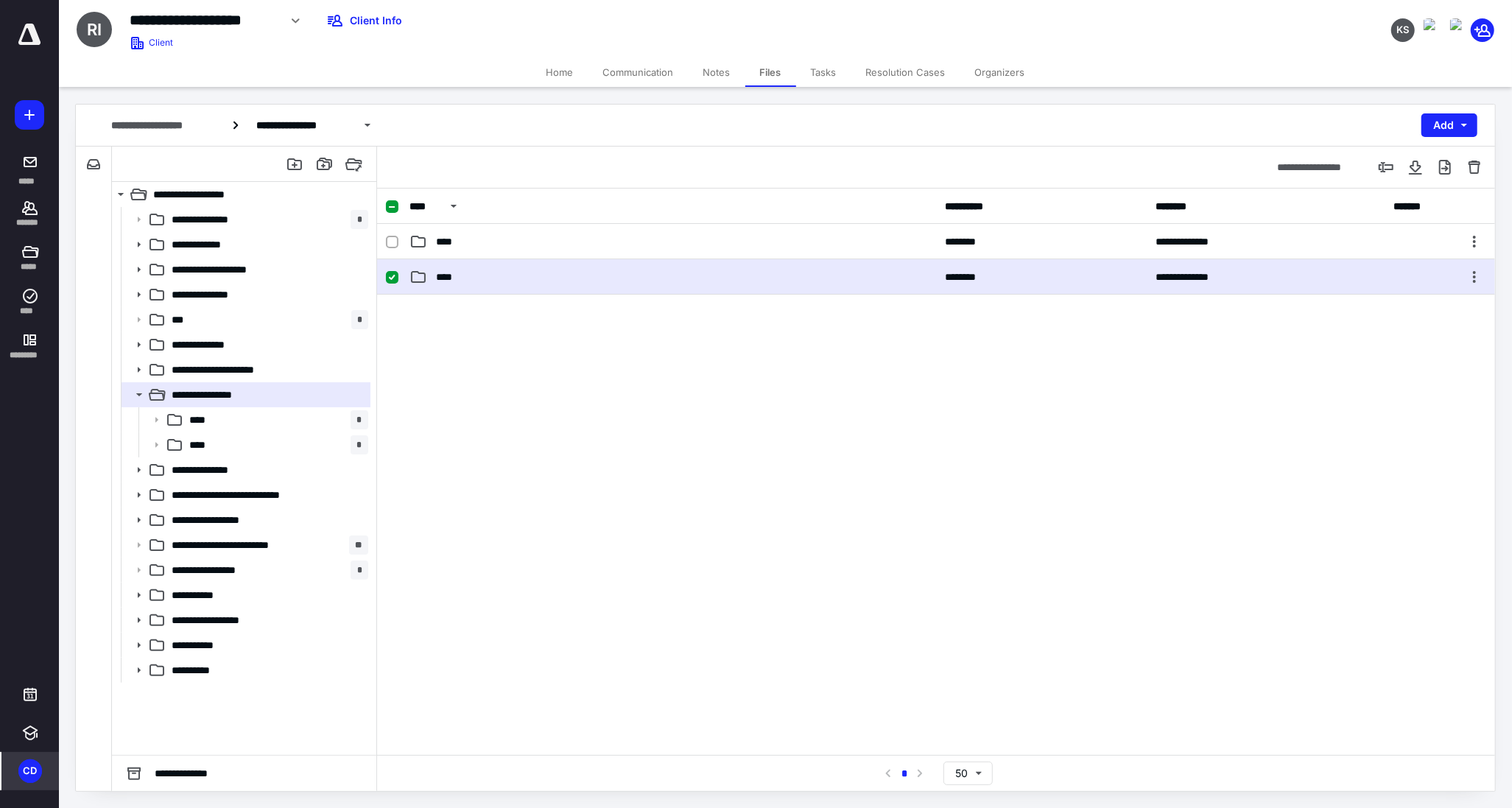 click on "****" at bounding box center [672, 277] 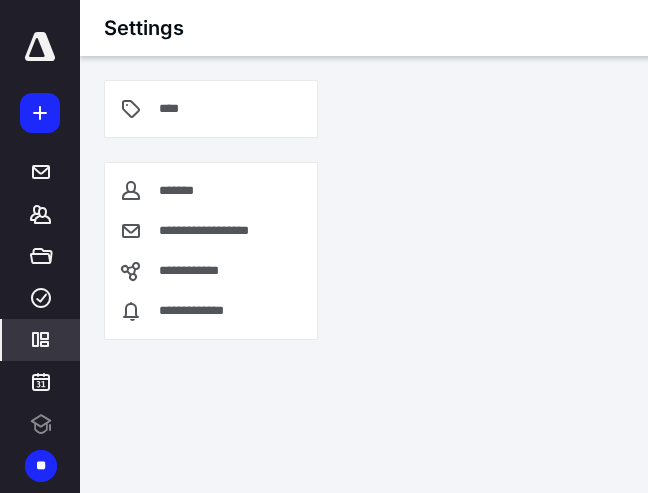 scroll, scrollTop: 0, scrollLeft: 0, axis: both 